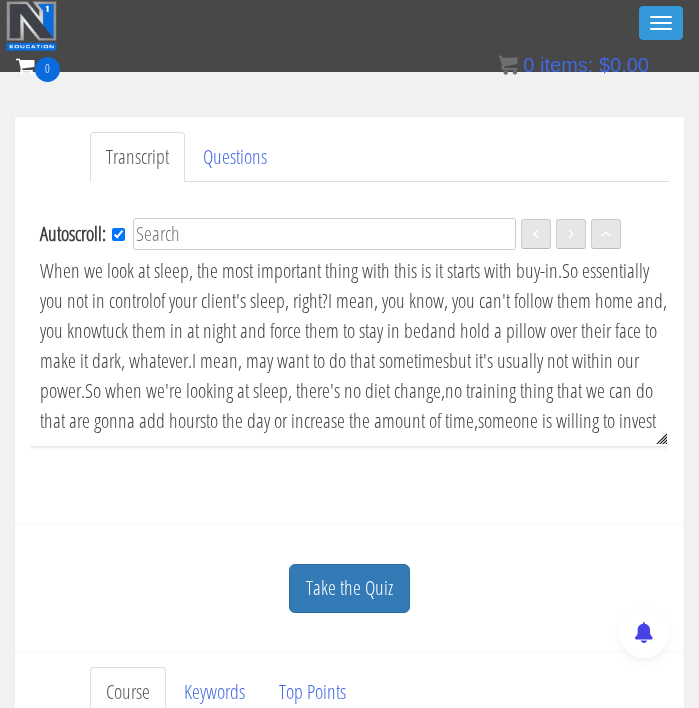 scroll, scrollTop: 0, scrollLeft: 0, axis: both 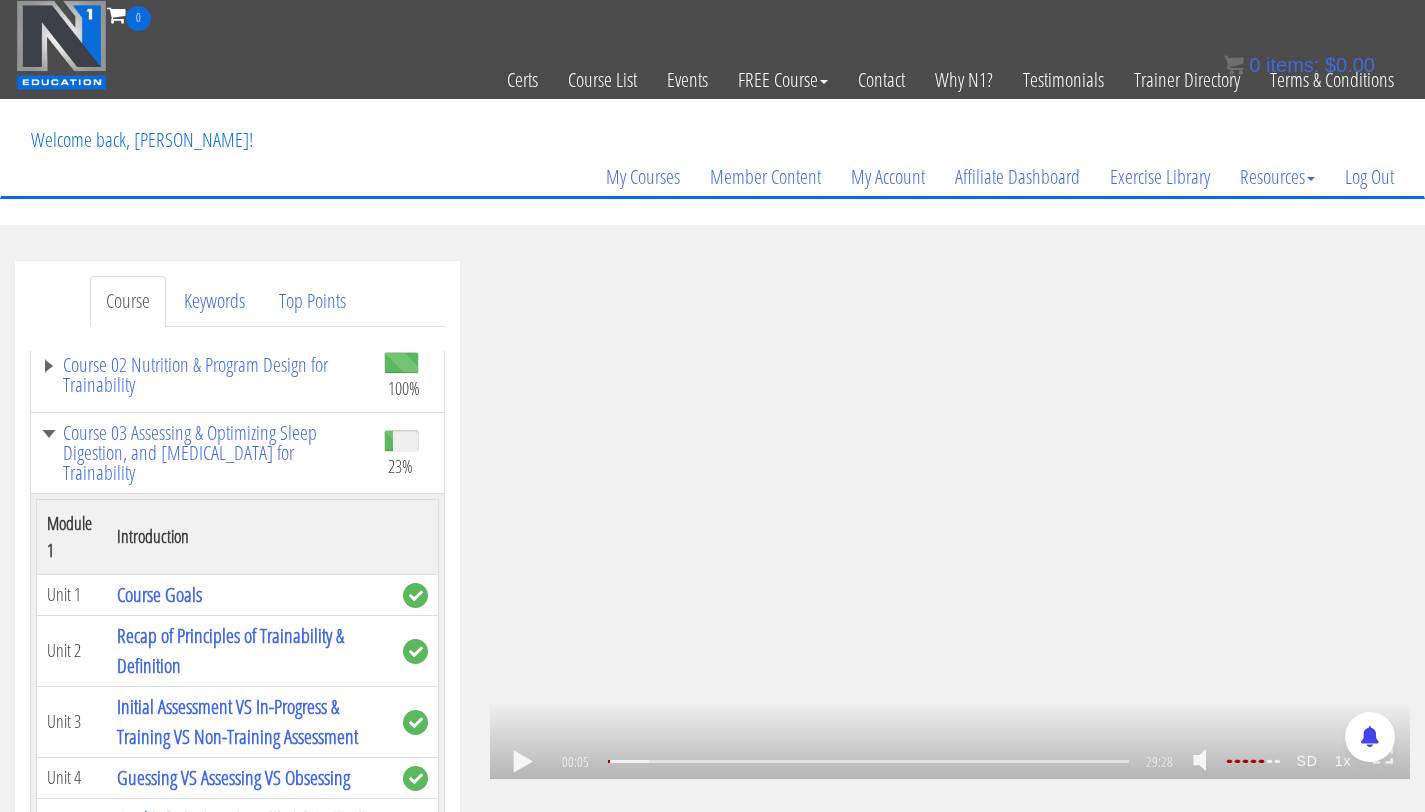 click on ".a{fill:#000;opacity:0.65;}.b{fill:#fff;opacity:1.0;}
.fp-color-play{opacity:0.65;}.controlbutton{fill:#fff;}
.fp-color-play{opacity:0.65;}.controlbutton{fill:#fff;}
.controlbuttonbg{opacity:0.65;}.controlbutton{fill:#fff;}
.fp-color-play{opacity:0.65;}.rect{fill:#fff;}
.fp-color-play{opacity:0.65;}.rect{fill:#fff;}
.fp-color-play{opacity:0.65;}.rect{fill:#fff;}
.fp-color-play{opacity:0.65;}.rect{fill:#fff;}
00:05                              06:52                                           29:28              29:24" at bounding box center (950, 520) 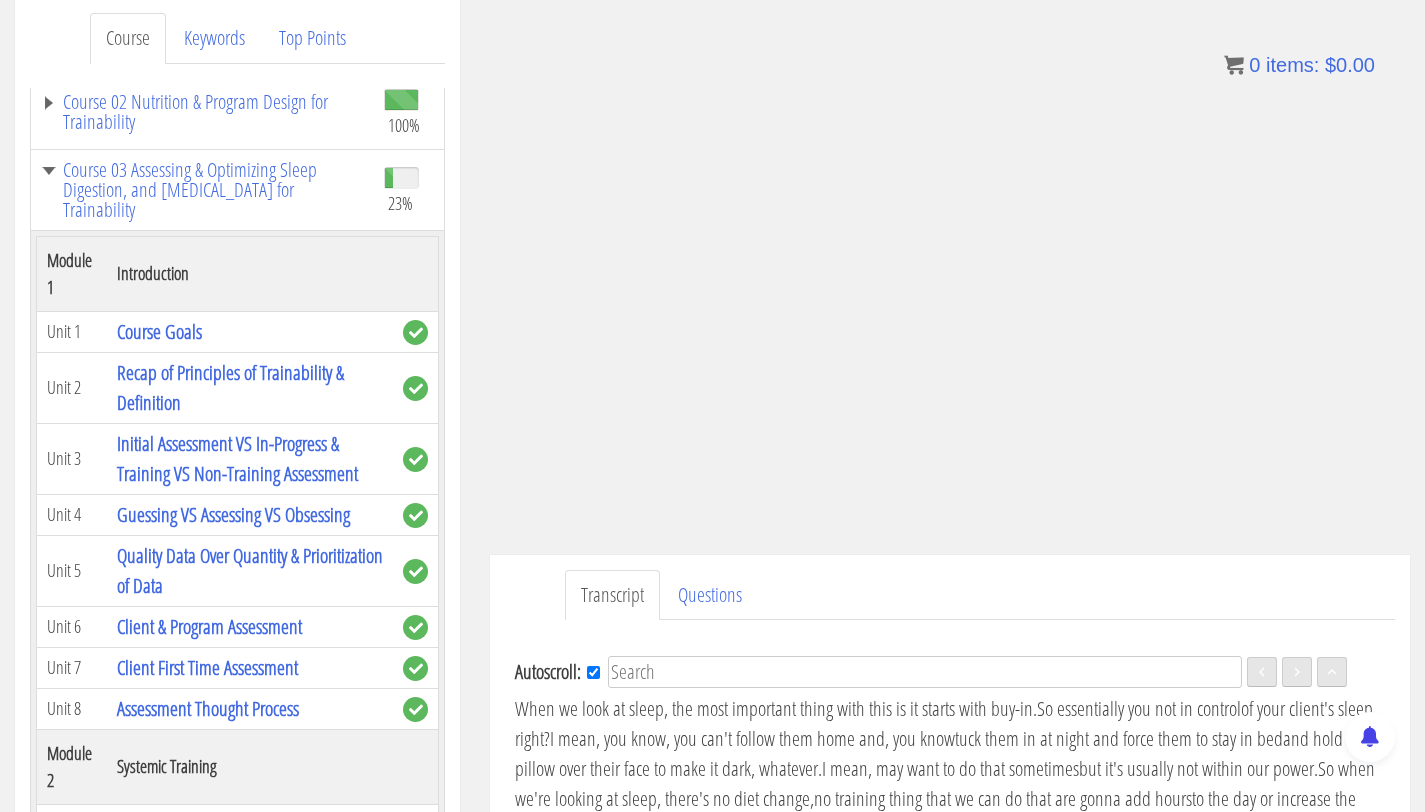 scroll, scrollTop: 267, scrollLeft: 0, axis: vertical 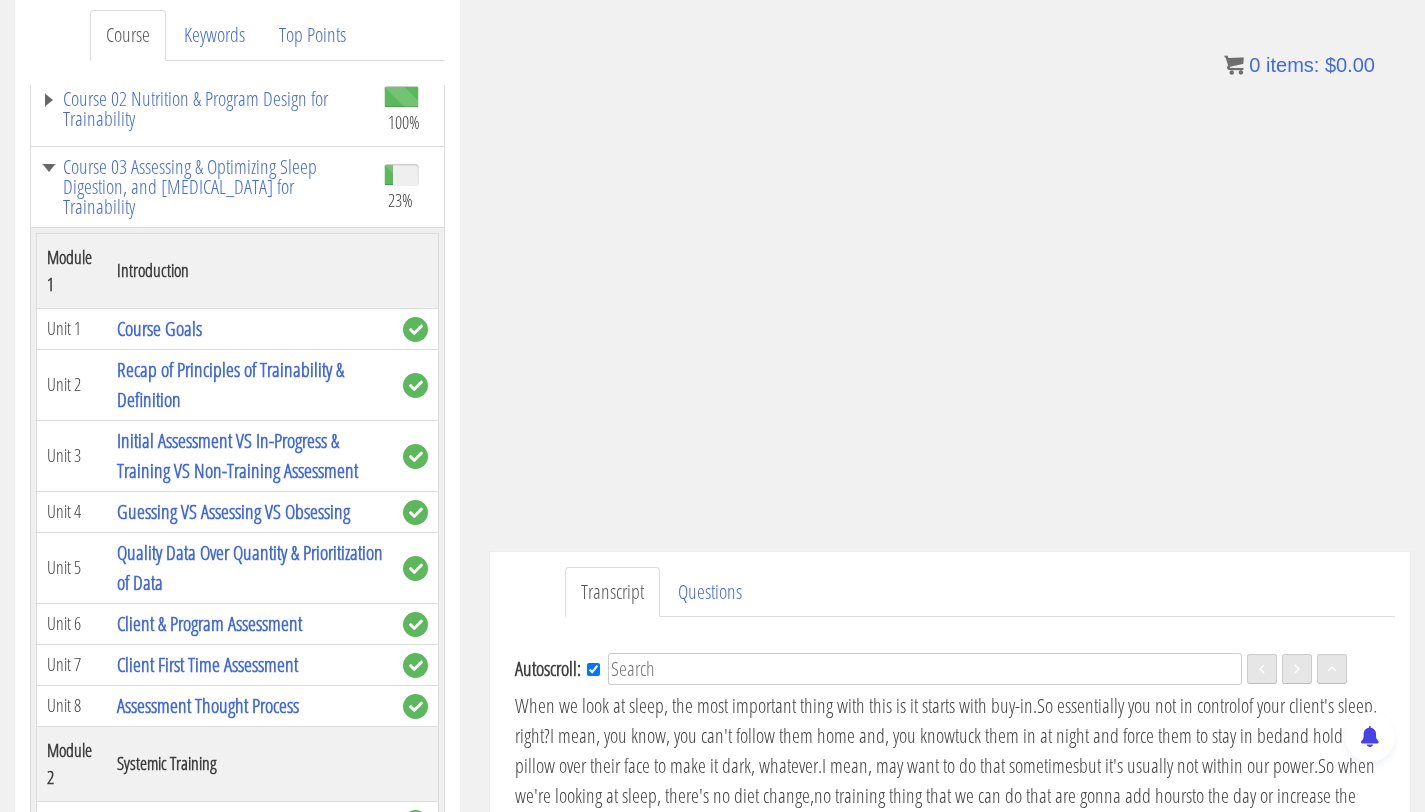 drag, startPoint x: 1439, startPoint y: 246, endPoint x: 1439, endPoint y: 295, distance: 49 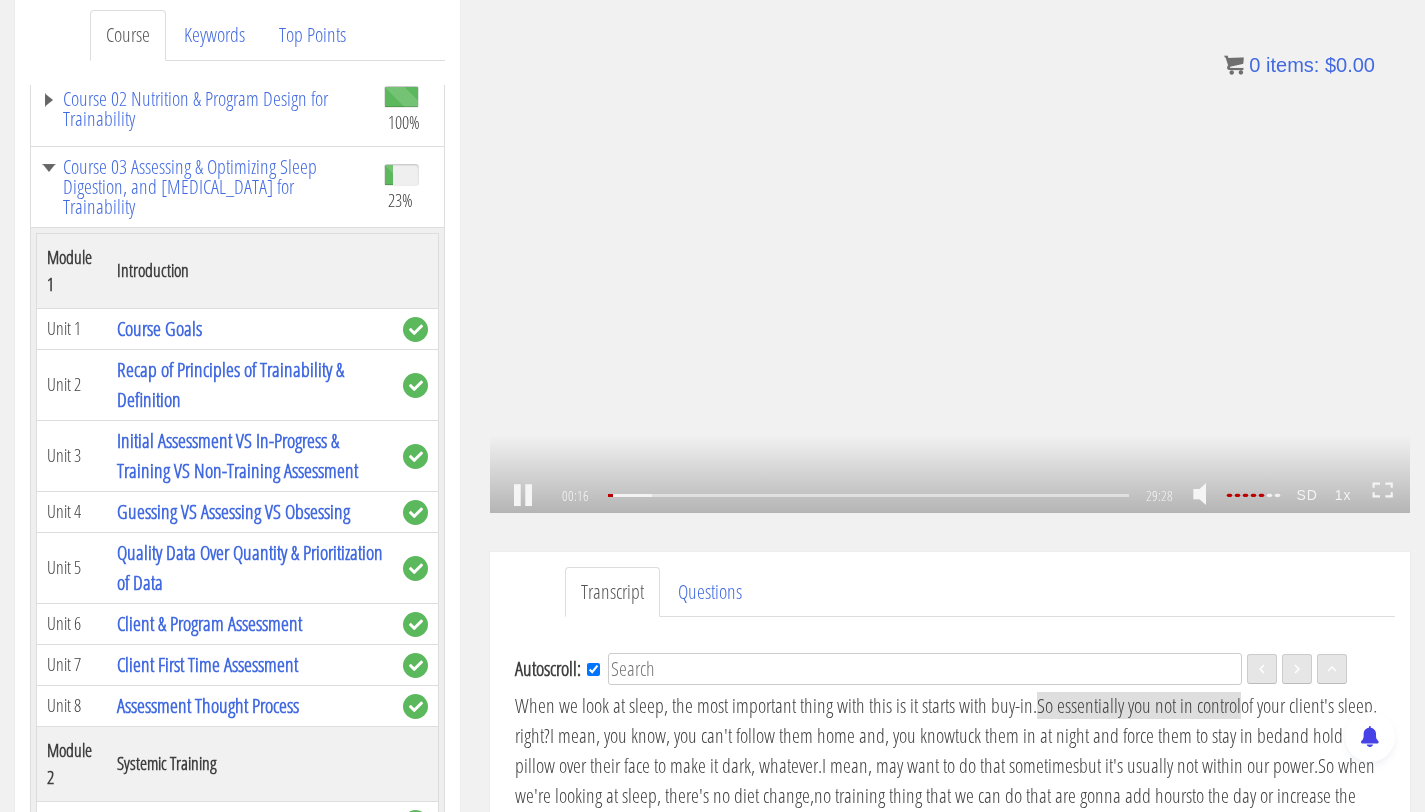 click on ".a{fill:#000;opacity:0.65;}.b{fill:#fff;opacity:1.0;}
.fp-color-play{opacity:0.65;}.controlbutton{fill:#fff;}
.fp-color-play{opacity:0.65;}.controlbutton{fill:#fff;}
.controlbuttonbg{opacity:0.65;}.controlbutton{fill:#fff;}
.fp-color-play{opacity:0.65;}.rect{fill:#fff;}
.fp-color-play{opacity:0.65;}.rect{fill:#fff;}
.fp-color-play{opacity:0.65;}.rect{fill:#fff;}
.fp-color-play{opacity:0.65;}.rect{fill:#fff;}
00:16                              06:52                                           29:28              29:13" at bounding box center (950, 254) 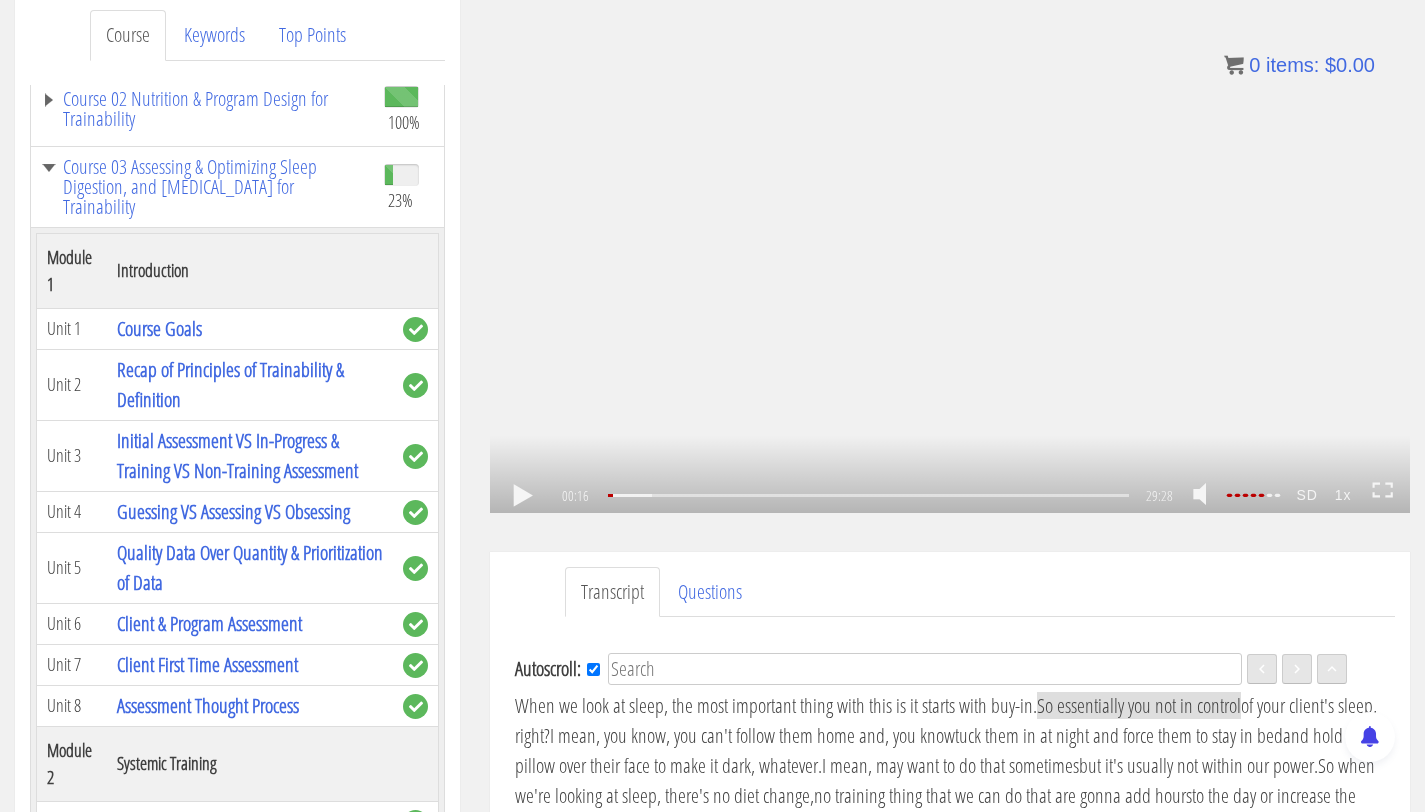 click on ".a{fill:#000;opacity:0.65;}.b{fill:#fff;opacity:1.0;}
.fp-color-play{opacity:0.65;}.controlbutton{fill:#fff;}
.fp-color-play{opacity:0.65;}.controlbutton{fill:#fff;}
.controlbuttonbg{opacity:0.65;}.controlbutton{fill:#fff;}
.fp-color-play{opacity:0.65;}.rect{fill:#fff;}
.fp-color-play{opacity:0.65;}.rect{fill:#fff;}
.fp-color-play{opacity:0.65;}.rect{fill:#fff;}
.fp-color-play{opacity:0.65;}.rect{fill:#fff;}
00:16                              06:52                                           29:28              29:12" at bounding box center [950, 254] 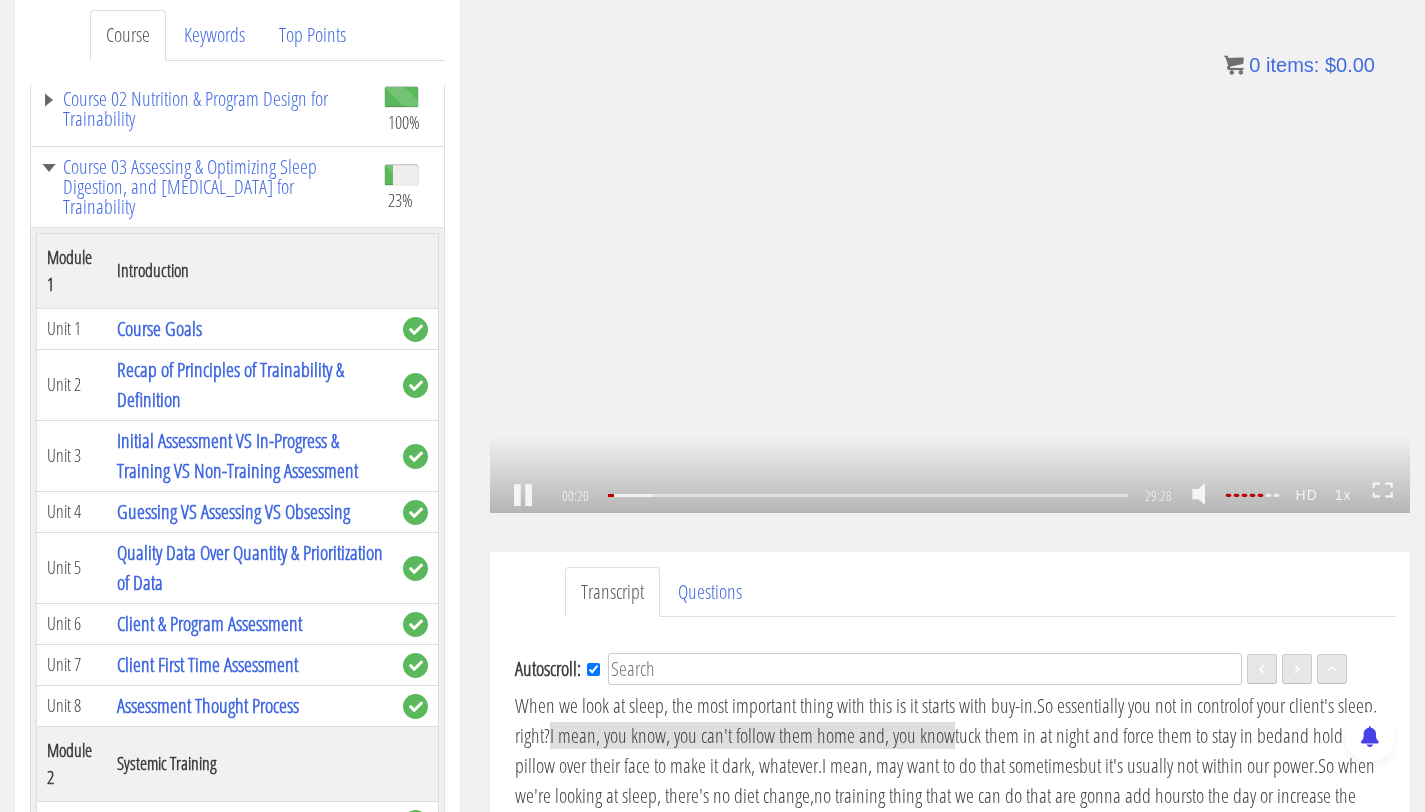 click at bounding box center (1206, 495) 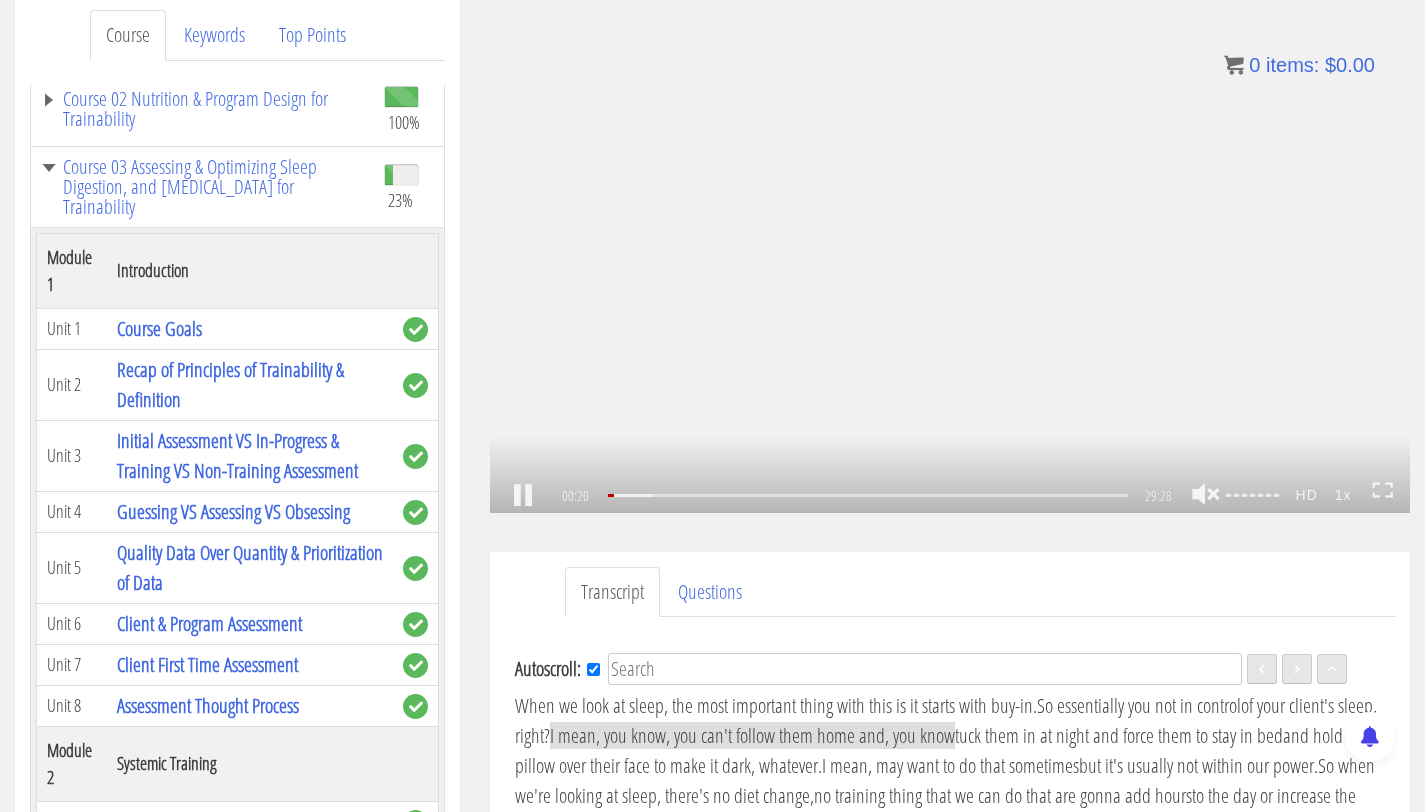 click at bounding box center (1206, 495) 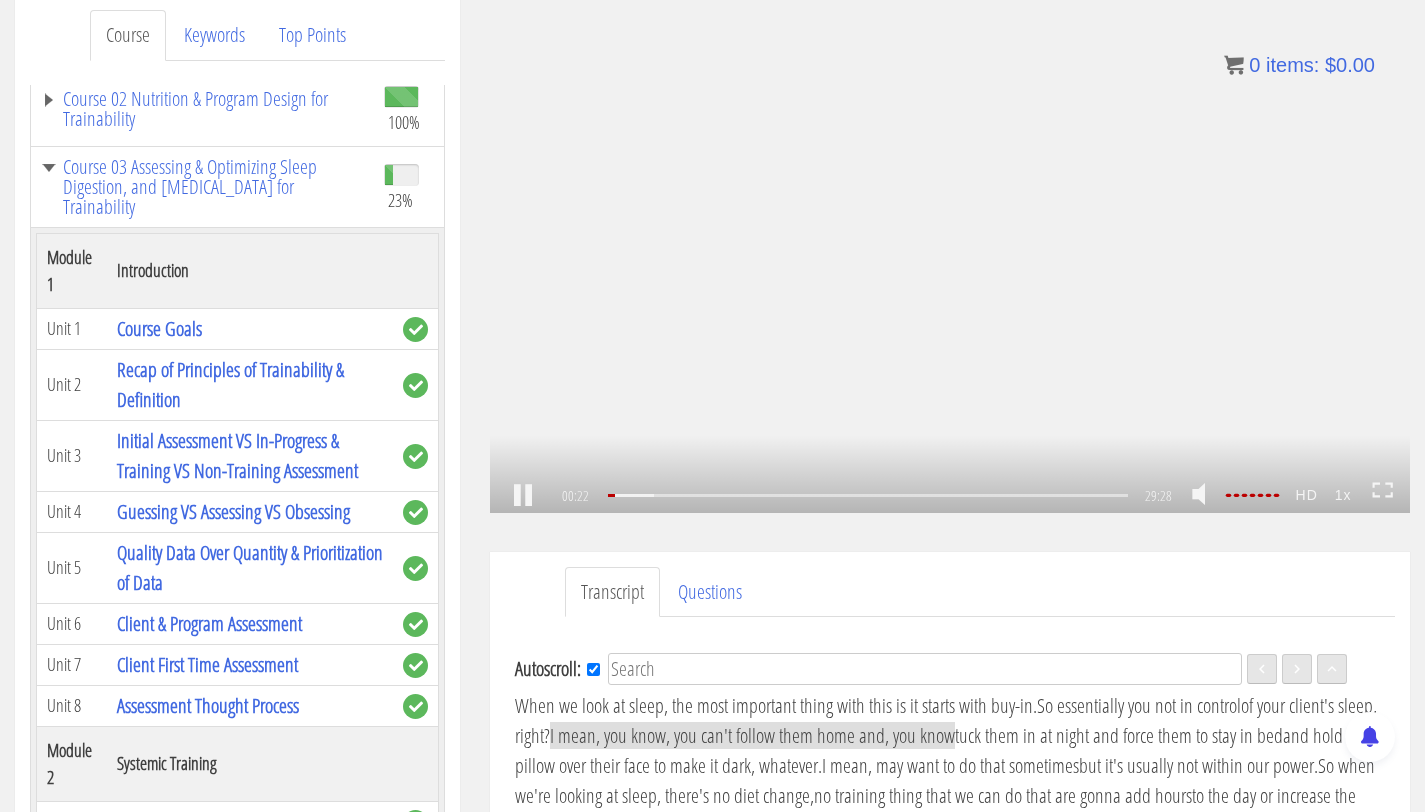 click at bounding box center [1251, 495] 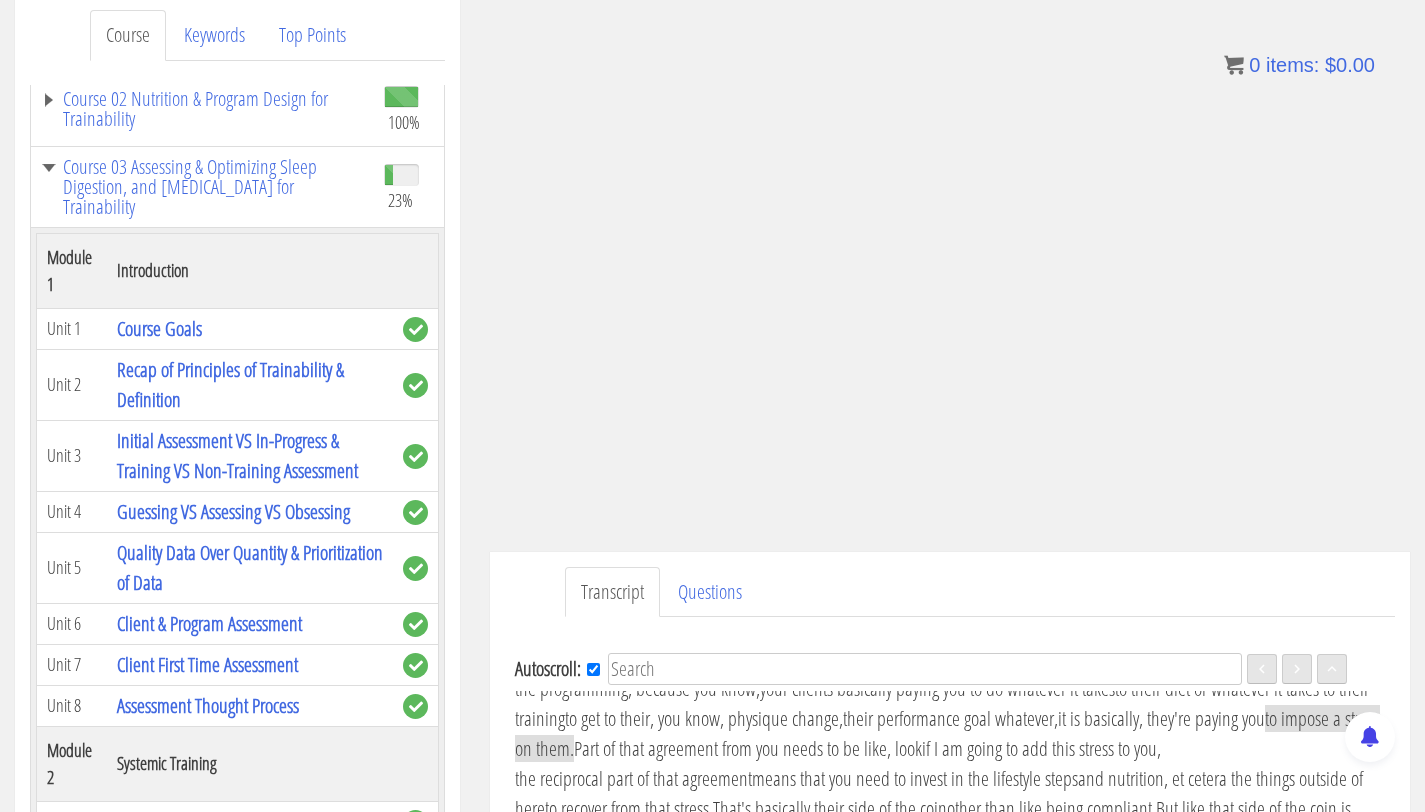 scroll, scrollTop: 271, scrollLeft: 0, axis: vertical 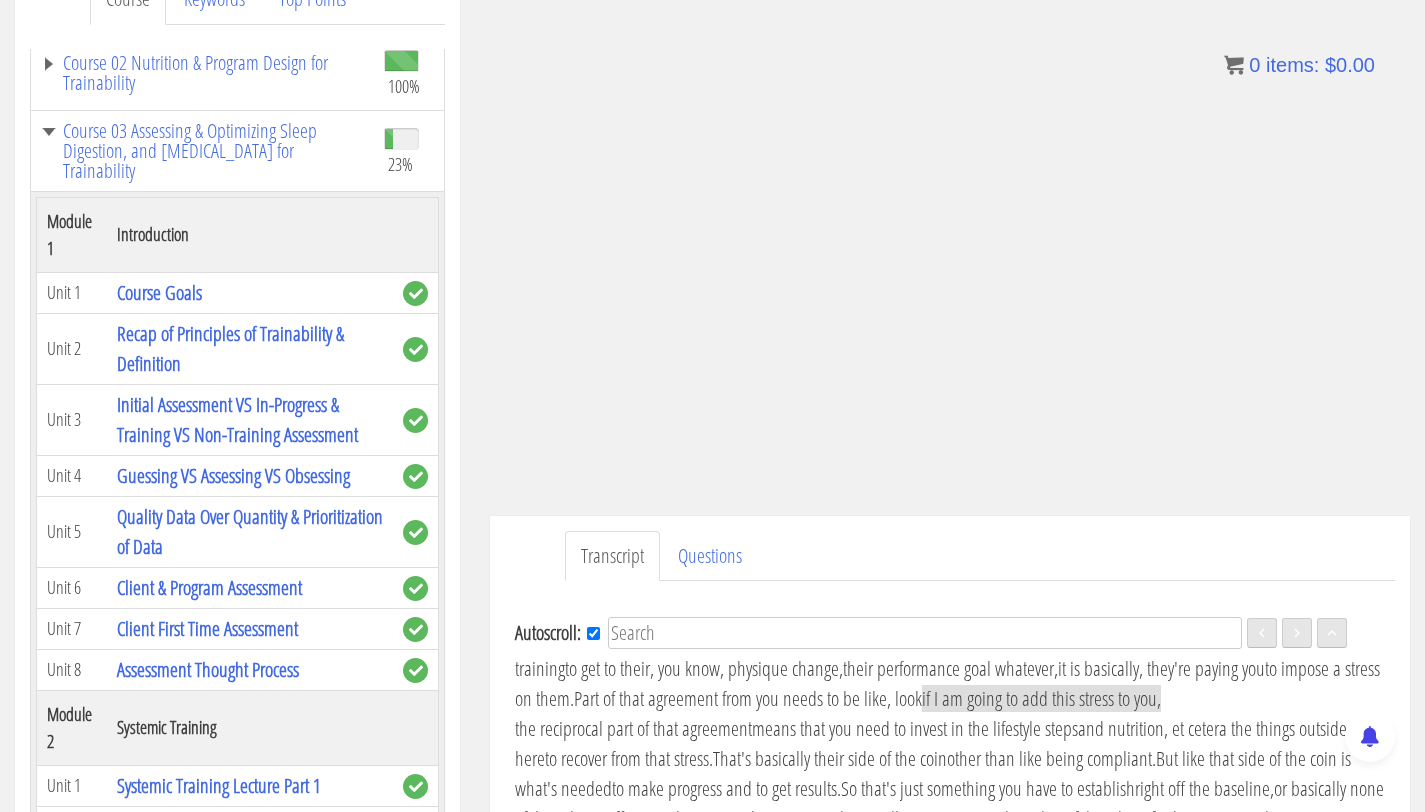 drag, startPoint x: 1439, startPoint y: 229, endPoint x: 1439, endPoint y: 243, distance: 14 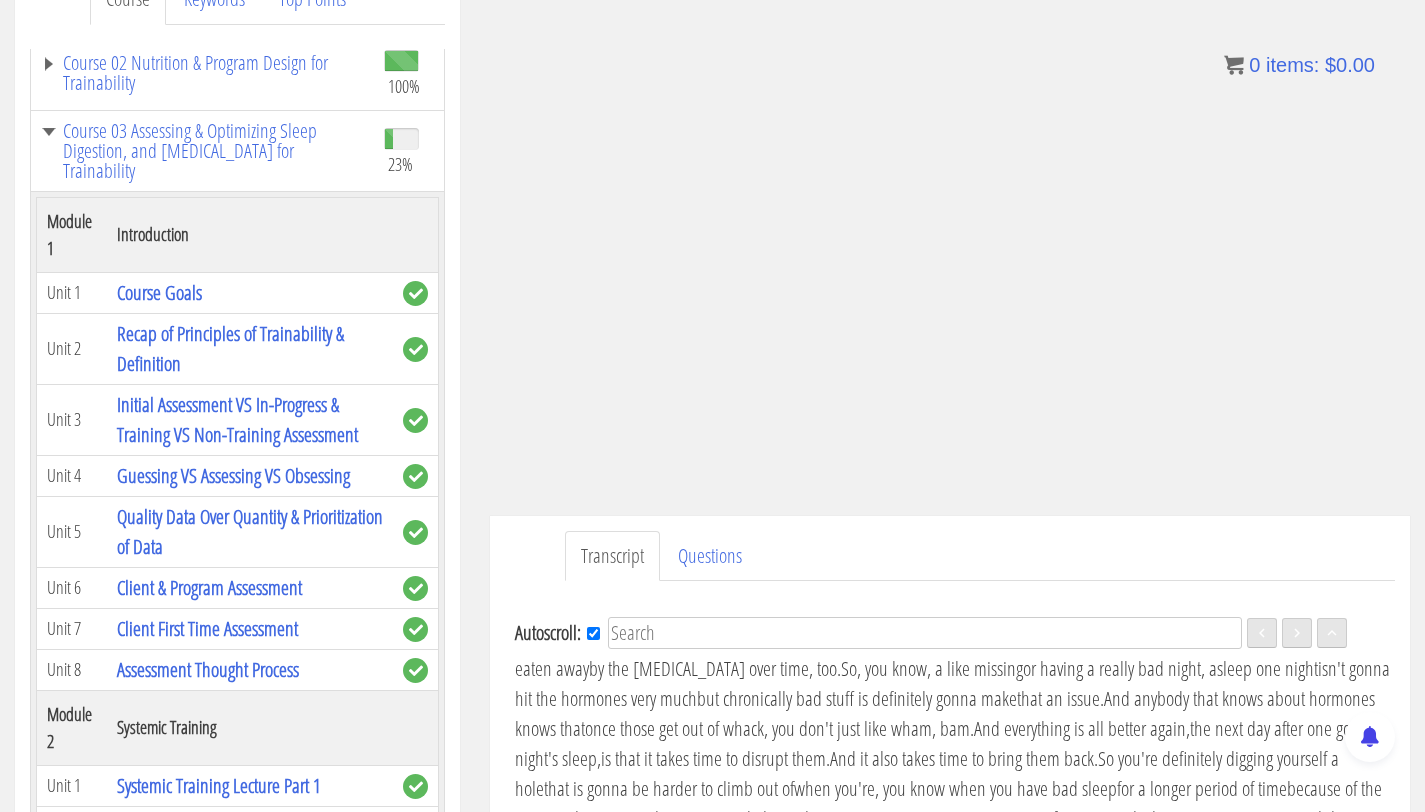 scroll, scrollTop: 1155, scrollLeft: 0, axis: vertical 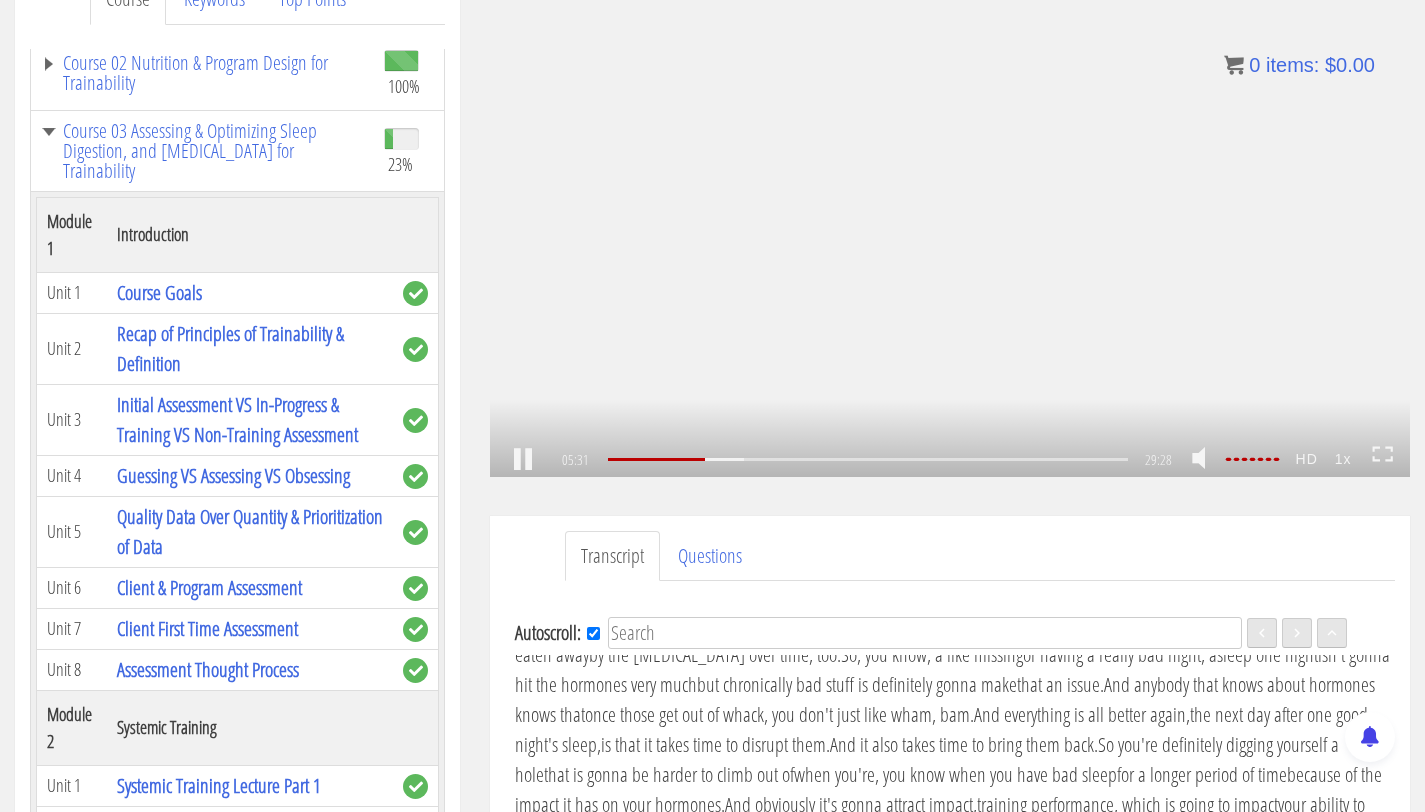 click on ".fp-color-play{opacity:0.65;}.rect{fill:#fff;}" 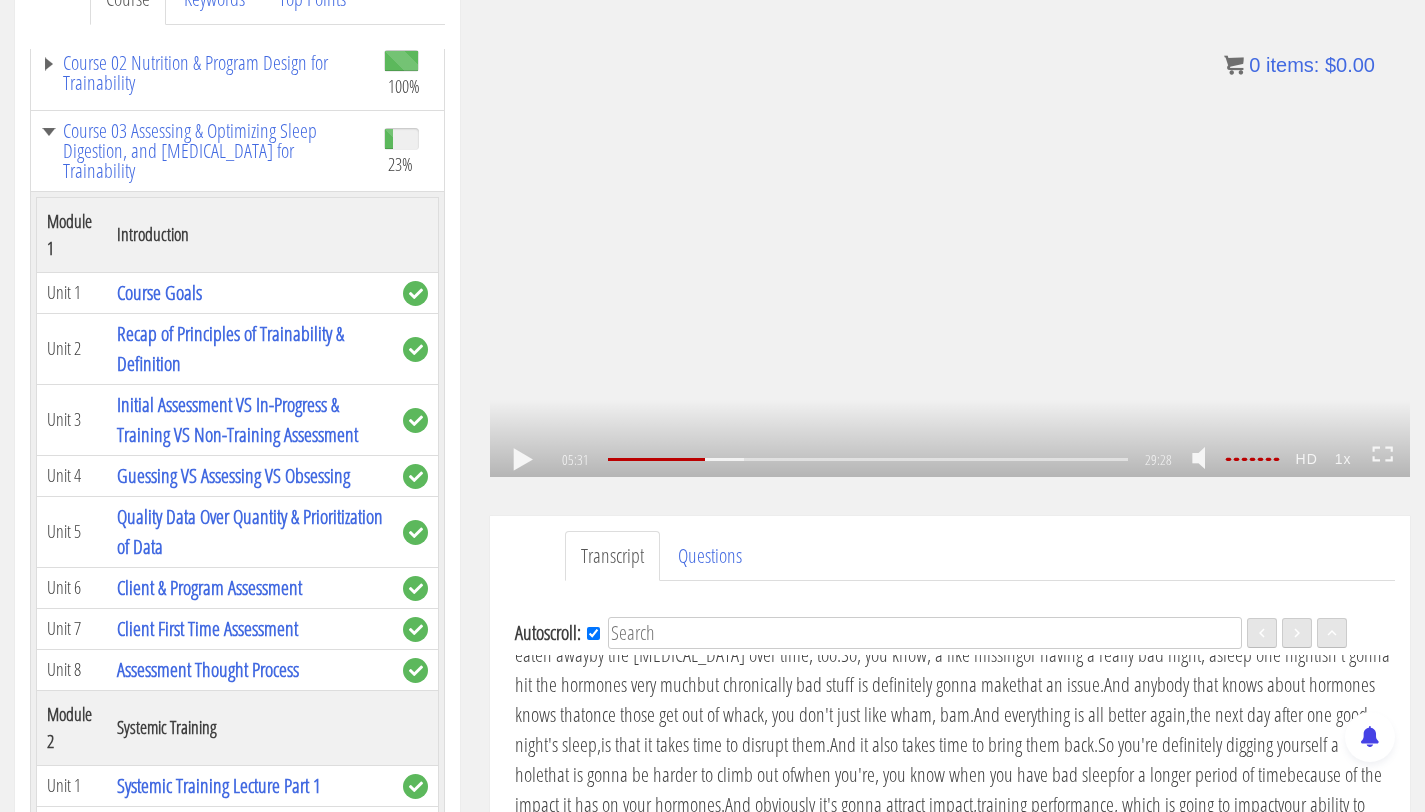 click on ".fp-color-play{opacity:0.65;}.rect{fill:#fff;}" 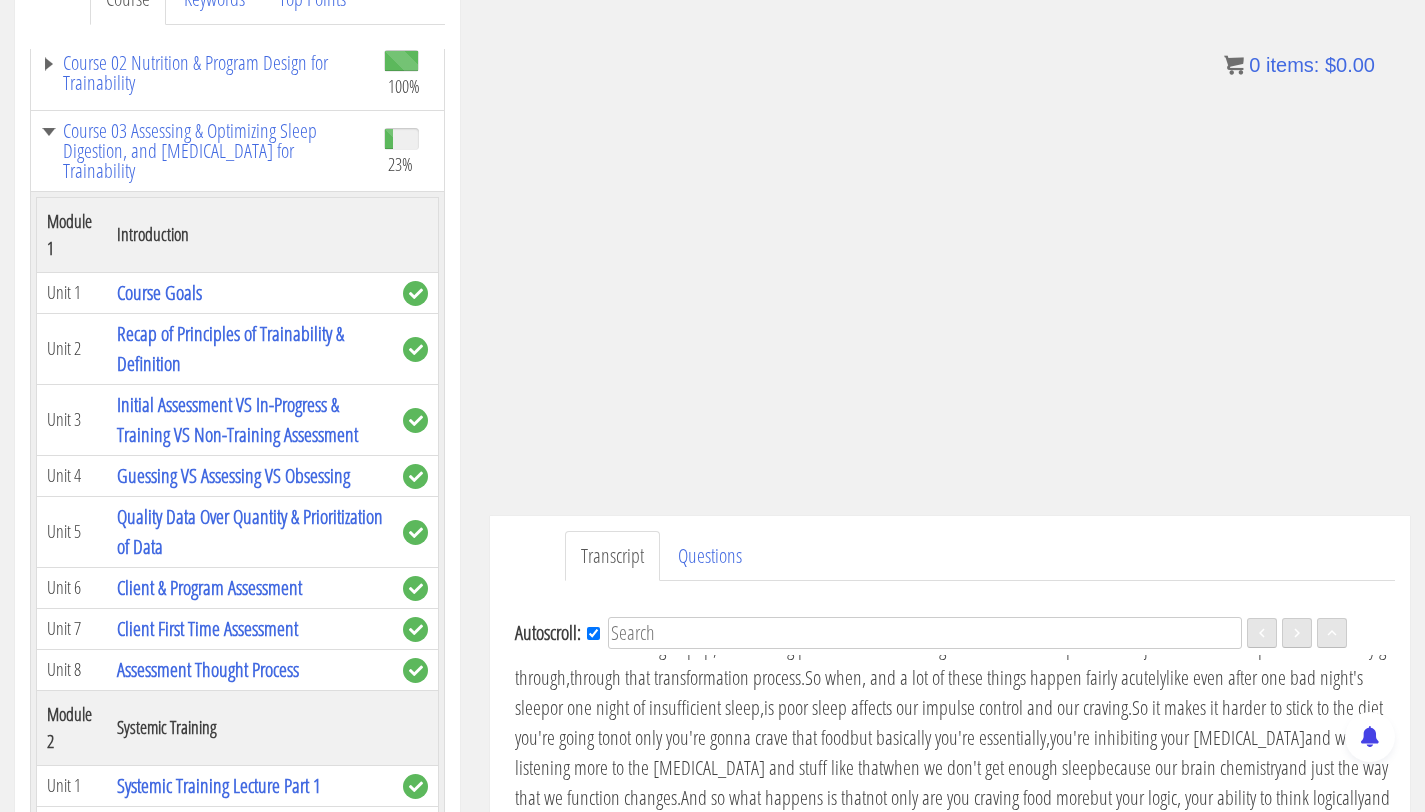 scroll, scrollTop: 1582, scrollLeft: 0, axis: vertical 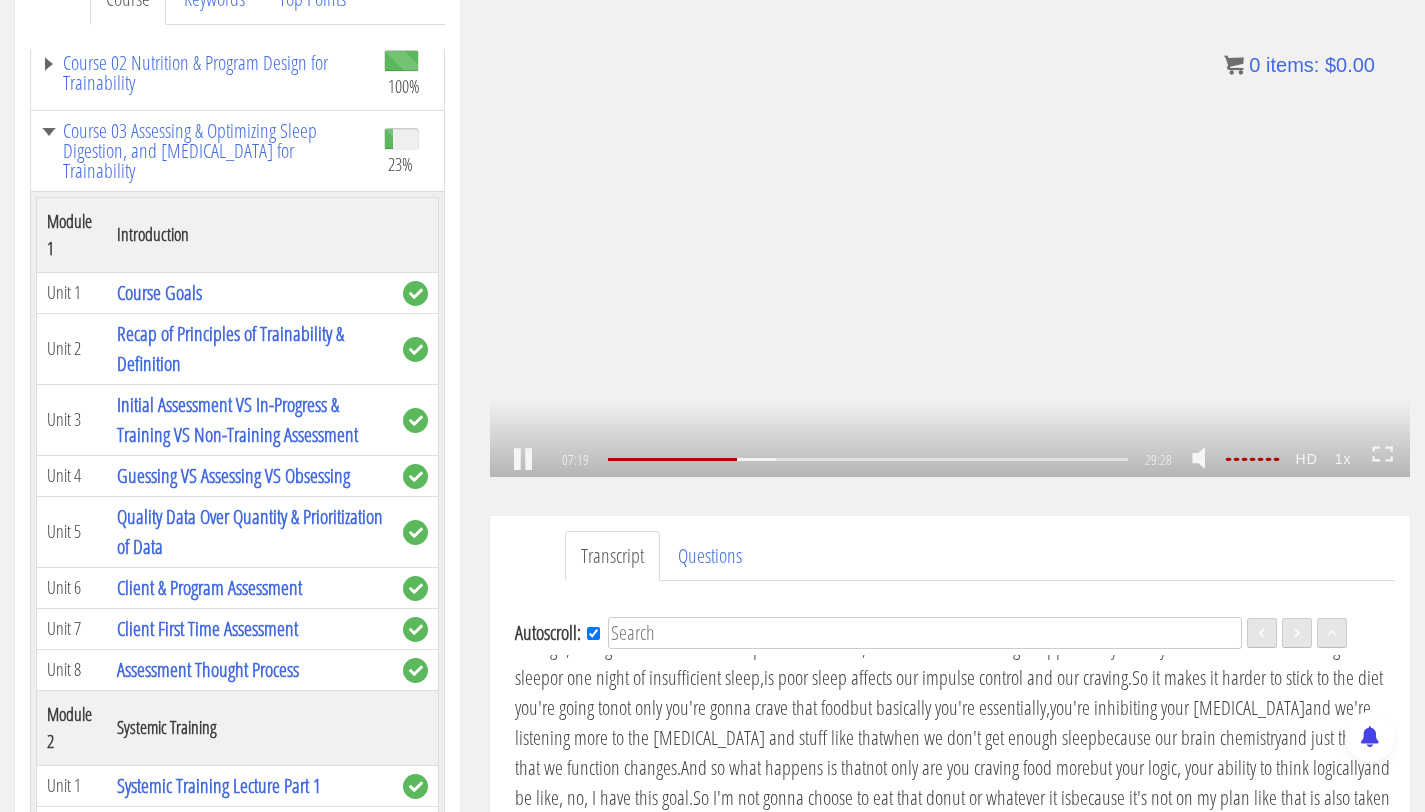 click on ".fp-color-play{opacity:0.65;}.rect{fill:#fff;}" 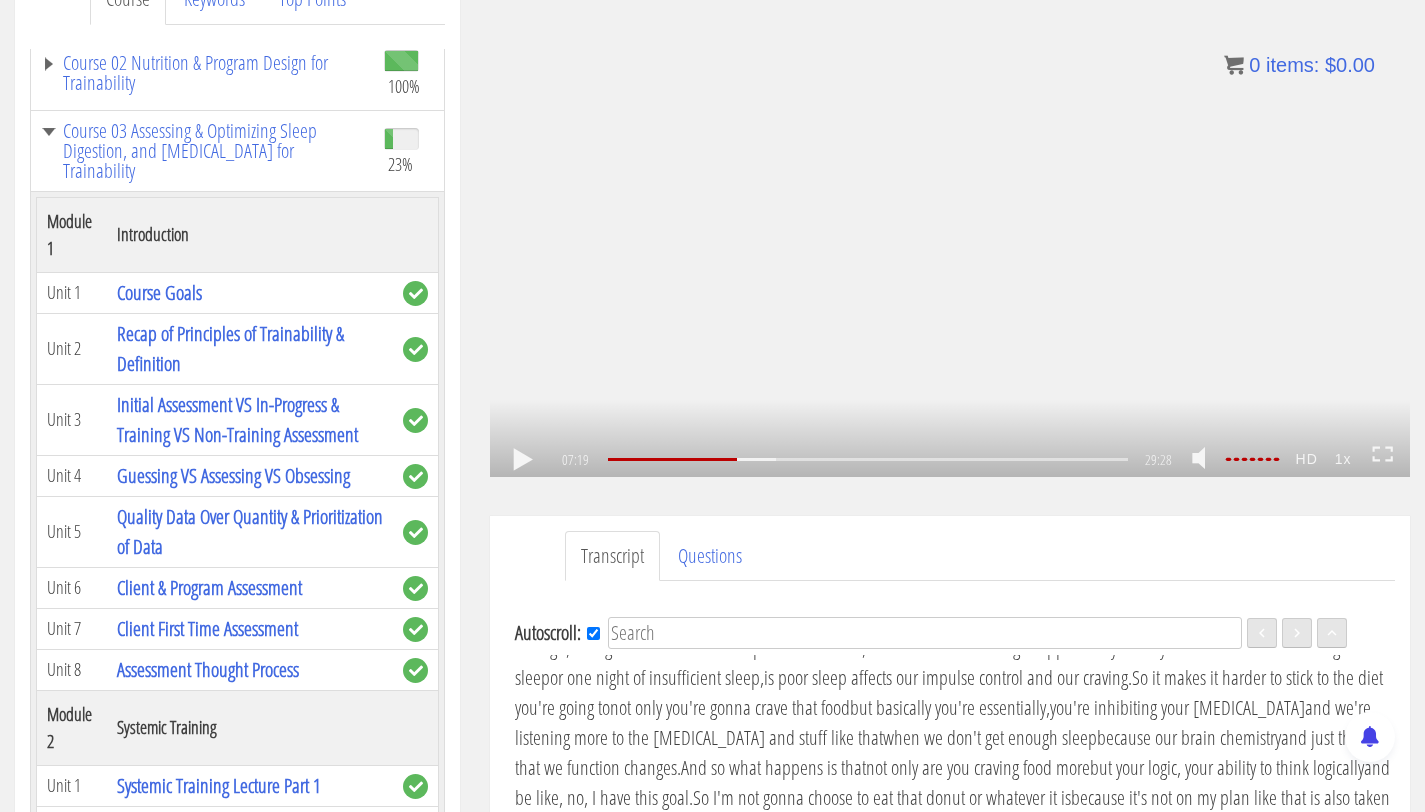 click on ".fp-color-play{opacity:0.65;}.rect{fill:#fff;}" 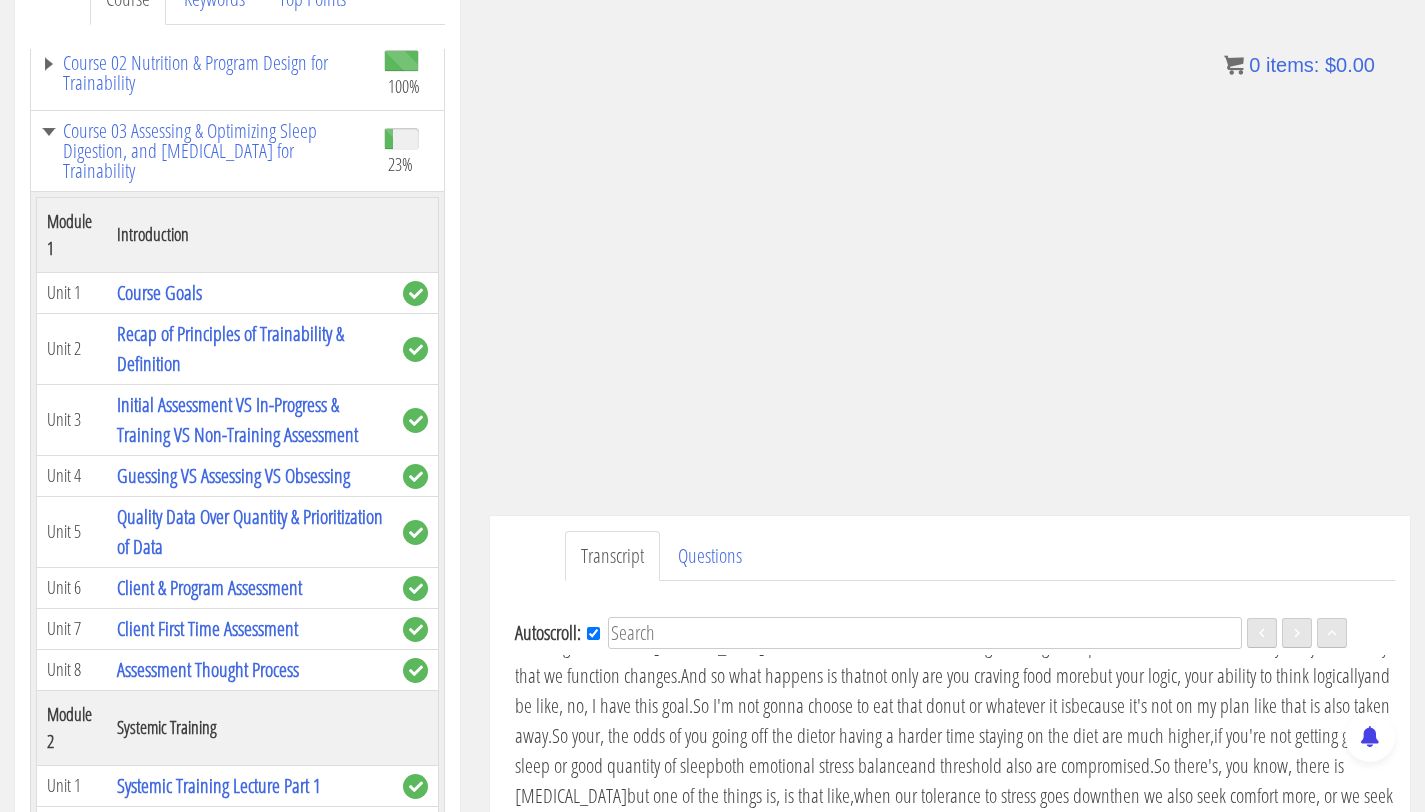 scroll, scrollTop: 1704, scrollLeft: 0, axis: vertical 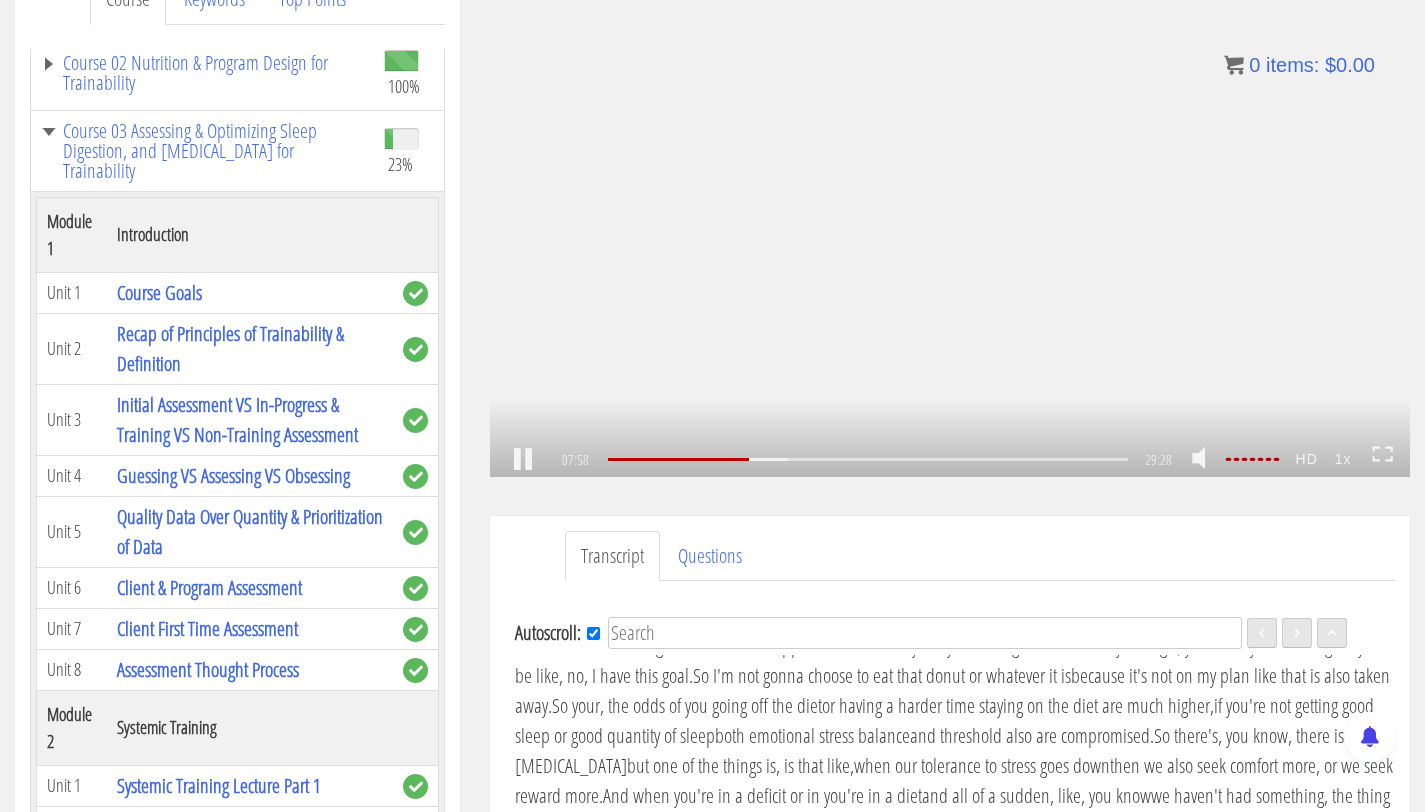 click on ".a{fill:#000;opacity:0.65;}.b{fill:#fff;opacity:1.0;}
.fp-color-play{opacity:0.65;}.controlbutton{fill:#fff;}
.fp-color-play{opacity:0.65;}.controlbutton{fill:#fff;}
.controlbuttonbg{opacity:0.65;}.controlbutton{fill:#fff;}
.fp-color-play{opacity:0.65;}.rect{fill:#fff;}
.fp-color-play{opacity:0.65;}.rect{fill:#fff;}
.fp-color-play{opacity:0.65;}.rect{fill:#fff;}
.fp-color-play{opacity:0.65;}.rect{fill:#fff;}
07:58                              06:52                                           29:28              21:31" at bounding box center [950, 218] 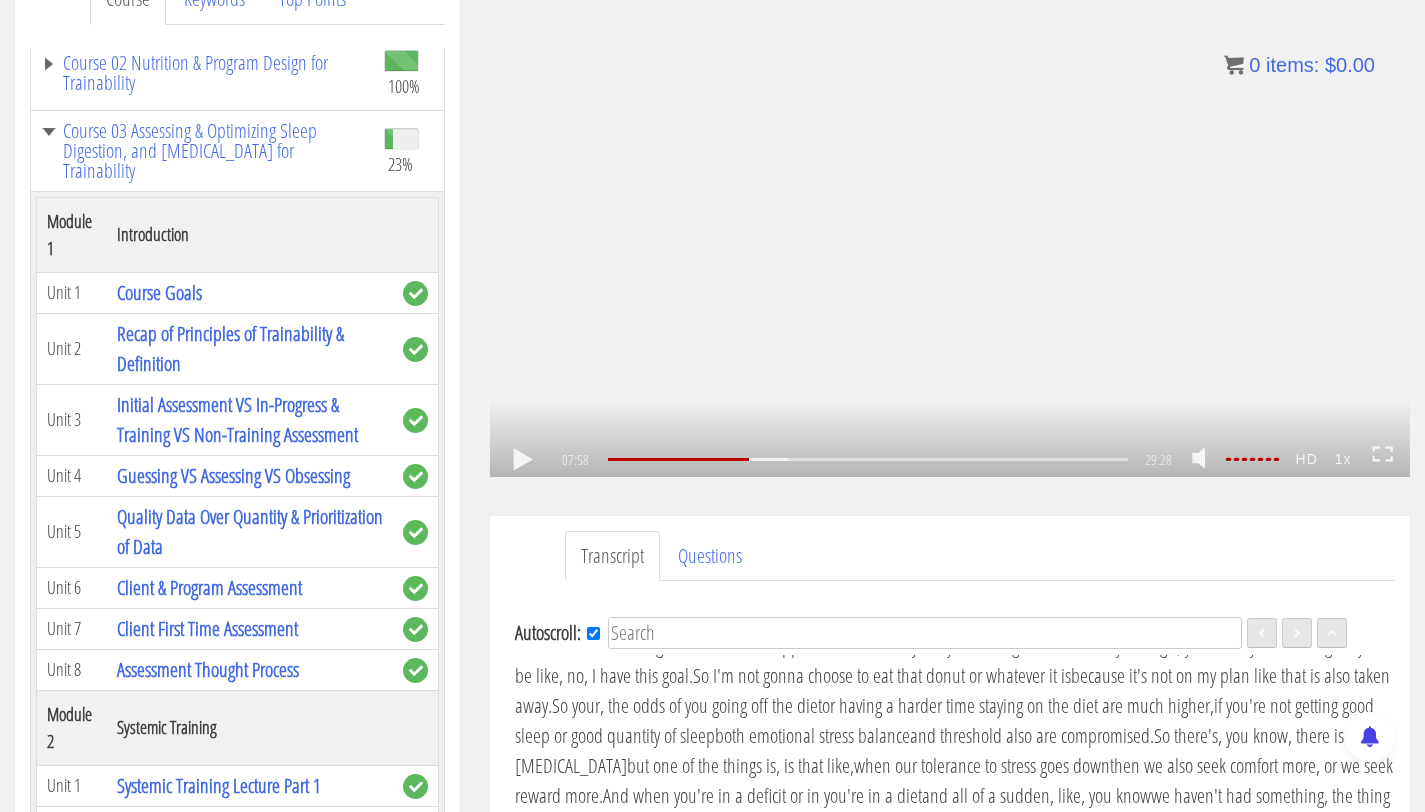 click on ".a{fill:#000;opacity:0.65;}.b{fill:#fff;opacity:1.0;}
.fp-color-play{opacity:0.65;}.controlbutton{fill:#fff;}
.fp-color-play{opacity:0.65;}.controlbutton{fill:#fff;}
.controlbuttonbg{opacity:0.65;}.controlbutton{fill:#fff;}
.fp-color-play{opacity:0.65;}.rect{fill:#fff;}
.fp-color-play{opacity:0.65;}.rect{fill:#fff;}
.fp-color-play{opacity:0.65;}.rect{fill:#fff;}
.fp-color-play{opacity:0.65;}.rect{fill:#fff;}
07:58                              06:52                                           29:28              21:30" at bounding box center [950, 218] 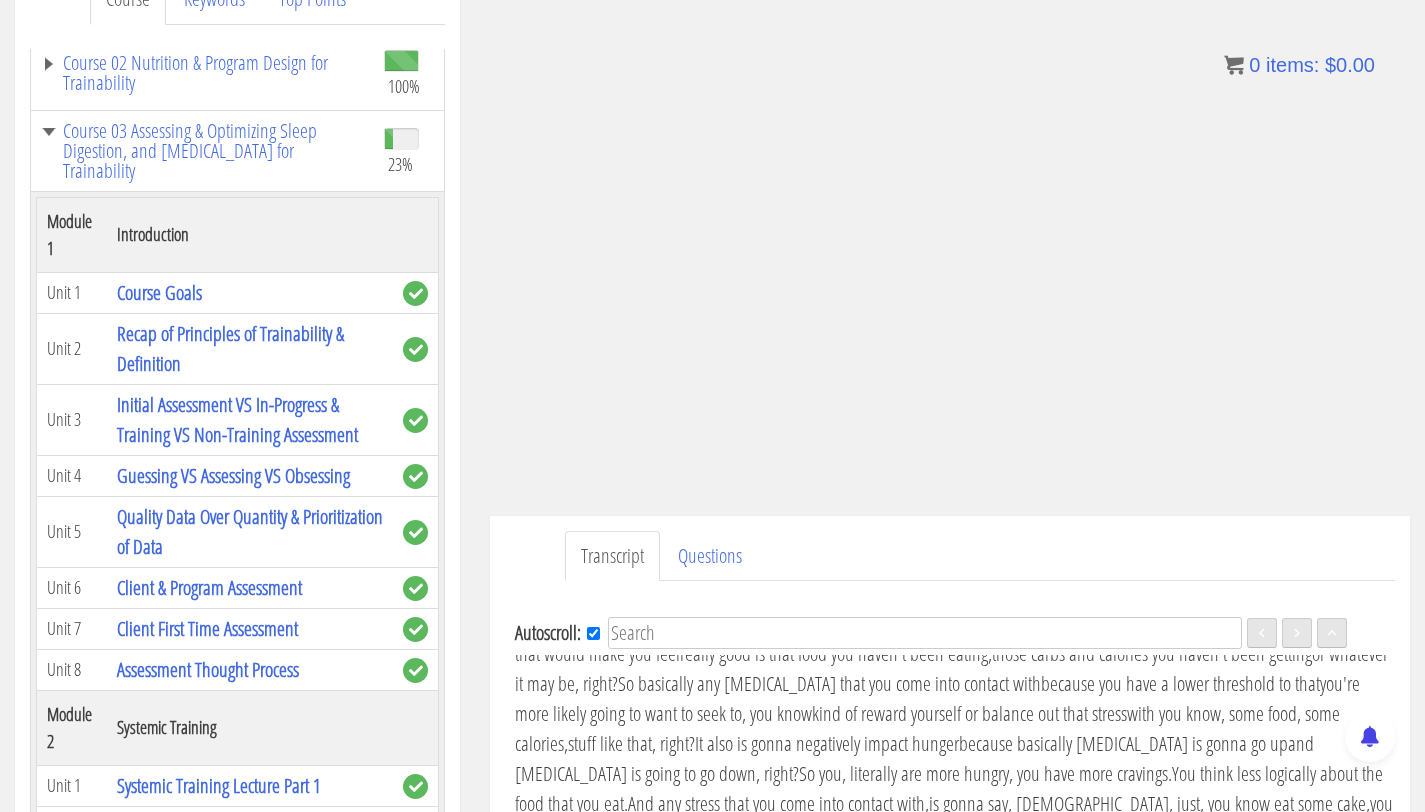scroll, scrollTop: 1887, scrollLeft: 0, axis: vertical 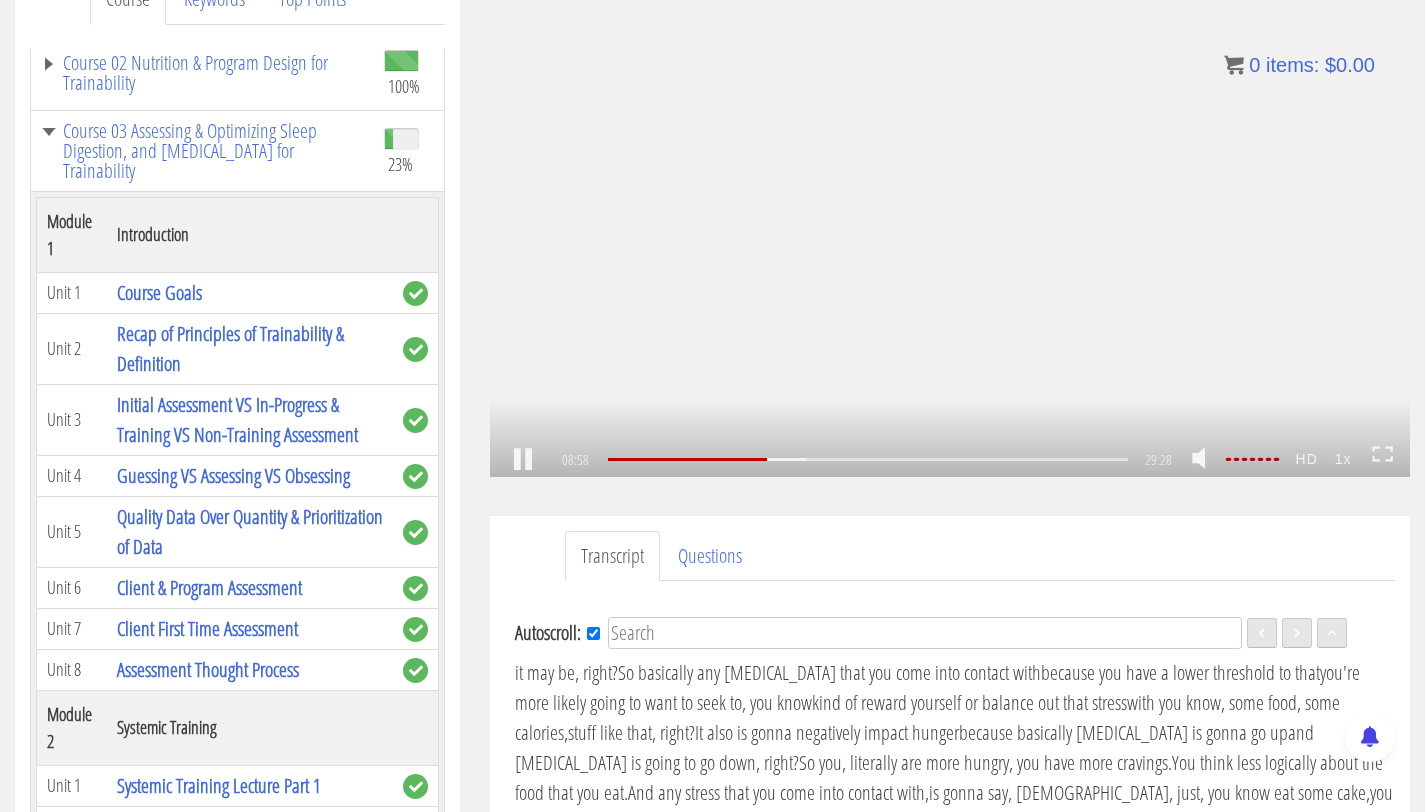 click on ".a{fill:#000;opacity:0.65;}.b{fill:#fff;opacity:1.0;}
.fp-color-play{opacity:0.65;}.controlbutton{fill:#fff;}
.fp-color-play{opacity:0.65;}.controlbutton{fill:#fff;}
.controlbuttonbg{opacity:0.65;}.controlbutton{fill:#fff;}
.fp-color-play{opacity:0.65;}.rect{fill:#fff;}
.fp-color-play{opacity:0.65;}.rect{fill:#fff;}
.fp-color-play{opacity:0.65;}.rect{fill:#fff;}
.fp-color-play{opacity:0.65;}.rect{fill:#fff;}
08:58                              06:52                                           29:28              20:31" at bounding box center (950, 218) 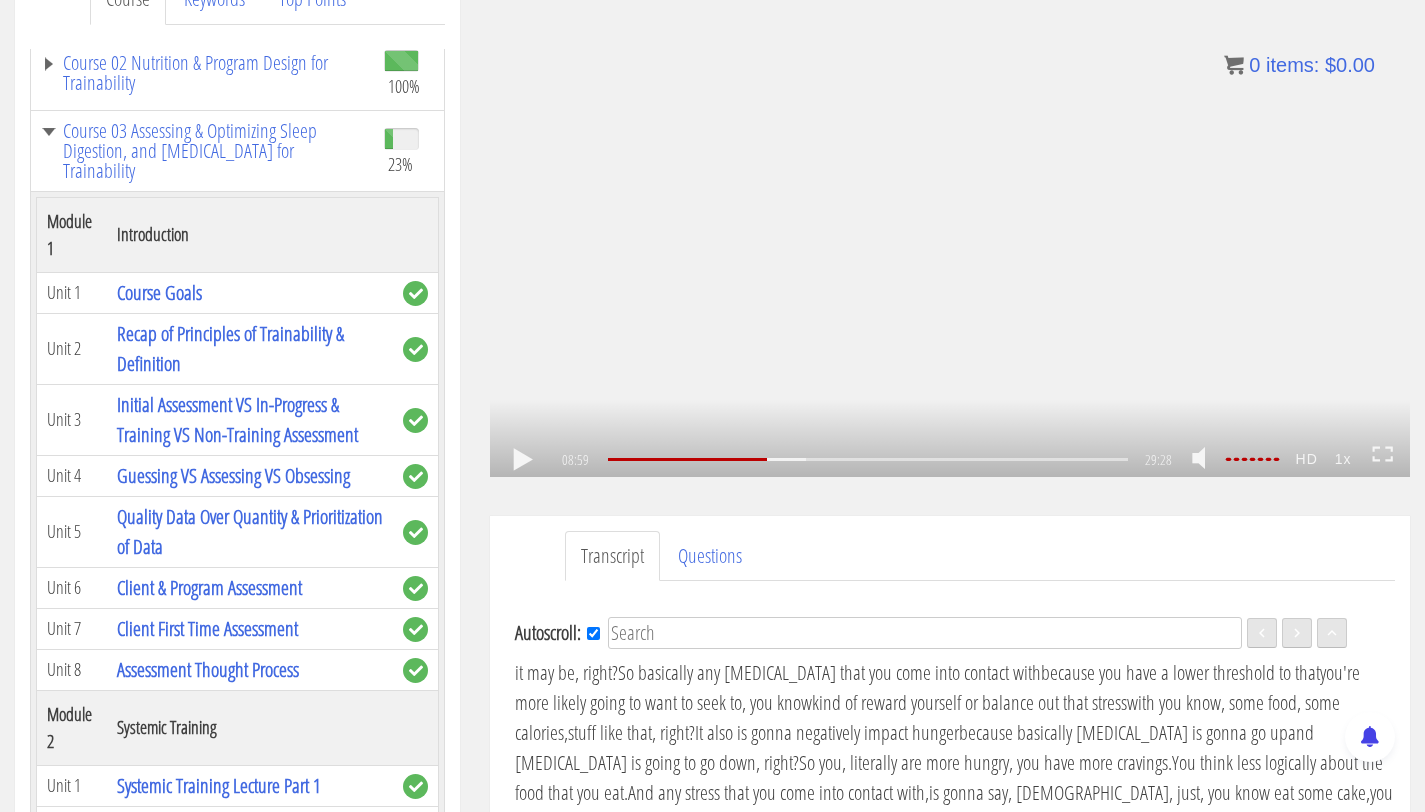 click on ".a{fill:#000;opacity:0.65;}.b{fill:#fff;opacity:1.0;}
.fp-color-play{opacity:0.65;}.controlbutton{fill:#fff;}
.fp-color-play{opacity:0.65;}.controlbutton{fill:#fff;}
.controlbuttonbg{opacity:0.65;}.controlbutton{fill:#fff;}
.fp-color-play{opacity:0.65;}.rect{fill:#fff;}
.fp-color-play{opacity:0.65;}.rect{fill:#fff;}
.fp-color-play{opacity:0.65;}.rect{fill:#fff;}
.fp-color-play{opacity:0.65;}.rect{fill:#fff;}
08:59                              06:52                                           29:28              20:30" at bounding box center (950, 218) 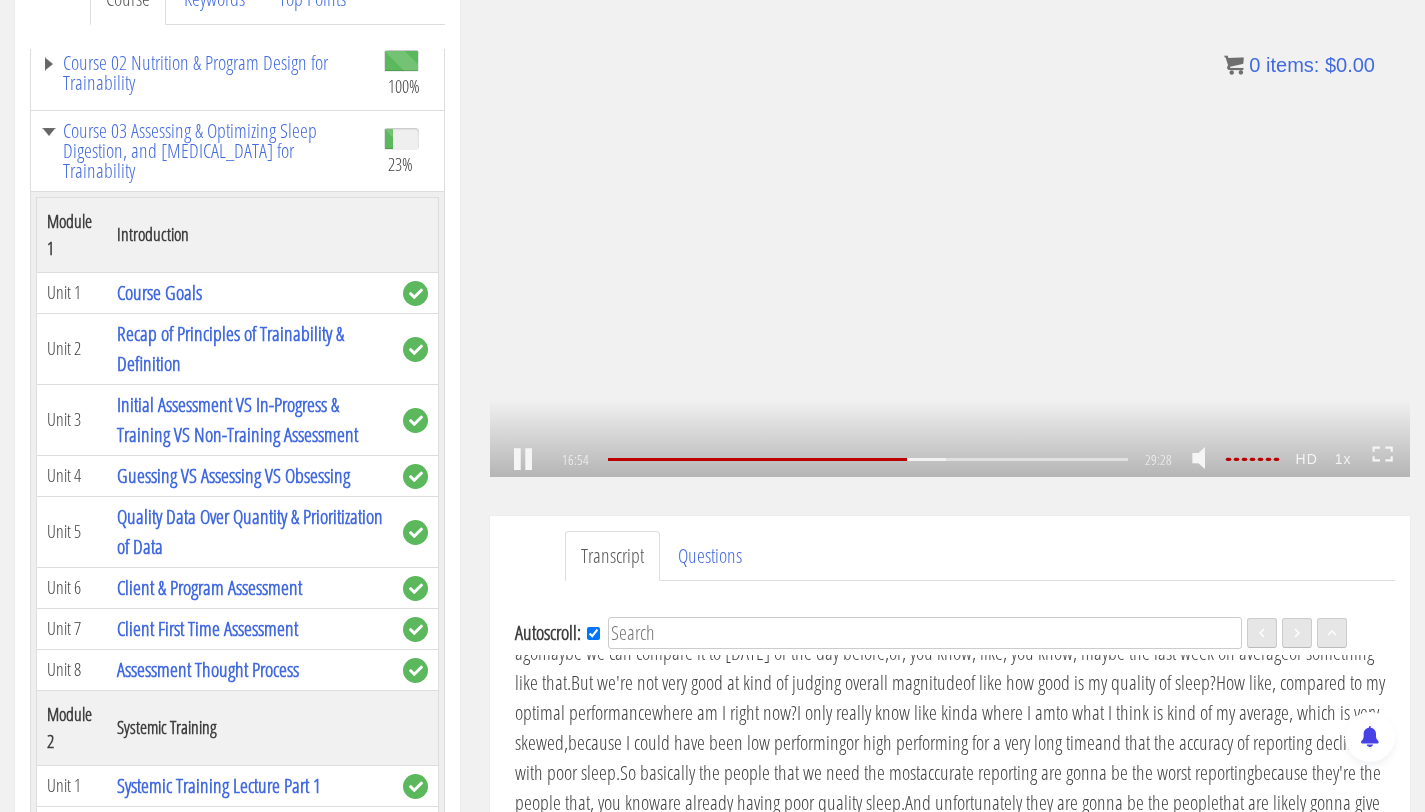 scroll, scrollTop: 3748, scrollLeft: 0, axis: vertical 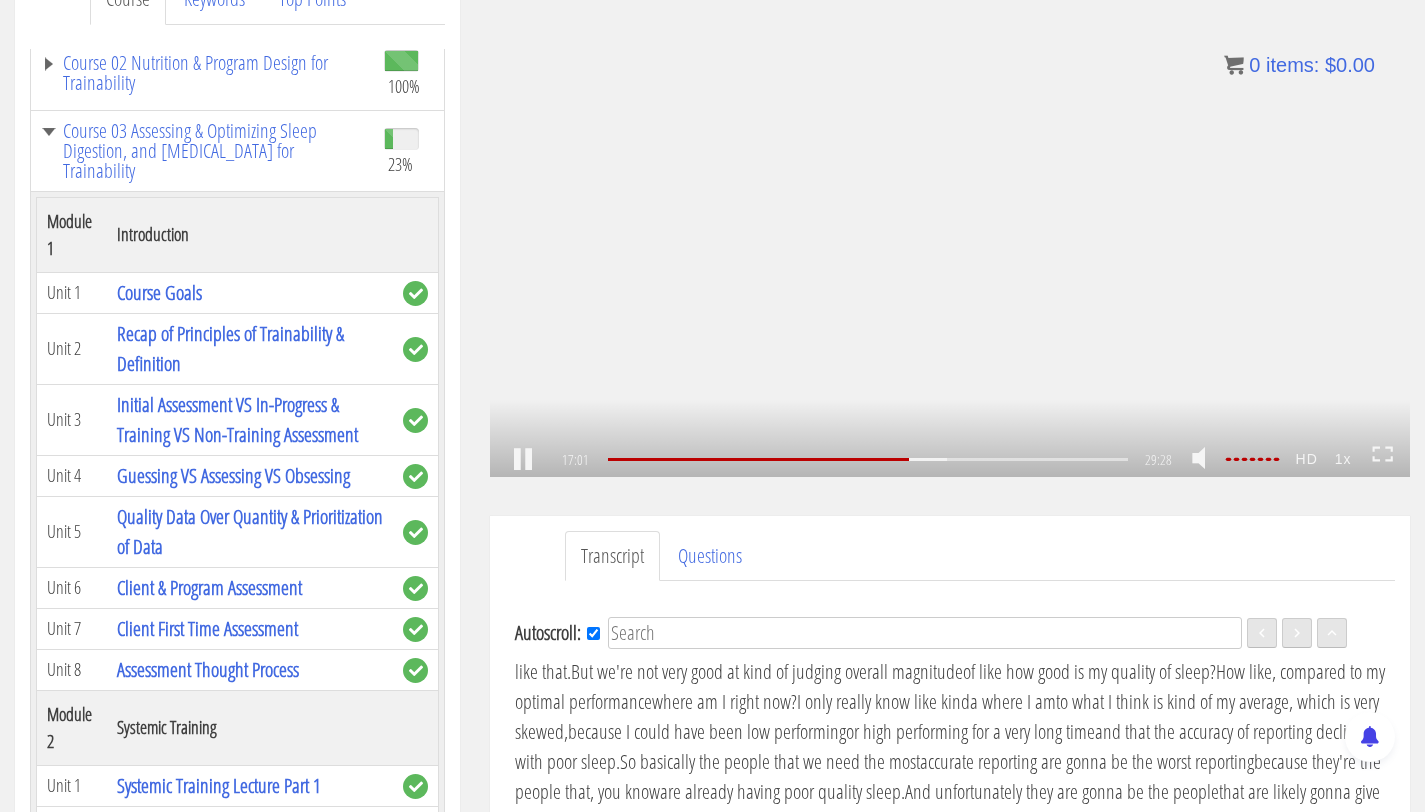 click on ".a{fill:#000;opacity:0.65;}.b{fill:#fff;opacity:1.0;}
.fp-color-play{opacity:0.65;}.controlbutton{fill:#fff;}
.fp-color-play{opacity:0.65;}.controlbutton{fill:#fff;}
.controlbuttonbg{opacity:0.65;}.controlbutton{fill:#fff;}
.fp-color-play{opacity:0.65;}.rect{fill:#fff;}
.fp-color-play{opacity:0.65;}.rect{fill:#fff;}
.fp-color-play{opacity:0.65;}.rect{fill:#fff;}
.fp-color-play{opacity:0.65;}.rect{fill:#fff;}
17:01                              06:52                                           29:28              12:28" at bounding box center (950, 218) 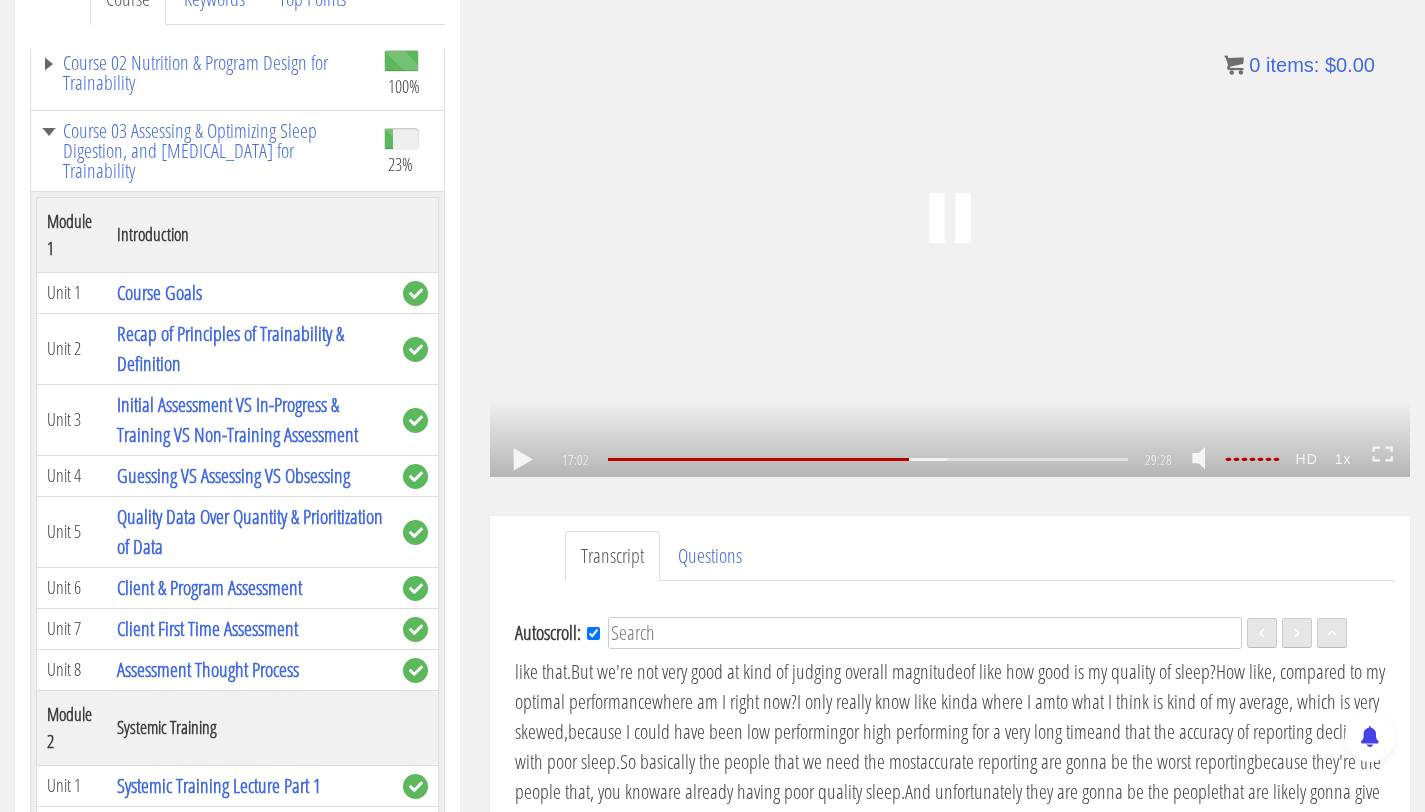 scroll, scrollTop: 3778, scrollLeft: 0, axis: vertical 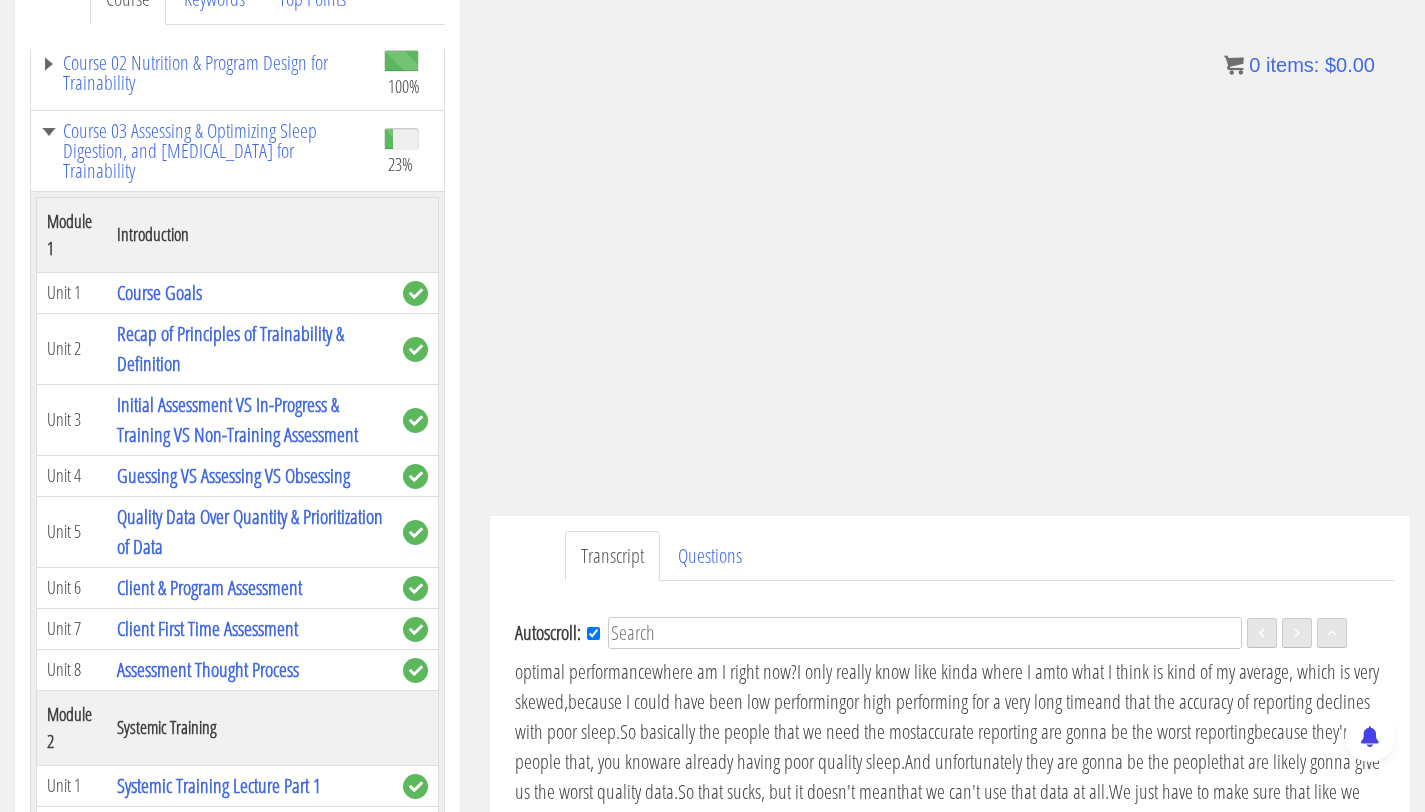 click on ".a{fill:#000;opacity:0.65;}.b{fill:#fff;opacity:1.0;}
.fp-color-play{opacity:0.65;}.controlbutton{fill:#fff;}
.fp-color-play{opacity:0.65;}.controlbutton{fill:#fff;}
.controlbuttonbg{opacity:0.65;}.controlbutton{fill:#fff;}
.fp-color-play{opacity:0.65;}.rect{fill:#fff;}
.fp-color-play{opacity:0.65;}.rect{fill:#fff;}
.fp-color-play{opacity:0.65;}.rect{fill:#fff;}
.fp-color-play{opacity:0.65;}.rect{fill:#fff;}
17:02                              06:52                                           29:28              12:27" at bounding box center (950, 218) 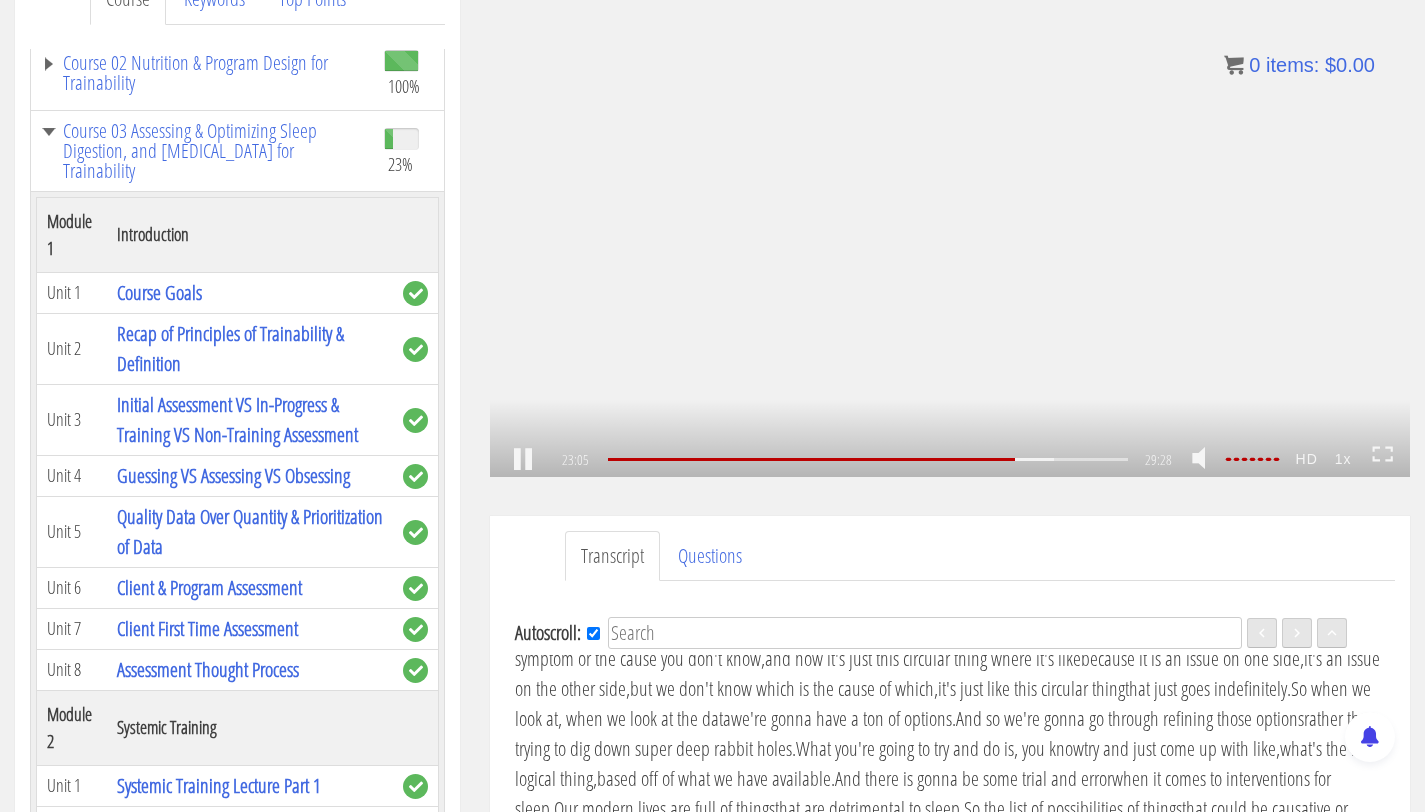 scroll, scrollTop: 5212, scrollLeft: 0, axis: vertical 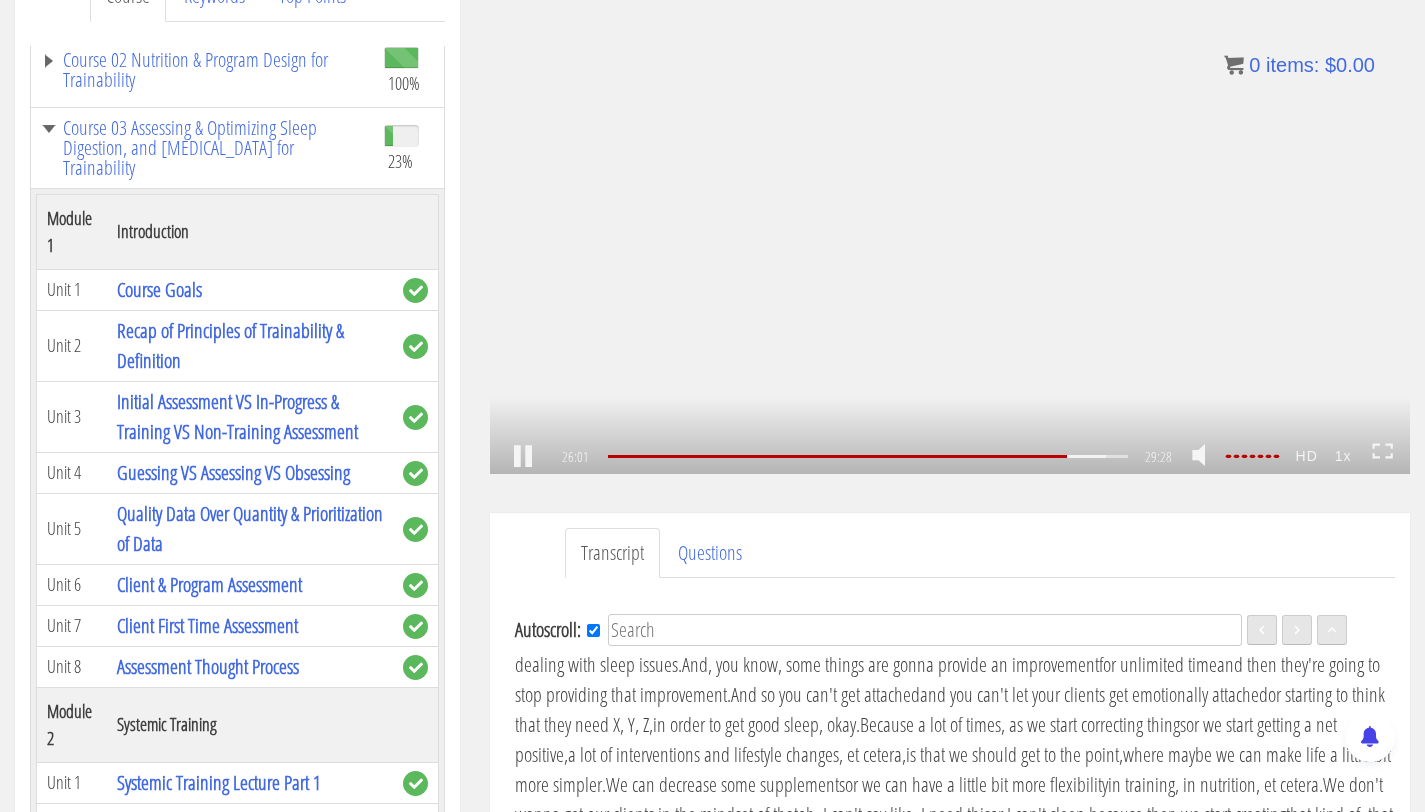 click on ".a{fill:#000;opacity:0.65;}.b{fill:#fff;opacity:1.0;}
.fp-color-play{opacity:0.65;}.controlbutton{fill:#fff;}
.fp-color-play{opacity:0.65;}.controlbutton{fill:#fff;}
.controlbuttonbg{opacity:0.65;}.controlbutton{fill:#fff;}
.fp-color-play{opacity:0.65;}.rect{fill:#fff;}
.fp-color-play{opacity:0.65;}.rect{fill:#fff;}
.fp-color-play{opacity:0.65;}.rect{fill:#fff;}
.fp-color-play{opacity:0.65;}.rect{fill:#fff;}
26:01                              06:52                                           29:28              03:27" at bounding box center [950, 215] 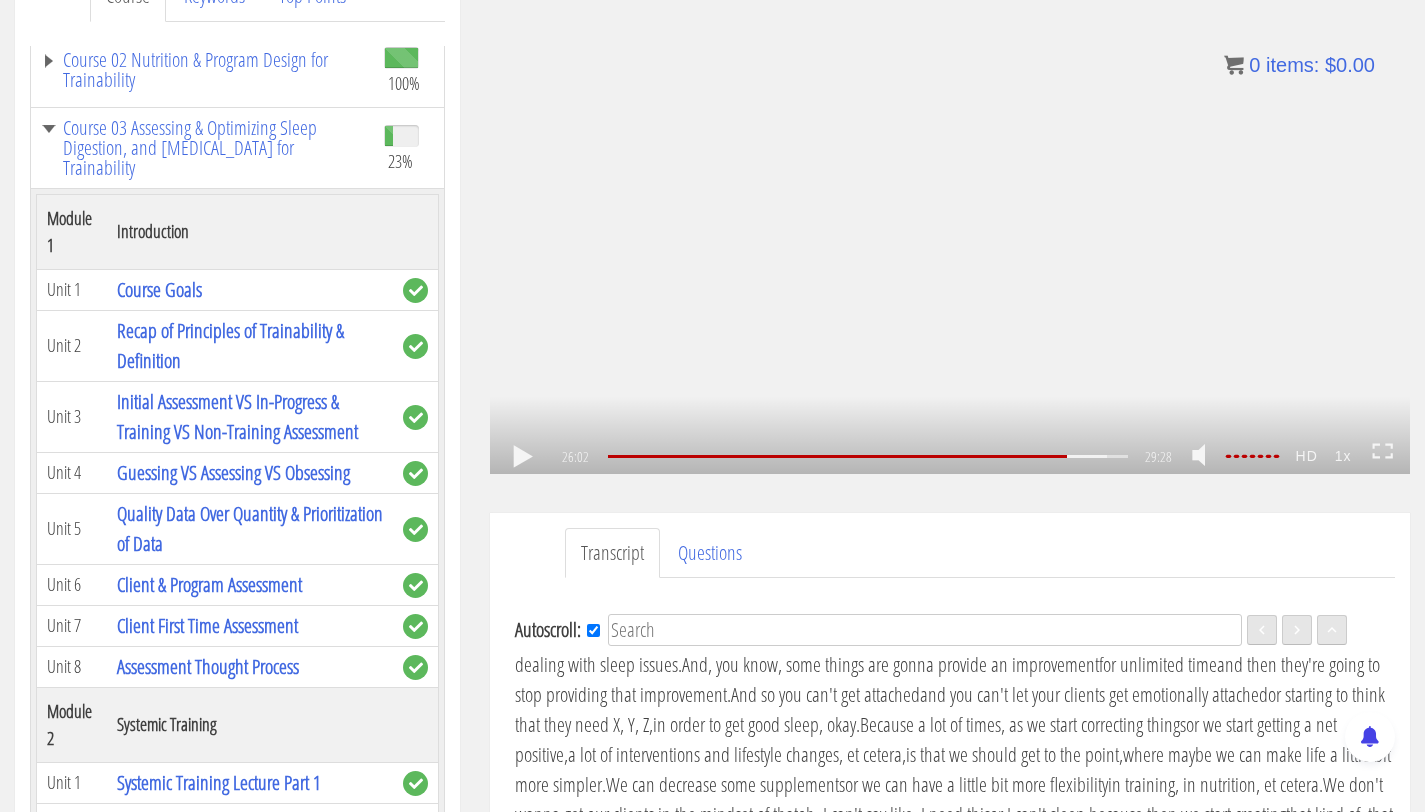 click on ".a{fill:#000;opacity:0.65;}.b{fill:#fff;opacity:1.0;}
.fp-color-play{opacity:0.65;}.controlbutton{fill:#fff;}
.fp-color-play{opacity:0.65;}.controlbutton{fill:#fff;}
.controlbuttonbg{opacity:0.65;}.controlbutton{fill:#fff;}
.fp-color-play{opacity:0.65;}.rect{fill:#fff;}
.fp-color-play{opacity:0.65;}.rect{fill:#fff;}
.fp-color-play{opacity:0.65;}.rect{fill:#fff;}
.fp-color-play{opacity:0.65;}.rect{fill:#fff;}
26:02                              06:52                                           29:28              03:27" at bounding box center [950, 215] 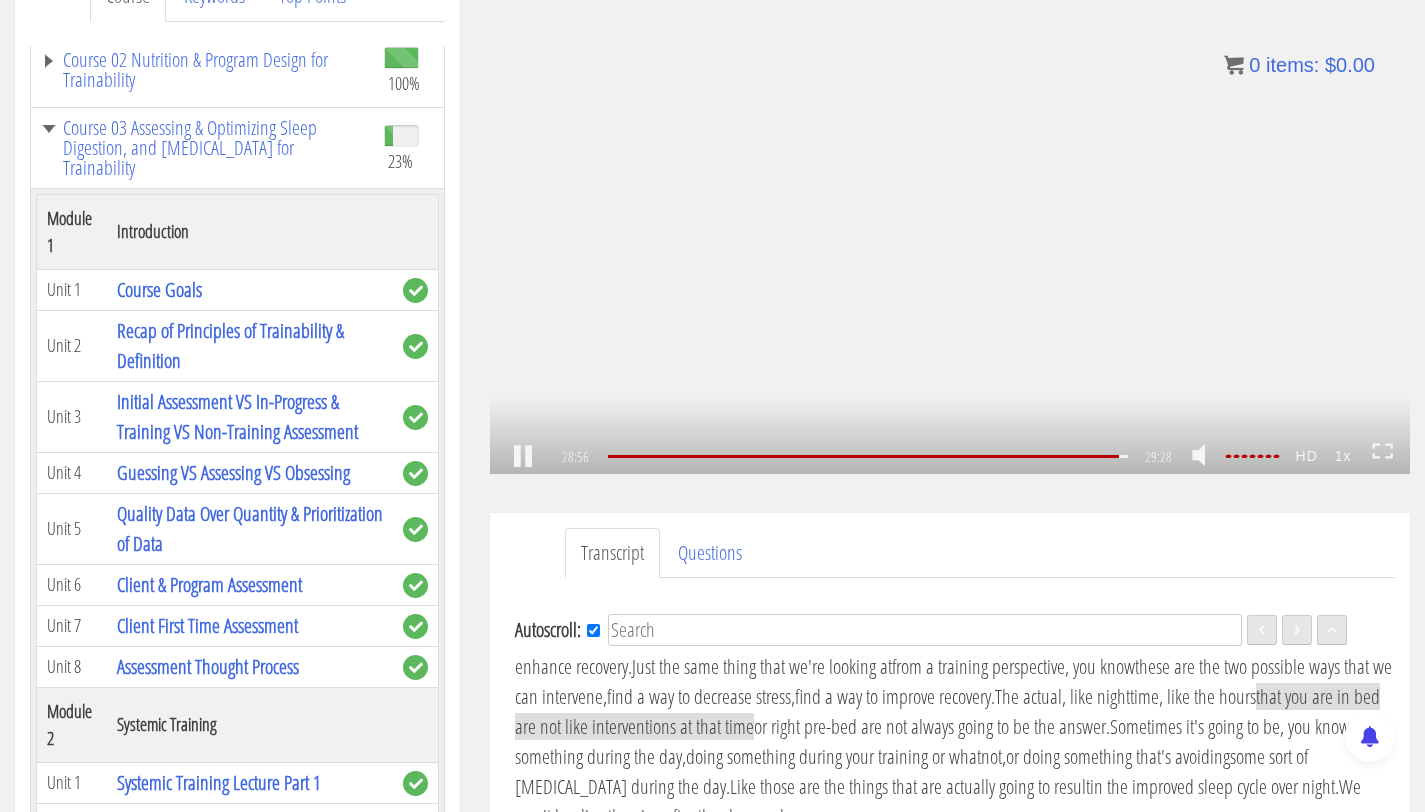 scroll, scrollTop: 6530, scrollLeft: 0, axis: vertical 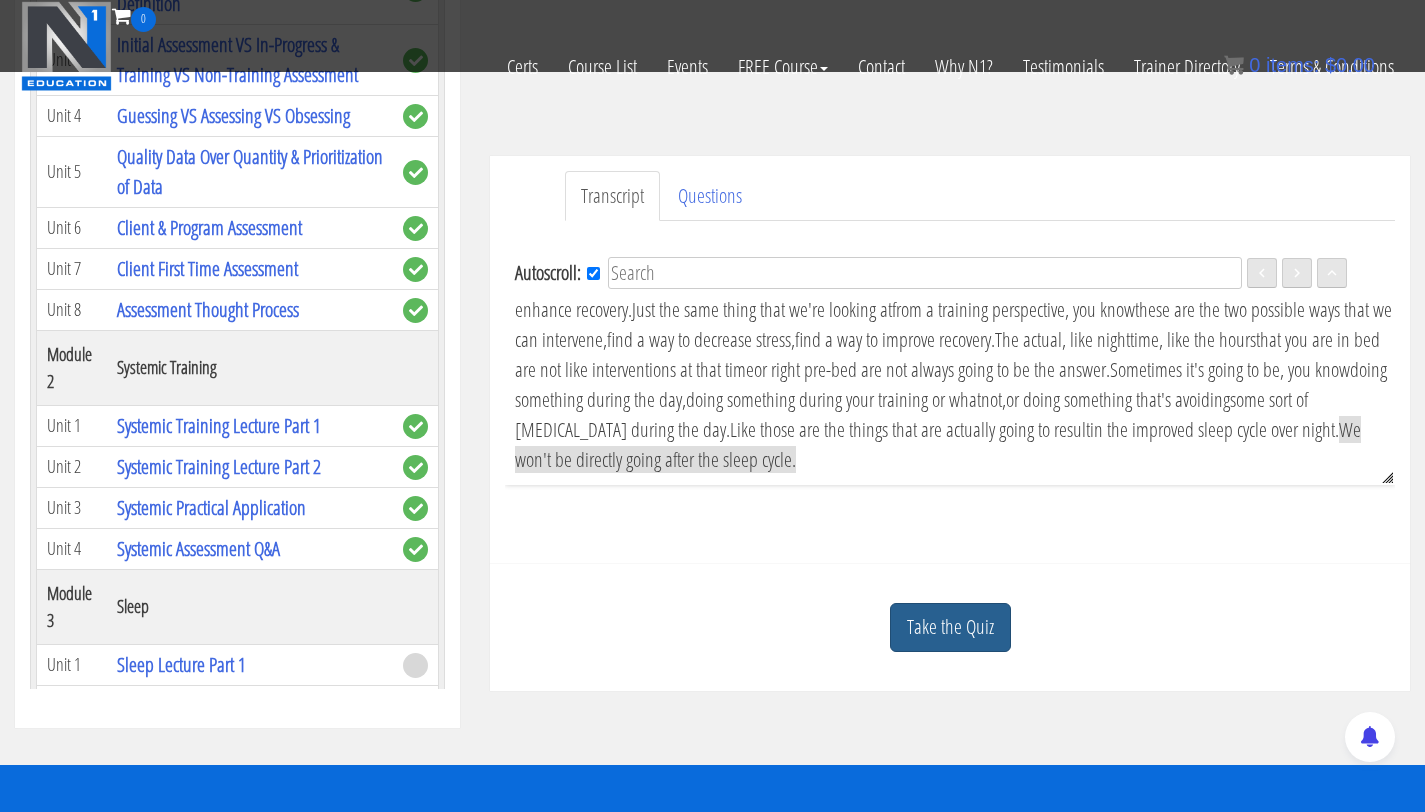 click on "Take the Quiz" at bounding box center [950, 627] 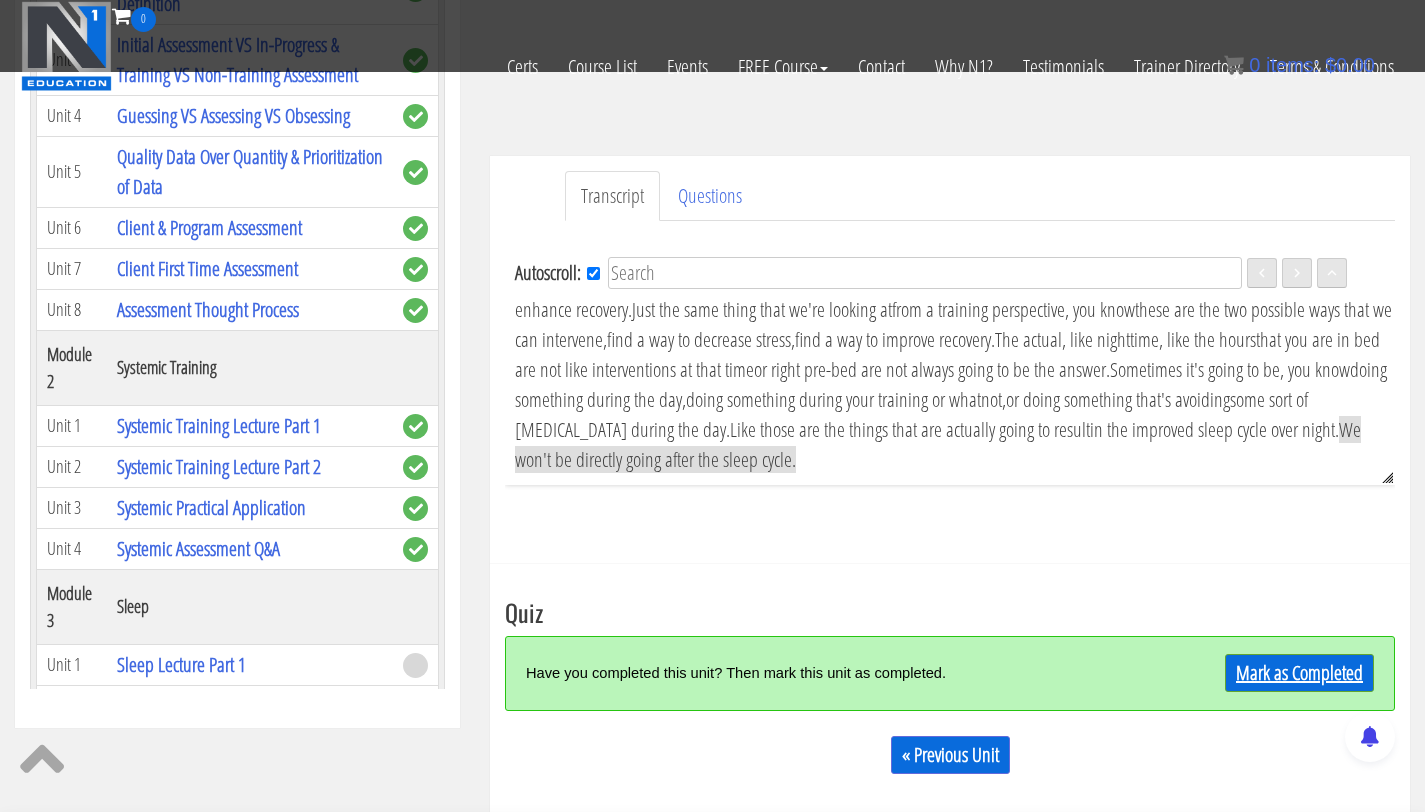 click on "Mark as Completed" at bounding box center [1299, 673] 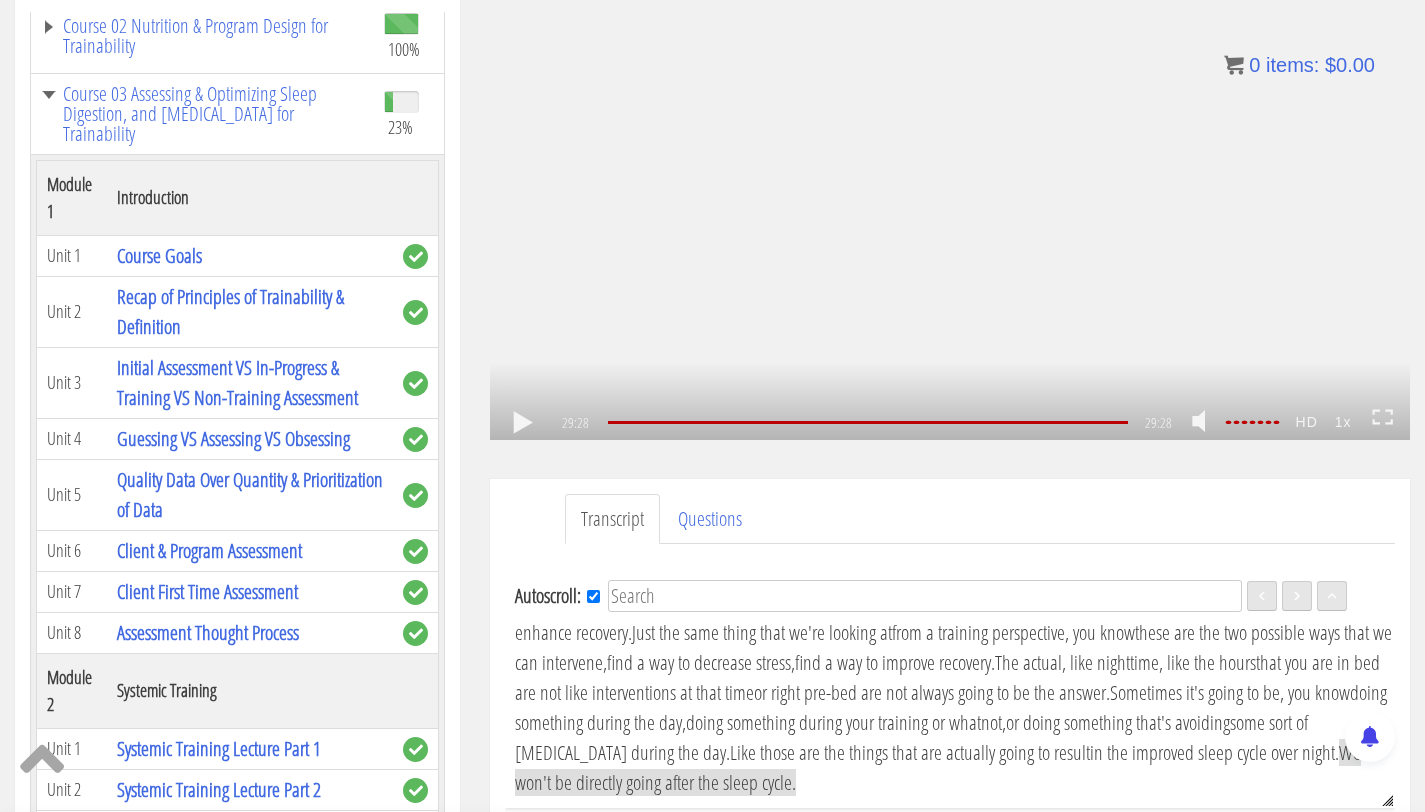 scroll, scrollTop: 0, scrollLeft: 0, axis: both 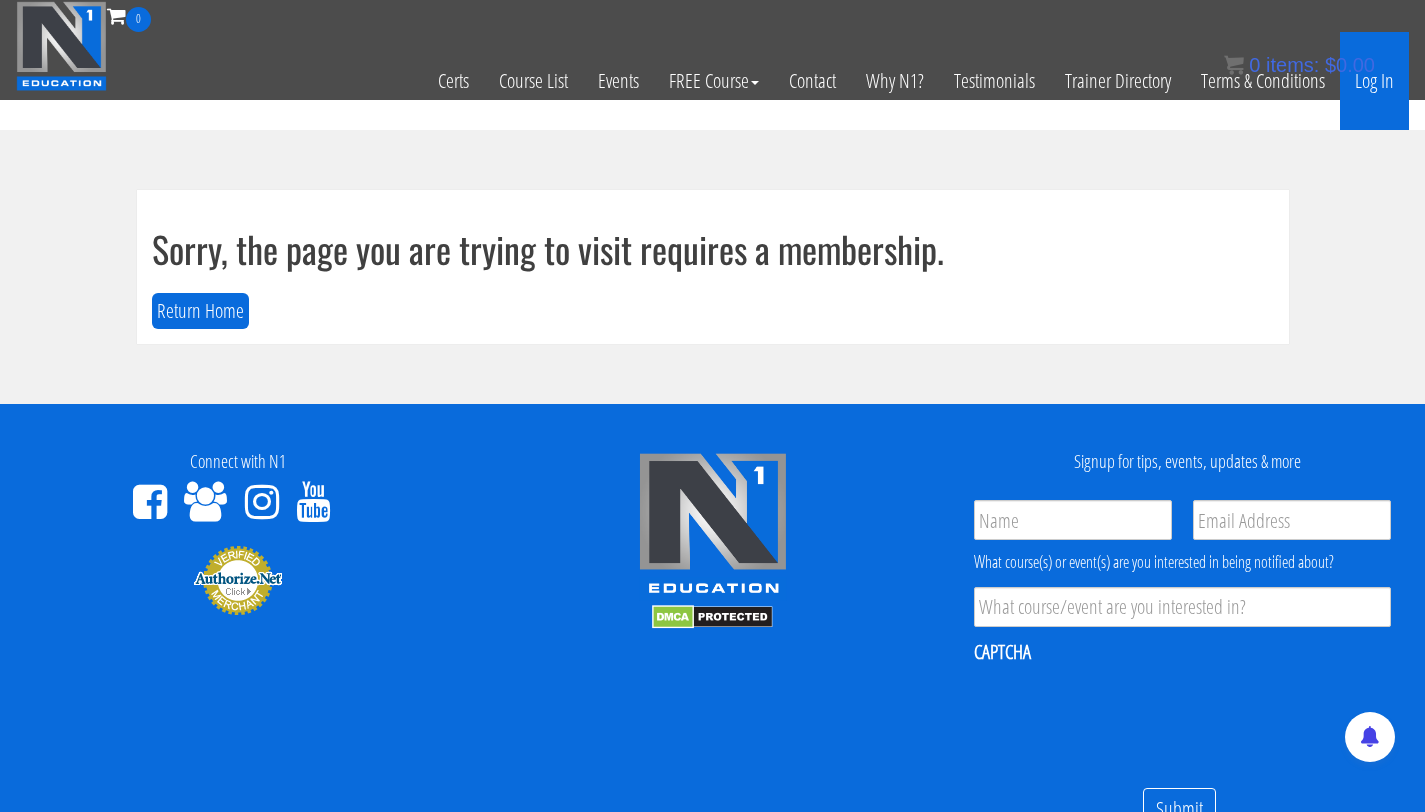 click on "Log In" at bounding box center [1374, 81] 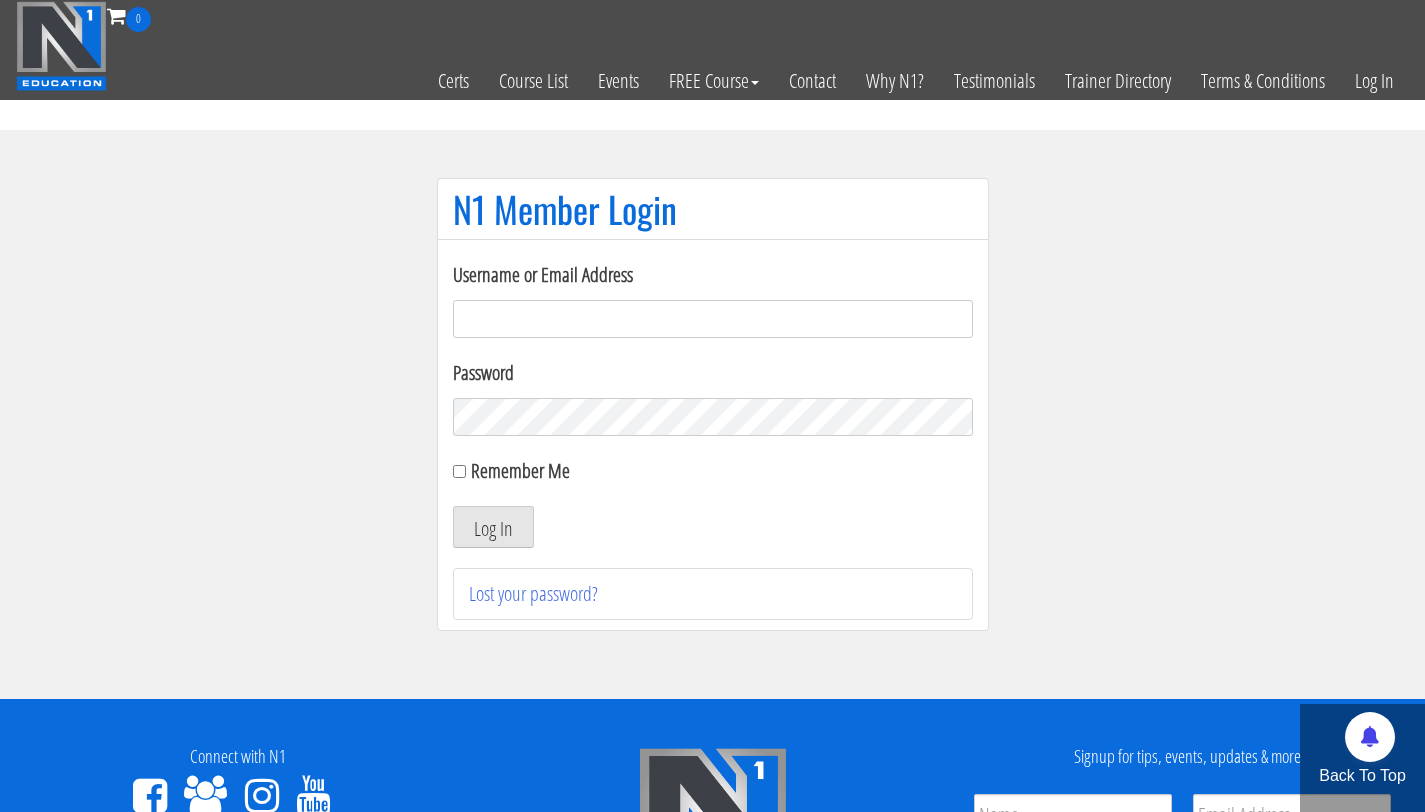 scroll, scrollTop: 0, scrollLeft: 0, axis: both 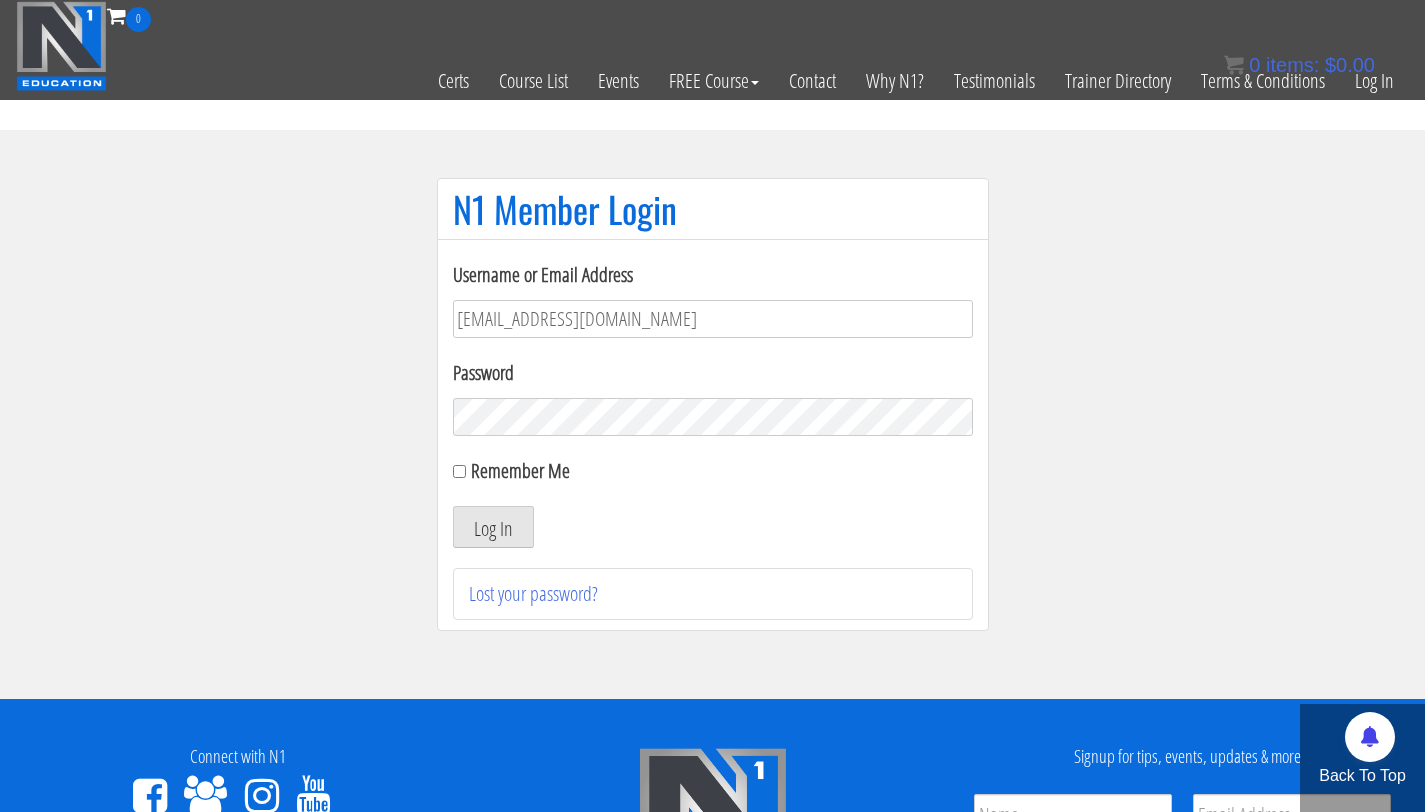 click on "Log In" at bounding box center (493, 527) 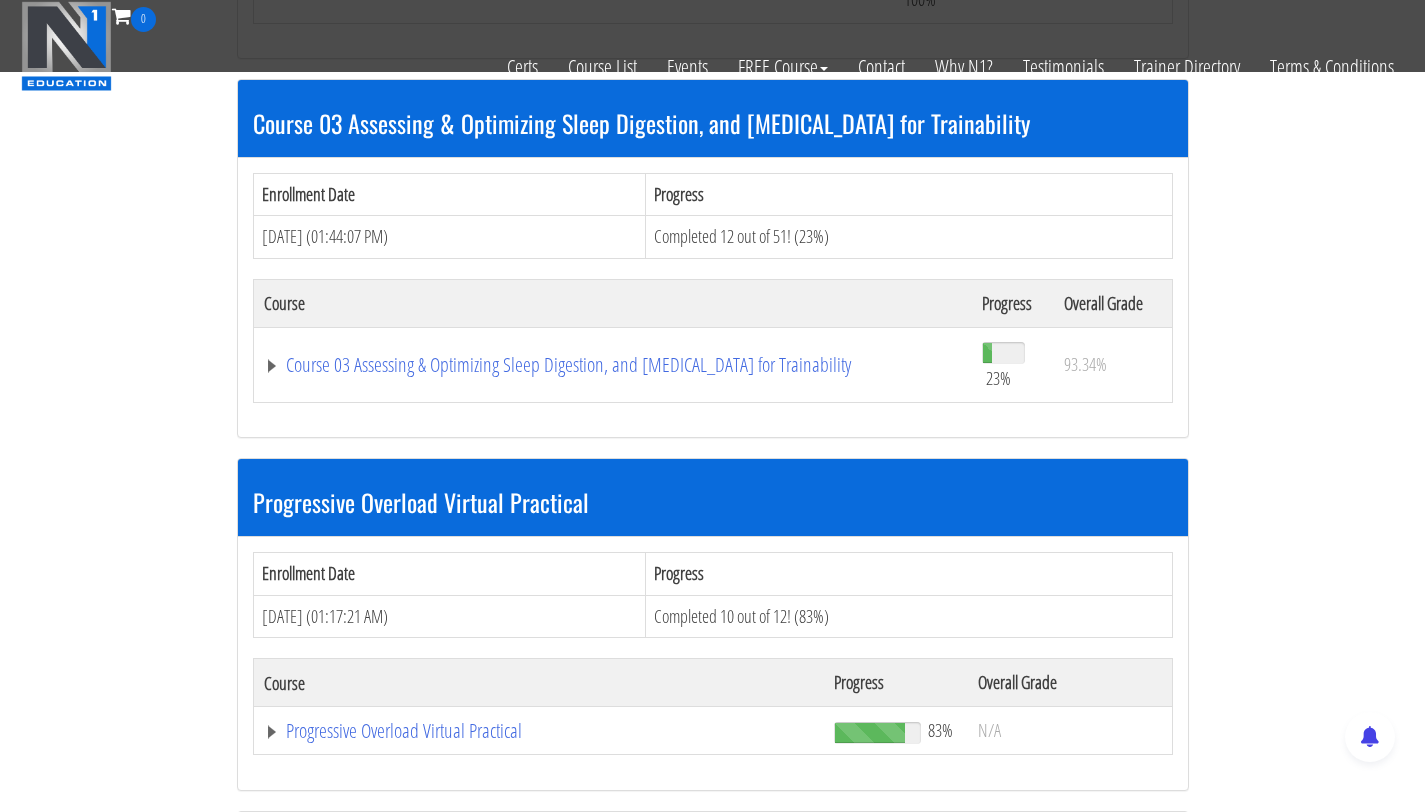 scroll, scrollTop: 914, scrollLeft: 0, axis: vertical 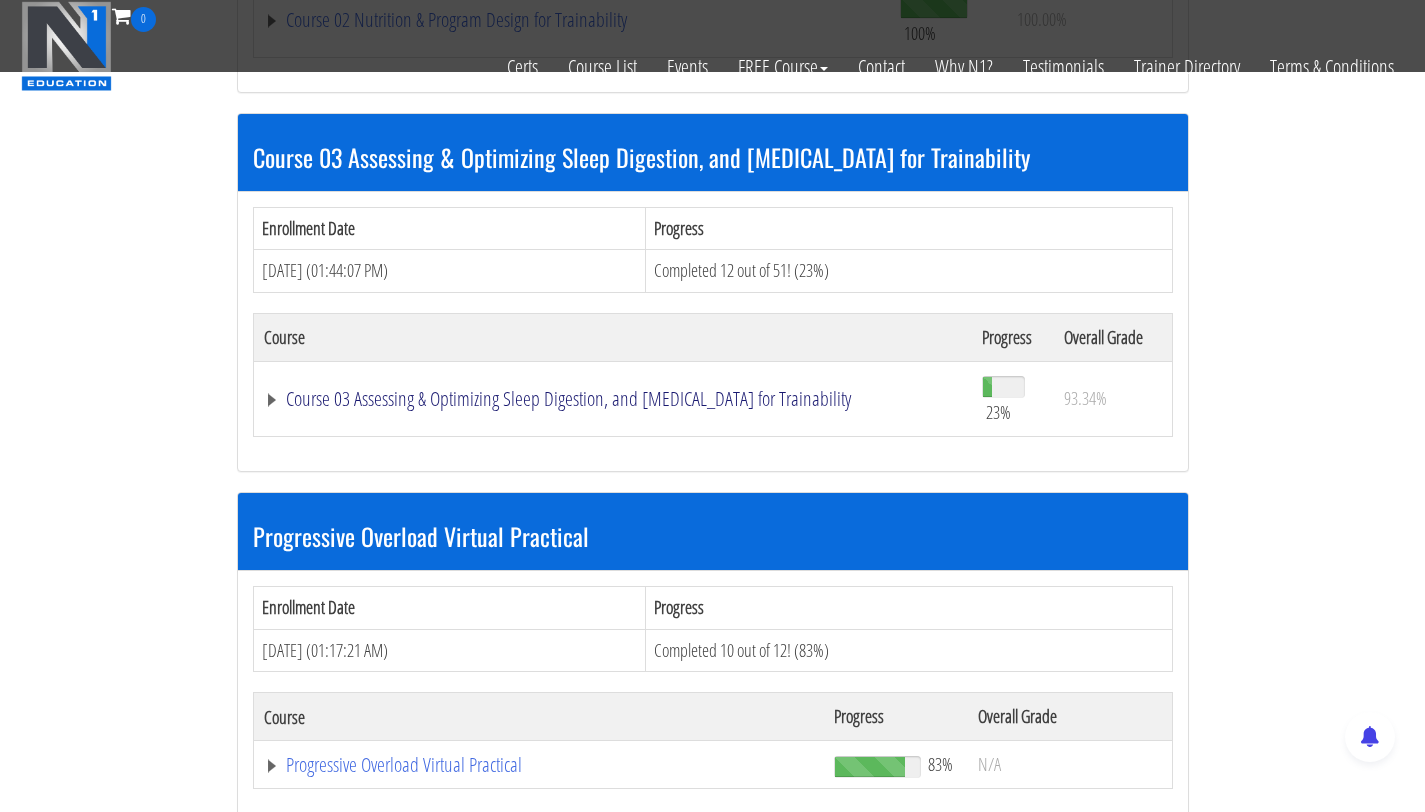 click on "Course 03 Assessing & Optimizing Sleep Digestion, and [MEDICAL_DATA] for Trainability" at bounding box center (540, -346) 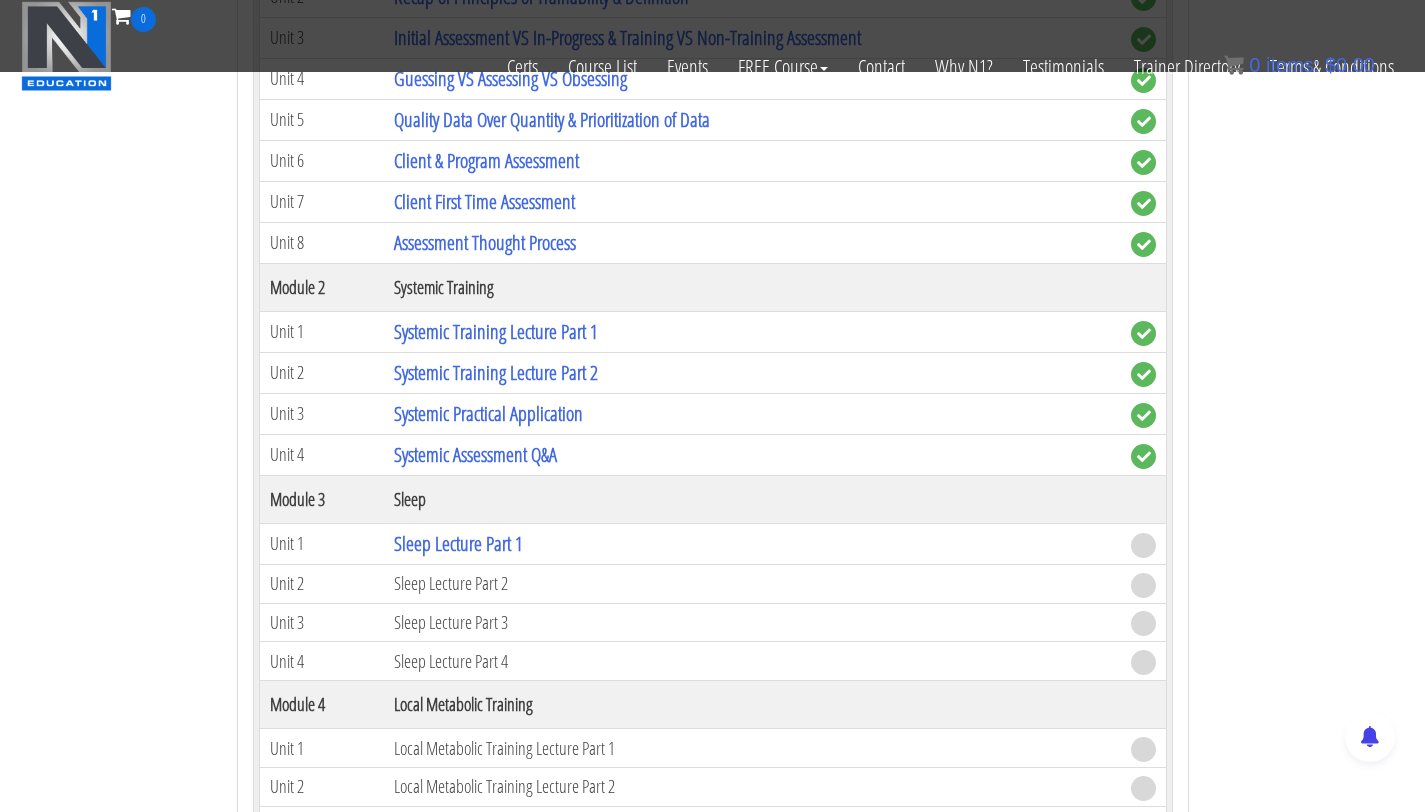 scroll, scrollTop: 1472, scrollLeft: 0, axis: vertical 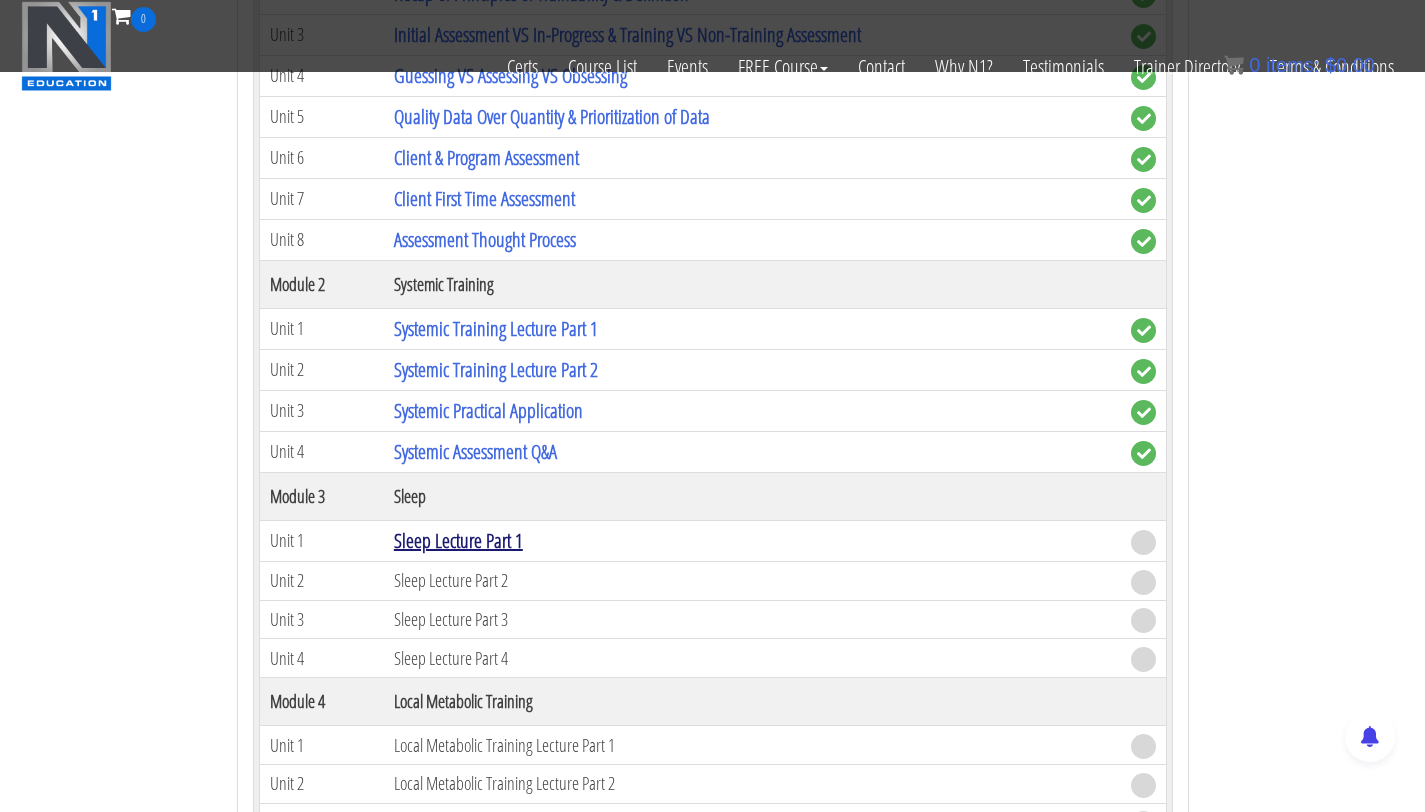 click on "Sleep Lecture Part 1" at bounding box center [458, 540] 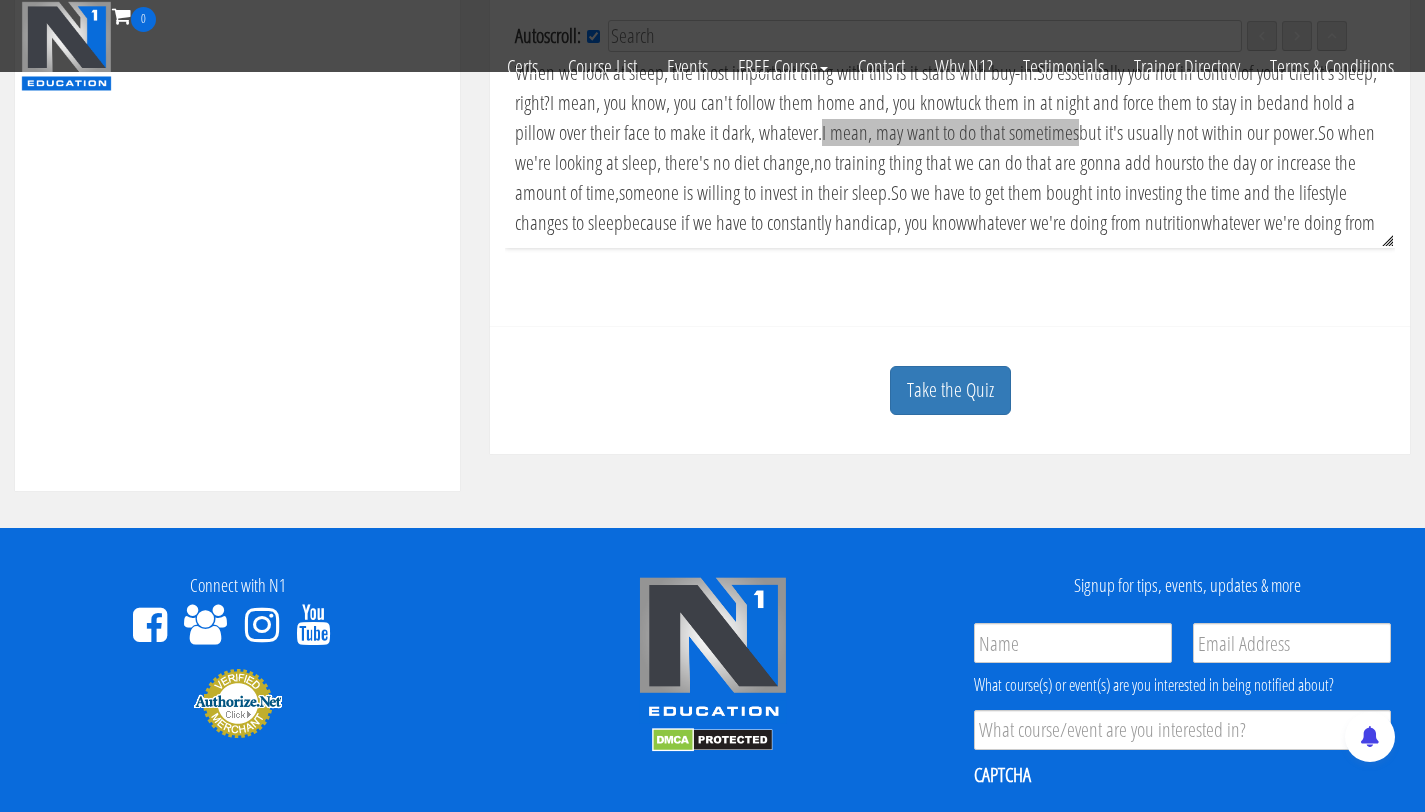scroll, scrollTop: 575, scrollLeft: 0, axis: vertical 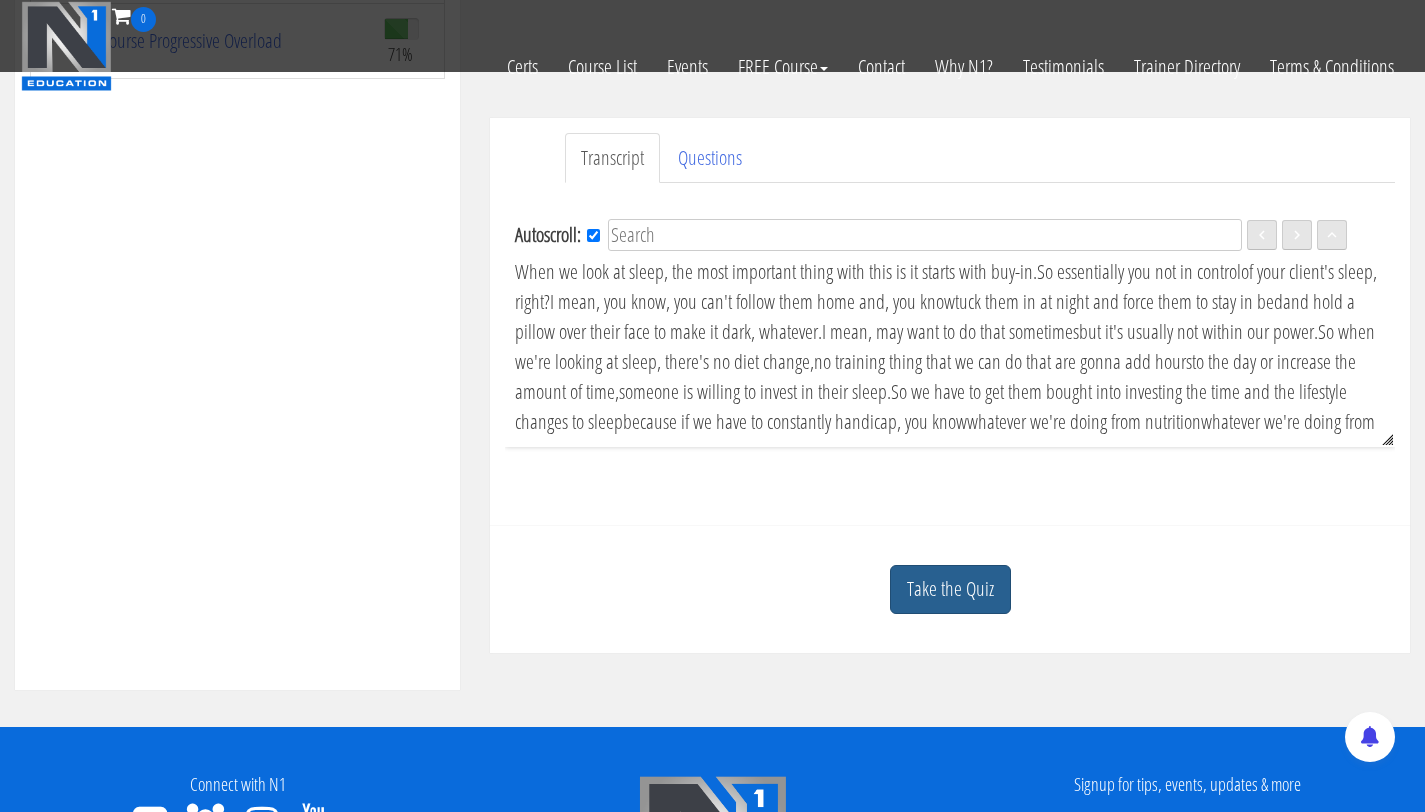 click on "Take the Quiz" at bounding box center (950, 589) 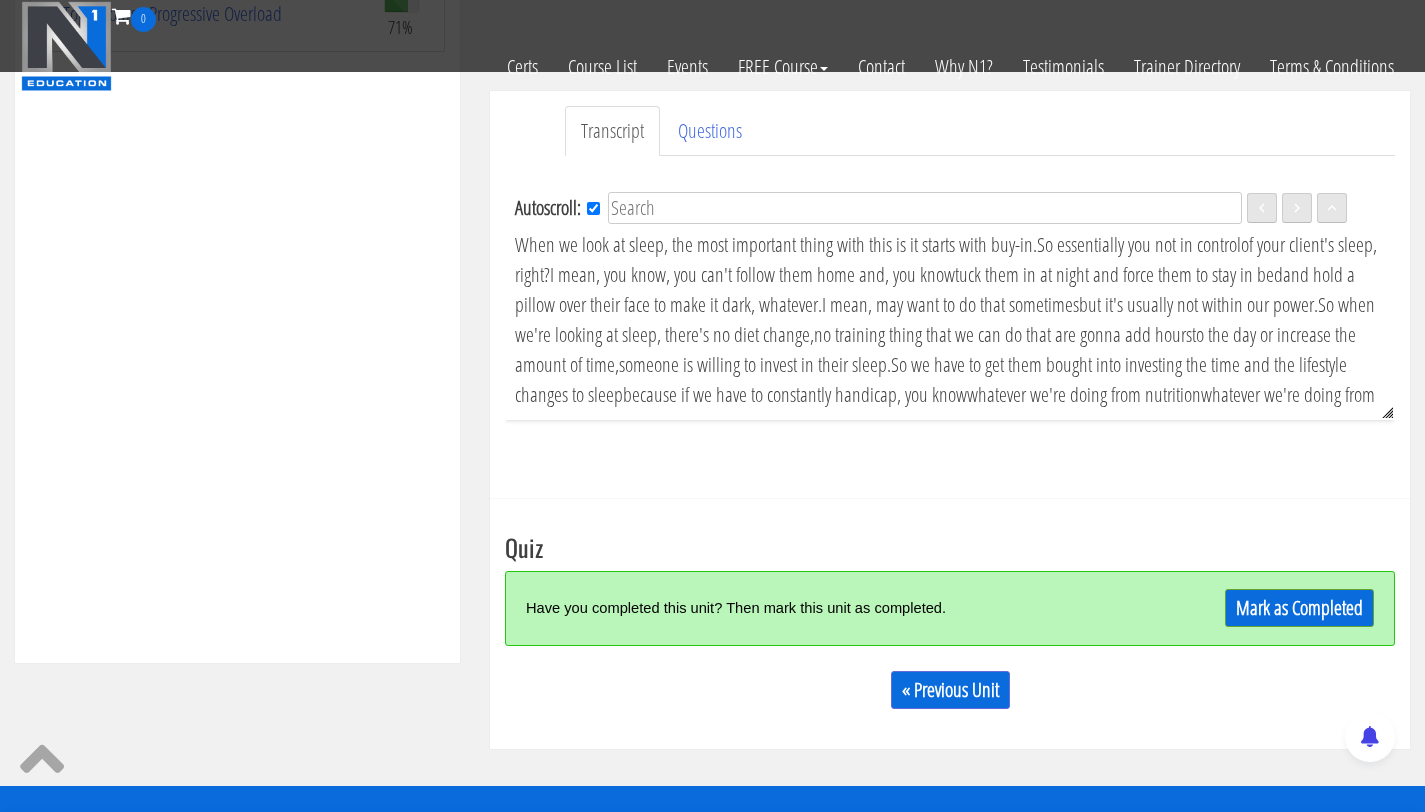 scroll, scrollTop: 614, scrollLeft: 0, axis: vertical 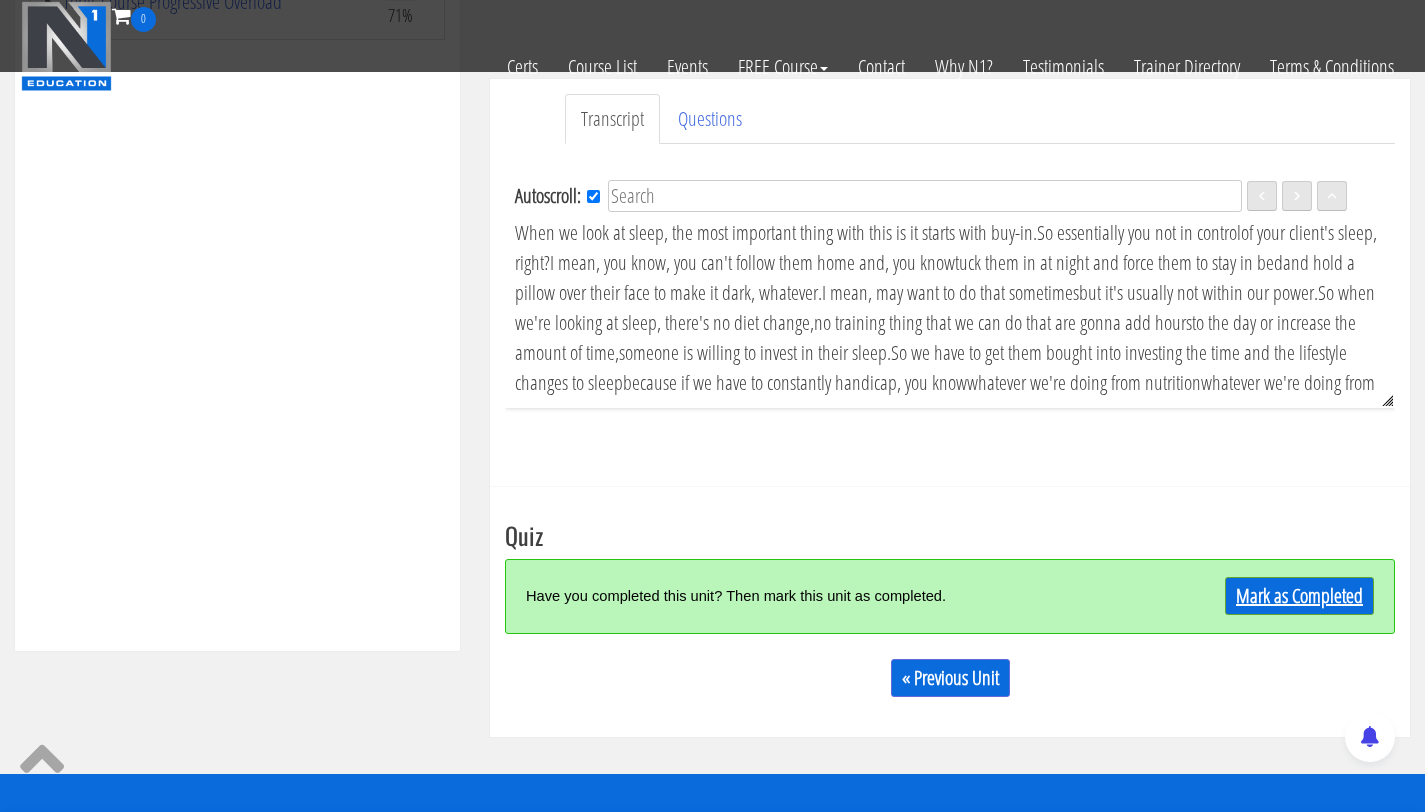 click on "Mark as Completed" at bounding box center [1299, 596] 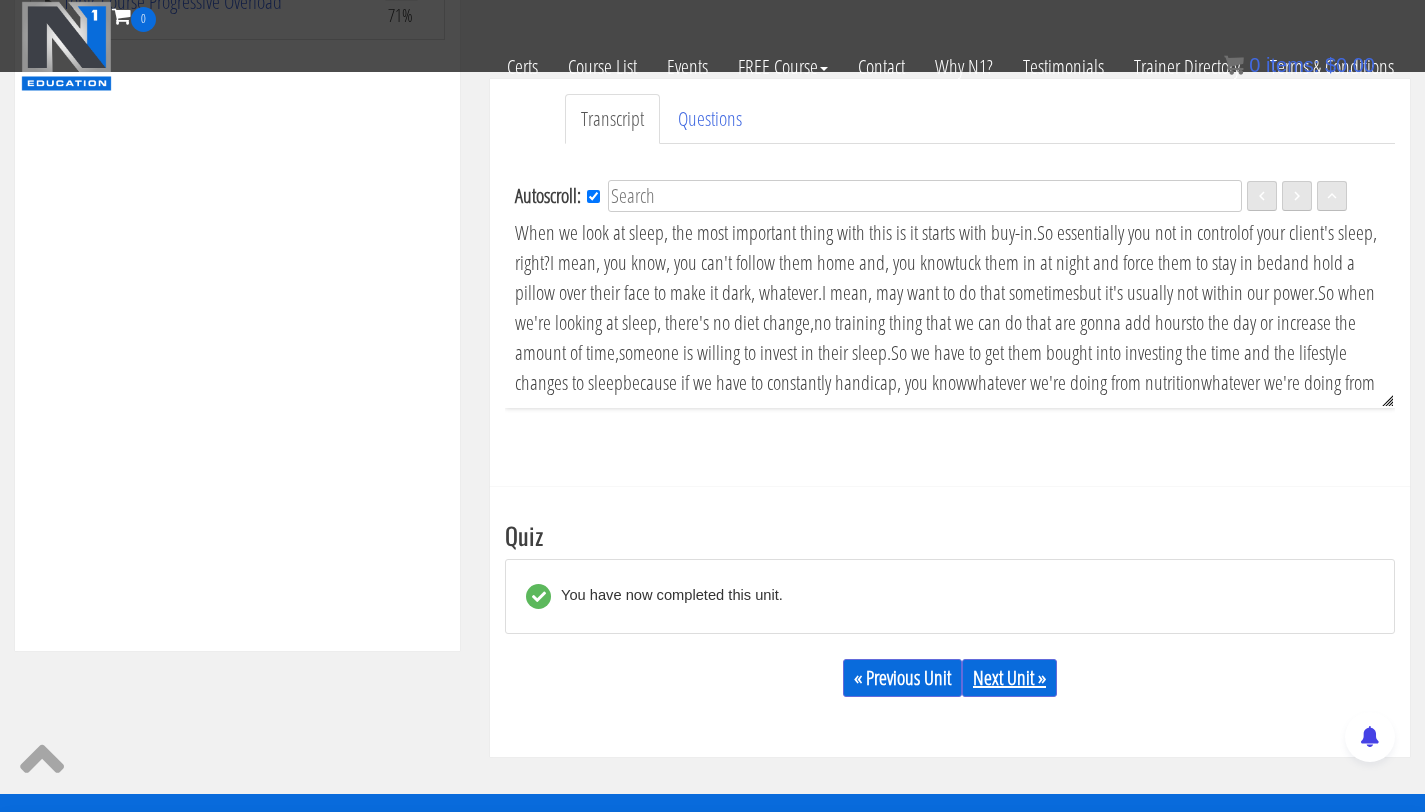 click on "Next Unit »" at bounding box center [1009, 678] 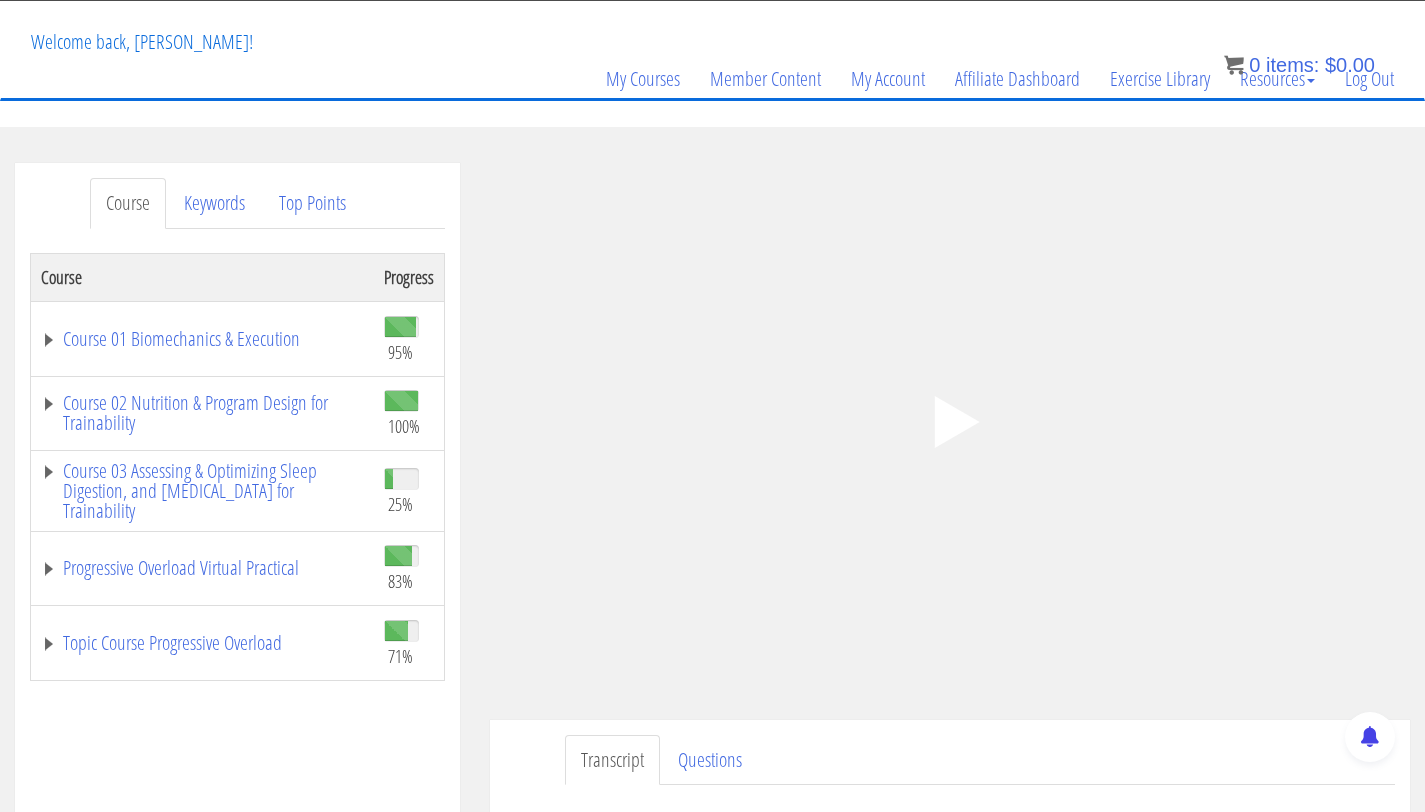 scroll, scrollTop: 170, scrollLeft: 0, axis: vertical 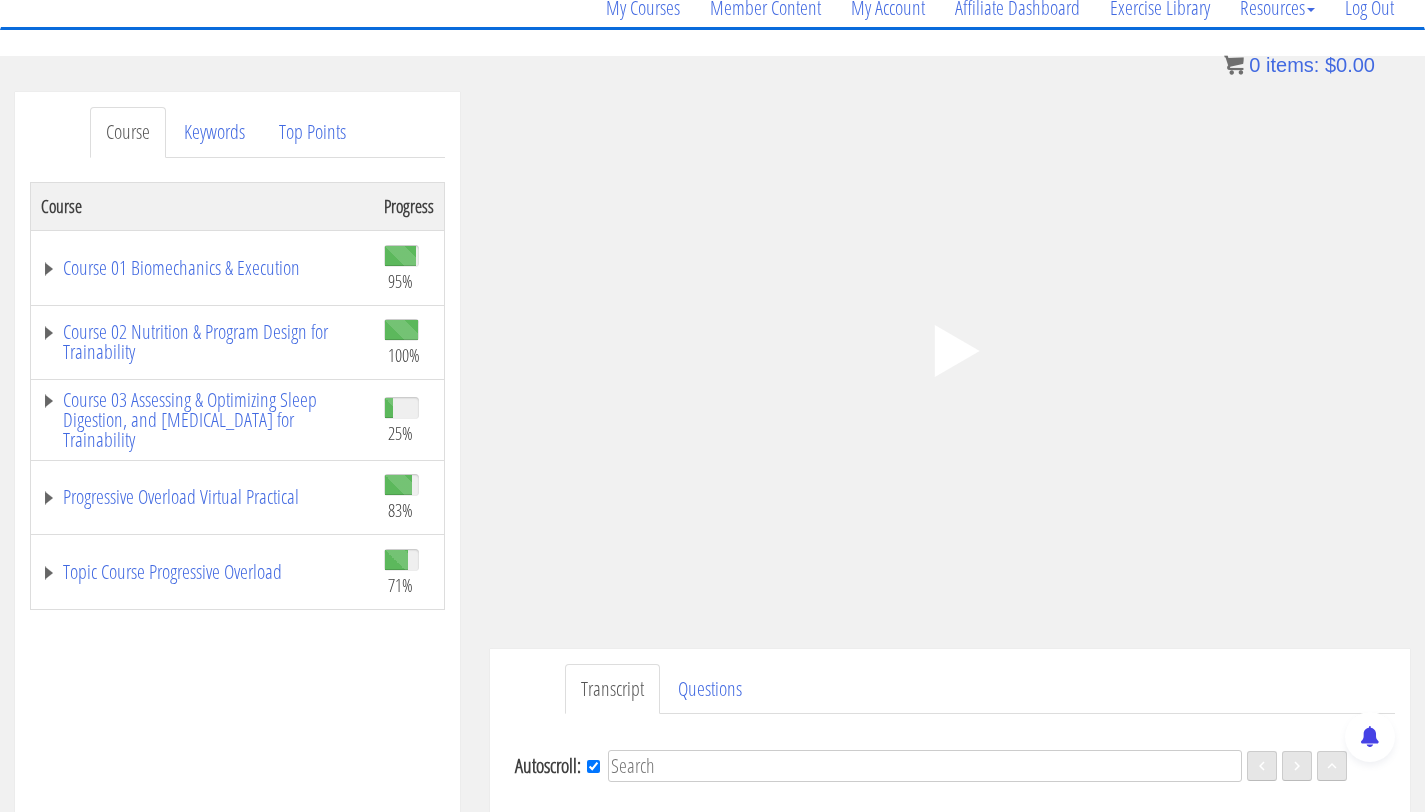 click on ".fp-color-play{opacity:0.65;}.controlbutton{fill:#fff;}" 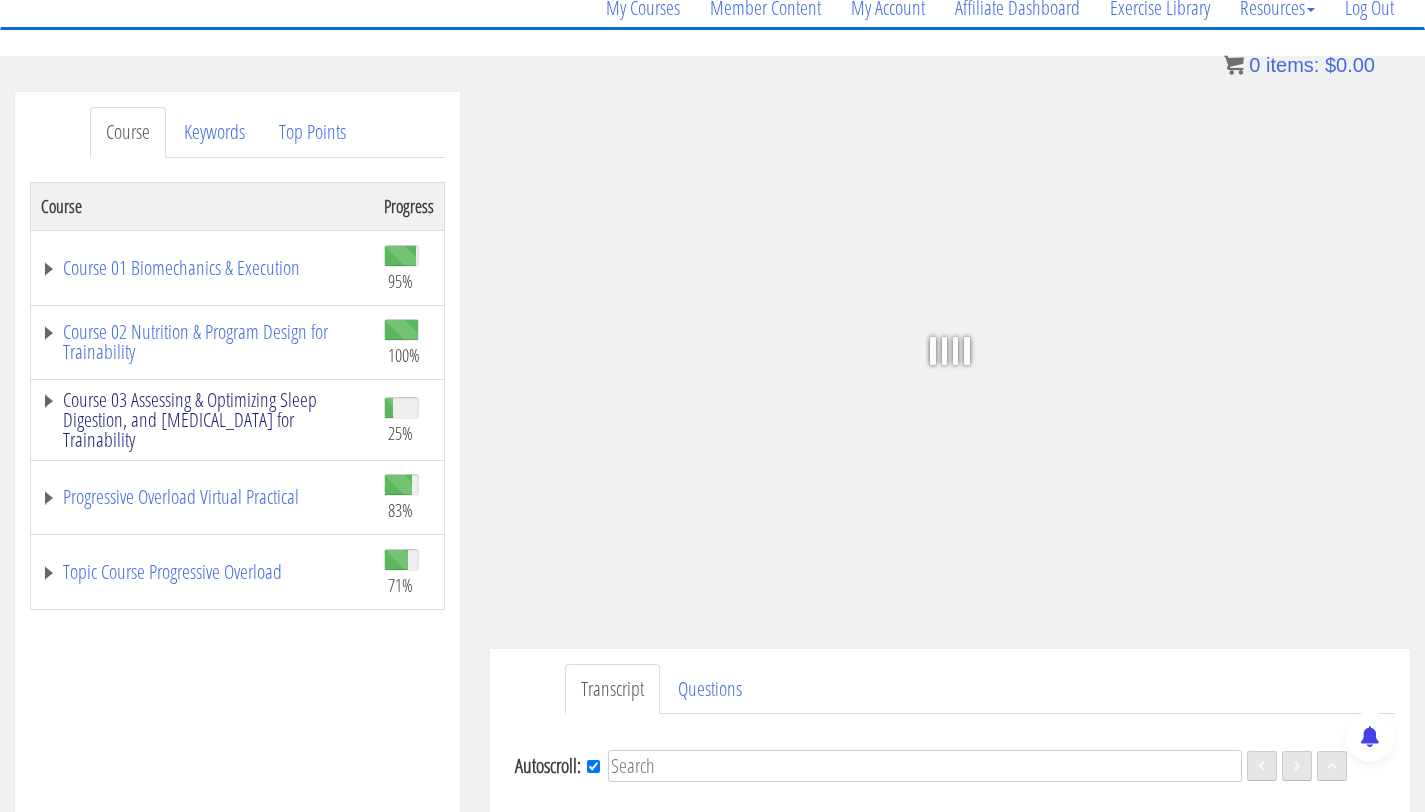 click on "Course 03 Assessing & Optimizing Sleep Digestion, and [MEDICAL_DATA] for Trainability" at bounding box center (202, 420) 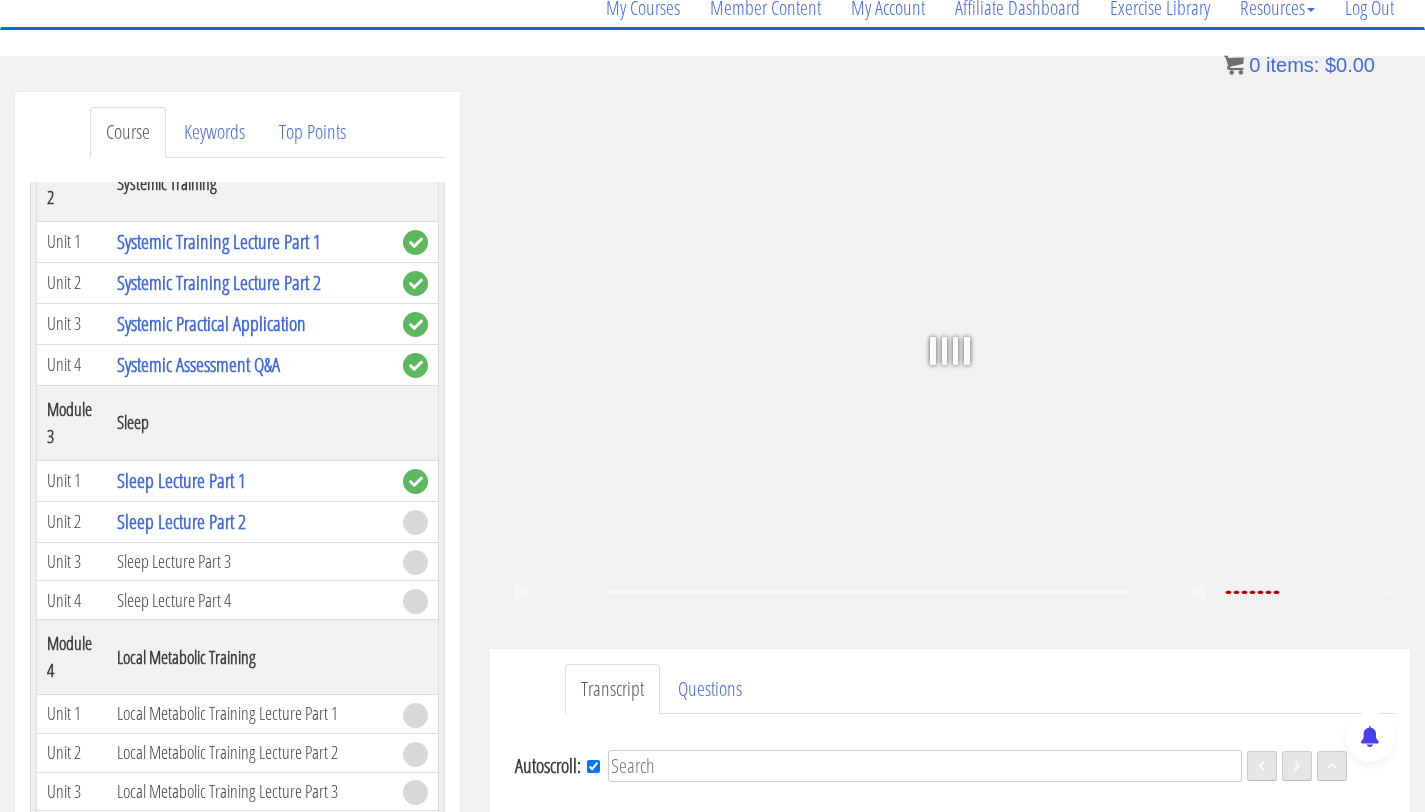 scroll, scrollTop: 836, scrollLeft: 0, axis: vertical 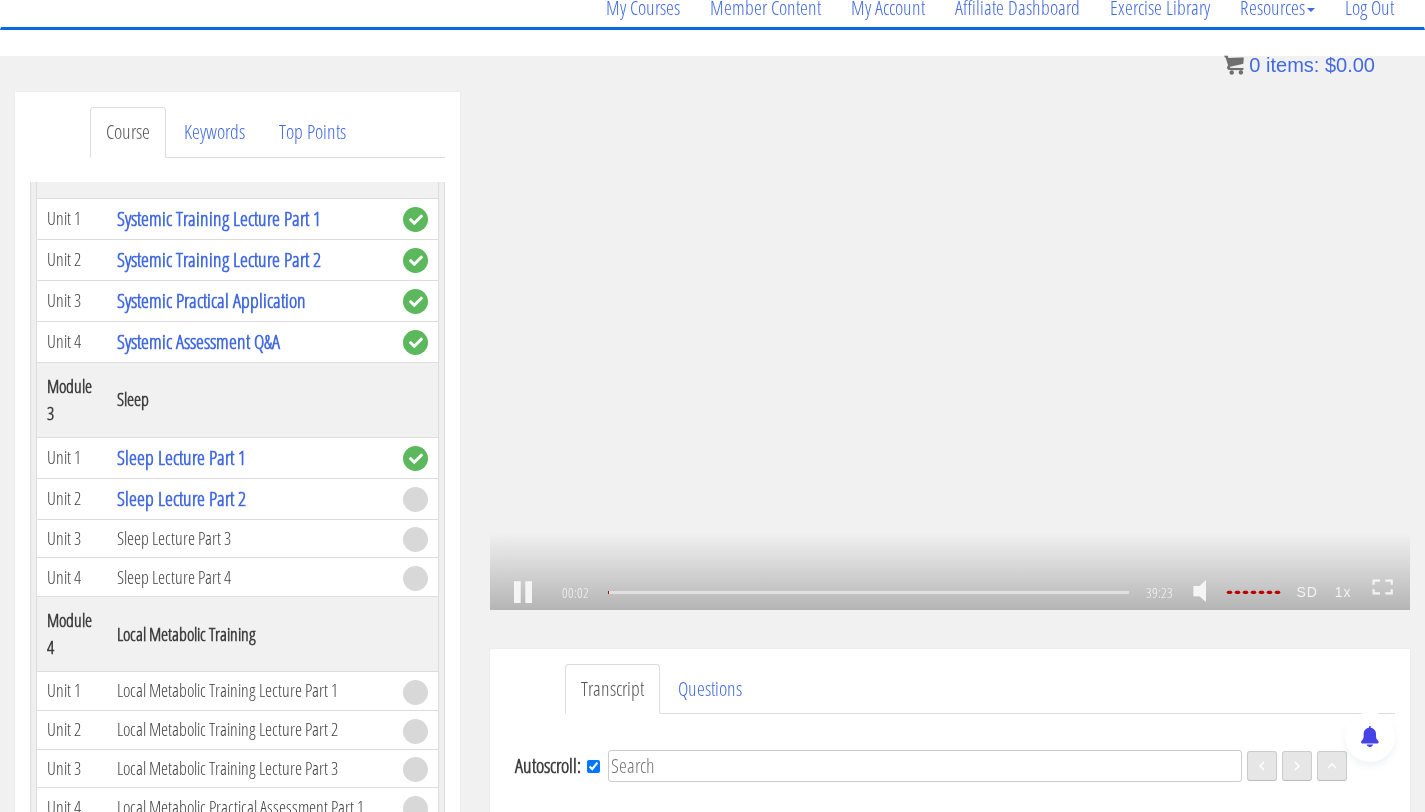click on ".a{fill:#000;opacity:0.65;}.b{fill:#fff;opacity:1.0;}
.fp-color-play{opacity:0.65;}.controlbutton{fill:#fff;}
.fp-color-play{opacity:0.65;}.controlbutton{fill:#fff;}
.controlbuttonbg{opacity:0.65;}.controlbutton{fill:#fff;}
.fp-color-play{opacity:0.65;}.rect{fill:#fff;}
.fp-color-play{opacity:0.65;}.rect{fill:#fff;}
.fp-color-play{opacity:0.65;}.rect{fill:#fff;}
.fp-color-play{opacity:0.65;}.rect{fill:#fff;}
00:02                                                                        39:23              39:22                                                                                                                                                                                 CC SD" at bounding box center [950, 351] 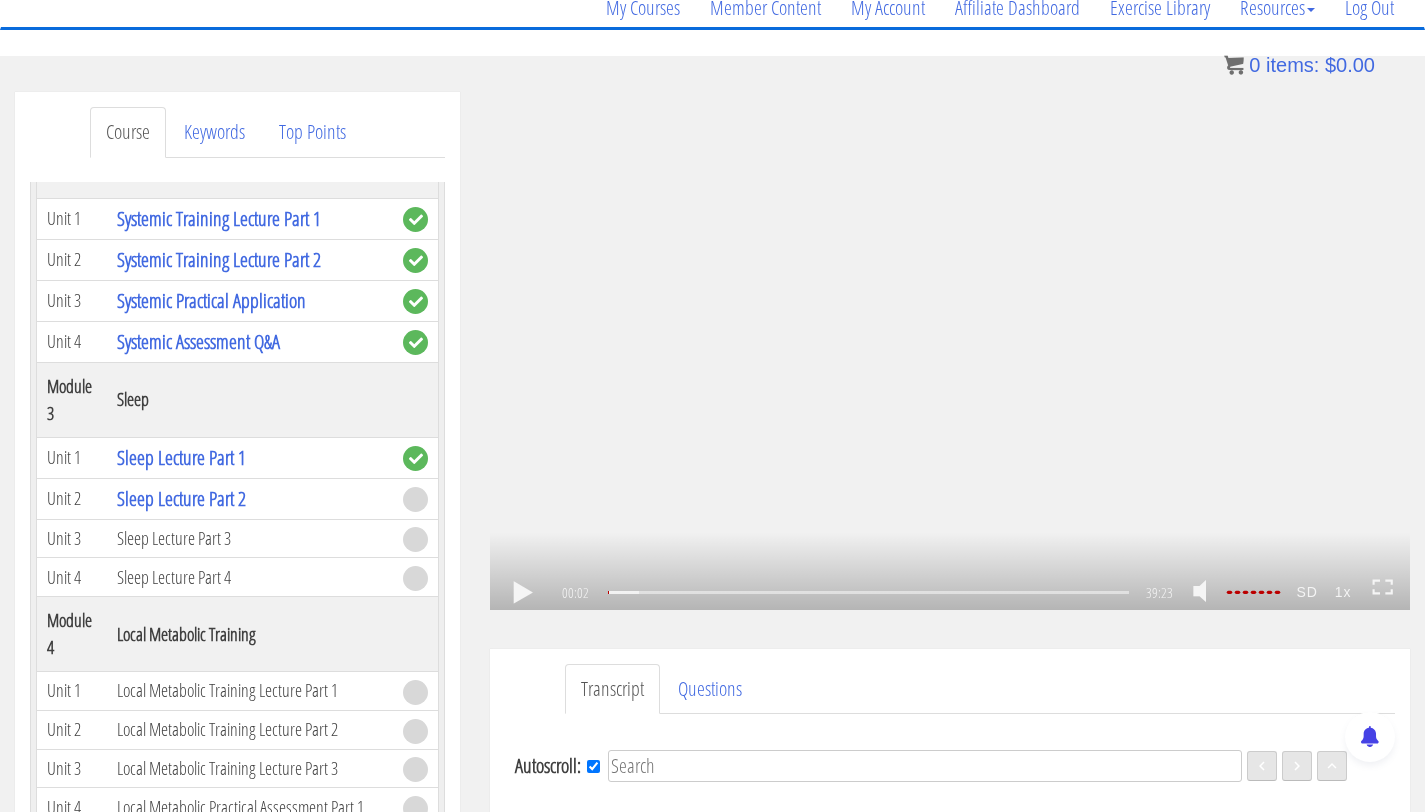 click on ".fp-color-play{opacity:0.65;}.rect{fill:#fff;}" 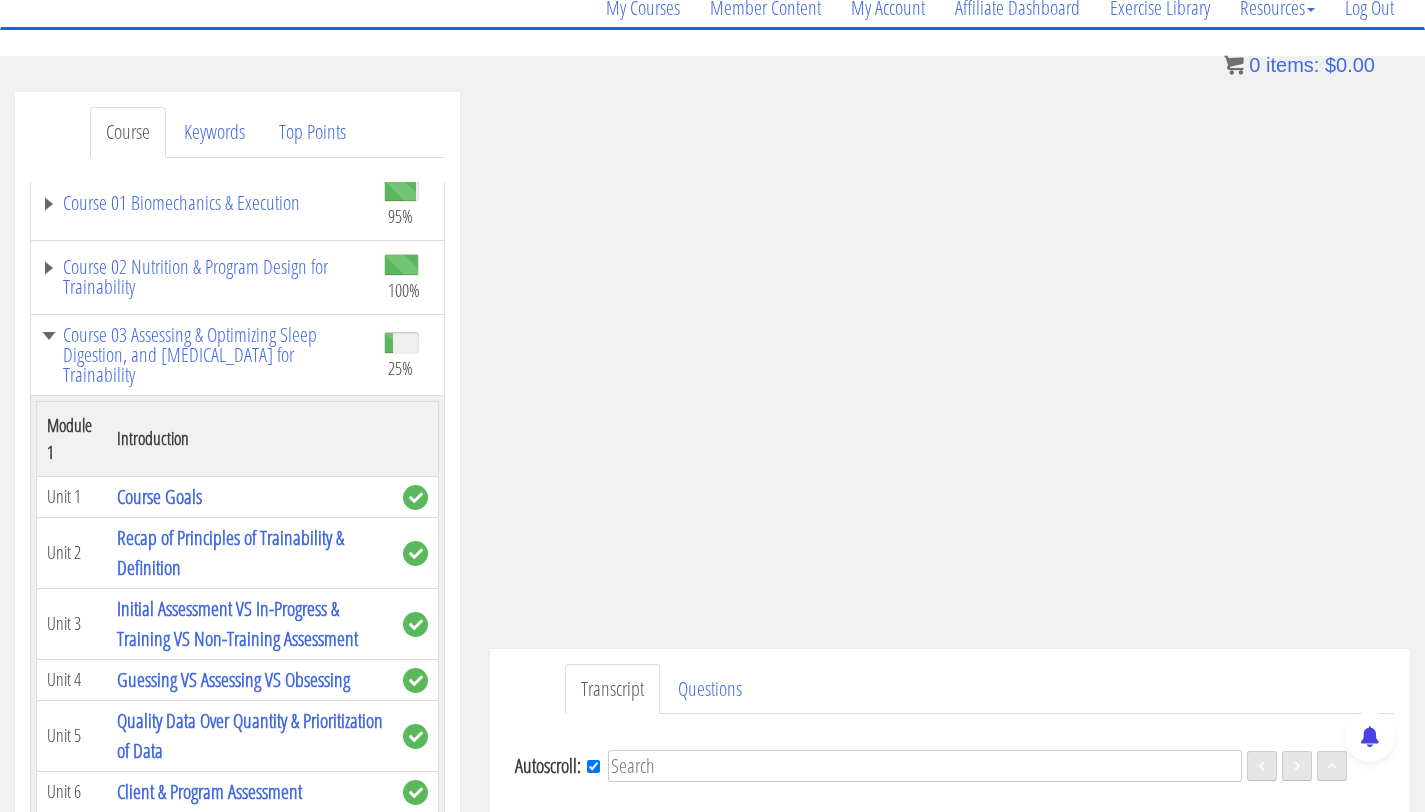 scroll, scrollTop: 0, scrollLeft: 0, axis: both 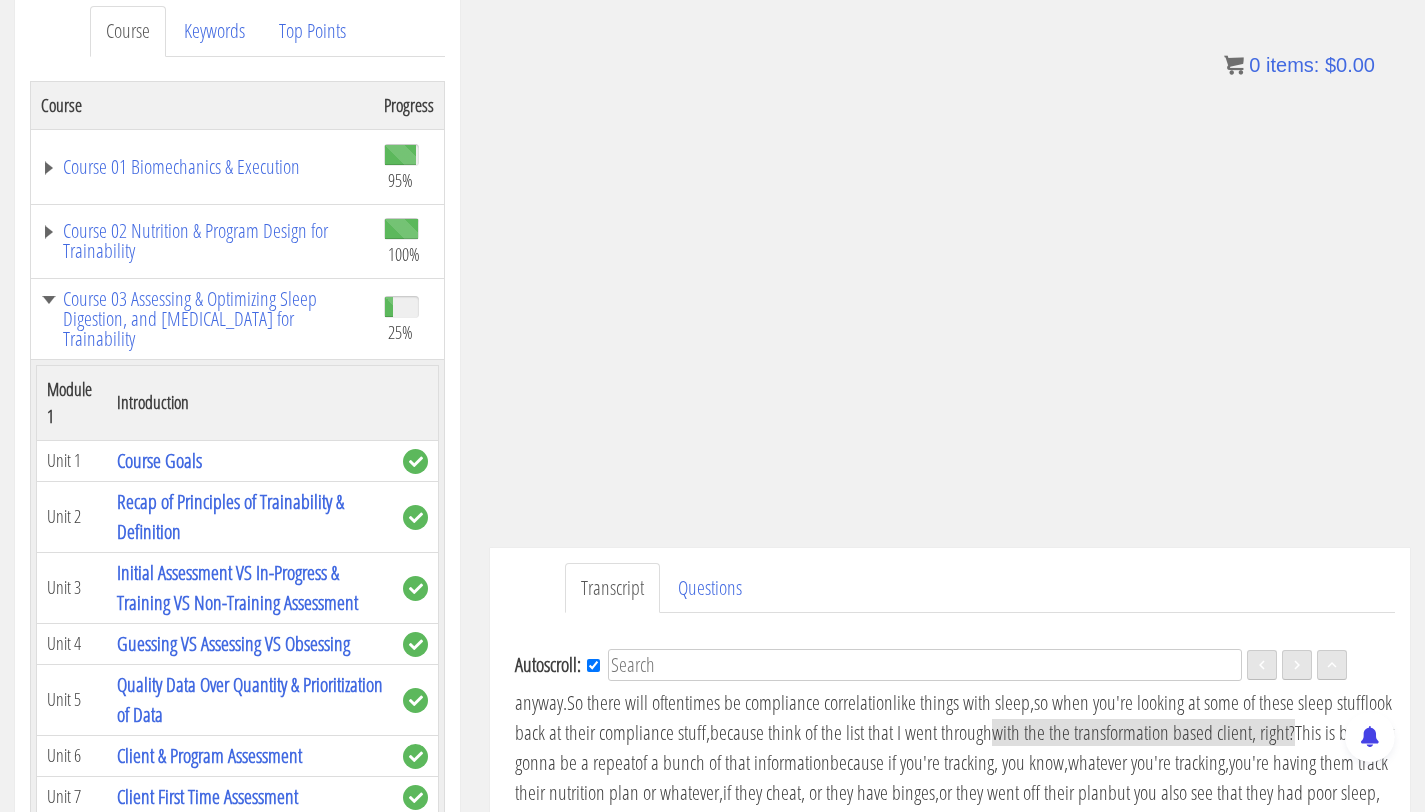 drag, startPoint x: 1439, startPoint y: 234, endPoint x: 1439, endPoint y: 275, distance: 41 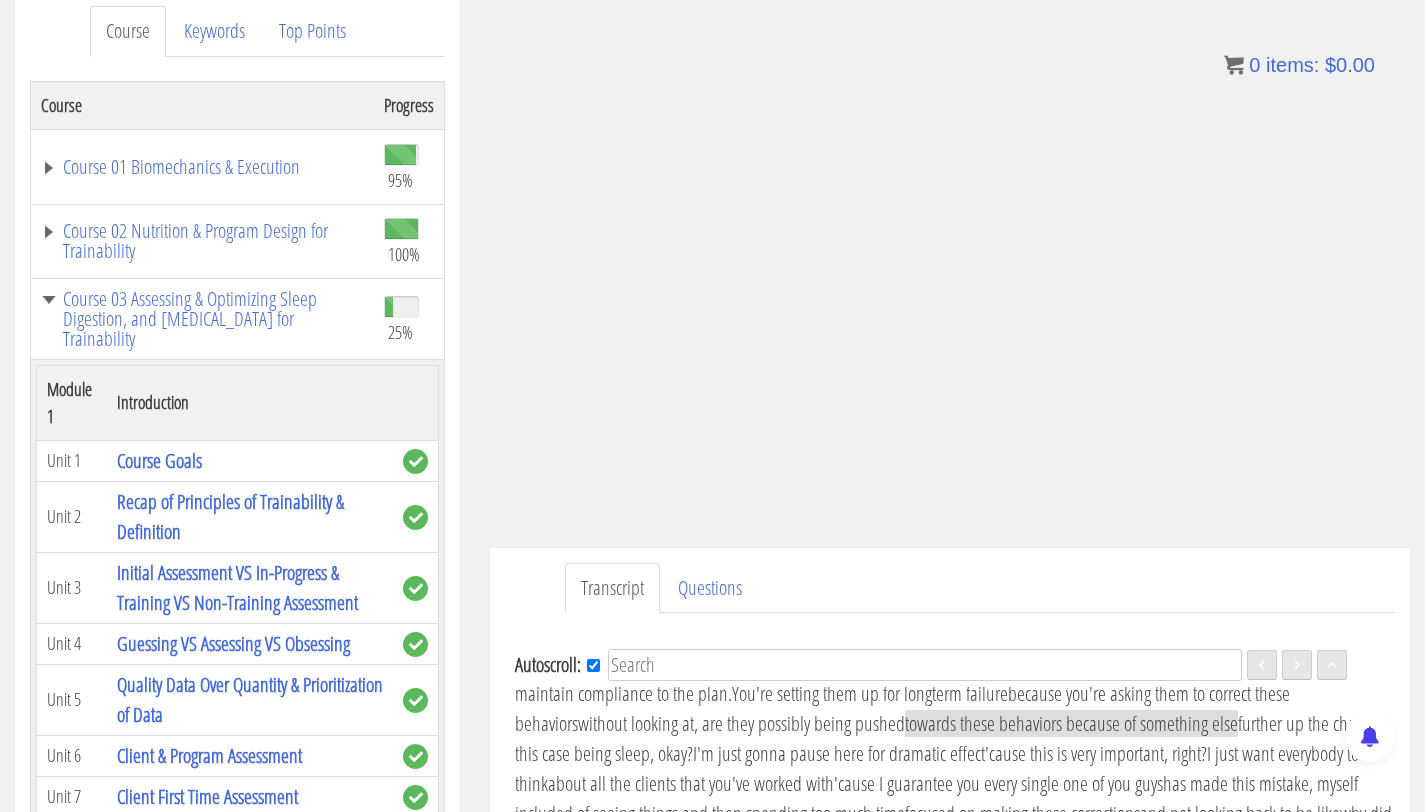 scroll, scrollTop: 728, scrollLeft: 0, axis: vertical 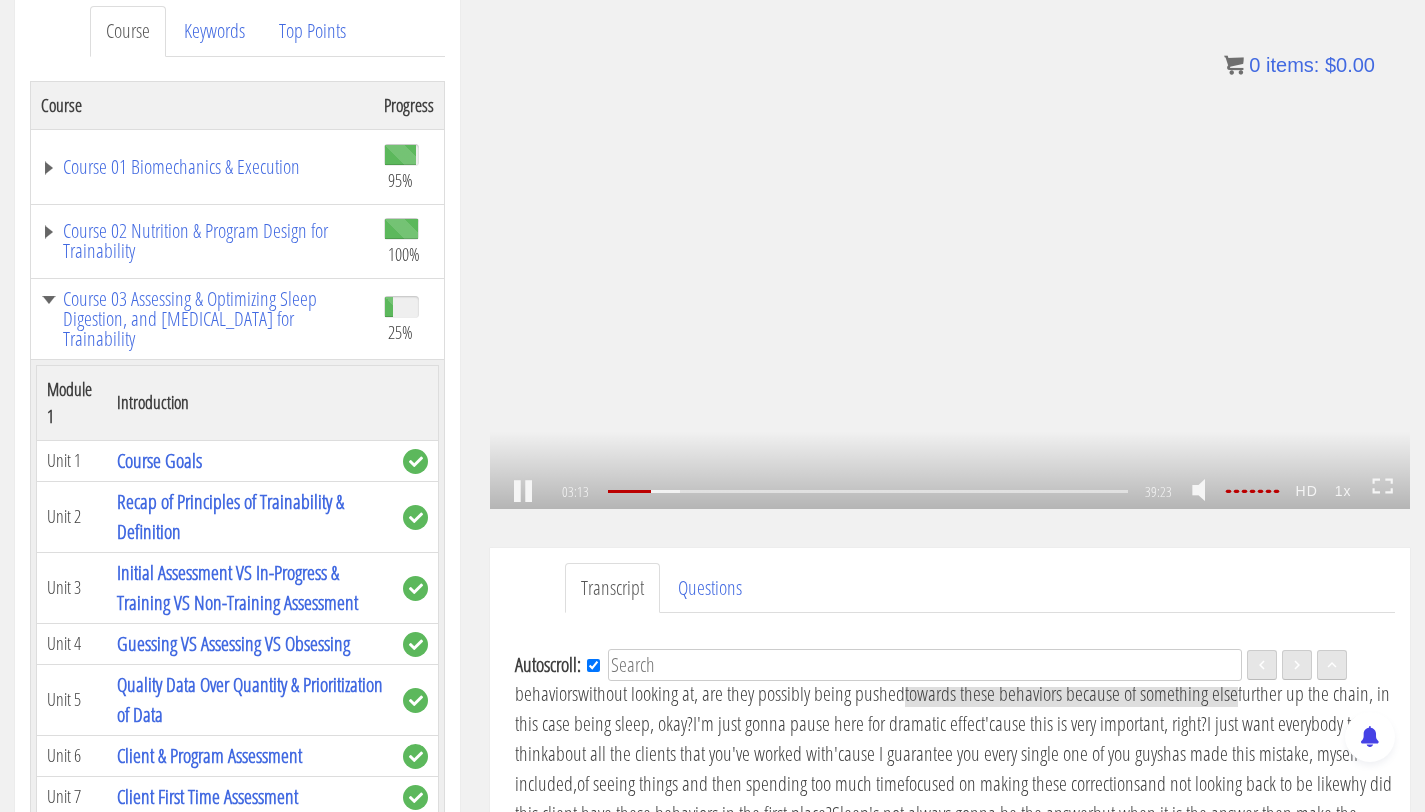 click on ".a{fill:#000;opacity:0.65;}.b{fill:#fff;opacity:1.0;}
.fp-color-play{opacity:0.65;}.controlbutton{fill:#fff;}
.fp-color-play{opacity:0.65;}.controlbutton{fill:#fff;}
.controlbuttonbg{opacity:0.65;}.controlbutton{fill:#fff;}
.fp-color-play{opacity:0.65;}.rect{fill:#fff;}
.fp-color-play{opacity:0.65;}.rect{fill:#fff;}
.fp-color-play{opacity:0.65;}.rect{fill:#fff;}
.fp-color-play{opacity:0.65;}.rect{fill:#fff;}
03:13                                                                        39:23              36:11                                                                                                                                                                                 CC HD" at bounding box center [950, 250] 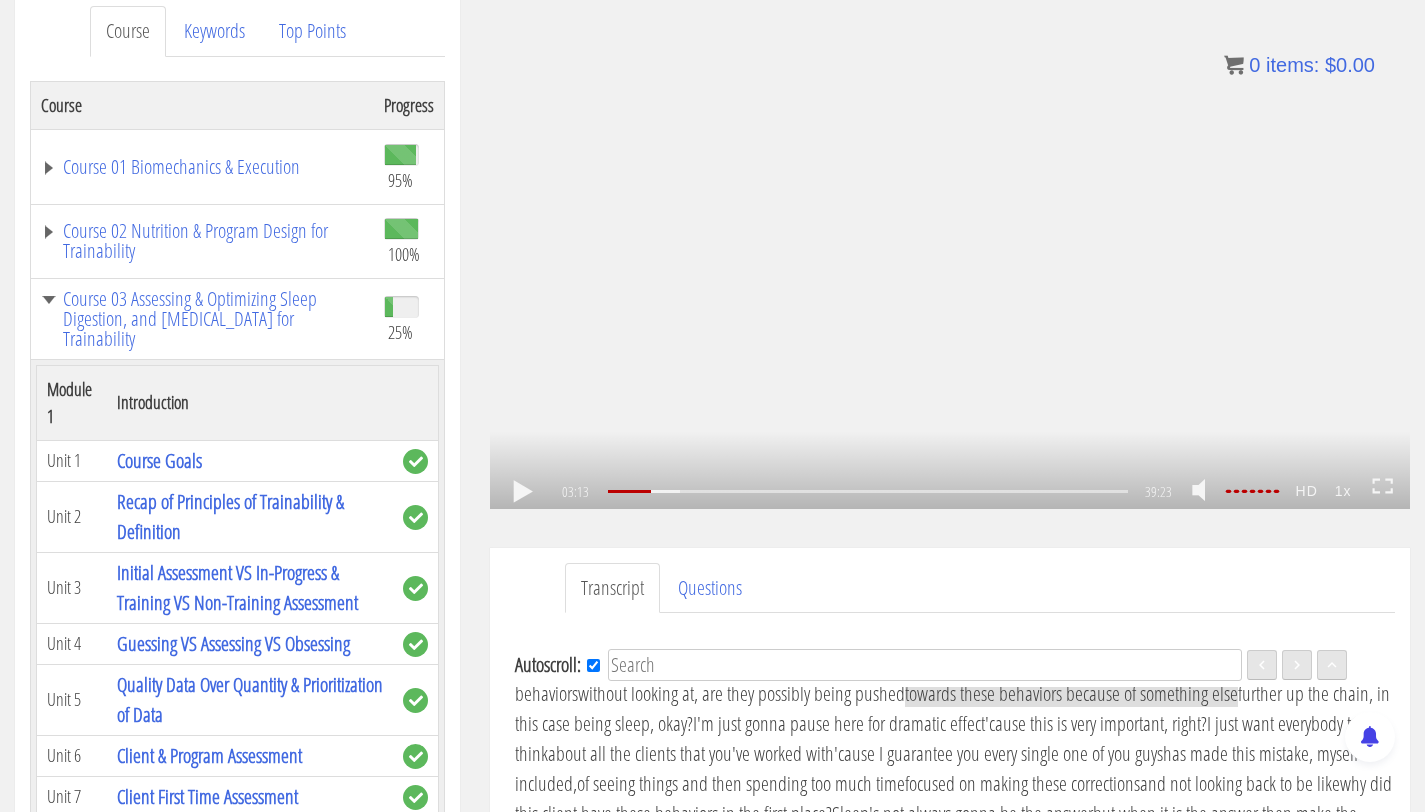click on ".a{fill:#000;opacity:0.65;}.b{fill:#fff;opacity:1.0;}
.fp-color-play{opacity:0.65;}.controlbutton{fill:#fff;}
.fp-color-play{opacity:0.65;}.controlbutton{fill:#fff;}
.controlbuttonbg{opacity:0.65;}.controlbutton{fill:#fff;}
.fp-color-play{opacity:0.65;}.rect{fill:#fff;}
.fp-color-play{opacity:0.65;}.rect{fill:#fff;}
.fp-color-play{opacity:0.65;}.rect{fill:#fff;}
.fp-color-play{opacity:0.65;}.rect{fill:#fff;}
03:13                                                                        39:23              36:11                                                                                                                                                                                 CC HD" at bounding box center [950, 250] 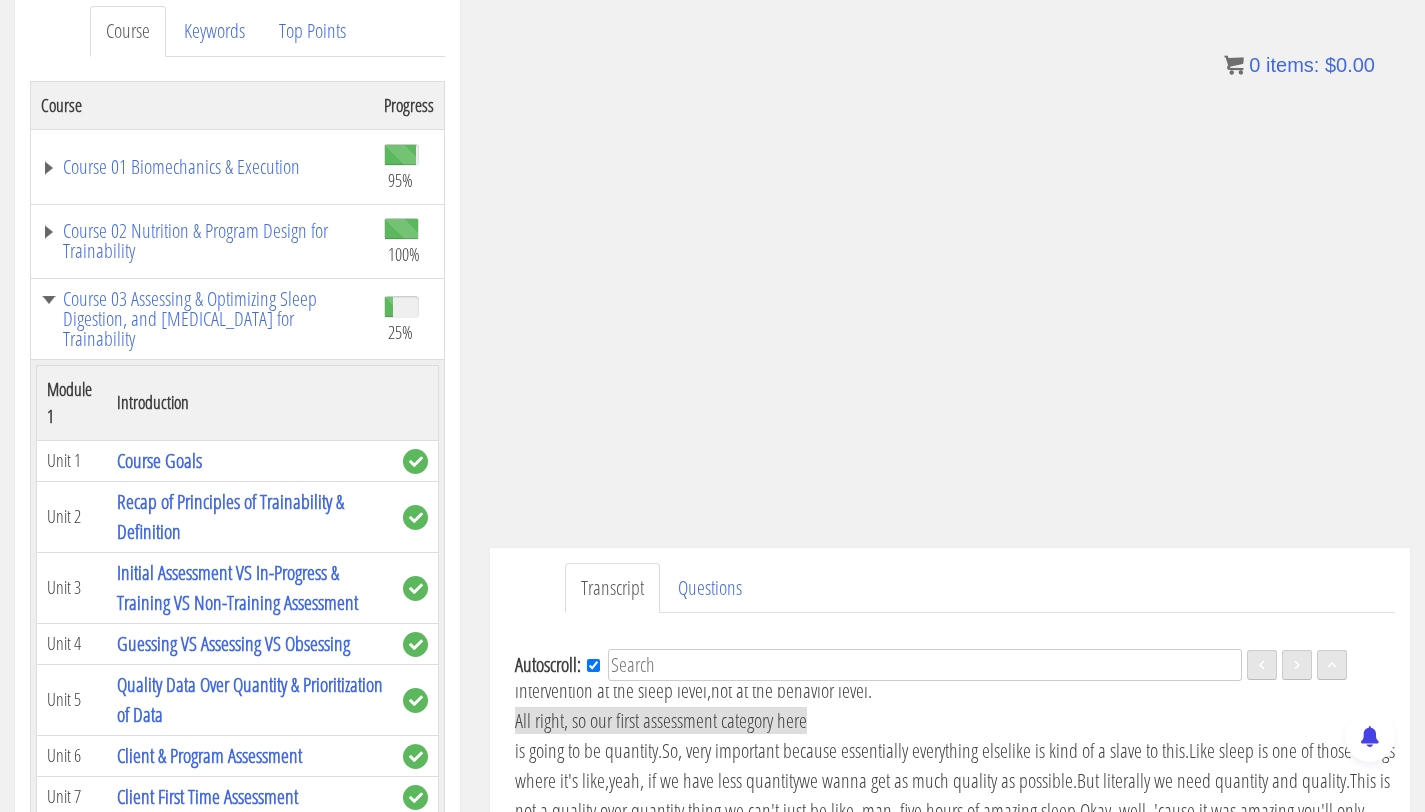 scroll, scrollTop: 911, scrollLeft: 0, axis: vertical 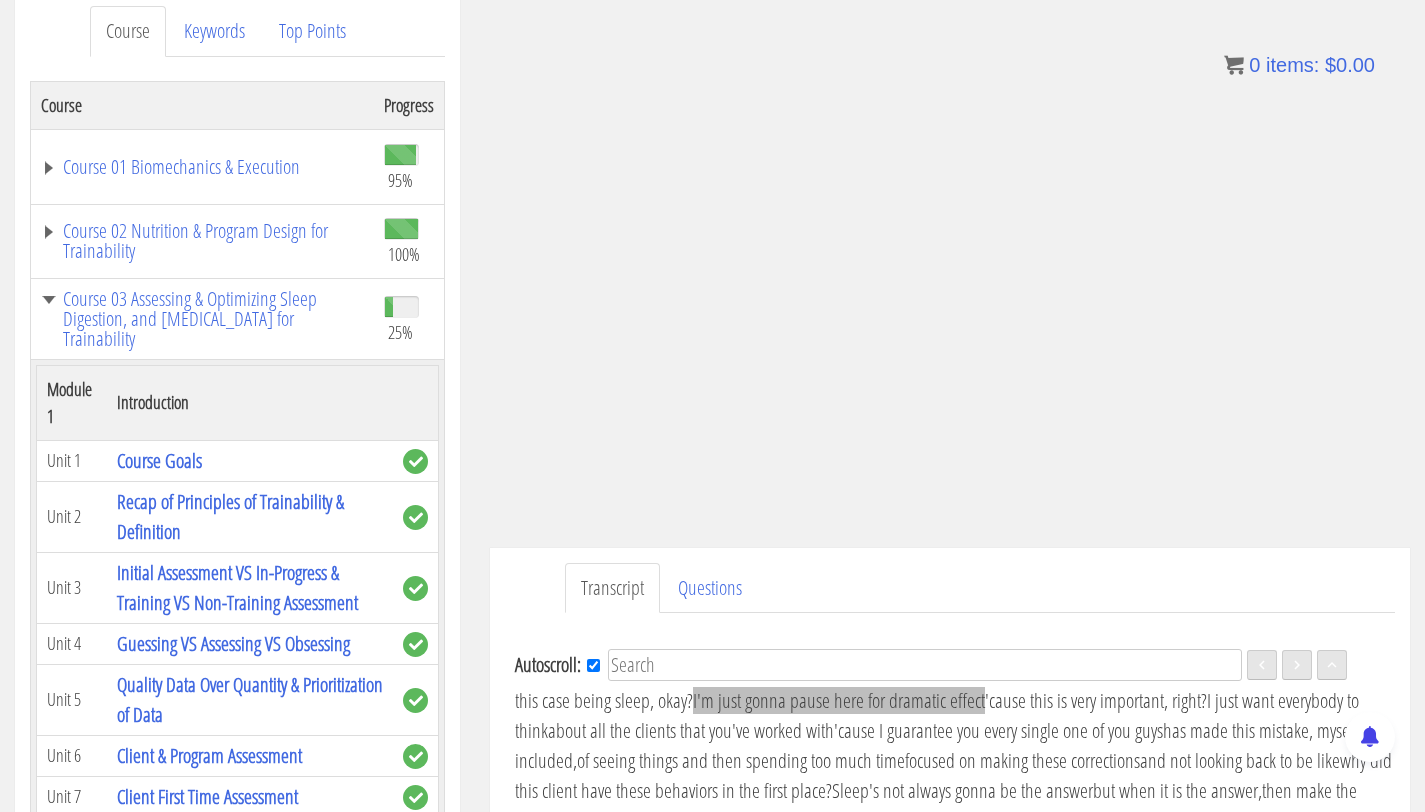 click on "I'm just gonna pause here for dramatic effect" at bounding box center (839, 700) 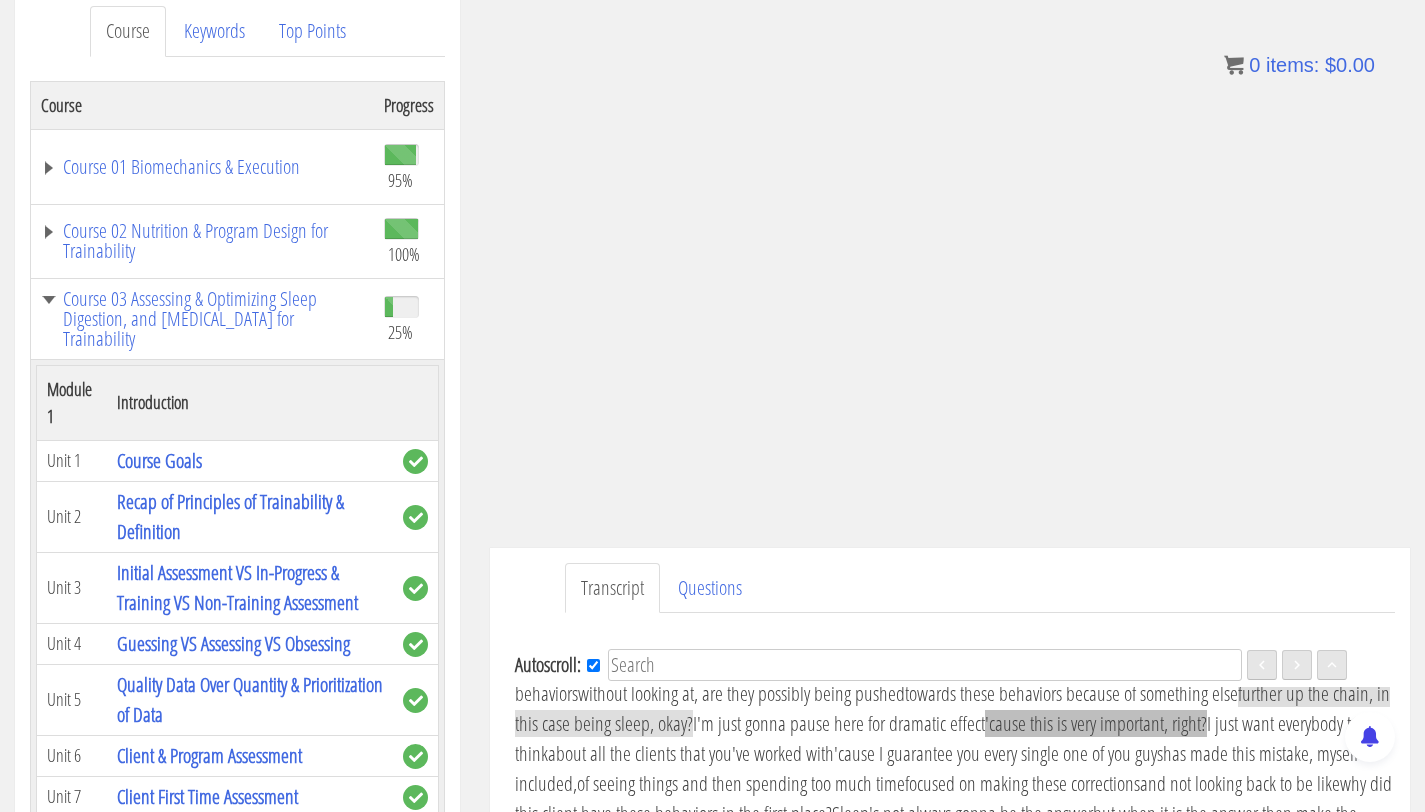 click on "'cause this is very important, right?" at bounding box center (1096, 723) 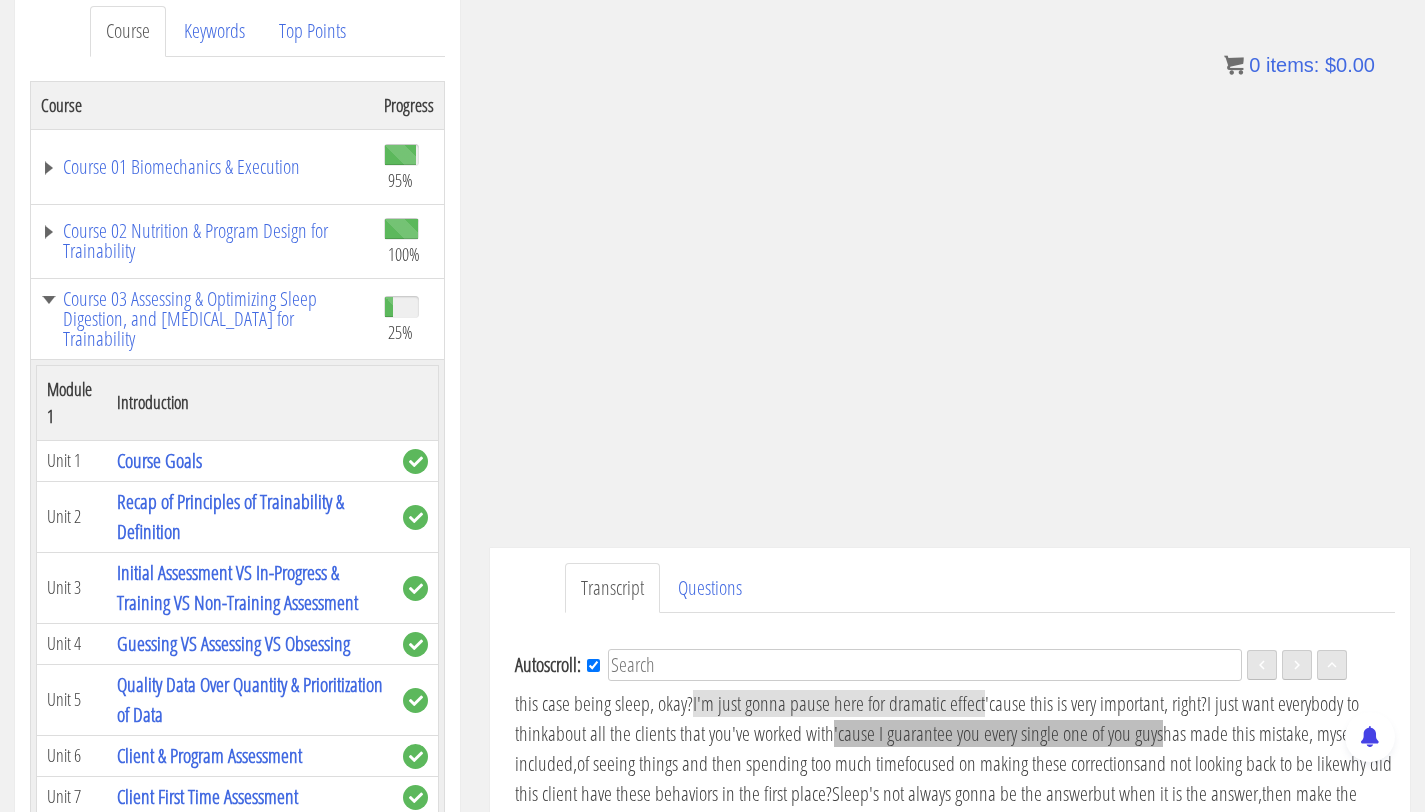 scroll, scrollTop: 759, scrollLeft: 0, axis: vertical 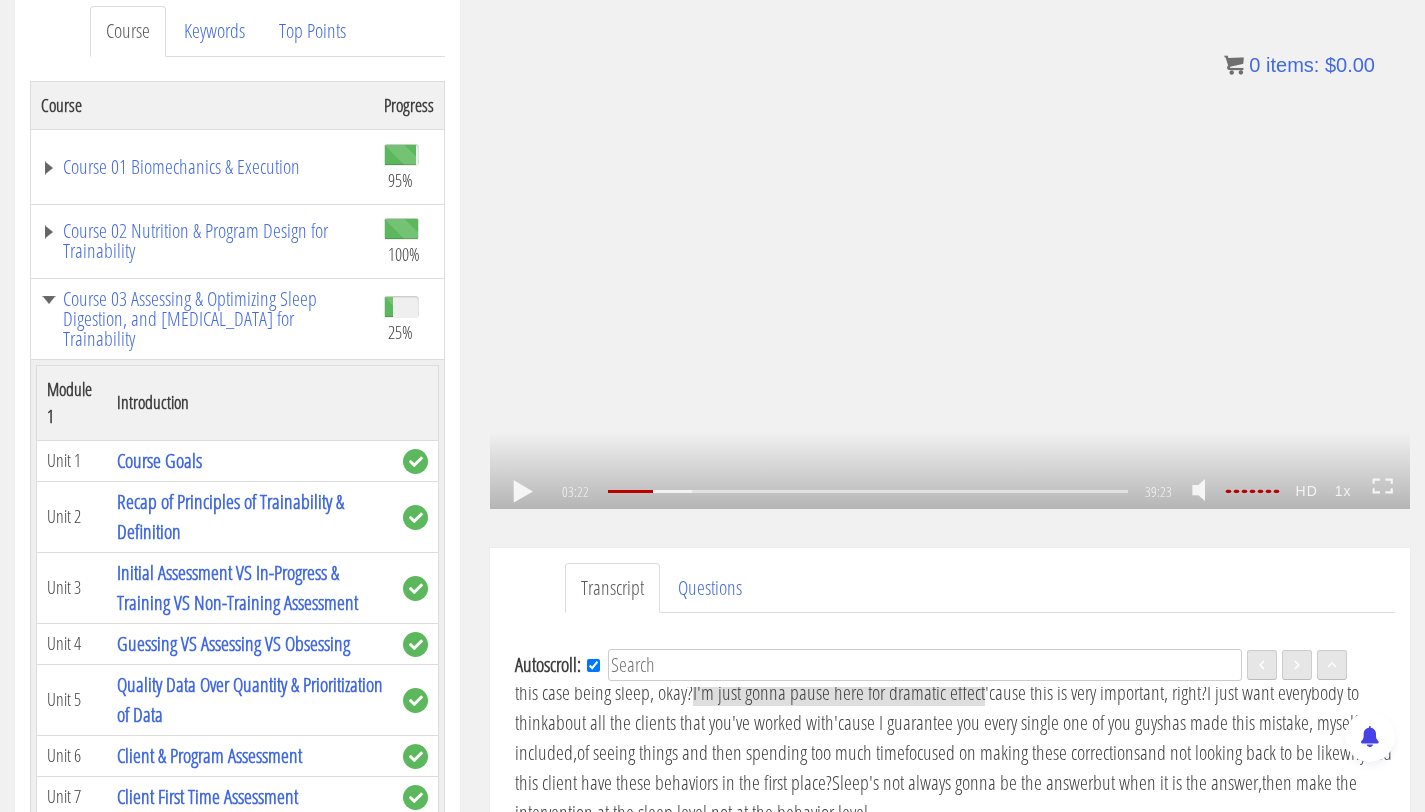 click on ".a{fill:#000;opacity:0.65;}.b{fill:#fff;opacity:1.0;}
.fp-color-play{opacity:0.65;}.controlbutton{fill:#fff;}
.fp-color-play{opacity:0.65;}.controlbutton{fill:#fff;}
.controlbuttonbg{opacity:0.65;}.controlbutton{fill:#fff;}
.fp-color-play{opacity:0.65;}.rect{fill:#fff;}
.fp-color-play{opacity:0.65;}.rect{fill:#fff;}
.fp-color-play{opacity:0.65;}.rect{fill:#fff;}
.fp-color-play{opacity:0.65;}.rect{fill:#fff;}
03:22                                                                        39:23              36:01                                                                                                                                                                                 CC HD" at bounding box center (950, 250) 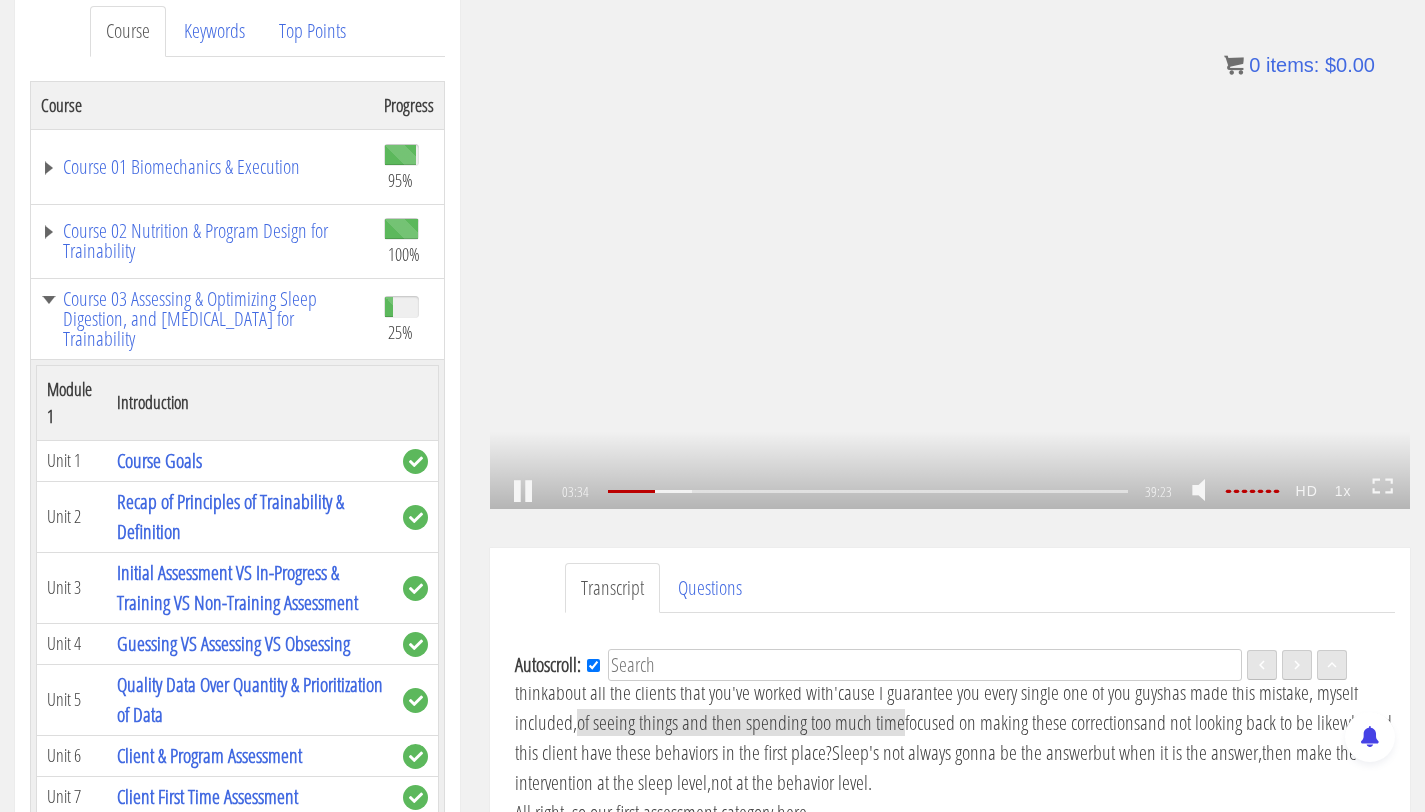 scroll, scrollTop: 820, scrollLeft: 0, axis: vertical 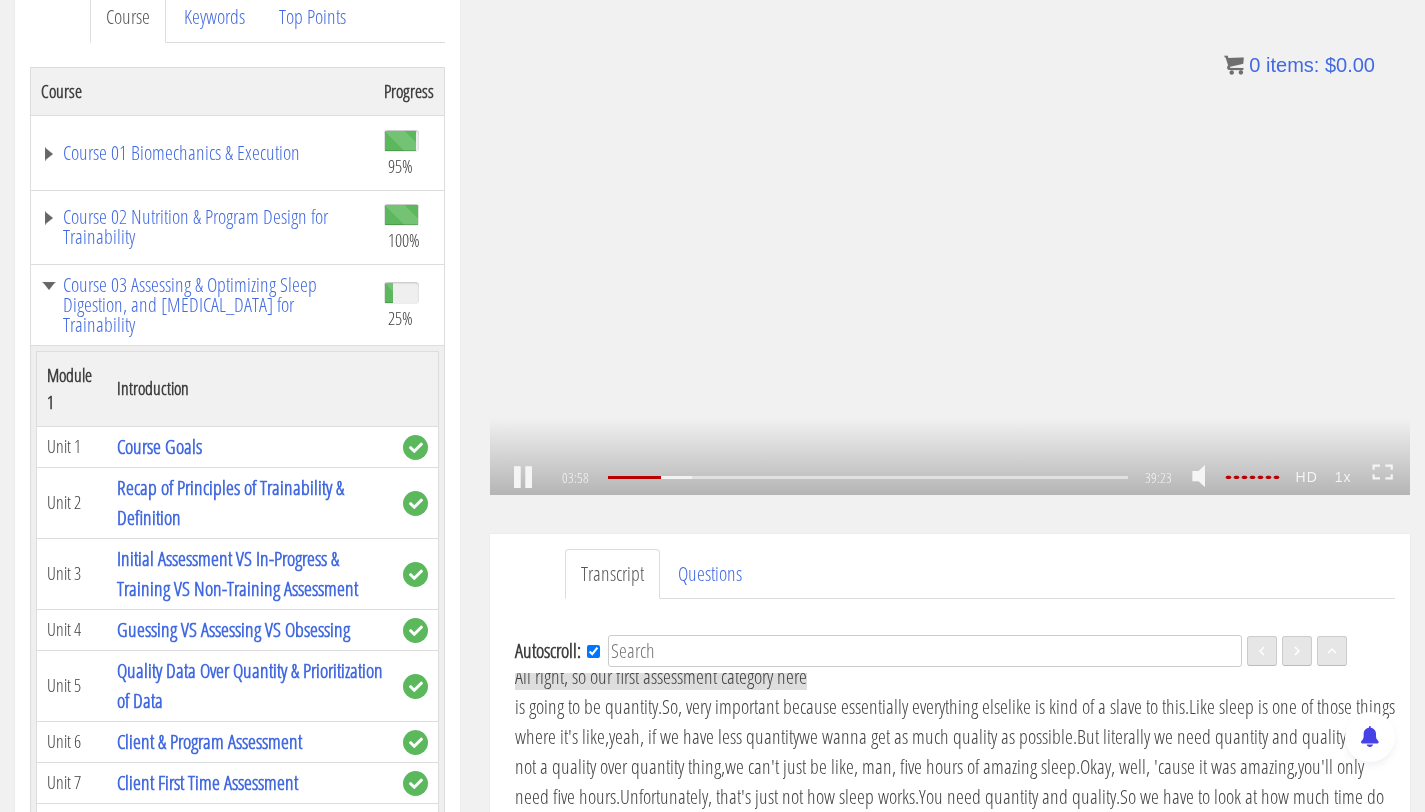 click on ".a{fill:#000;opacity:0.65;}.b{fill:#fff;opacity:1.0;}
.fp-color-play{opacity:0.65;}.controlbutton{fill:#fff;}
.fp-color-play{opacity:0.65;}.controlbutton{fill:#fff;}
.controlbuttonbg{opacity:0.65;}.controlbutton{fill:#fff;}
.fp-color-play{opacity:0.65;}.rect{fill:#fff;}
.fp-color-play{opacity:0.65;}.rect{fill:#fff;}
.fp-color-play{opacity:0.65;}.rect{fill:#fff;}
.fp-color-play{opacity:0.65;}.rect{fill:#fff;}
03:58                                                                        39:23              35:26                                                                                                                                                                                 CC HD" at bounding box center [950, 236] 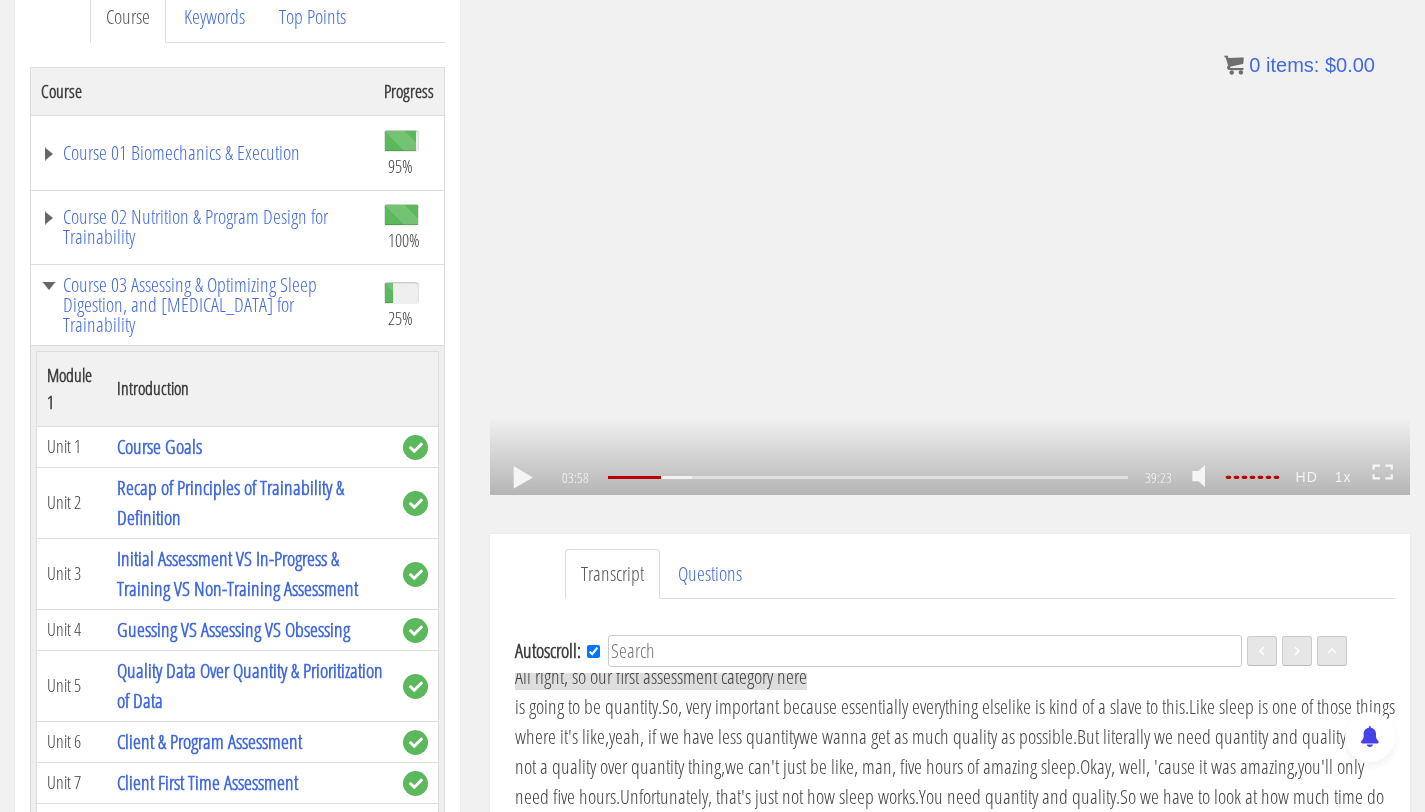 click on ".fp-color-play{opacity:0.65;}.rect{fill:#fff;}" 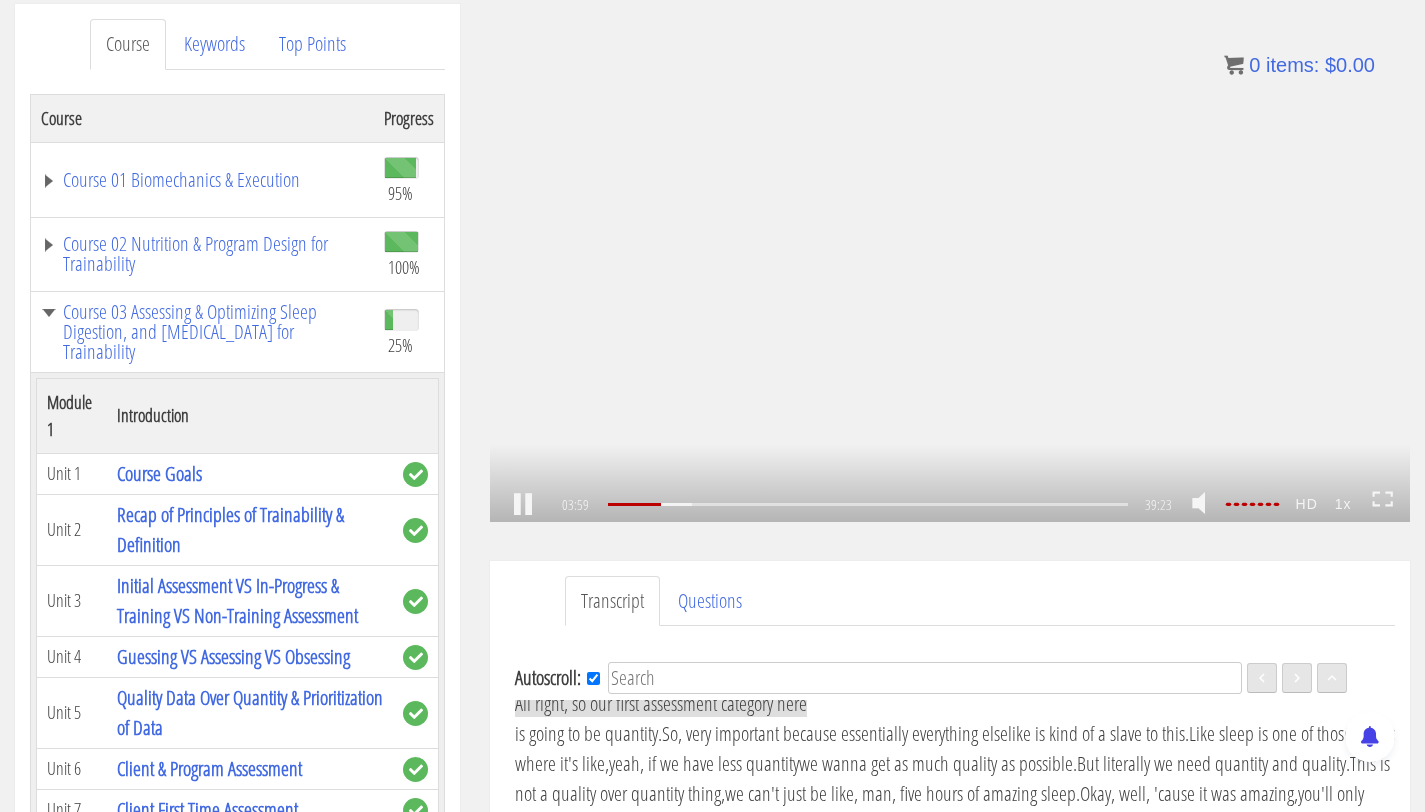 scroll, scrollTop: 258, scrollLeft: 0, axis: vertical 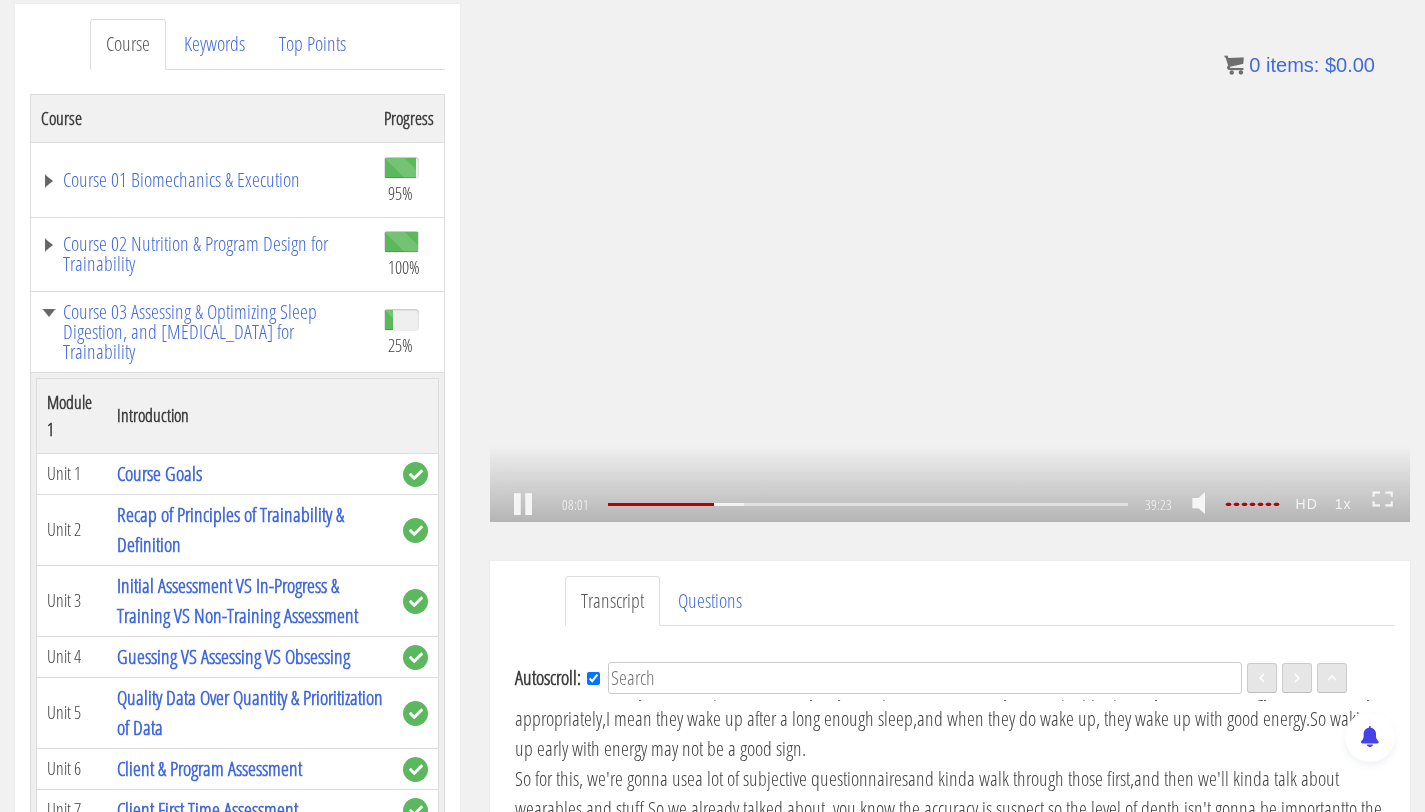 click on ".a{fill:#000;opacity:0.65;}.b{fill:#fff;opacity:1.0;}
.fp-color-play{opacity:0.65;}.controlbutton{fill:#fff;}
.fp-color-play{opacity:0.65;}.controlbutton{fill:#fff;}
.controlbuttonbg{opacity:0.65;}.controlbutton{fill:#fff;}
.fp-color-play{opacity:0.65;}.rect{fill:#fff;}
.fp-color-play{opacity:0.65;}.rect{fill:#fff;}
.fp-color-play{opacity:0.65;}.rect{fill:#fff;}
.fp-color-play{opacity:0.65;}.rect{fill:#fff;}
08:01                                                                        39:23              31:23                                                                                                                                                                                 CC HD" at bounding box center (950, 263) 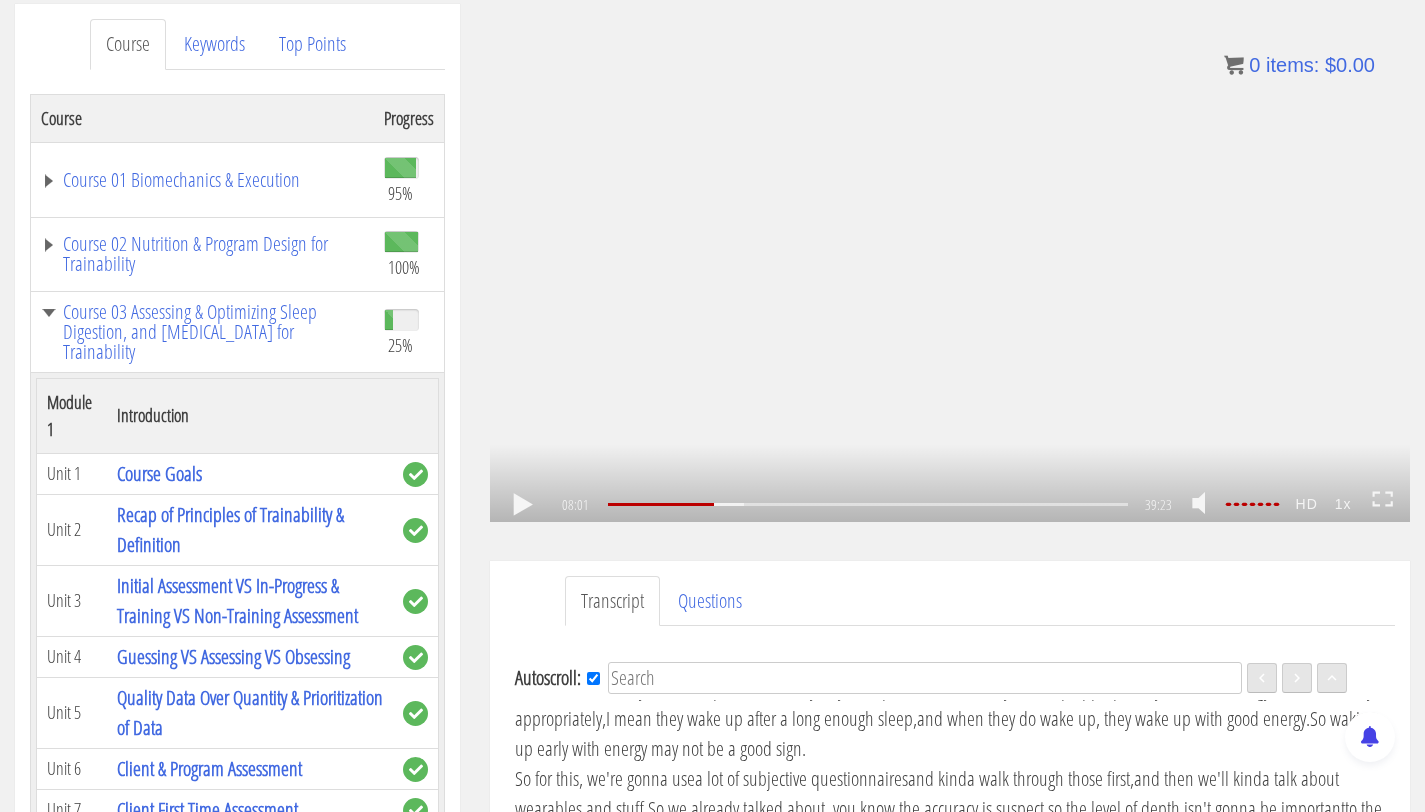 click on ".a{fill:#000;opacity:0.65;}.b{fill:#fff;opacity:1.0;}
.fp-color-play{opacity:0.65;}.controlbutton{fill:#fff;}
.fp-color-play{opacity:0.65;}.controlbutton{fill:#fff;}
.controlbuttonbg{opacity:0.65;}.controlbutton{fill:#fff;}
.fp-color-play{opacity:0.65;}.rect{fill:#fff;}
.fp-color-play{opacity:0.65;}.rect{fill:#fff;}
.fp-color-play{opacity:0.65;}.rect{fill:#fff;}
.fp-color-play{opacity:0.65;}.rect{fill:#fff;}
08:01                              30:53                                           39:23              31:23" at bounding box center [950, 263] 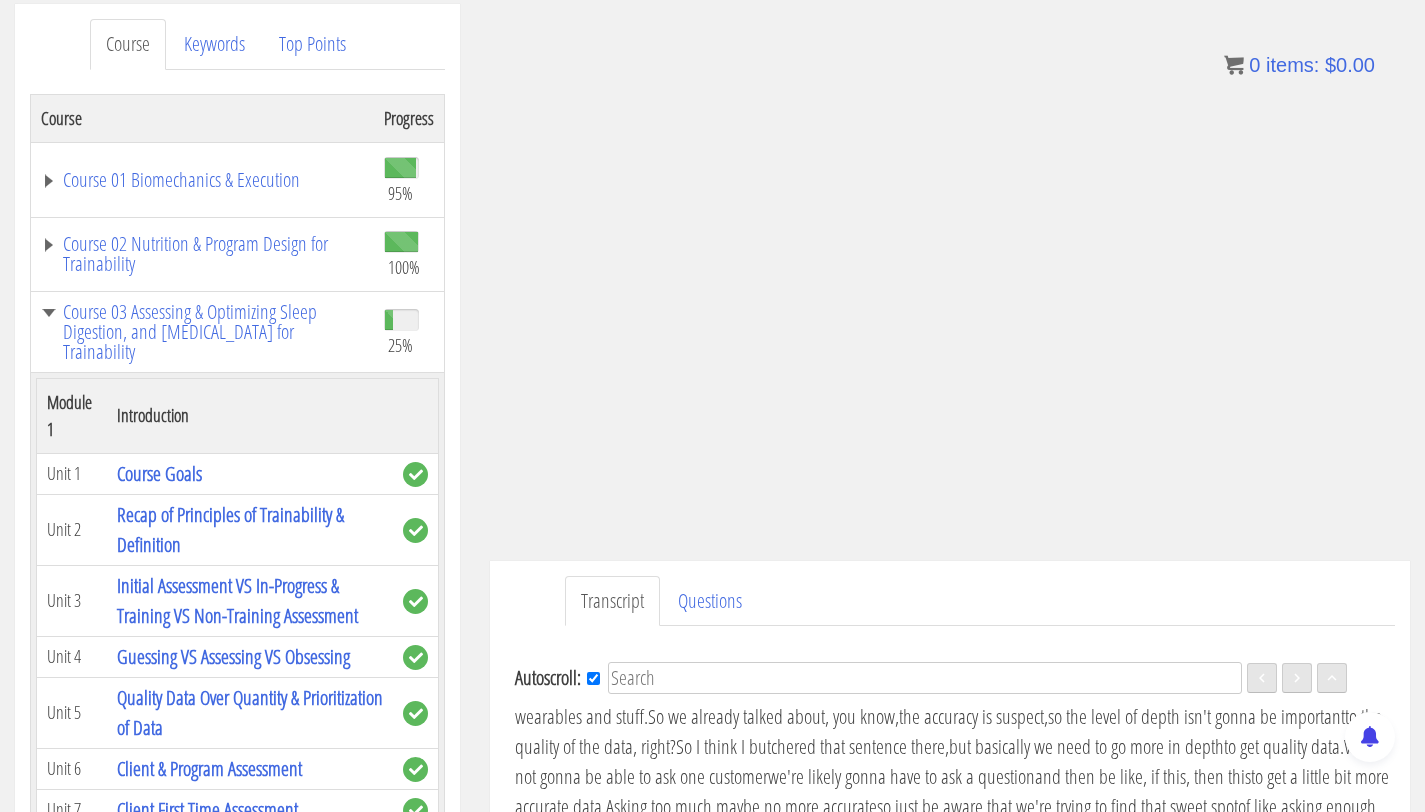 scroll, scrollTop: 1948, scrollLeft: 0, axis: vertical 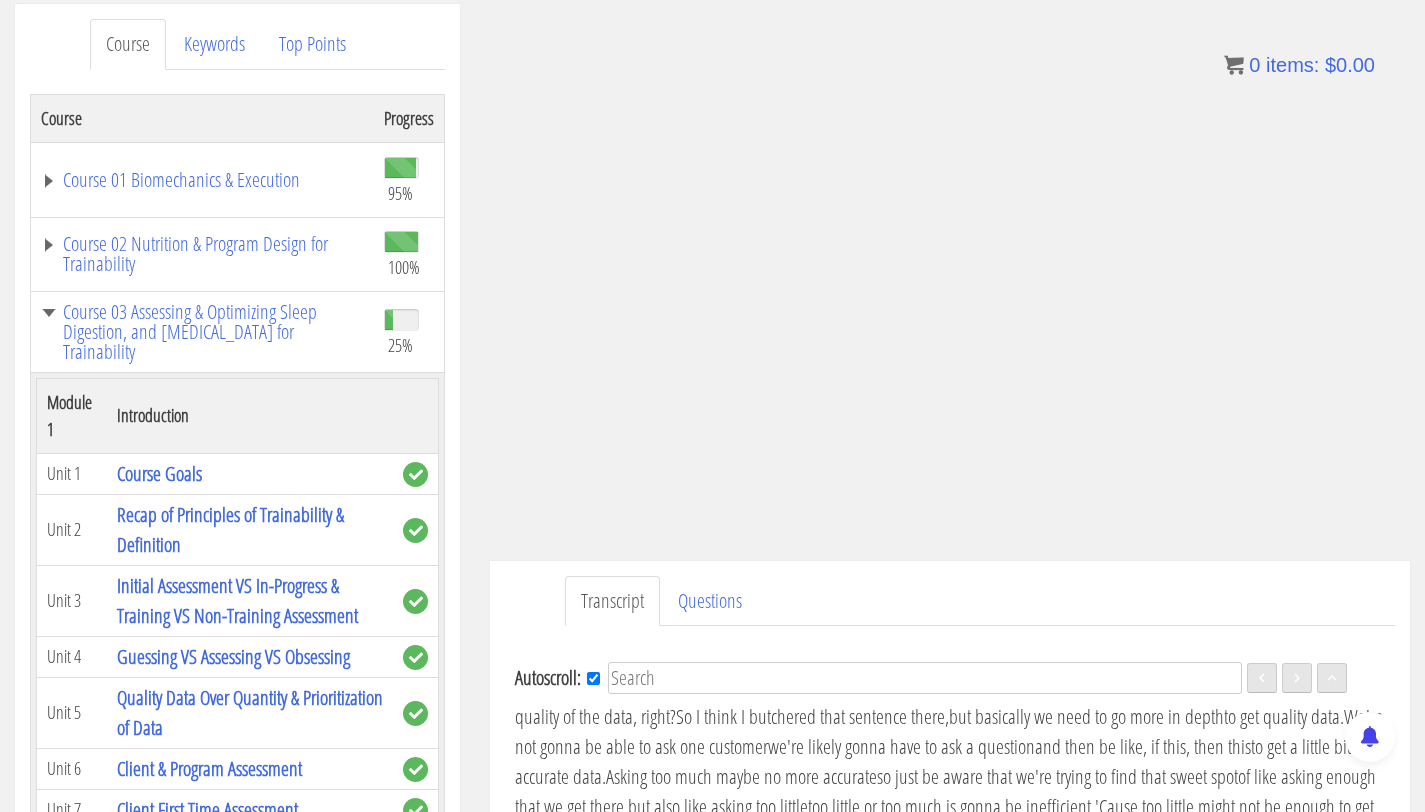 click on "So waking up early with energy may not be a good sign." at bounding box center [945, 611] 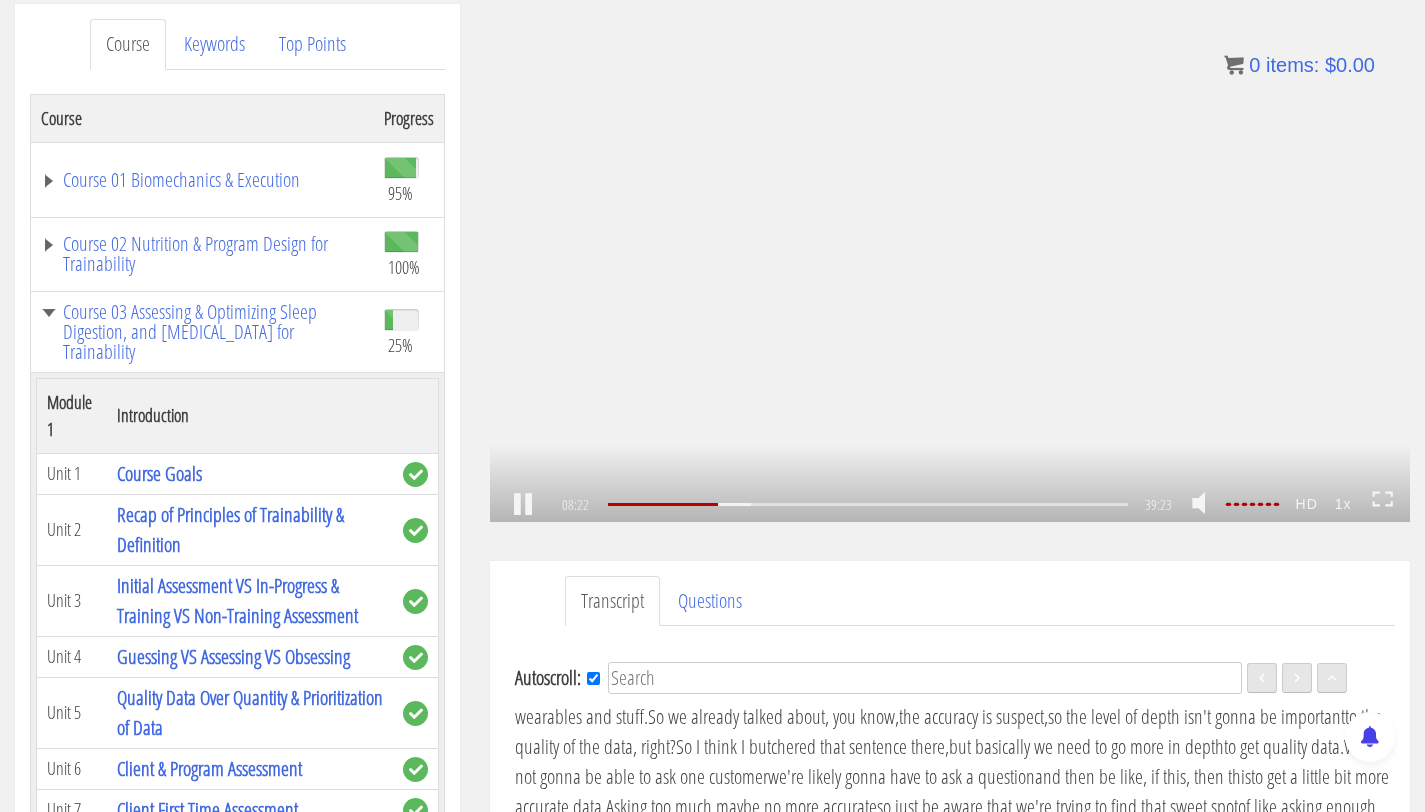 click on ".fp-color-play{opacity:0.65;}.rect{fill:#fff;}" 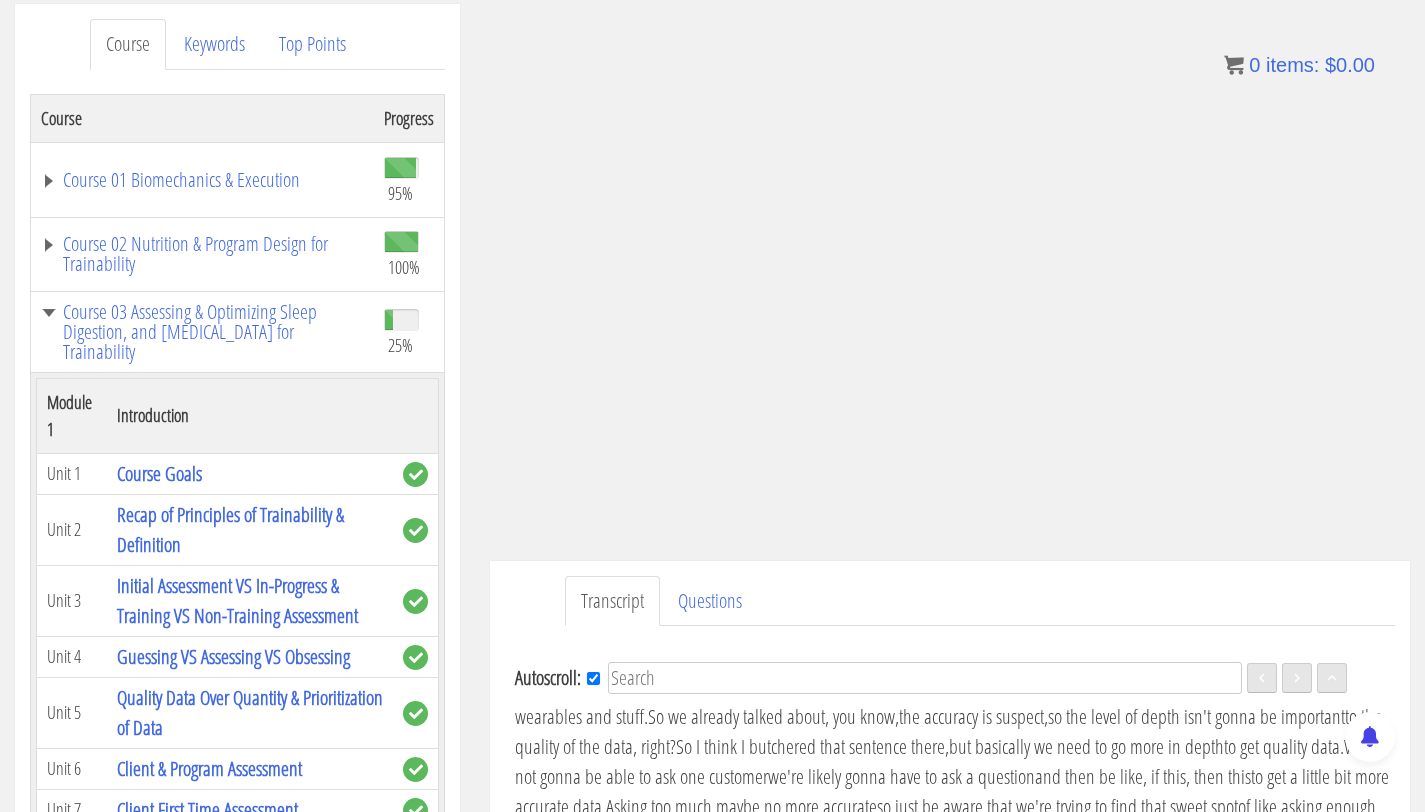 click on ".a{fill:#000;opacity:0.65;}.b{fill:#fff;opacity:1.0;}
.fp-color-play{opacity:0.65;}.controlbutton{fill:#fff;}
.fp-color-play{opacity:0.65;}.controlbutton{fill:#fff;}
.controlbuttonbg{opacity:0.65;}.controlbutton{fill:#fff;}
.fp-color-play{opacity:0.65;}.rect{fill:#fff;}
.fp-color-play{opacity:0.65;}.rect{fill:#fff;}
.fp-color-play{opacity:0.65;}.rect{fill:#fff;}
.fp-color-play{opacity:0.65;}.rect{fill:#fff;}
08:22                              30:53                                           39:23              31:02" at bounding box center (950, 263) 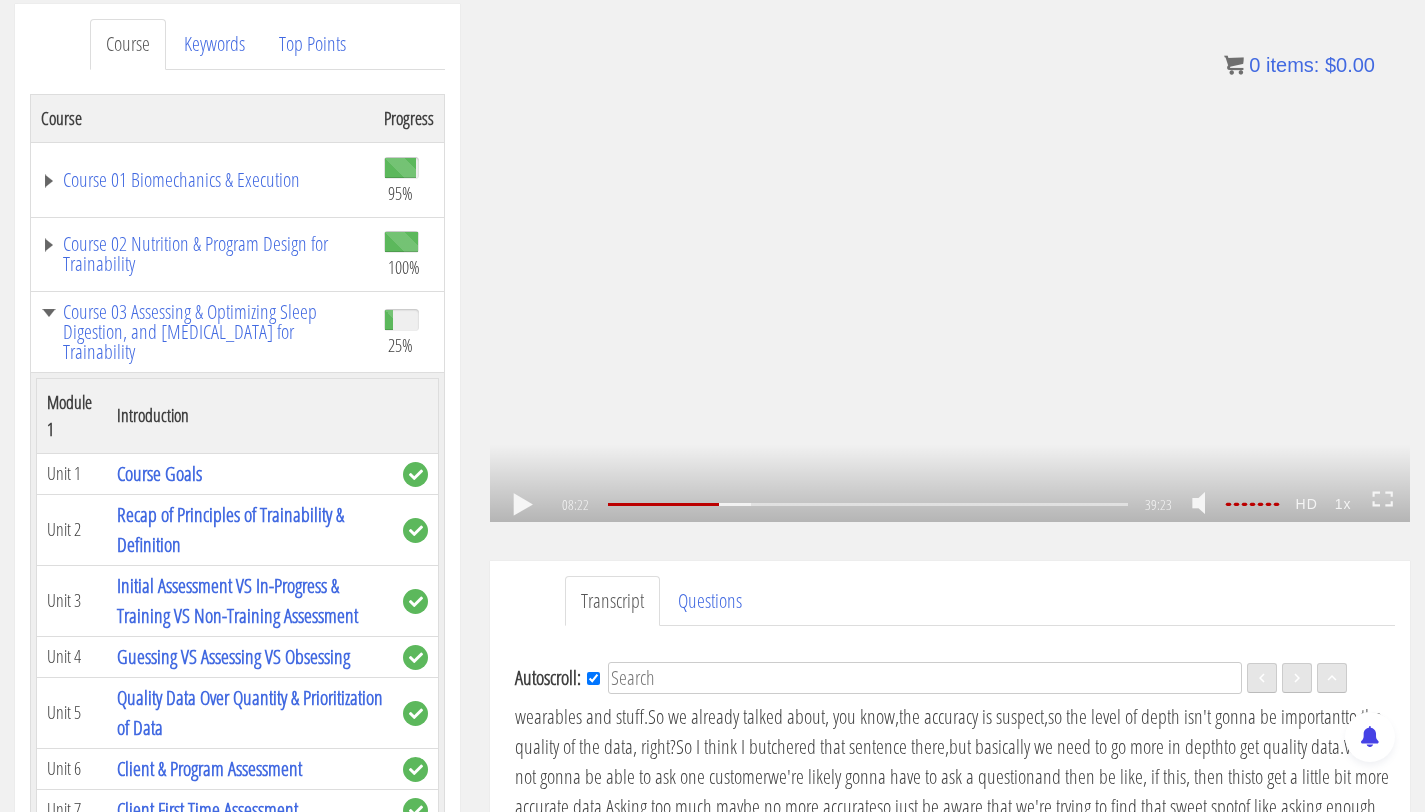 click on ".a{fill:#000;opacity:0.65;}.b{fill:#fff;opacity:1.0;}
.fp-color-play{opacity:0.65;}.controlbutton{fill:#fff;}
.fp-color-play{opacity:0.65;}.controlbutton{fill:#fff;}
.controlbuttonbg{opacity:0.65;}.controlbutton{fill:#fff;}
.fp-color-play{opacity:0.65;}.rect{fill:#fff;}
.fp-color-play{opacity:0.65;}.rect{fill:#fff;}
.fp-color-play{opacity:0.65;}.rect{fill:#fff;}
.fp-color-play{opacity:0.65;}.rect{fill:#fff;}
08:22                              30:53                                           39:23              31:02" at bounding box center [950, 263] 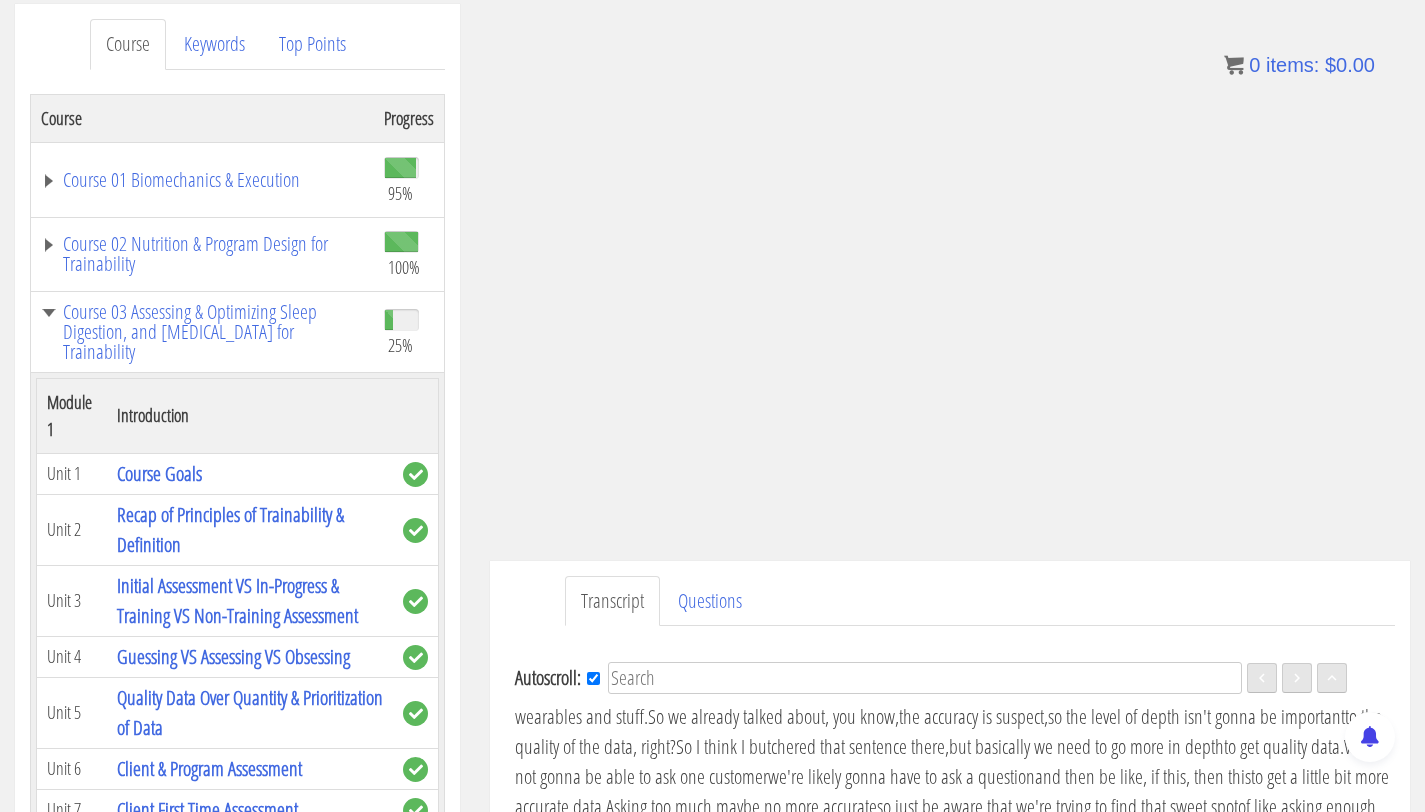 scroll, scrollTop: 1948, scrollLeft: 0, axis: vertical 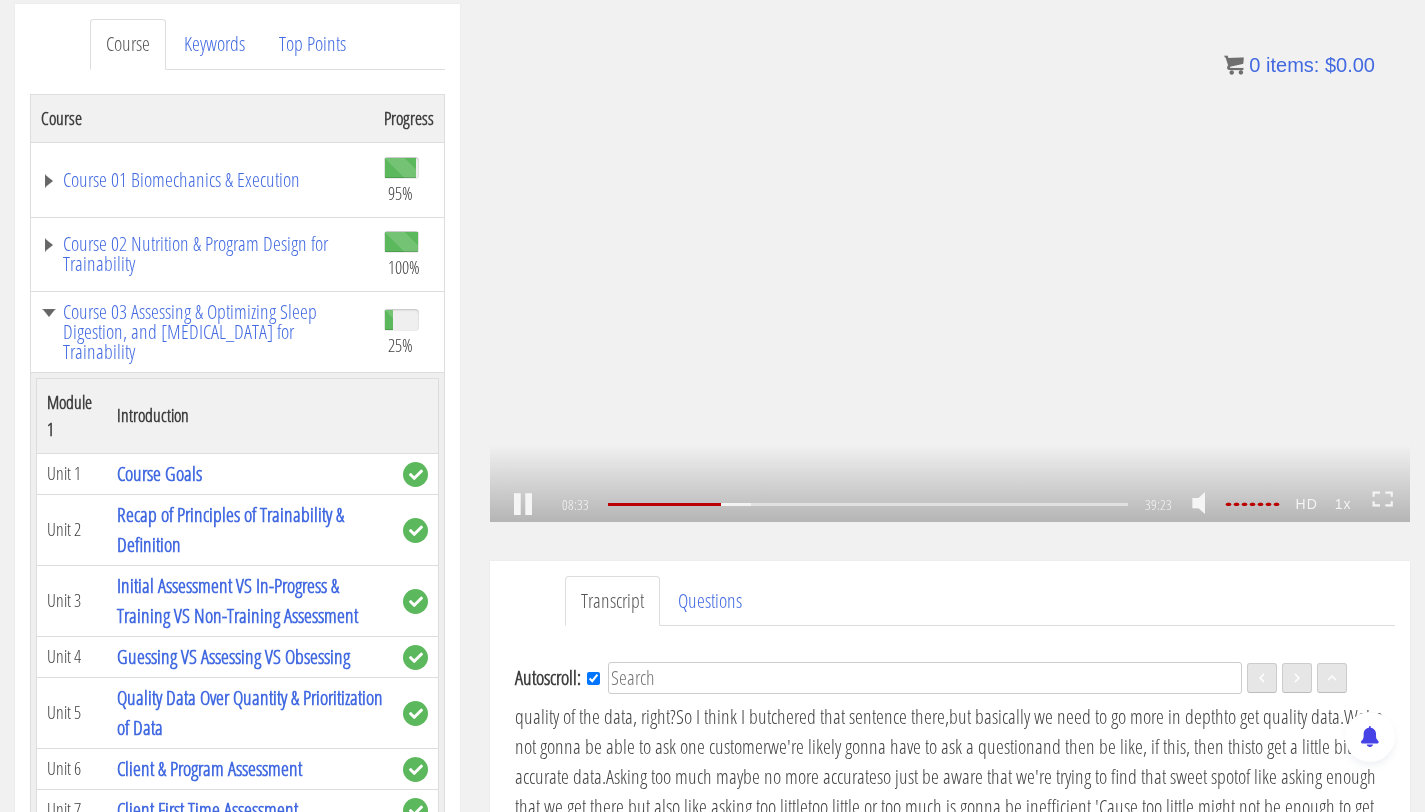 click on ".a{fill:#000;opacity:0.65;}.b{fill:#fff;opacity:1.0;}
.fp-color-play{opacity:0.65;}.controlbutton{fill:#fff;}
.fp-color-play{opacity:0.65;}.controlbutton{fill:#fff;}
.controlbuttonbg{opacity:0.65;}.controlbutton{fill:#fff;}
.fp-color-play{opacity:0.65;}.rect{fill:#fff;}
.fp-color-play{opacity:0.65;}.rect{fill:#fff;}
.fp-color-play{opacity:0.65;}.rect{fill:#fff;}
.fp-color-play{opacity:0.65;}.rect{fill:#fff;}
08:33                              30:53                                           39:23              30:51" at bounding box center [950, 263] 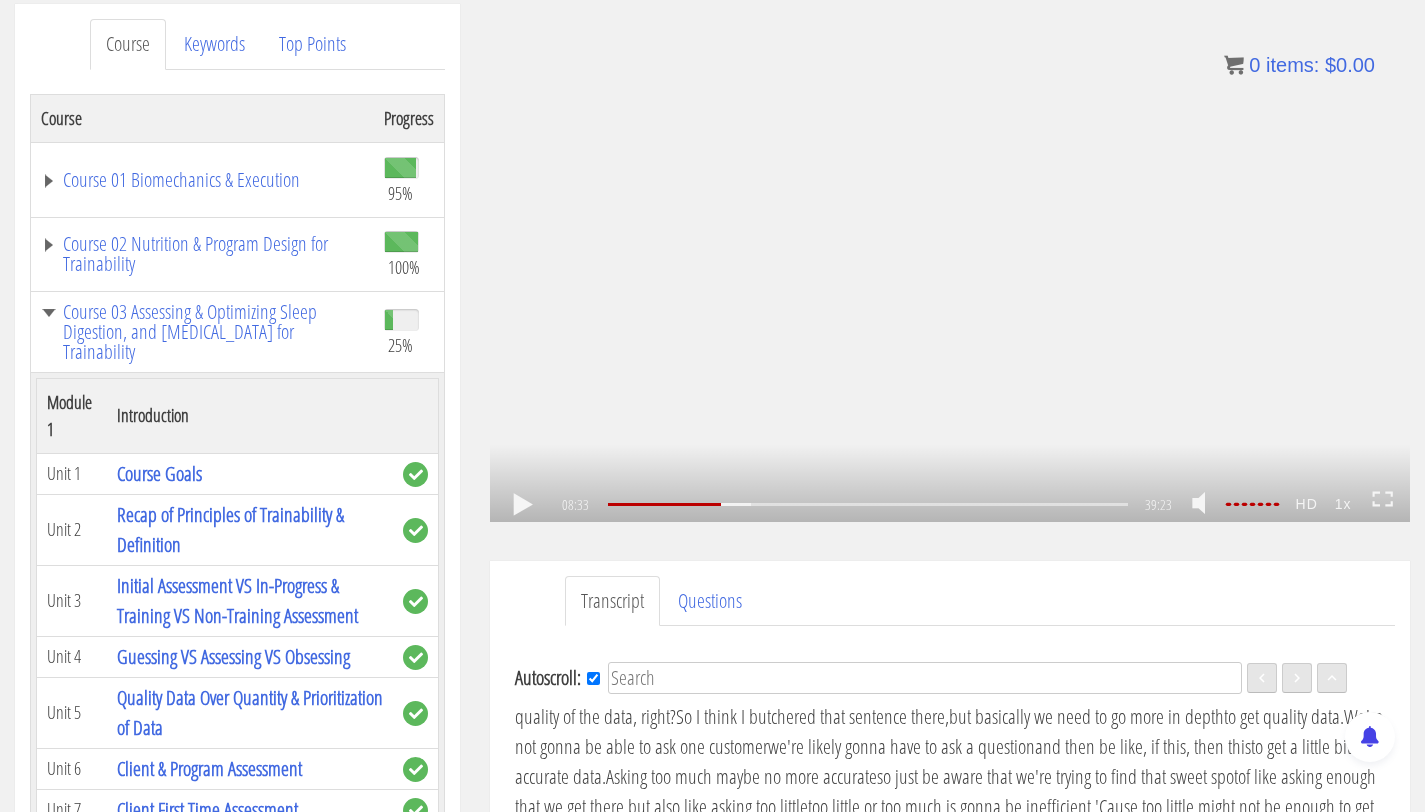 click on ".a{fill:#000;opacity:0.65;}.b{fill:#fff;opacity:1.0;}
.fp-color-play{opacity:0.65;}.controlbutton{fill:#fff;}
.fp-color-play{opacity:0.65;}.controlbutton{fill:#fff;}
.controlbuttonbg{opacity:0.65;}.controlbutton{fill:#fff;}
.fp-color-play{opacity:0.65;}.rect{fill:#fff;}
.fp-color-play{opacity:0.65;}.rect{fill:#fff;}
.fp-color-play{opacity:0.65;}.rect{fill:#fff;}
.fp-color-play{opacity:0.65;}.rect{fill:#fff;}
08:33                              30:53                                           39:23              30:51" at bounding box center (950, 263) 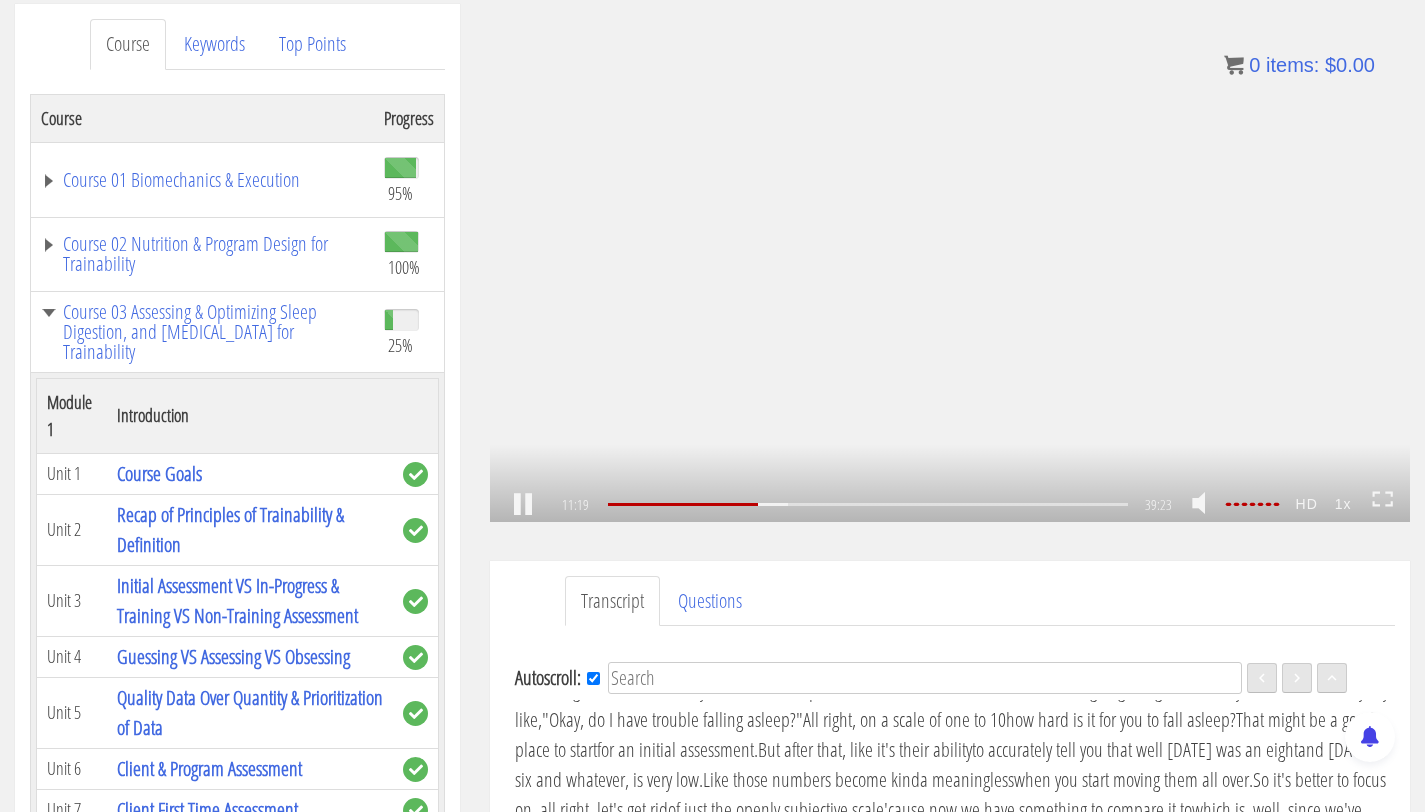 scroll, scrollTop: 2589, scrollLeft: 0, axis: vertical 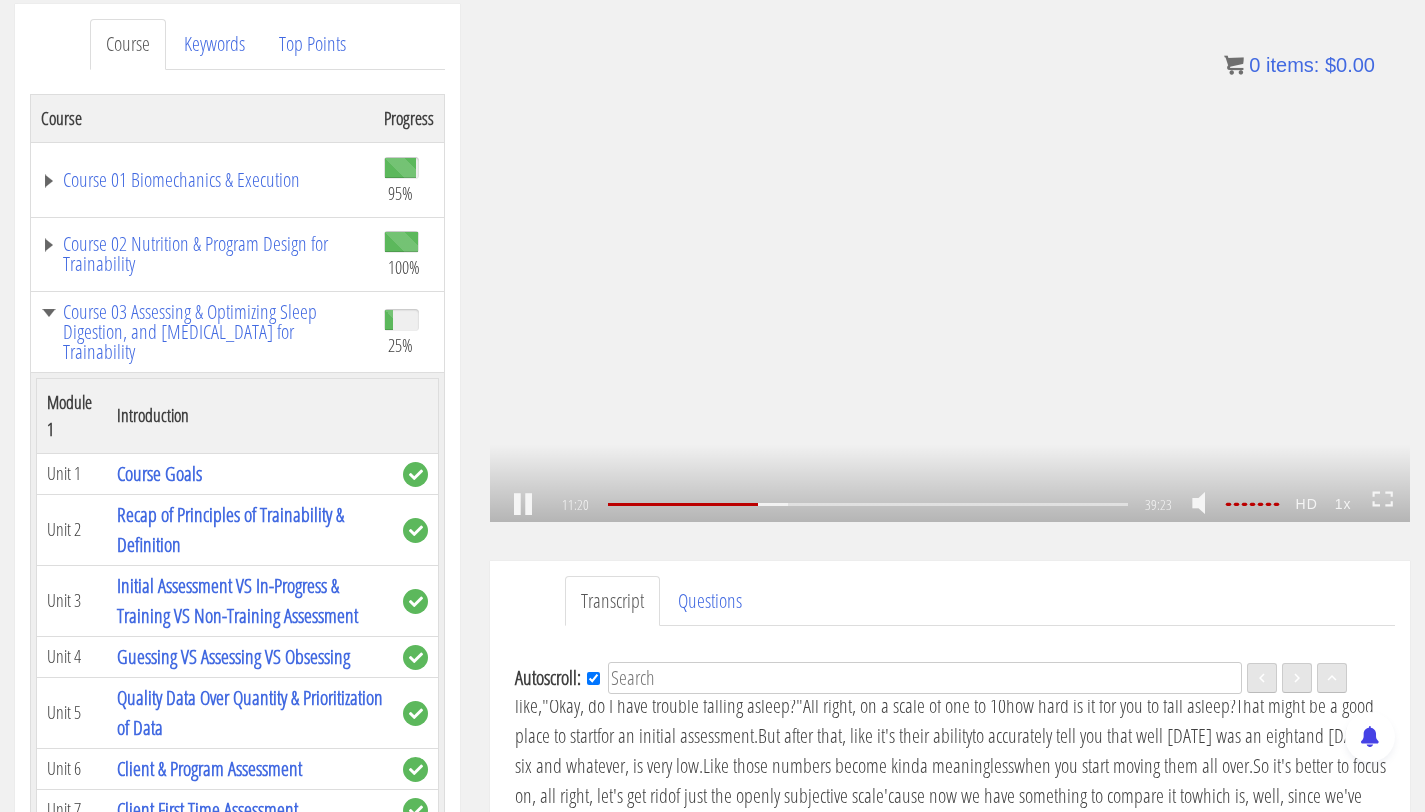 click on ".a{fill:#000;opacity:0.65;}.b{fill:#fff;opacity:1.0;}
.fp-color-play{opacity:0.65;}.controlbutton{fill:#fff;}
.fp-color-play{opacity:0.65;}.controlbutton{fill:#fff;}
.controlbuttonbg{opacity:0.65;}.controlbutton{fill:#fff;}
.fp-color-play{opacity:0.65;}.rect{fill:#fff;}
.fp-color-play{opacity:0.65;}.rect{fill:#fff;}
.fp-color-play{opacity:0.65;}.rect{fill:#fff;}
.fp-color-play{opacity:0.65;}.rect{fill:#fff;}
11:20                              30:53                                           39:23              28:04" at bounding box center [950, 263] 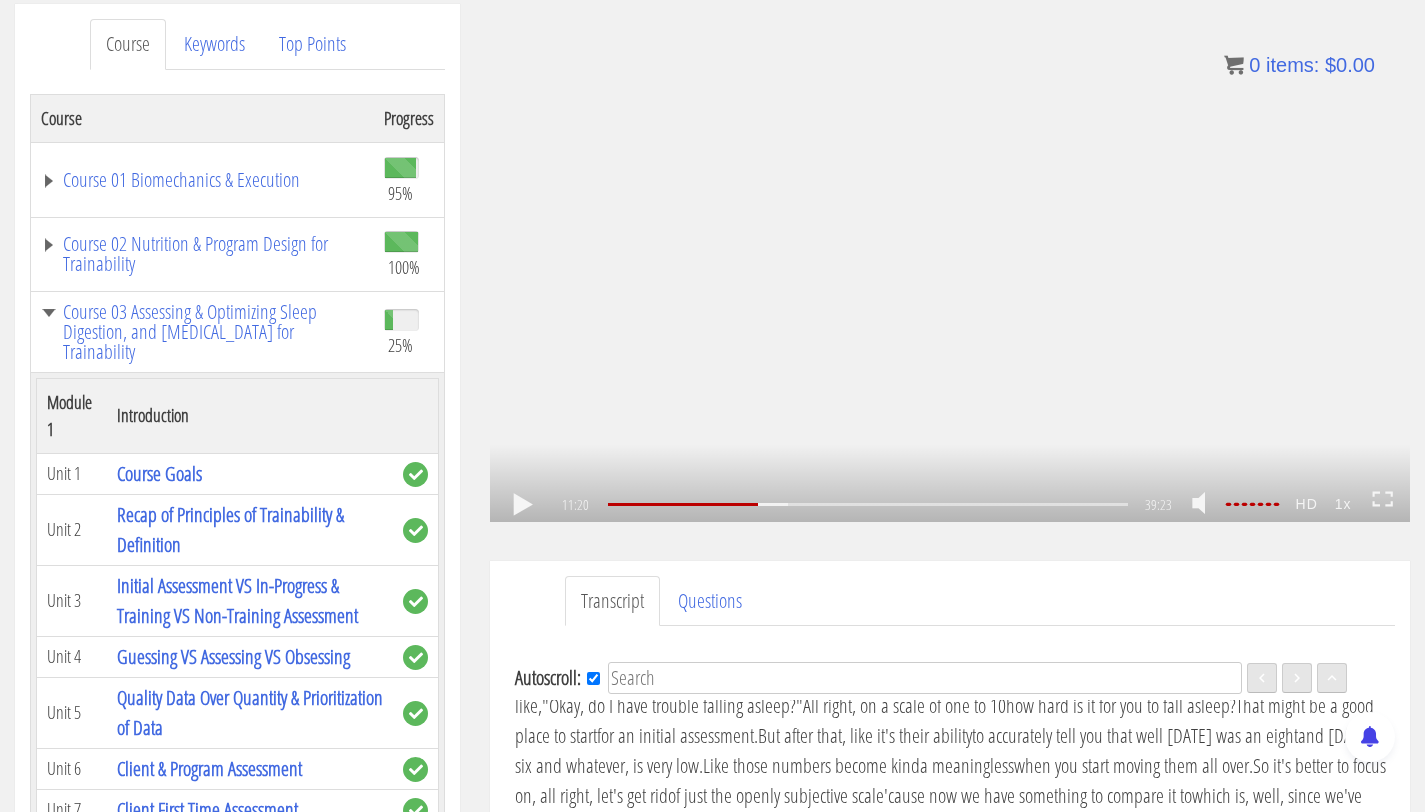 click on ".a{fill:#000;opacity:0.65;}.b{fill:#fff;opacity:1.0;}
.fp-color-play{opacity:0.65;}.controlbutton{fill:#fff;}
.fp-color-play{opacity:0.65;}.controlbutton{fill:#fff;}
.controlbuttonbg{opacity:0.65;}.controlbutton{fill:#fff;}
.fp-color-play{opacity:0.65;}.rect{fill:#fff;}
.fp-color-play{opacity:0.65;}.rect{fill:#fff;}
.fp-color-play{opacity:0.65;}.rect{fill:#fff;}
.fp-color-play{opacity:0.65;}.rect{fill:#fff;}
11:20                              30:53                                           39:23              28:04" at bounding box center [950, 263] 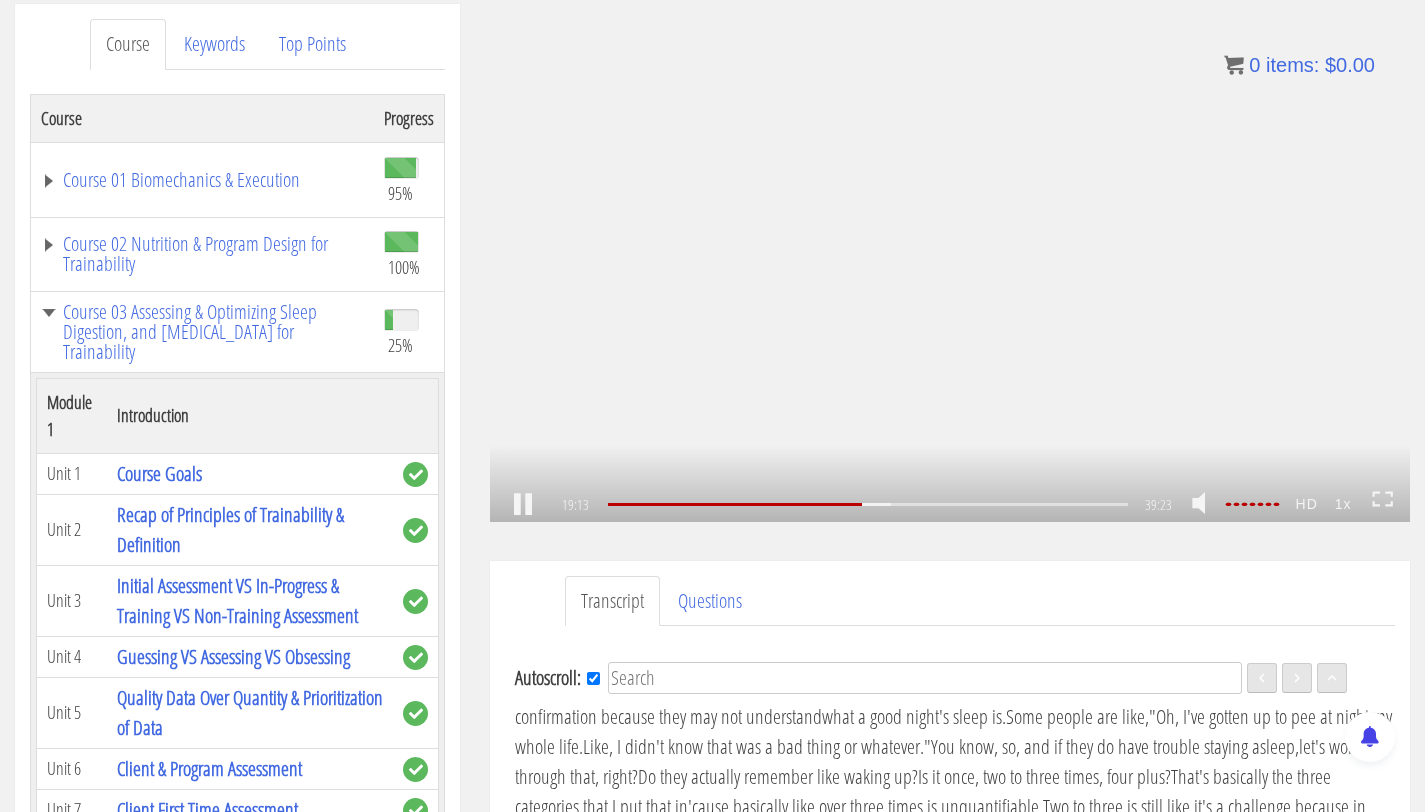 scroll, scrollTop: 4419, scrollLeft: 0, axis: vertical 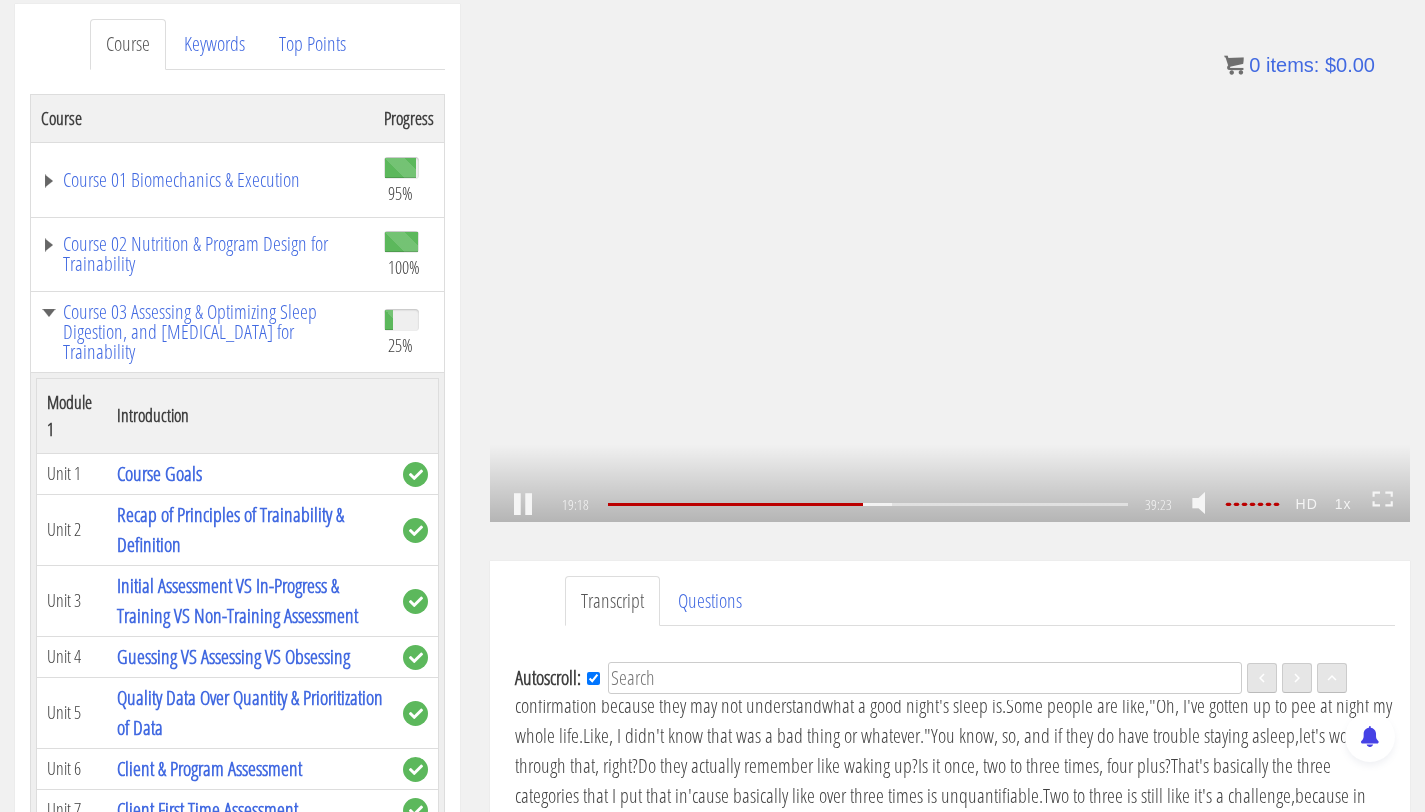 click on ".a{fill:#000;opacity:0.65;}.b{fill:#fff;opacity:1.0;}
.fp-color-play{opacity:0.65;}.controlbutton{fill:#fff;}
.fp-color-play{opacity:0.65;}.controlbutton{fill:#fff;}
.controlbuttonbg{opacity:0.65;}.controlbutton{fill:#fff;}
.fp-color-play{opacity:0.65;}.rect{fill:#fff;}
.fp-color-play{opacity:0.65;}.rect{fill:#fff;}
.fp-color-play{opacity:0.65;}.rect{fill:#fff;}
.fp-color-play{opacity:0.65;}.rect{fill:#fff;}
19:18                              30:53                                           39:23              20:06" at bounding box center [950, 263] 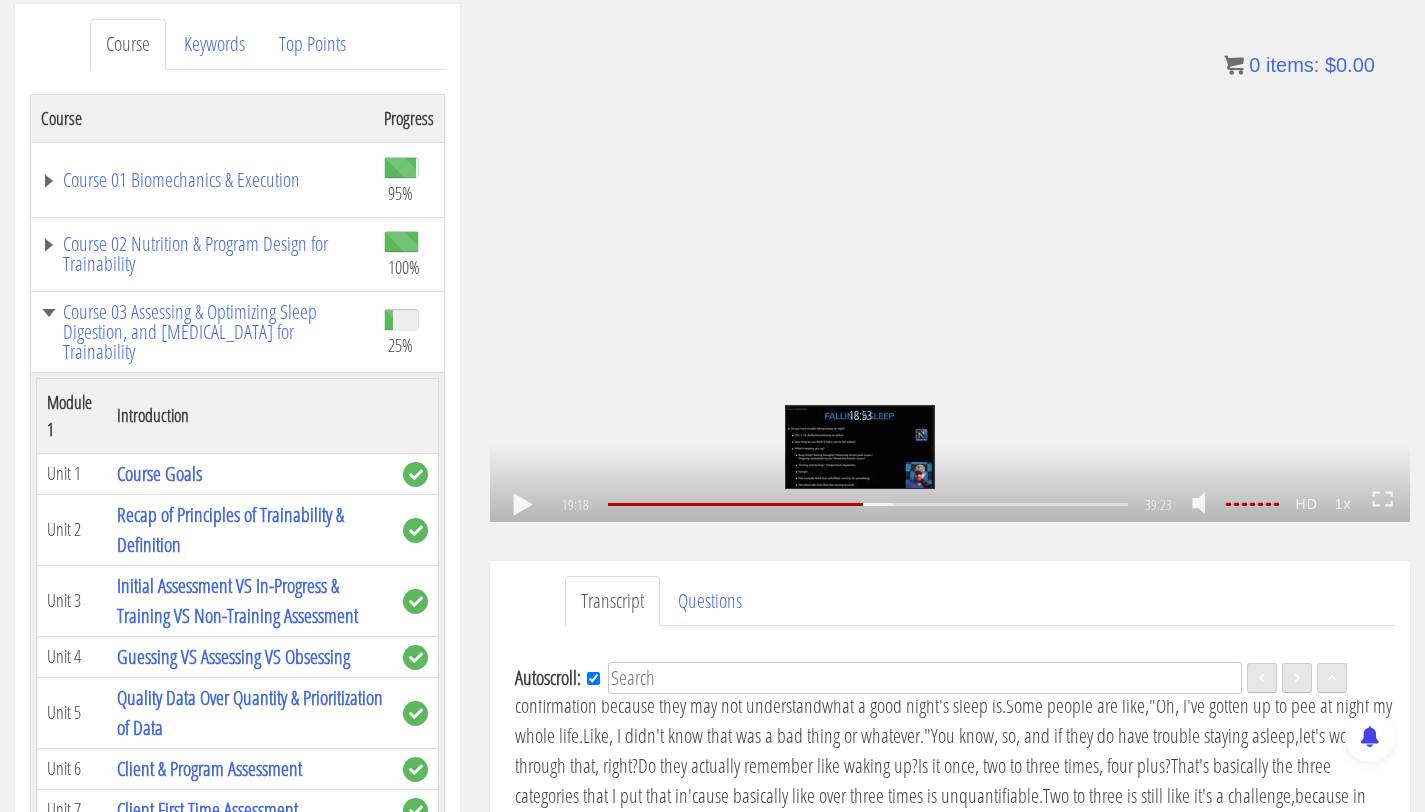 click on "18:53" at bounding box center [868, 504] 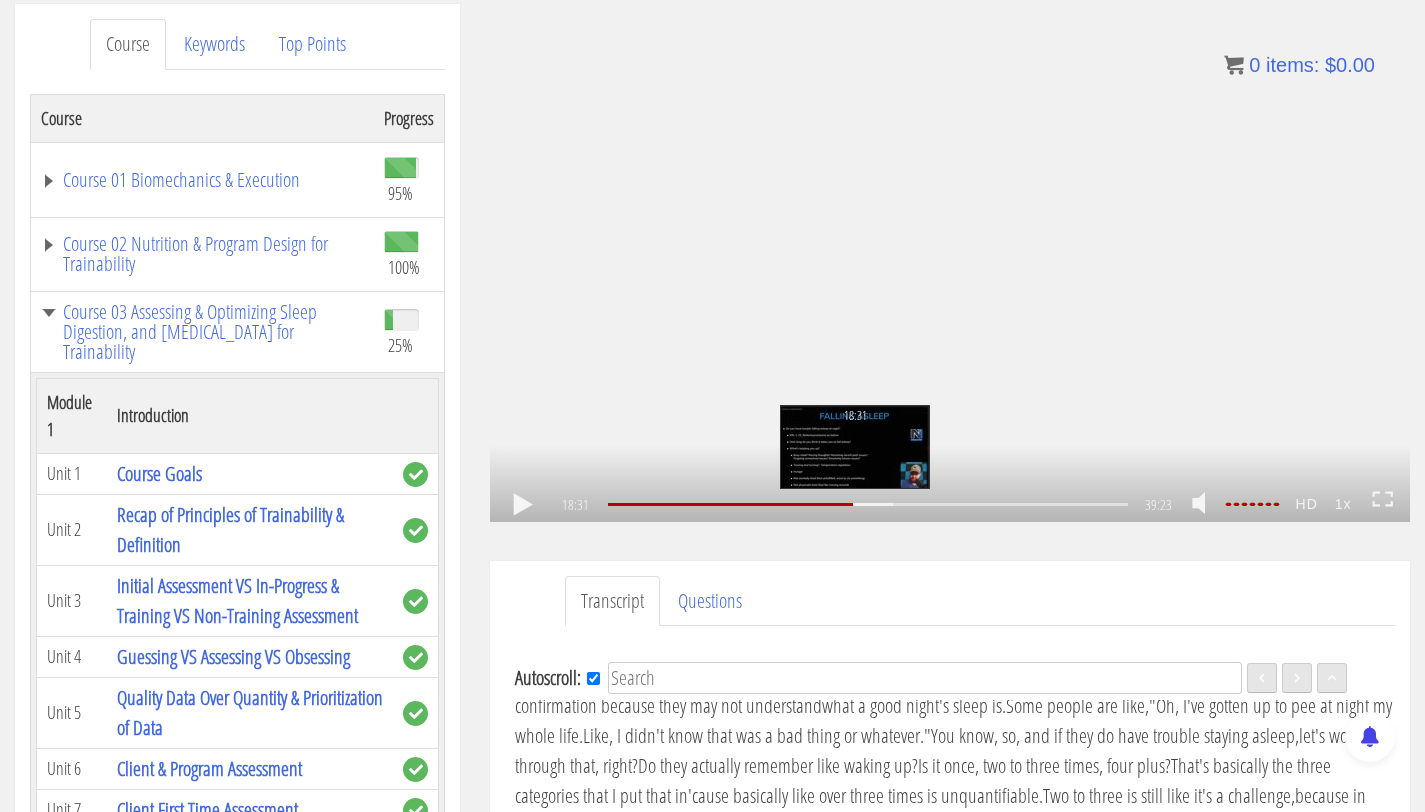 scroll, scrollTop: 4236, scrollLeft: 0, axis: vertical 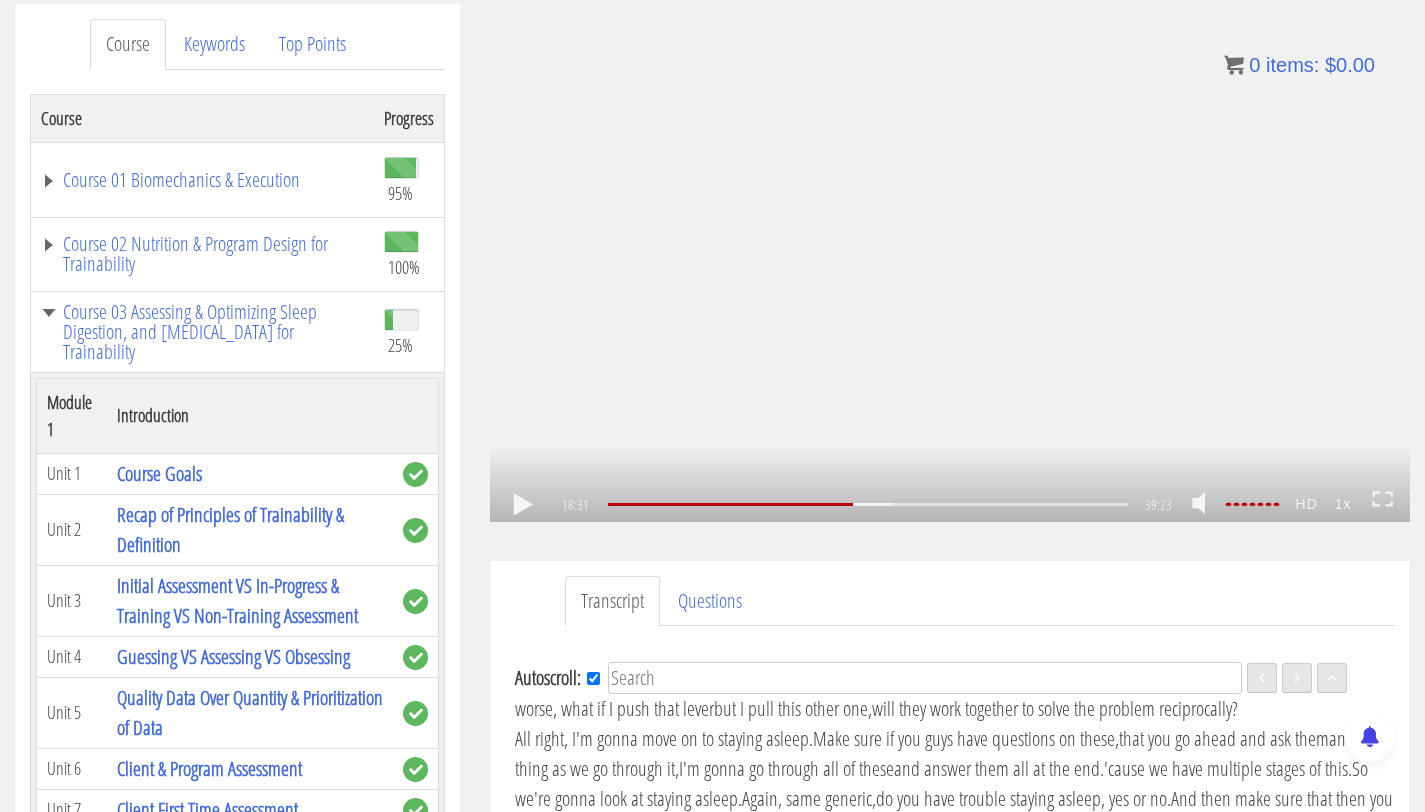 click on ".a{fill:#000;opacity:0.65;}.b{fill:#fff;opacity:1.0;}
.fp-color-play{opacity:0.65;}.controlbutton{fill:#fff;}
.fp-color-play{opacity:0.65;}.controlbutton{fill:#fff;}
.controlbuttonbg{opacity:0.65;}.controlbutton{fill:#fff;}
.fp-color-play{opacity:0.65;}.rect{fill:#fff;}
.fp-color-play{opacity:0.65;}.rect{fill:#fff;}
.fp-color-play{opacity:0.65;}.rect{fill:#fff;}
.fp-color-play{opacity:0.65;}.rect{fill:#fff;}
18:31                              24:58                                           39:23              20:53" at bounding box center (950, 263) 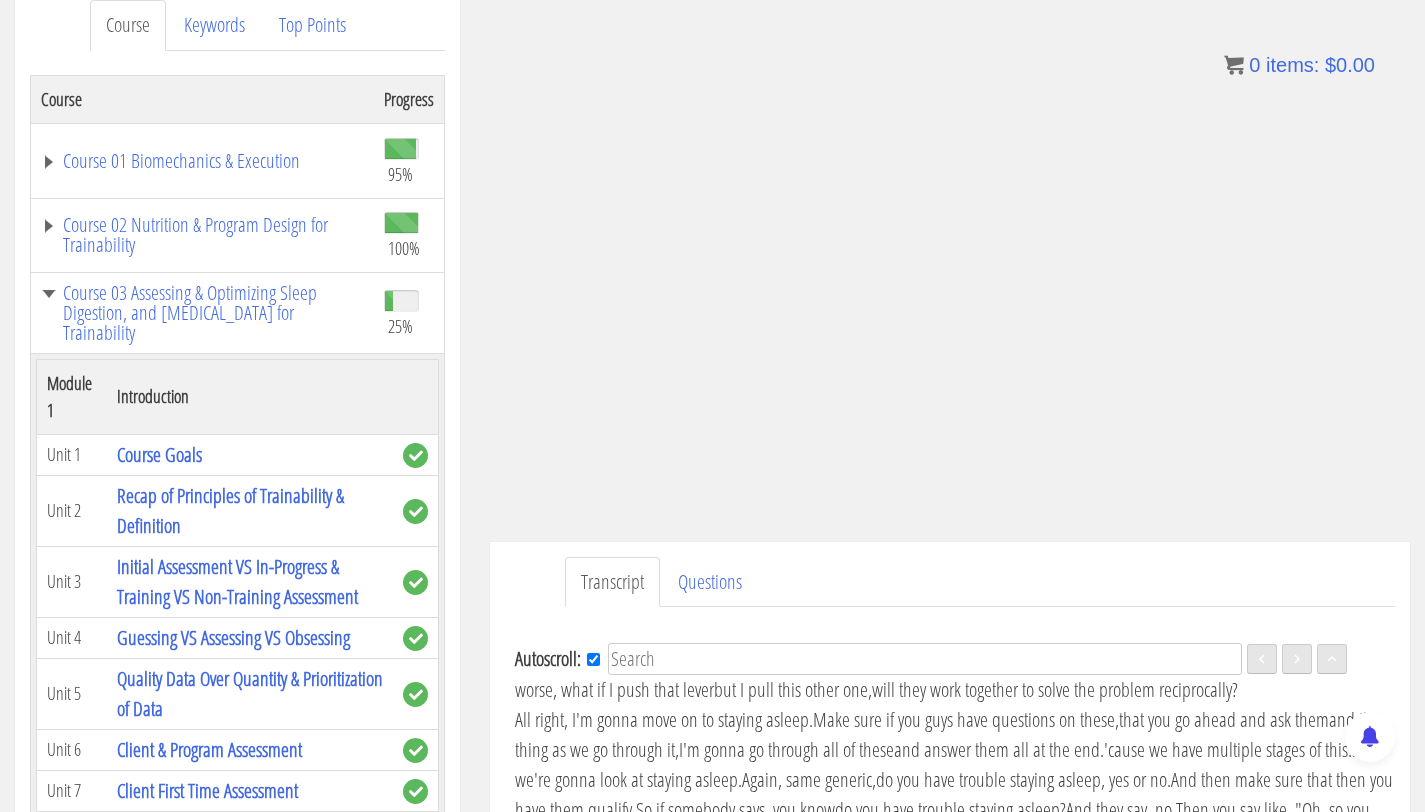 scroll, scrollTop: 286, scrollLeft: 0, axis: vertical 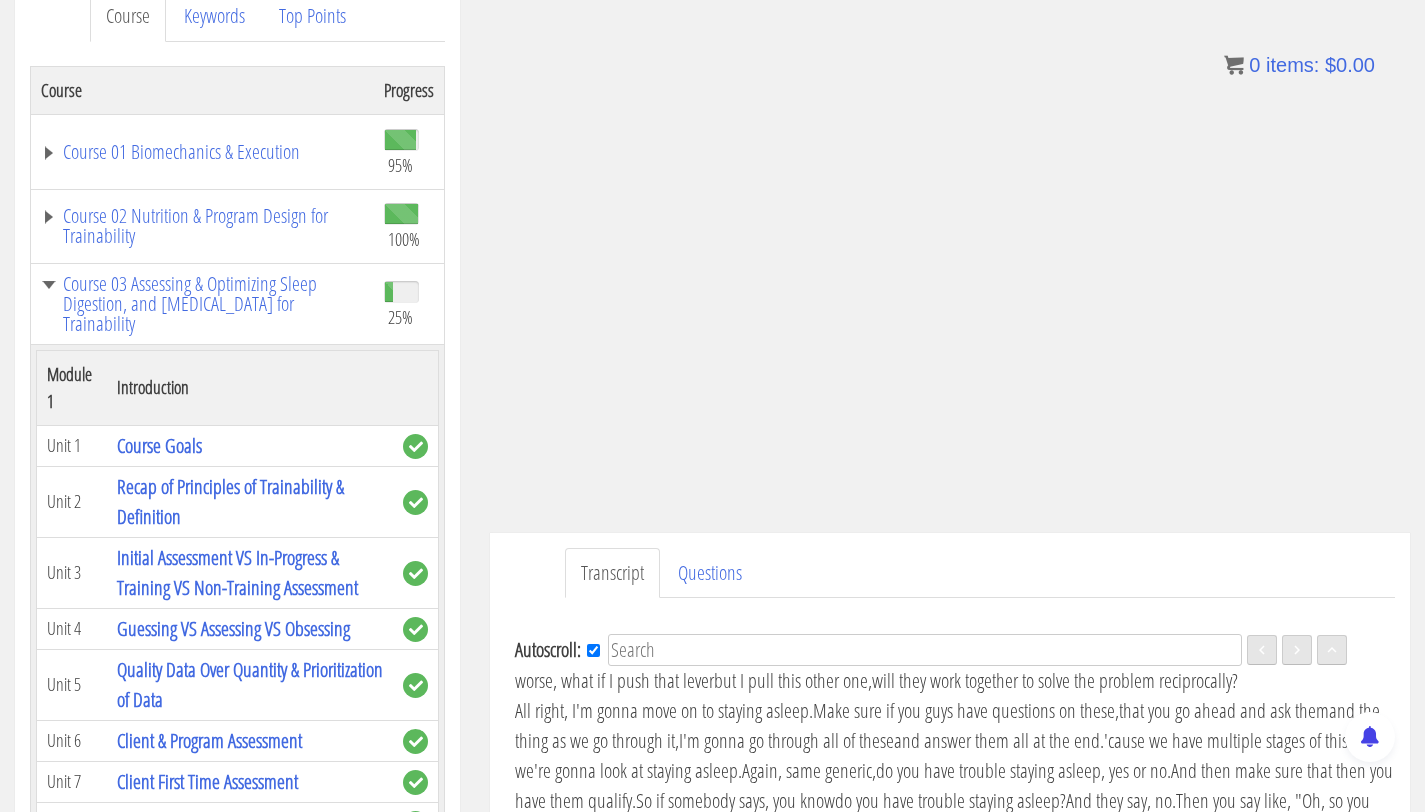 click on "sometimes eating too much may disrupt your system," at bounding box center (949, 575) 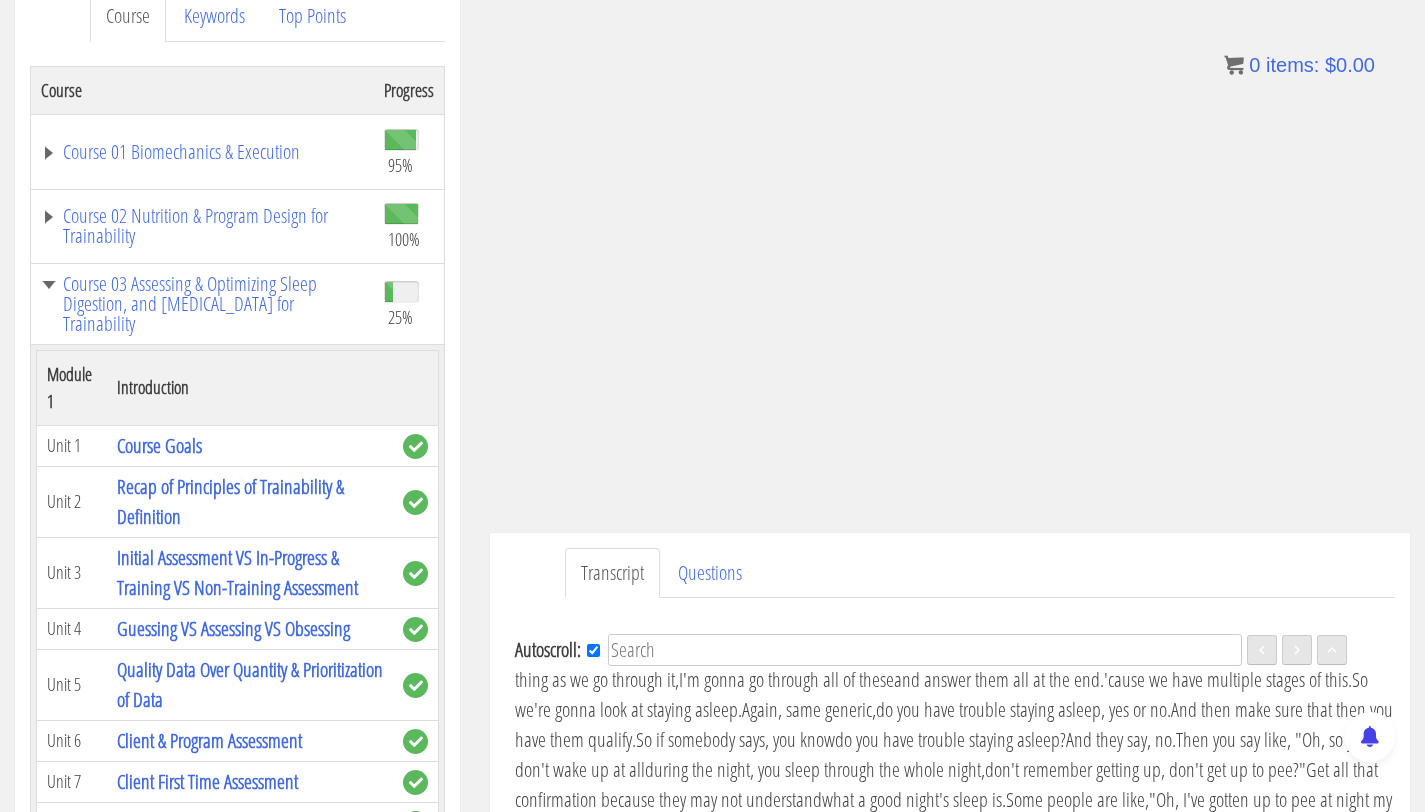click on "but you need to lower the temperature in the room." at bounding box center [1056, 529] 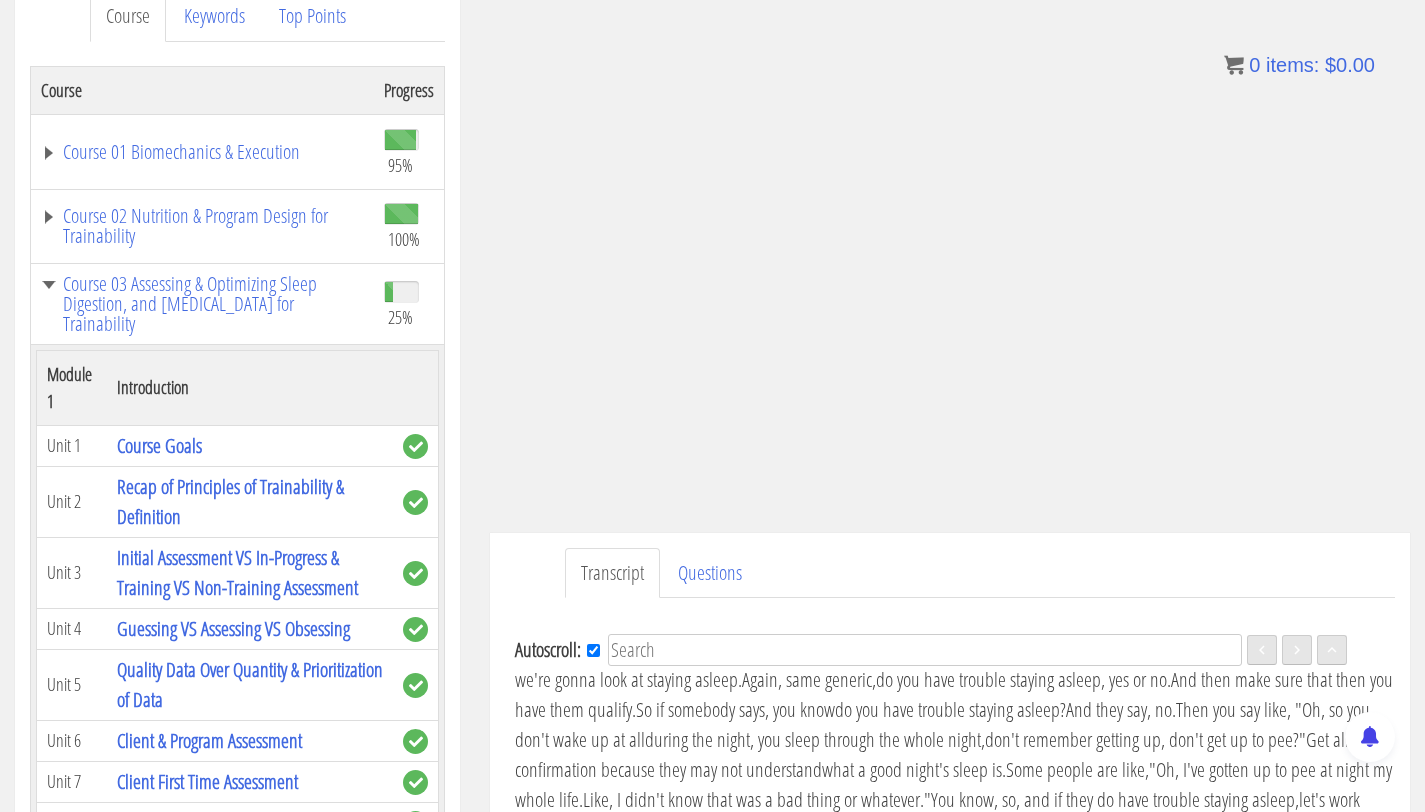 click on "So this is what you go in this depth" at bounding box center [1059, 529] 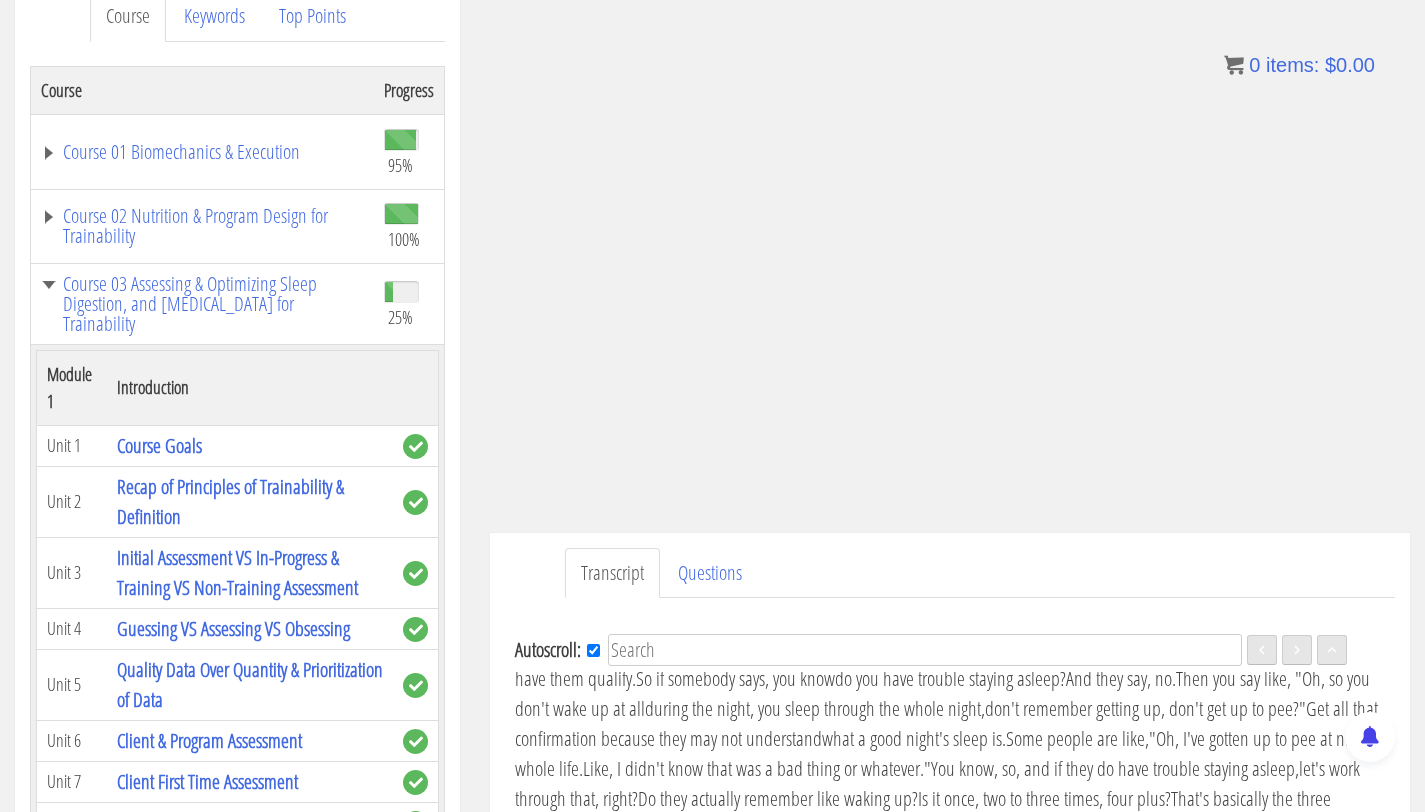 click on "will they work together to solve the problem reciprocally?" at bounding box center [1055, 558] 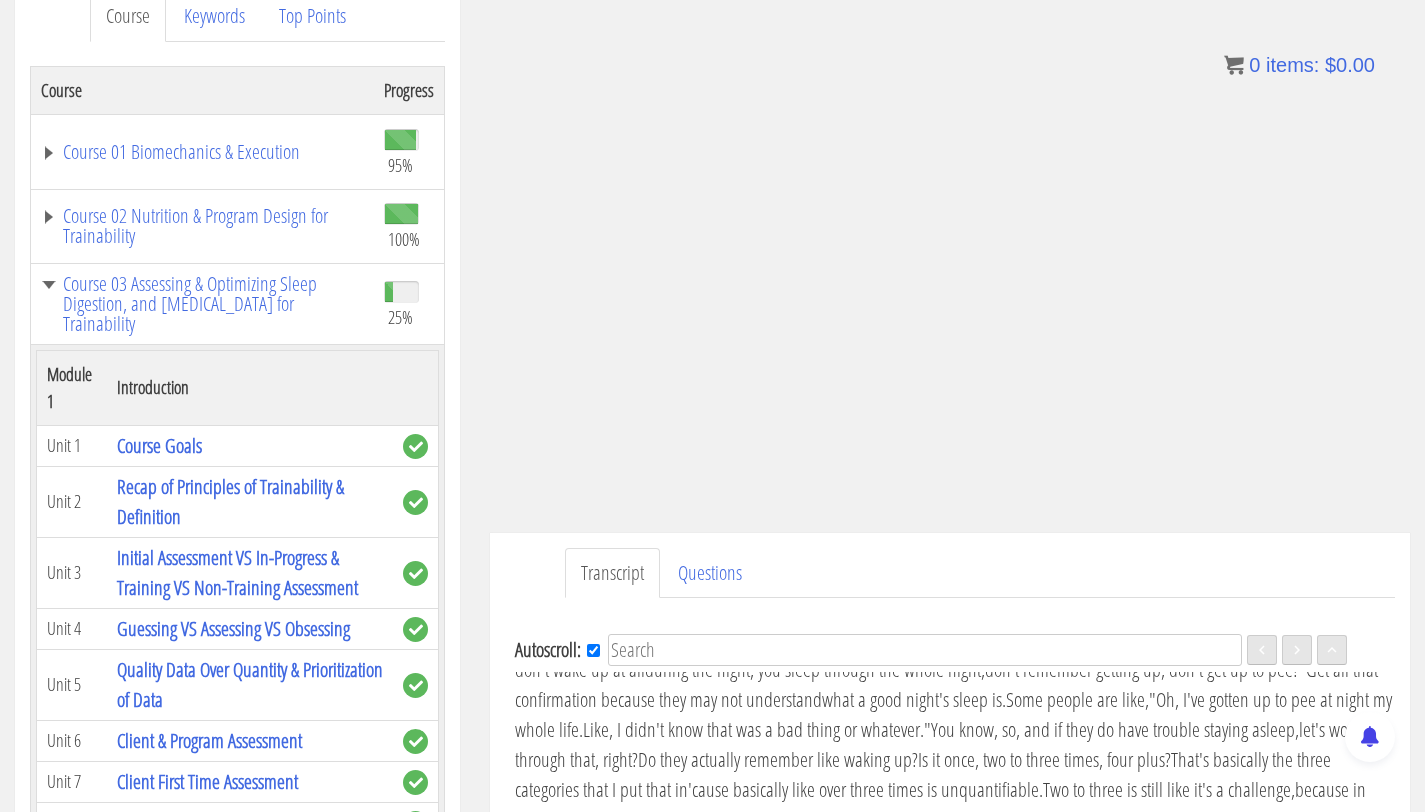 scroll, scrollTop: 4419, scrollLeft: 0, axis: vertical 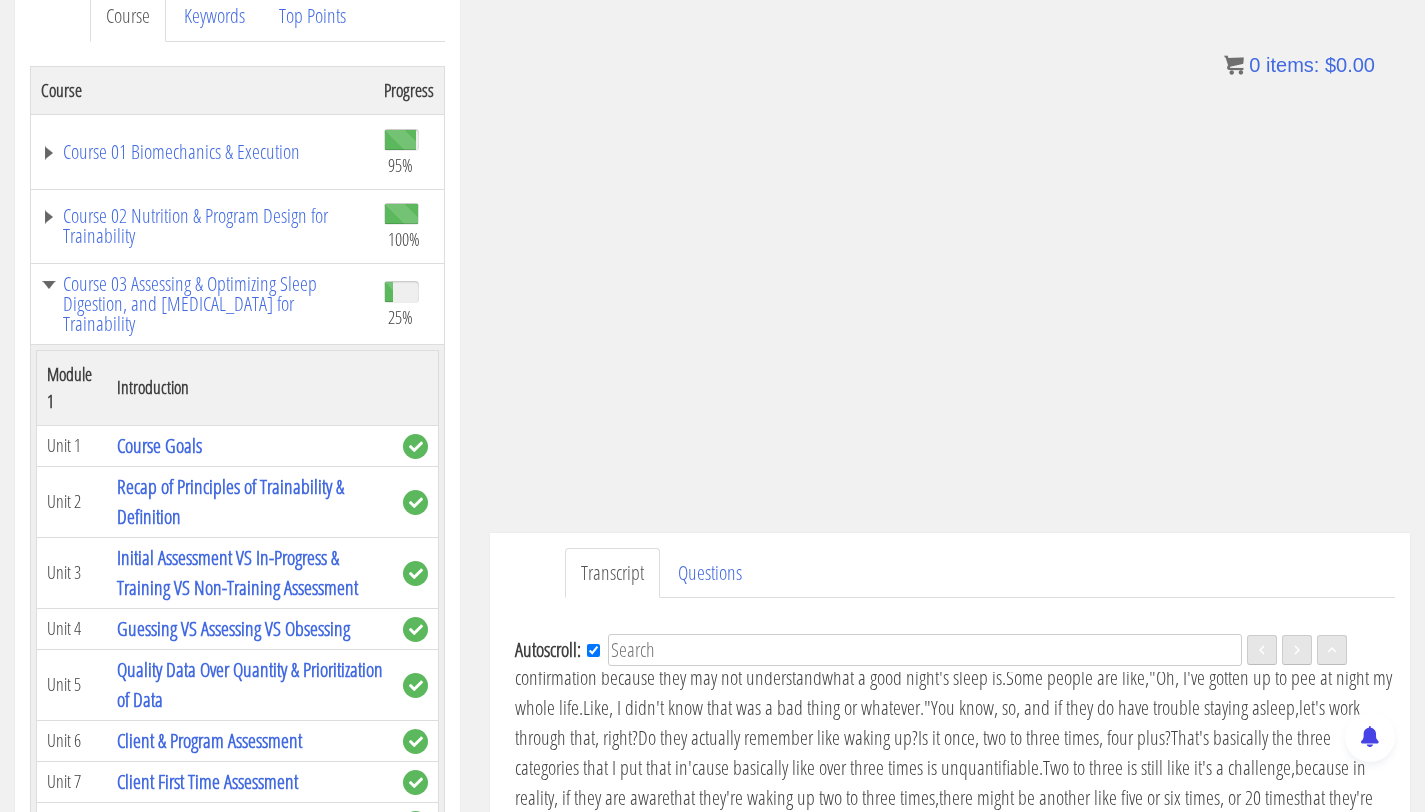 click on "All right, I'm gonna move on to staying asleep." at bounding box center [664, 527] 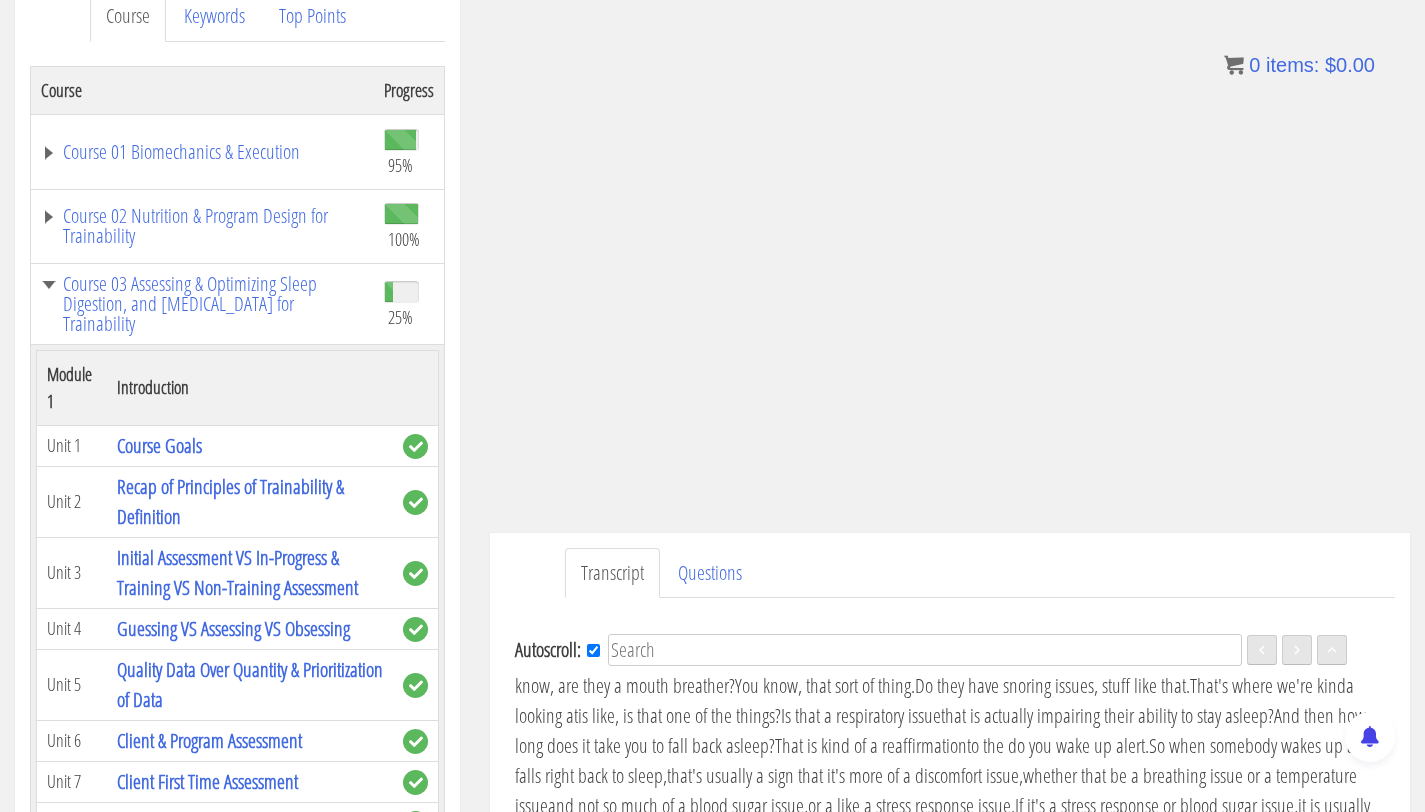 scroll, scrollTop: 5822, scrollLeft: 0, axis: vertical 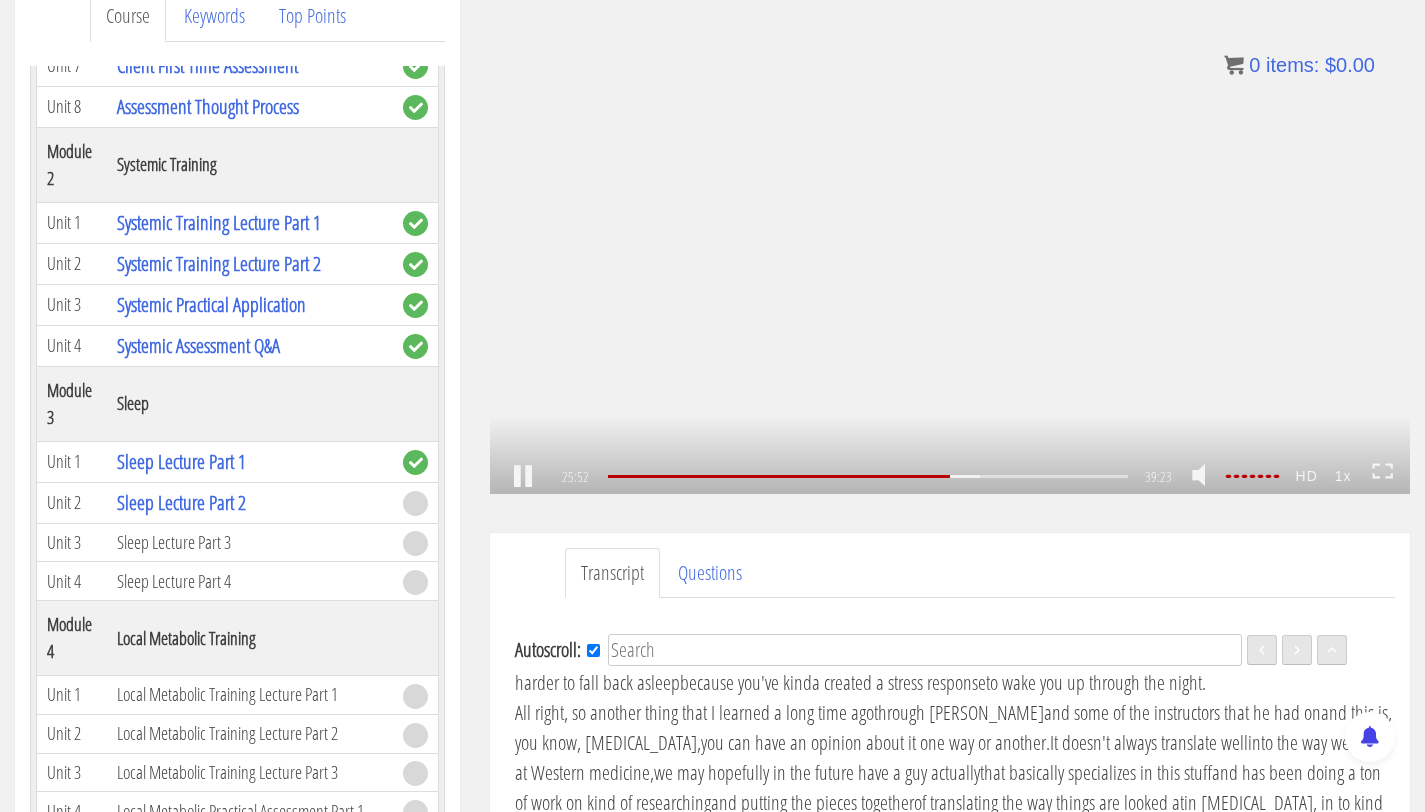 drag, startPoint x: 1126, startPoint y: 256, endPoint x: 1144, endPoint y: 255, distance: 18.027756 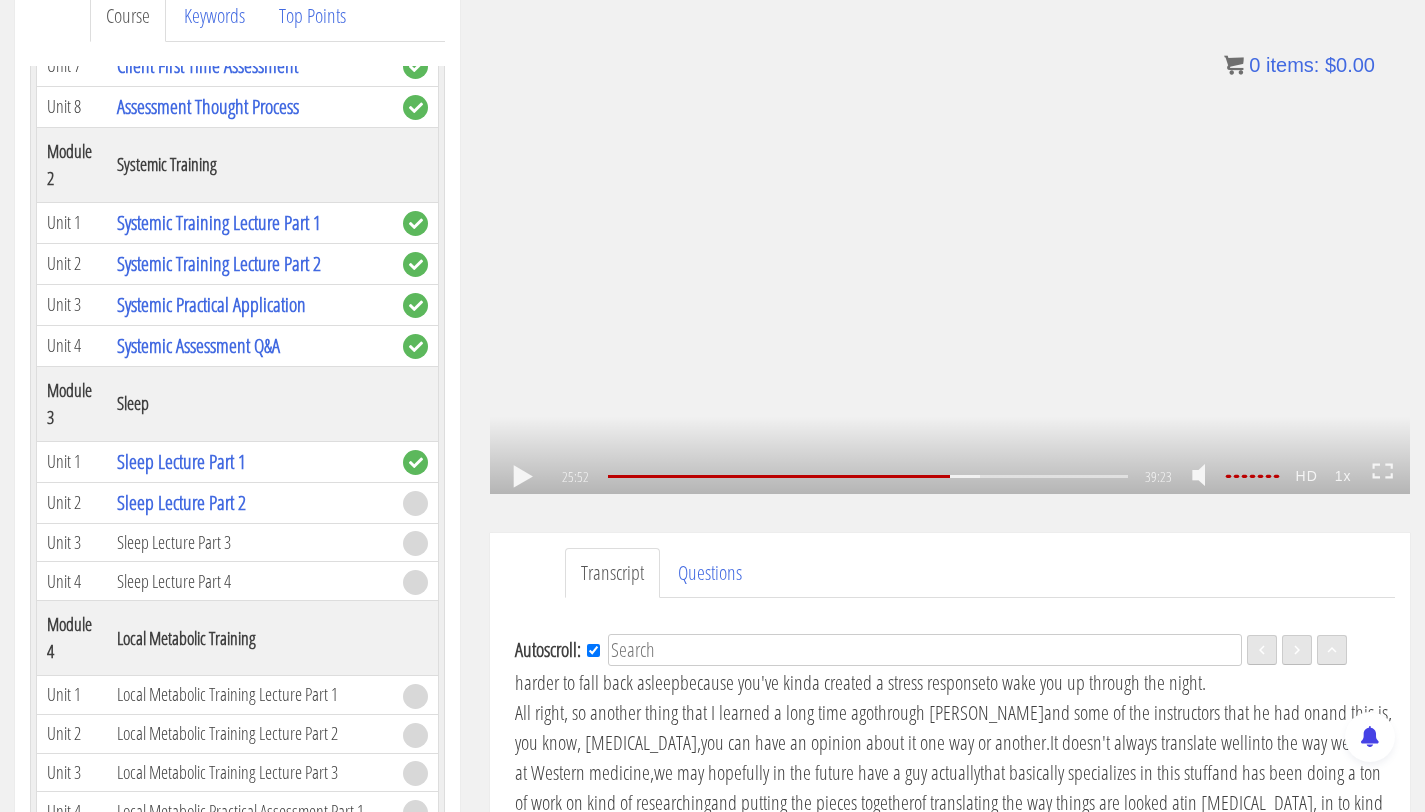 click on ".a{fill:#000;opacity:0.65;}.b{fill:#fff;opacity:1.0;}
.fp-color-play{opacity:0.65;}.controlbutton{fill:#fff;}
.fp-color-play{opacity:0.65;}.controlbutton{fill:#fff;}
.controlbuttonbg{opacity:0.65;}.controlbutton{fill:#fff;}
.fp-color-play{opacity:0.65;}.rect{fill:#fff;}
.fp-color-play{opacity:0.65;}.rect{fill:#fff;}
.fp-color-play{opacity:0.65;}.rect{fill:#fff;}
.fp-color-play{opacity:0.65;}.rect{fill:#fff;}
25:52                              24:58                                           39:23              13:32" at bounding box center [950, 235] 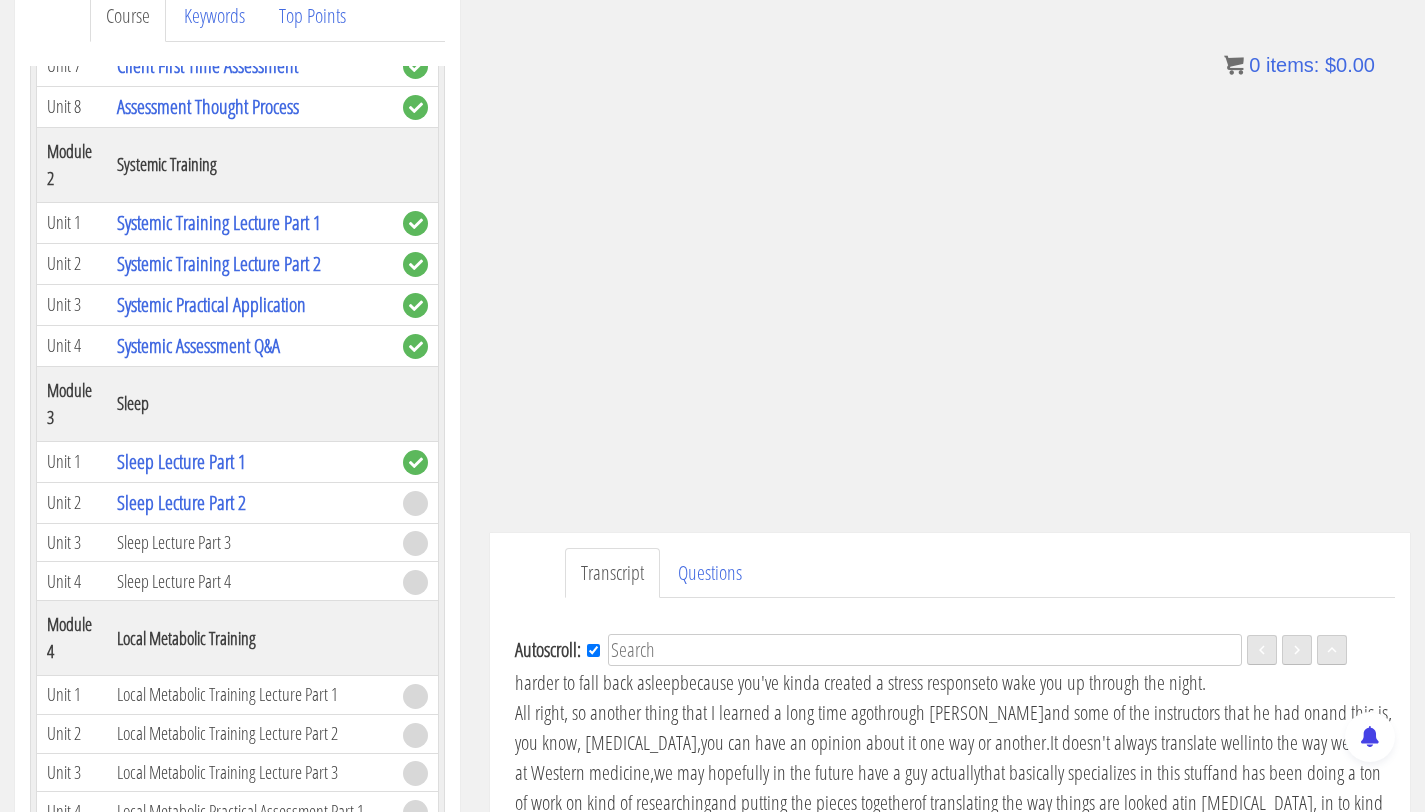 scroll, scrollTop: 5974, scrollLeft: 0, axis: vertical 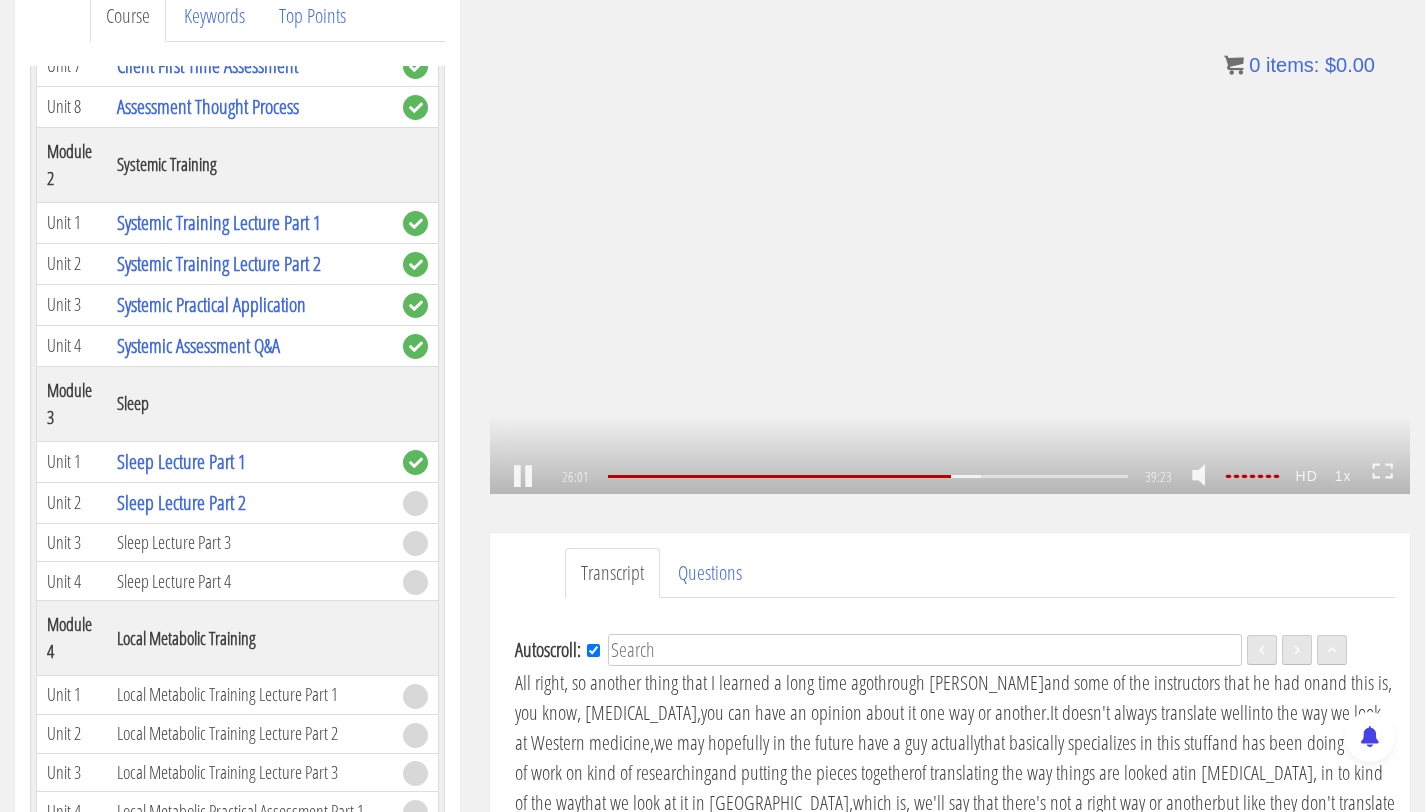 click on ".a{fill:#000;opacity:0.65;}.b{fill:#fff;opacity:1.0;}
.fp-color-play{opacity:0.65;}.controlbutton{fill:#fff;}
.fp-color-play{opacity:0.65;}.controlbutton{fill:#fff;}
.controlbuttonbg{opacity:0.65;}.controlbutton{fill:#fff;}
.fp-color-play{opacity:0.65;}.rect{fill:#fff;}
.fp-color-play{opacity:0.65;}.rect{fill:#fff;}
.fp-color-play{opacity:0.65;}.rect{fill:#fff;}
.fp-color-play{opacity:0.65;}.rect{fill:#fff;}
26:01                              24:58                                           39:23              13:23" at bounding box center (950, 235) 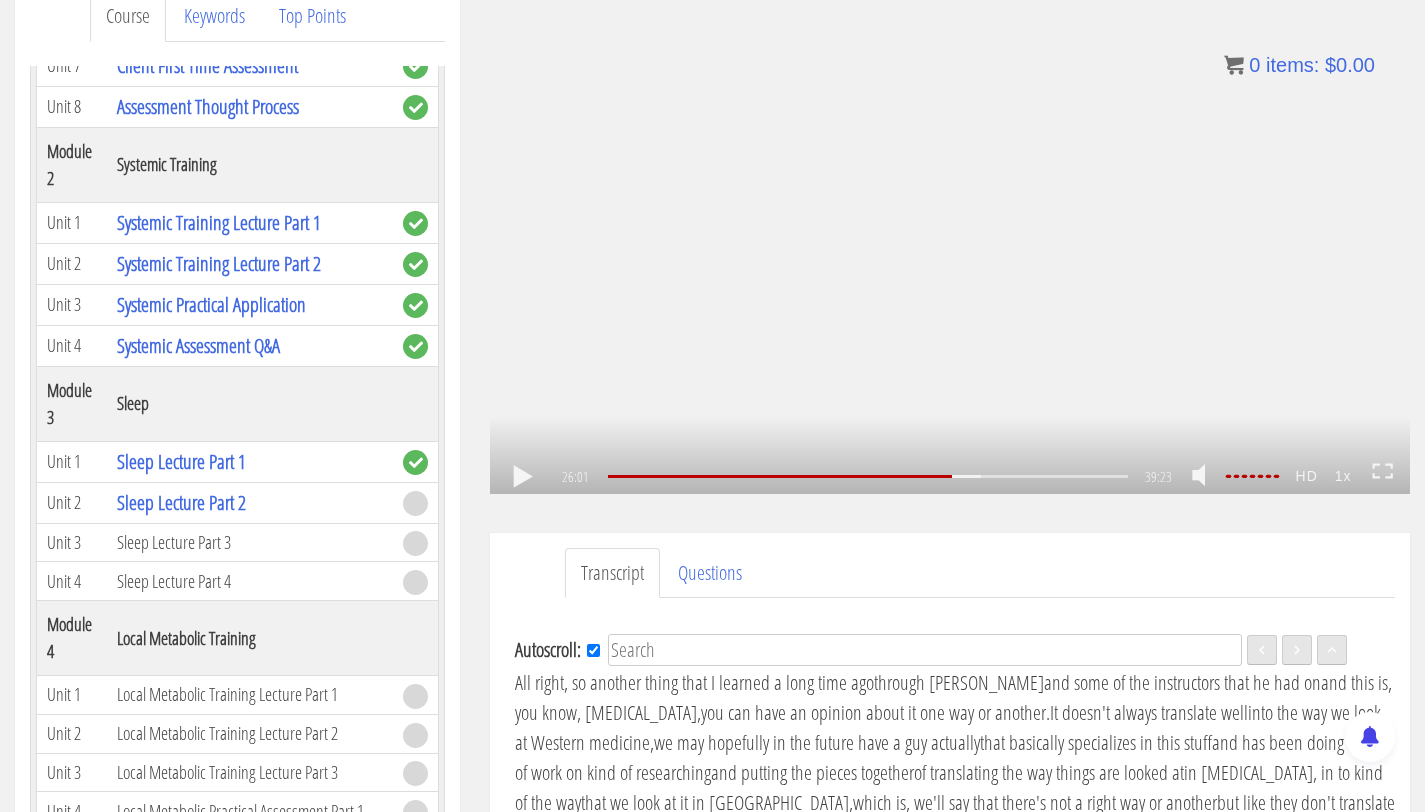 click on ".fp-color-play{opacity:0.65;}.rect{fill:#fff;}" 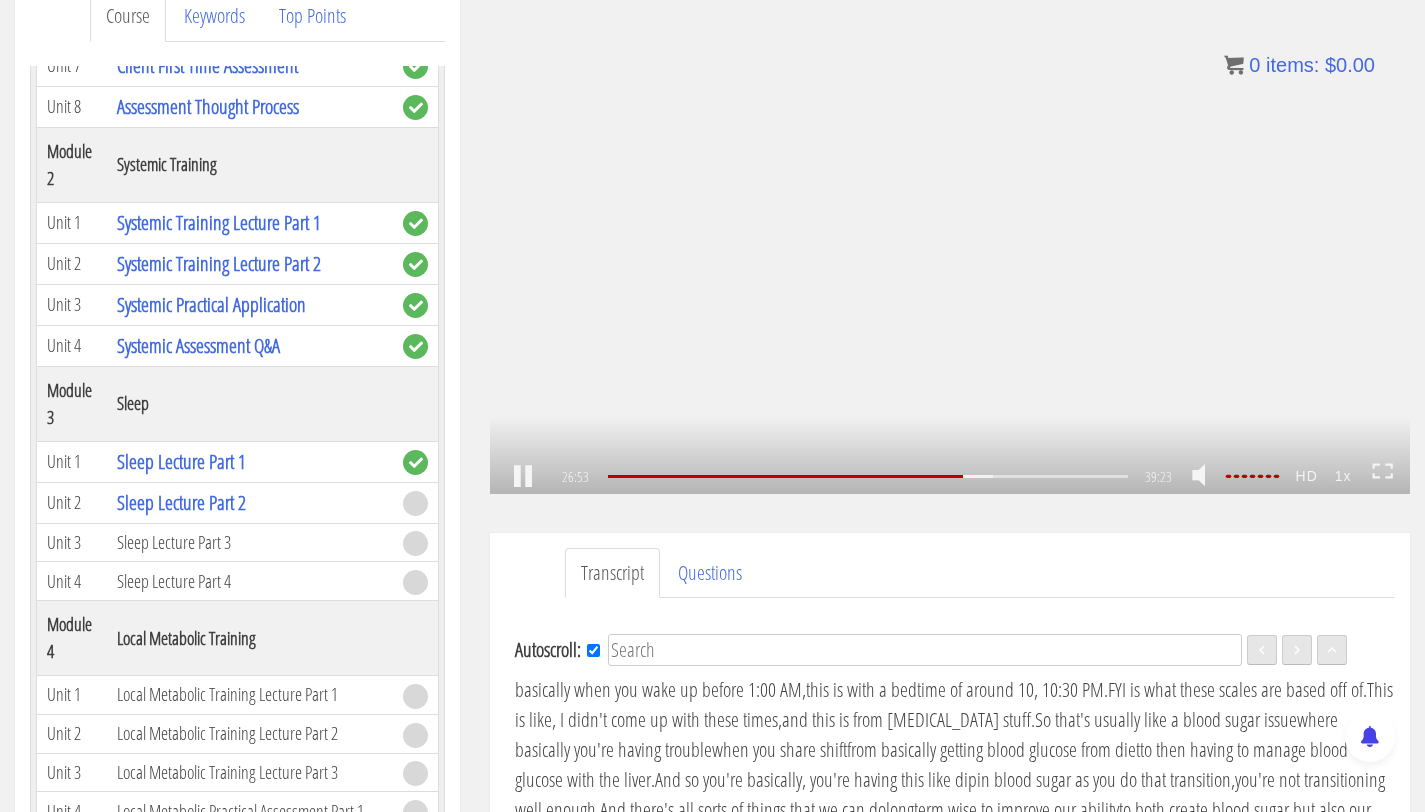 scroll, scrollTop: 6188, scrollLeft: 0, axis: vertical 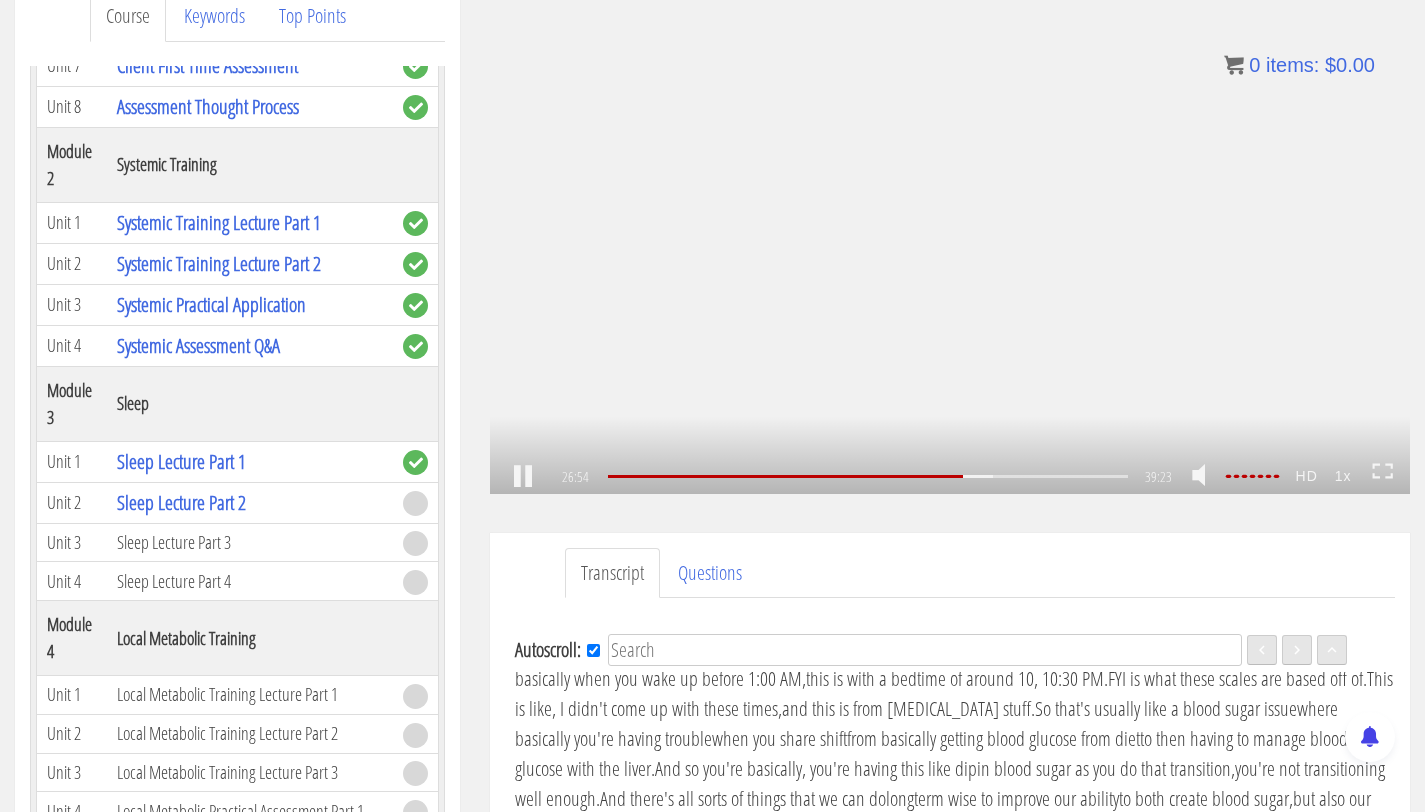 click on ".a{fill:#000;opacity:0.65;}.b{fill:#fff;opacity:1.0;}
.fp-color-play{opacity:0.65;}.controlbutton{fill:#fff;}
.fp-color-play{opacity:0.65;}.controlbutton{fill:#fff;}
.controlbuttonbg{opacity:0.65;}.controlbutton{fill:#fff;}
.fp-color-play{opacity:0.65;}.rect{fill:#fff;}
.fp-color-play{opacity:0.65;}.rect{fill:#fff;}
.fp-color-play{opacity:0.65;}.rect{fill:#fff;}
.fp-color-play{opacity:0.65;}.rect{fill:#fff;}
26:54                              24:58                                           39:23              12:30" at bounding box center (950, 235) 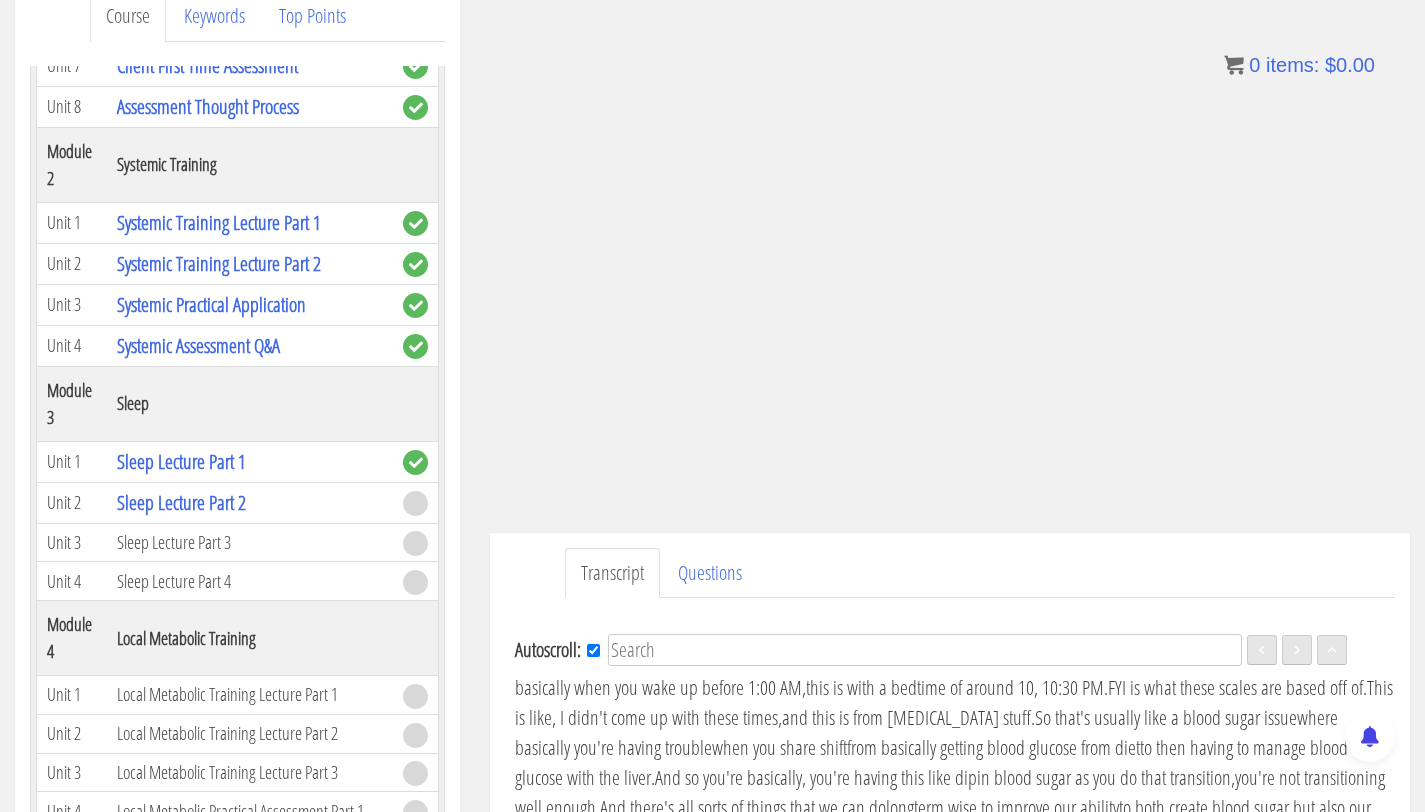 scroll, scrollTop: 6094, scrollLeft: 0, axis: vertical 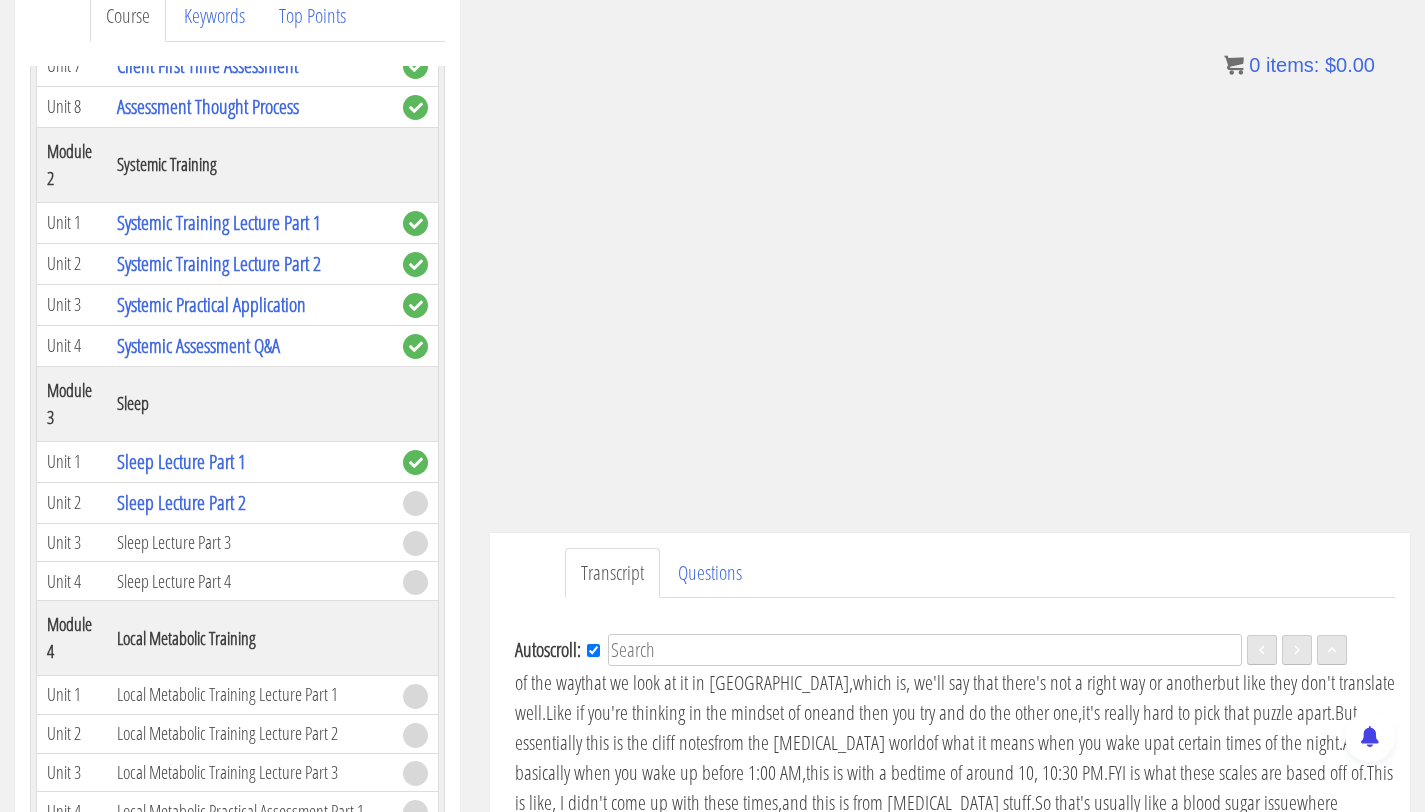 click on "And then how long does it take you to fall back asleep?" at bounding box center (940, 427) 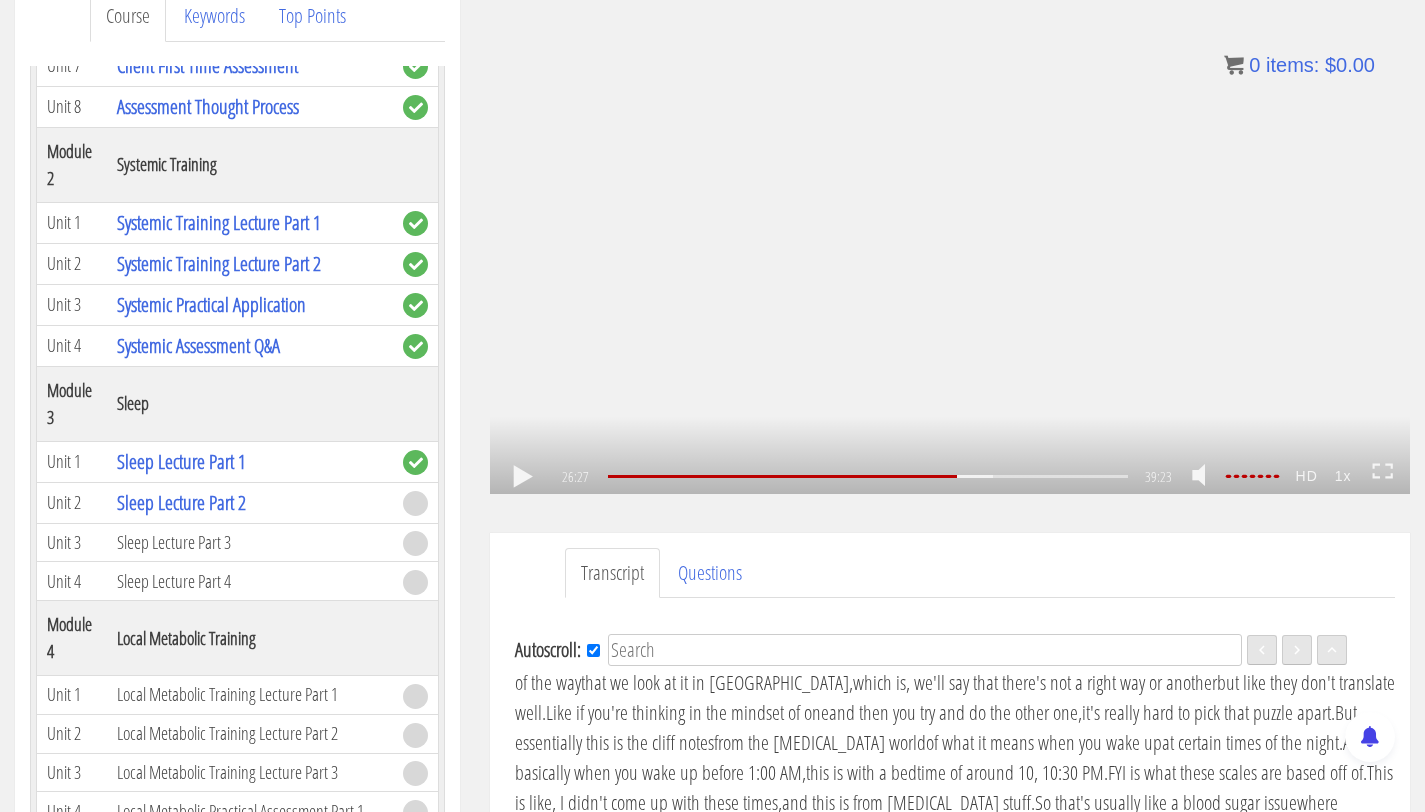 click on ".a{fill:#000;opacity:0.65;}.b{fill:#fff;opacity:1.0;}
.fp-color-play{opacity:0.65;}.controlbutton{fill:#fff;}
.fp-color-play{opacity:0.65;}.controlbutton{fill:#fff;}
.controlbuttonbg{opacity:0.65;}.controlbutton{fill:#fff;}
.fp-color-play{opacity:0.65;}.rect{fill:#fff;}
.fp-color-play{opacity:0.65;}.rect{fill:#fff;}
.fp-color-play{opacity:0.65;}.rect{fill:#fff;}
.fp-color-play{opacity:0.65;}.rect{fill:#fff;}
26:27                              24:58                                           39:23              12:57" at bounding box center [950, 235] 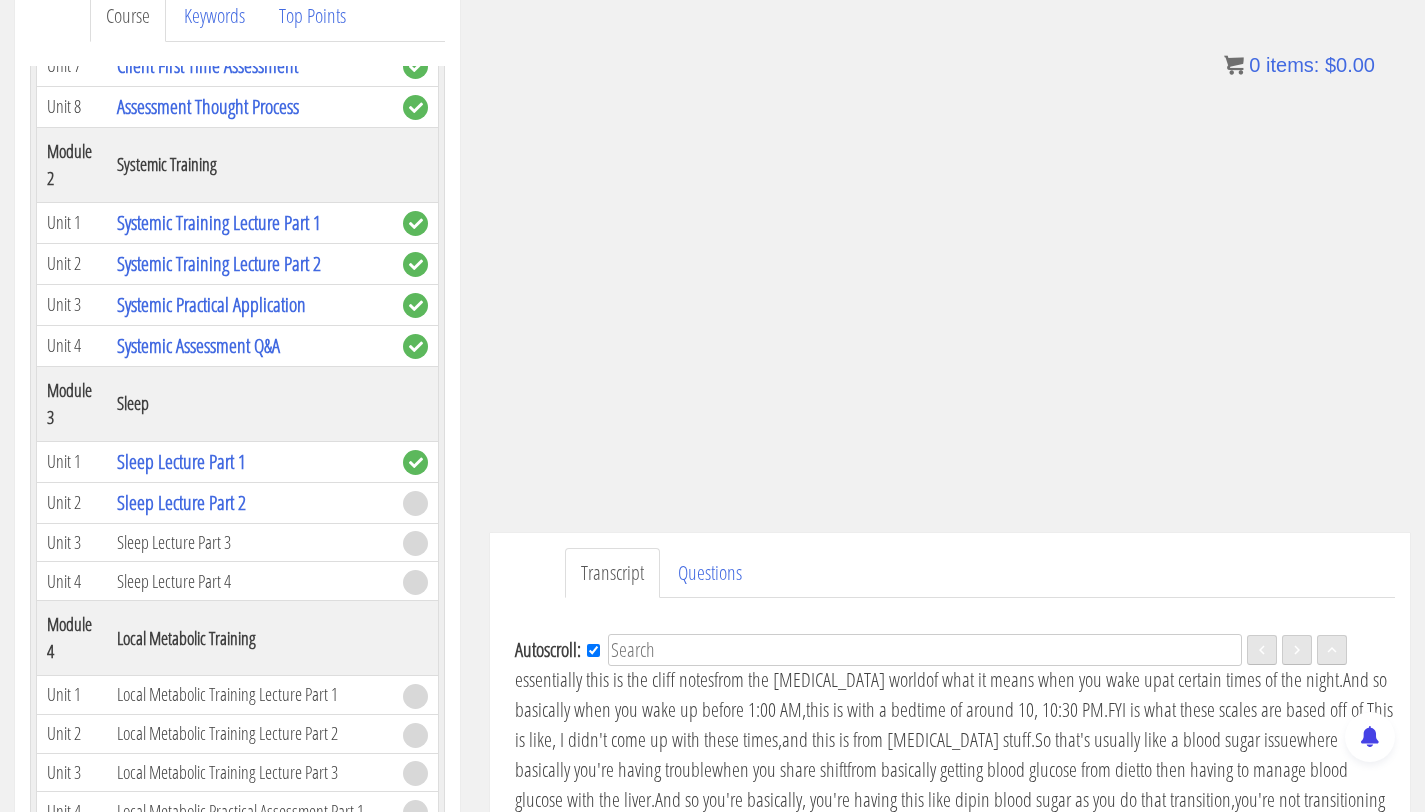 scroll, scrollTop: 6188, scrollLeft: 0, axis: vertical 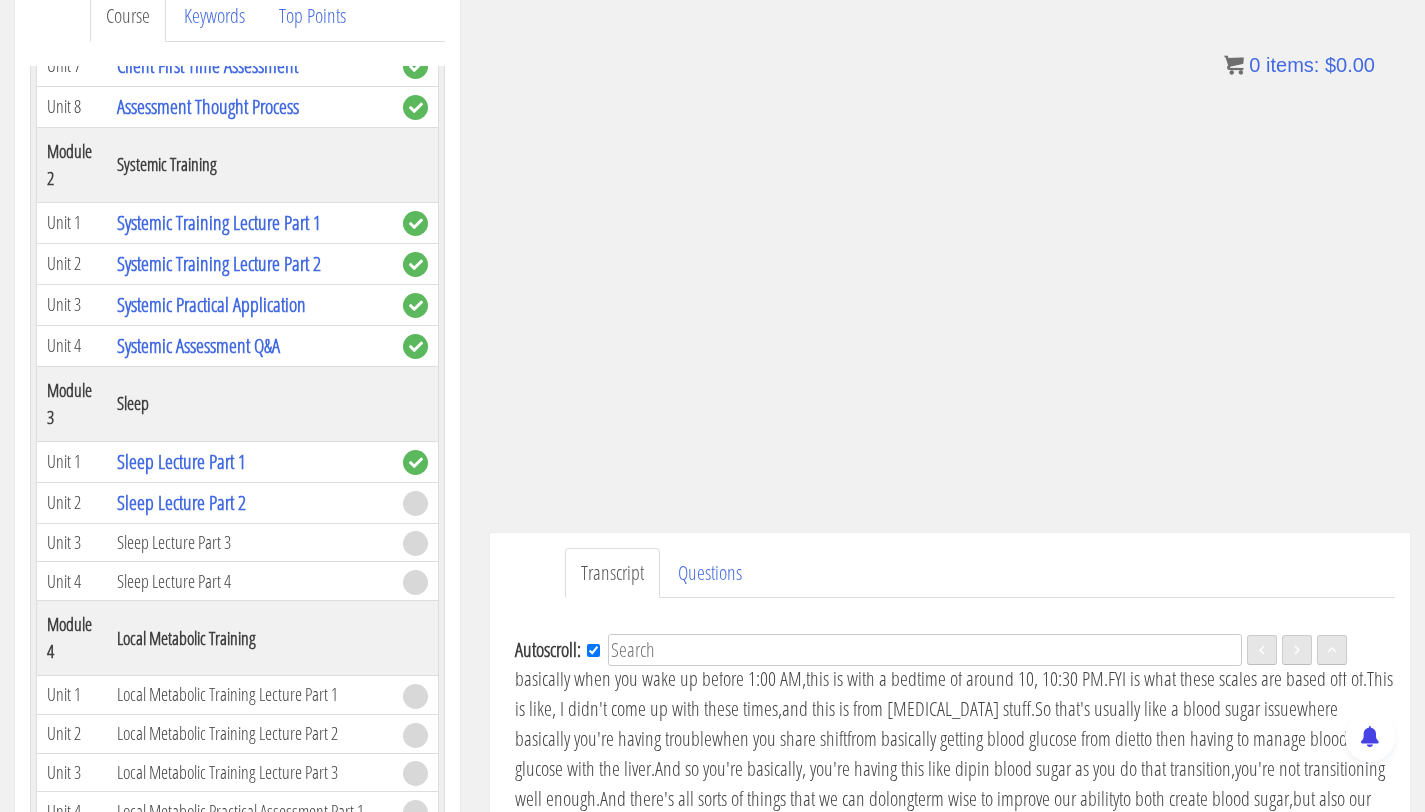 click on ".a{fill:#000;opacity:0.65;}.b{fill:#fff;opacity:1.0;}
.fp-color-play{opacity:0.65;}.controlbutton{fill:#fff;}
.fp-color-play{opacity:0.65;}.controlbutton{fill:#fff;}
.controlbuttonbg{opacity:0.65;}.controlbutton{fill:#fff;}
.fp-color-play{opacity:0.65;}.rect{fill:#fff;}
.fp-color-play{opacity:0.65;}.rect{fill:#fff;}
.fp-color-play{opacity:0.65;}.rect{fill:#fff;}
.fp-color-play{opacity:0.65;}.rect{fill:#fff;}
27:02                              24:58                                           39:23              12:22" at bounding box center [950, 235] 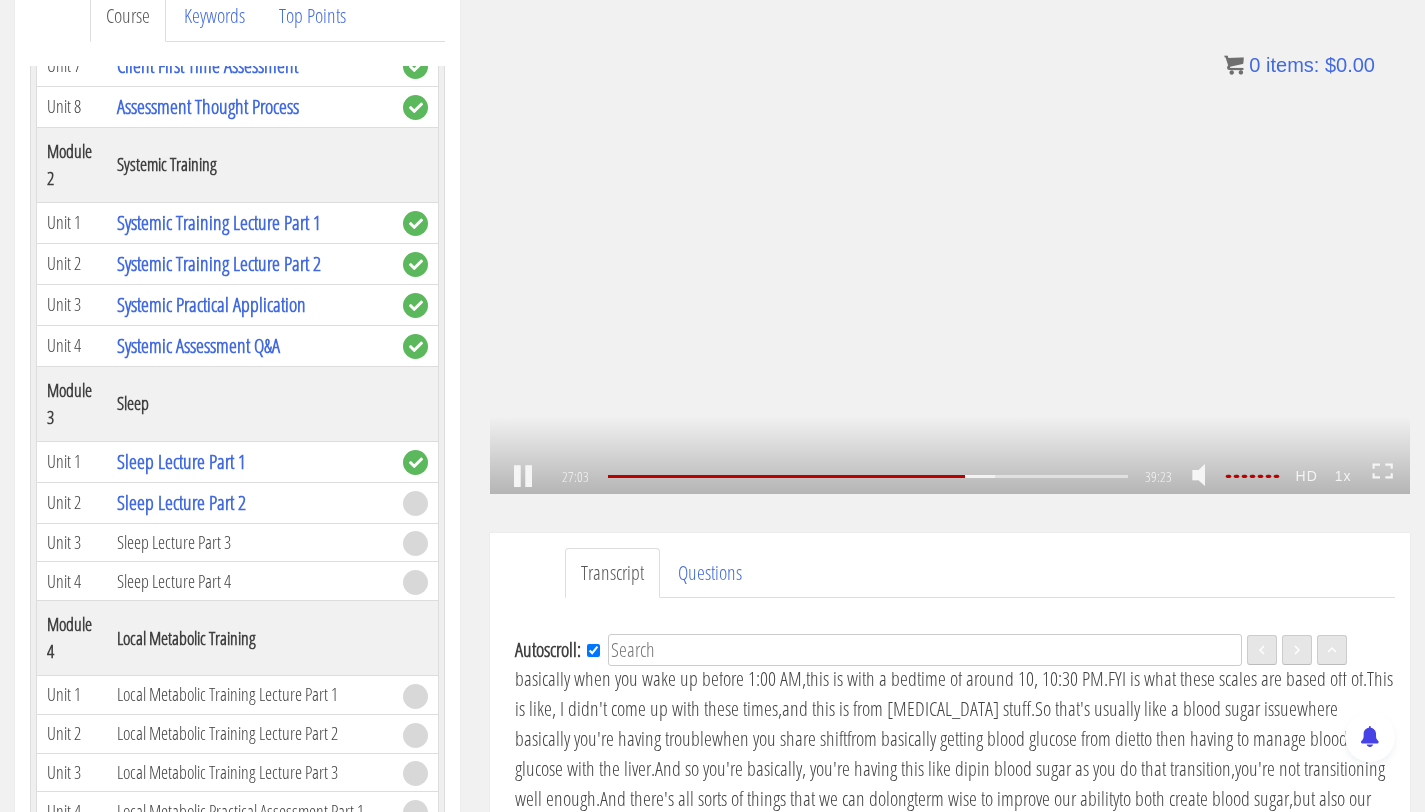 click on ".fp-color-play{opacity:0.65;}.rect{fill:#fff;}" 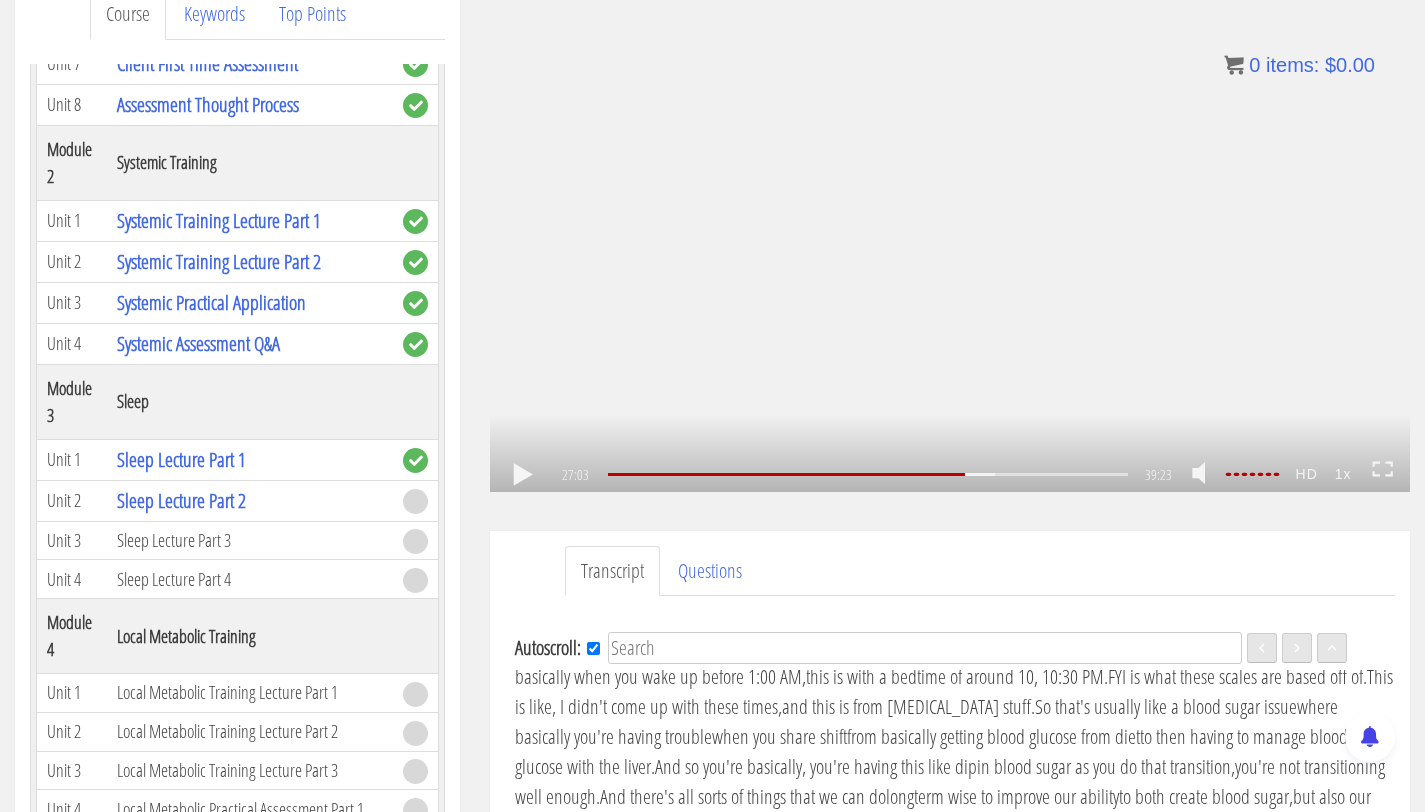 click on ".fp-color-play{opacity:0.65;}.rect{fill:#fff;}" 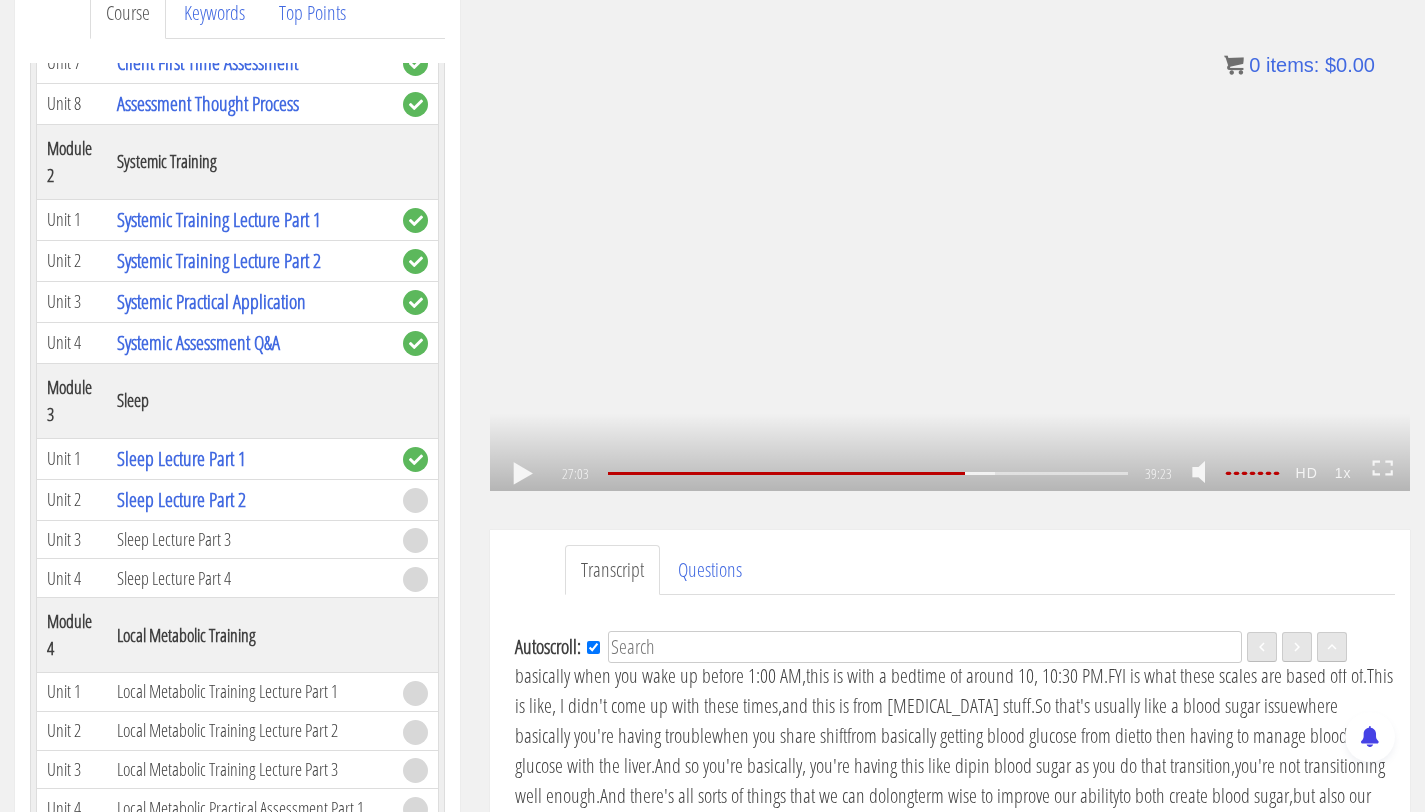 scroll, scrollTop: 290, scrollLeft: 0, axis: vertical 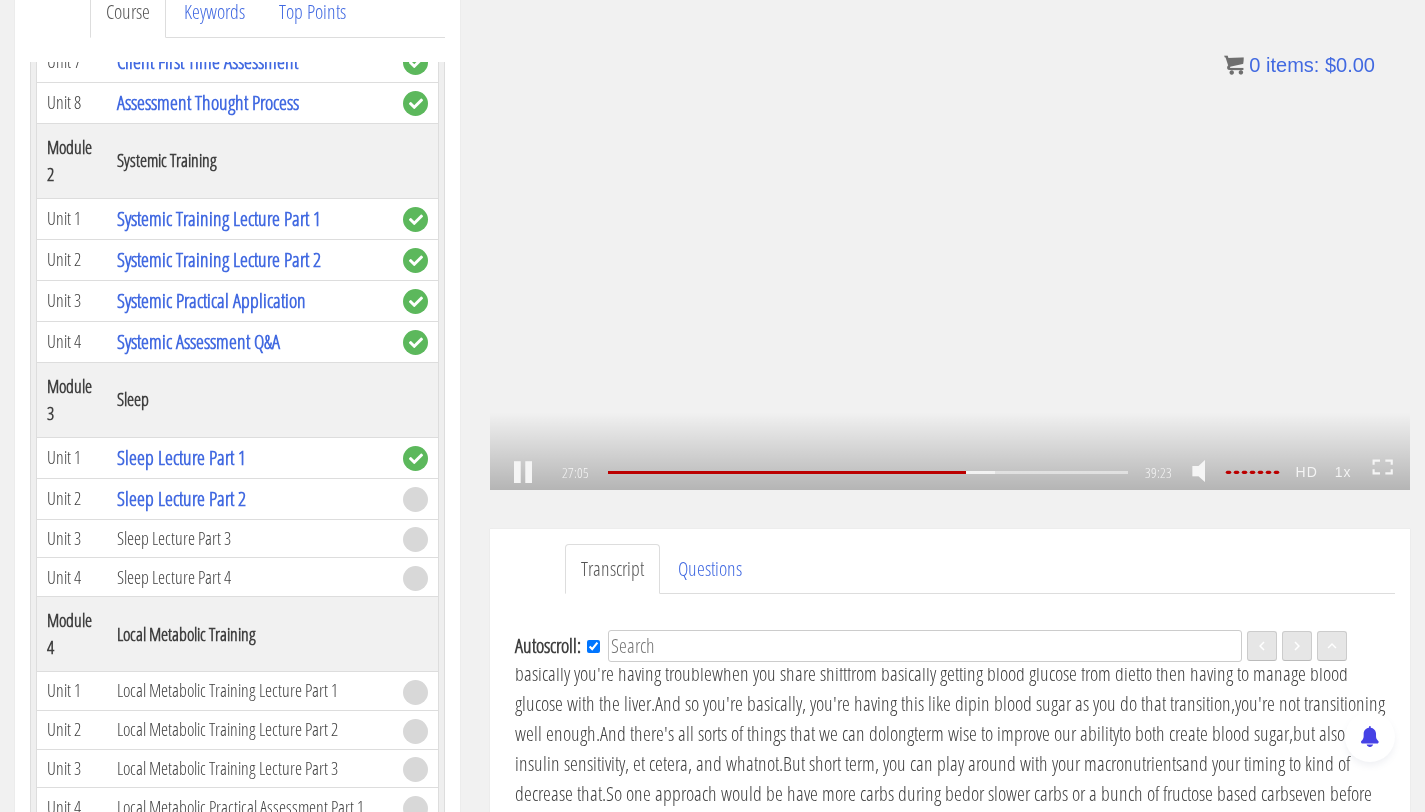 click on ".a{fill:#000;opacity:0.65;}.b{fill:#fff;opacity:1.0;}
.fp-color-play{opacity:0.65;}.controlbutton{fill:#fff;}
.fp-color-play{opacity:0.65;}.controlbutton{fill:#fff;}
.controlbuttonbg{opacity:0.65;}.controlbutton{fill:#fff;}
.fp-color-play{opacity:0.65;}.rect{fill:#fff;}
.fp-color-play{opacity:0.65;}.rect{fill:#fff;}
.fp-color-play{opacity:0.65;}.rect{fill:#fff;}
.fp-color-play{opacity:0.65;}.rect{fill:#fff;}
27:05                              24:58                                           39:23              12:18" at bounding box center (950, 231) 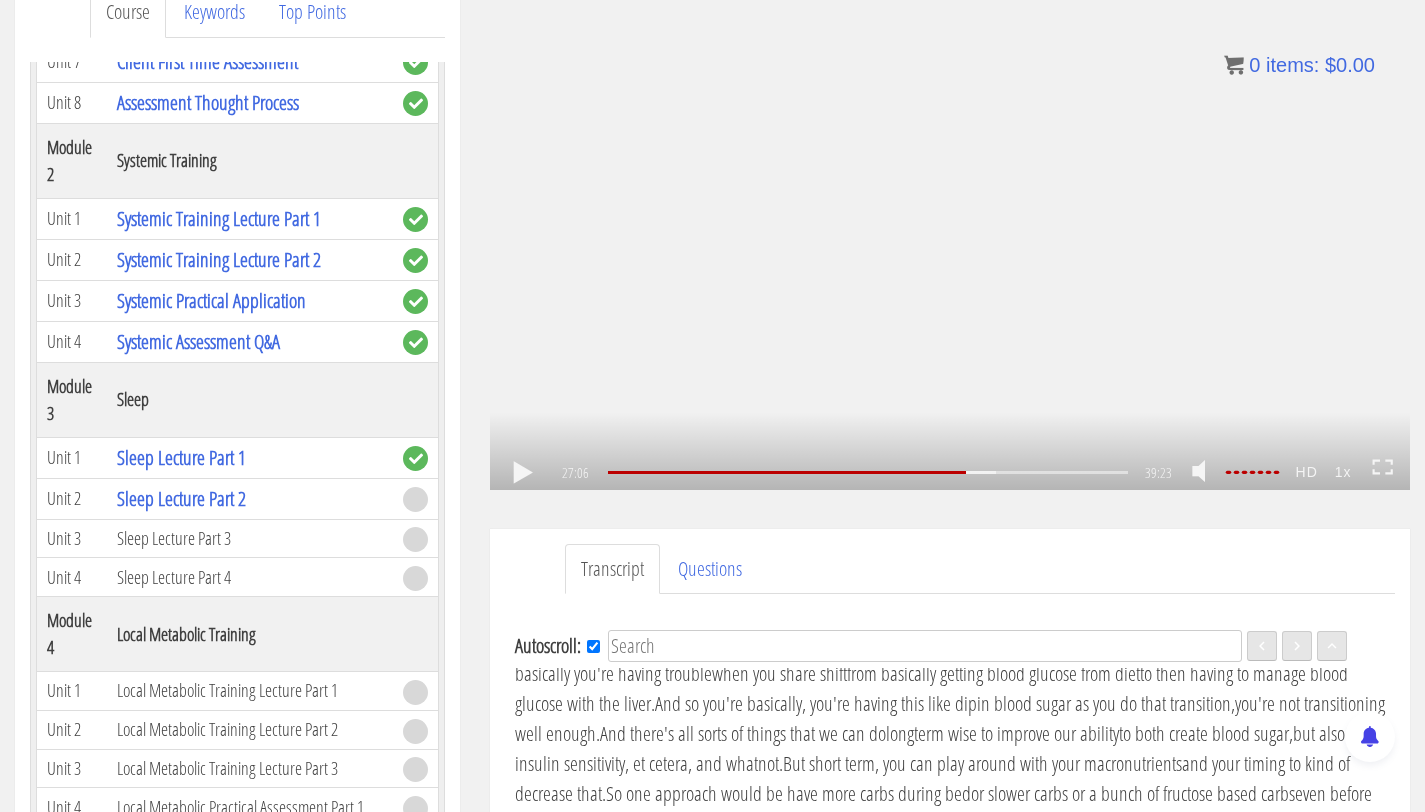 click on ".a{fill:#000;opacity:0.65;}.b{fill:#fff;opacity:1.0;}
.fp-color-play{opacity:0.65;}.controlbutton{fill:#fff;}
.fp-color-play{opacity:0.65;}.controlbutton{fill:#fff;}
.controlbuttonbg{opacity:0.65;}.controlbutton{fill:#fff;}
.fp-color-play{opacity:0.65;}.rect{fill:#fff;}
.fp-color-play{opacity:0.65;}.rect{fill:#fff;}
.fp-color-play{opacity:0.65;}.rect{fill:#fff;}
.fp-color-play{opacity:0.65;}.rect{fill:#fff;}
27:06                              24:58                                           39:23              12:18" at bounding box center [950, 231] 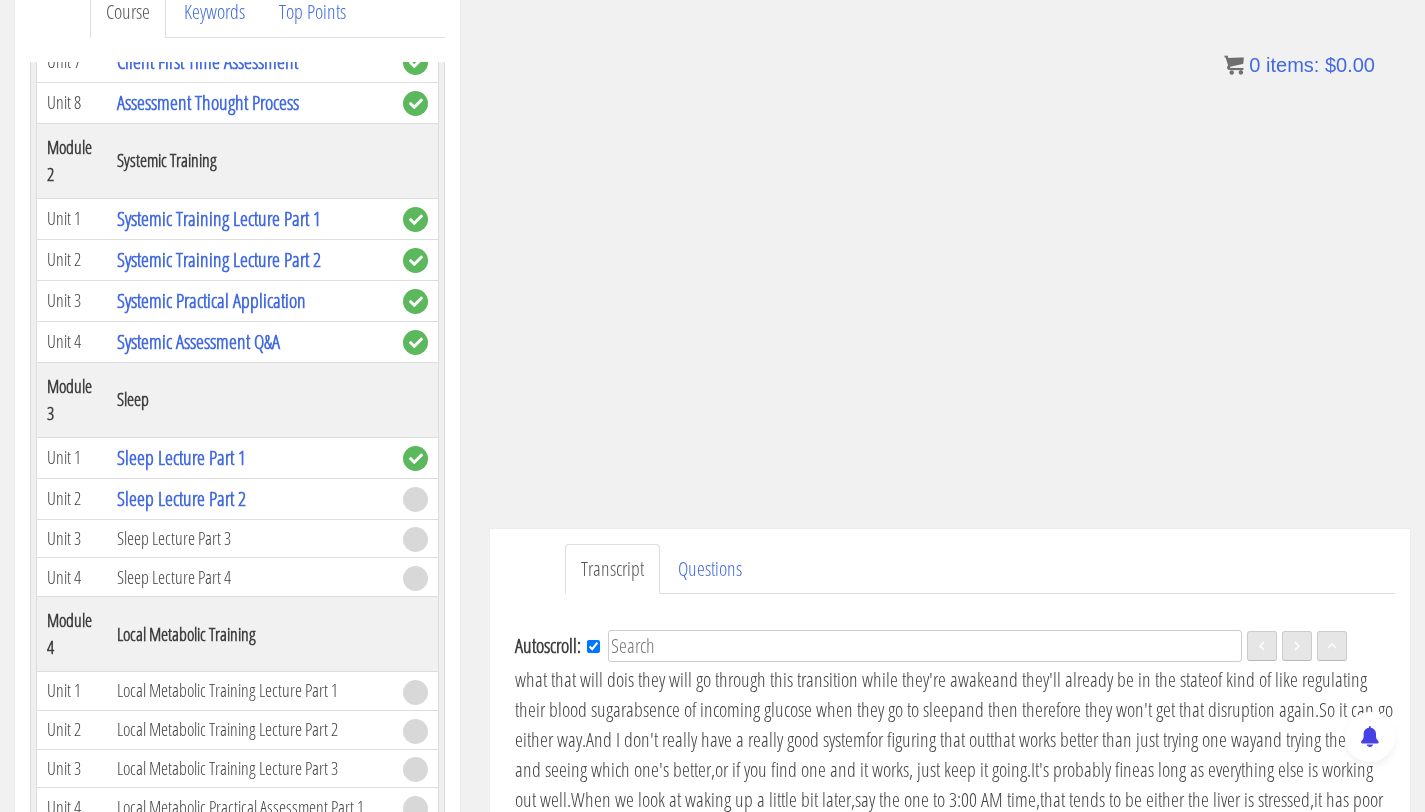 scroll, scrollTop: 6554, scrollLeft: 0, axis: vertical 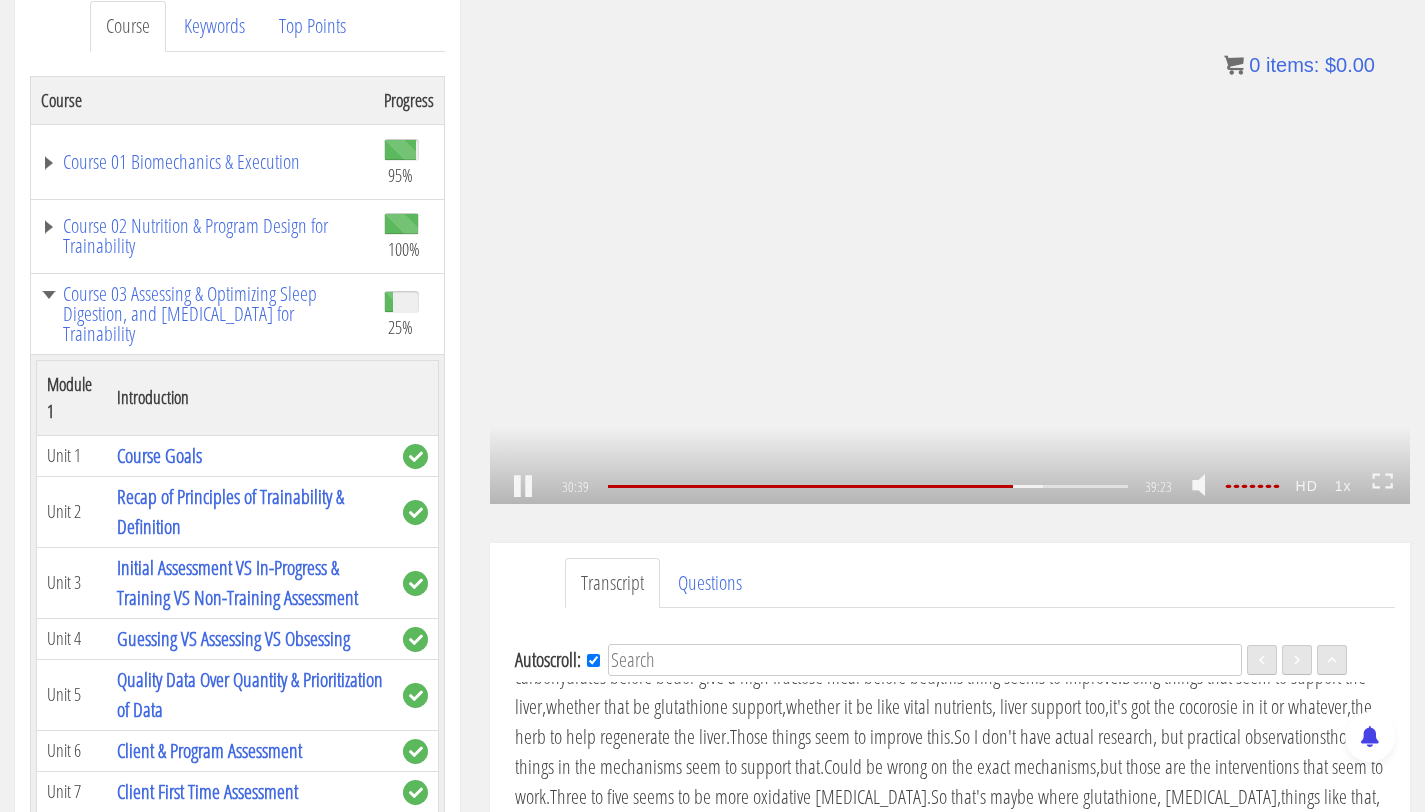 click on ".a{fill:#000;opacity:0.65;}.b{fill:#fff;opacity:1.0;}
.fp-color-play{opacity:0.65;}.controlbutton{fill:#fff;}
.fp-color-play{opacity:0.65;}.controlbutton{fill:#fff;}
.controlbuttonbg{opacity:0.65;}.controlbutton{fill:#fff;}
.fp-color-play{opacity:0.65;}.rect{fill:#fff;}
.fp-color-play{opacity:0.65;}.rect{fill:#fff;}
.fp-color-play{opacity:0.65;}.rect{fill:#fff;}
.fp-color-play{opacity:0.65;}.rect{fill:#fff;}
30:39                              16:34                                           39:23              08:44" at bounding box center (950, 245) 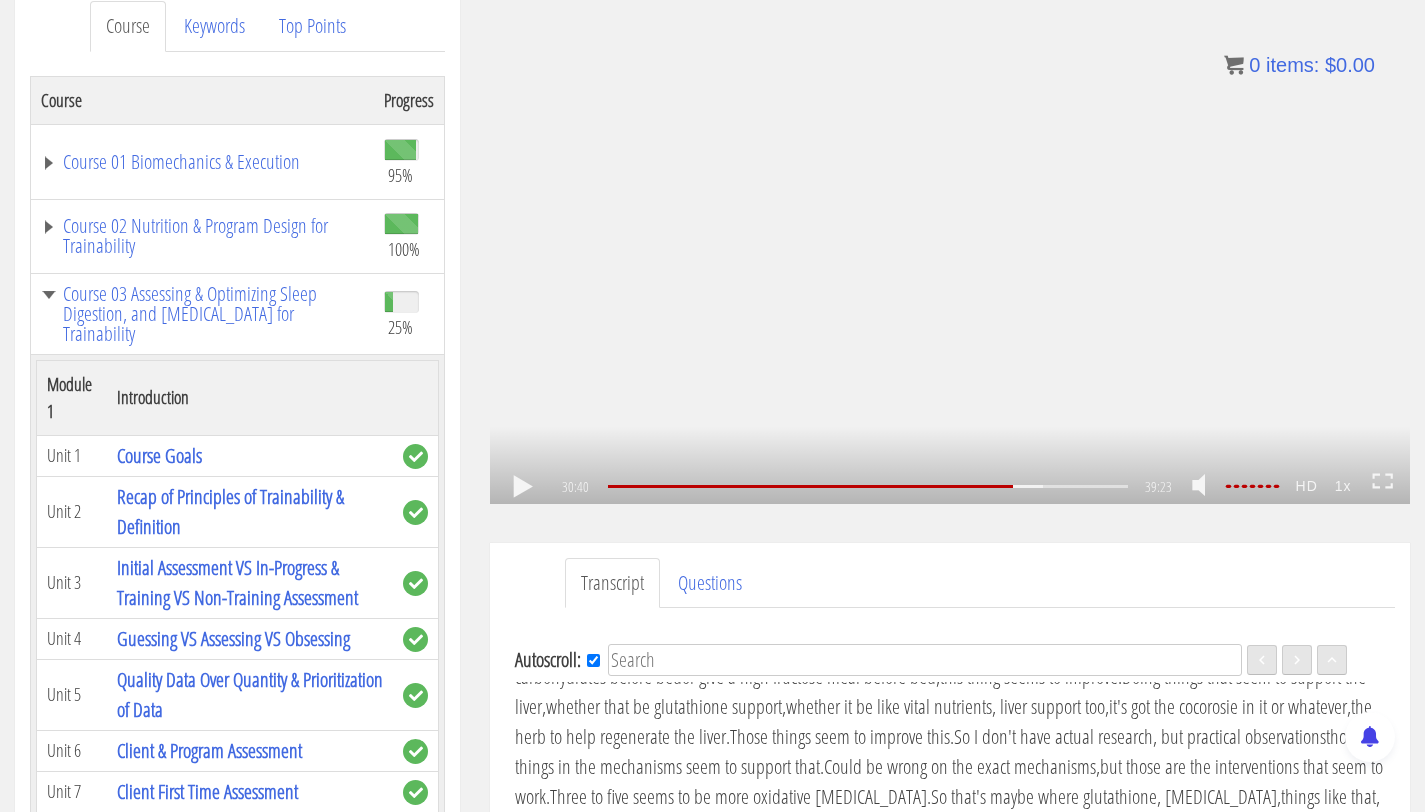click on ".a{fill:#000;opacity:0.65;}.b{fill:#fff;opacity:1.0;}
.fp-color-play{opacity:0.65;}.controlbutton{fill:#fff;}
.fp-color-play{opacity:0.65;}.controlbutton{fill:#fff;}
.controlbuttonbg{opacity:0.65;}.controlbutton{fill:#fff;}
.fp-color-play{opacity:0.65;}.rect{fill:#fff;}
.fp-color-play{opacity:0.65;}.rect{fill:#fff;}
.fp-color-play{opacity:0.65;}.rect{fill:#fff;}
.fp-color-play{opacity:0.65;}.rect{fill:#fff;}
30:40                              16:34                                           39:23              08:44" at bounding box center [950, 245] 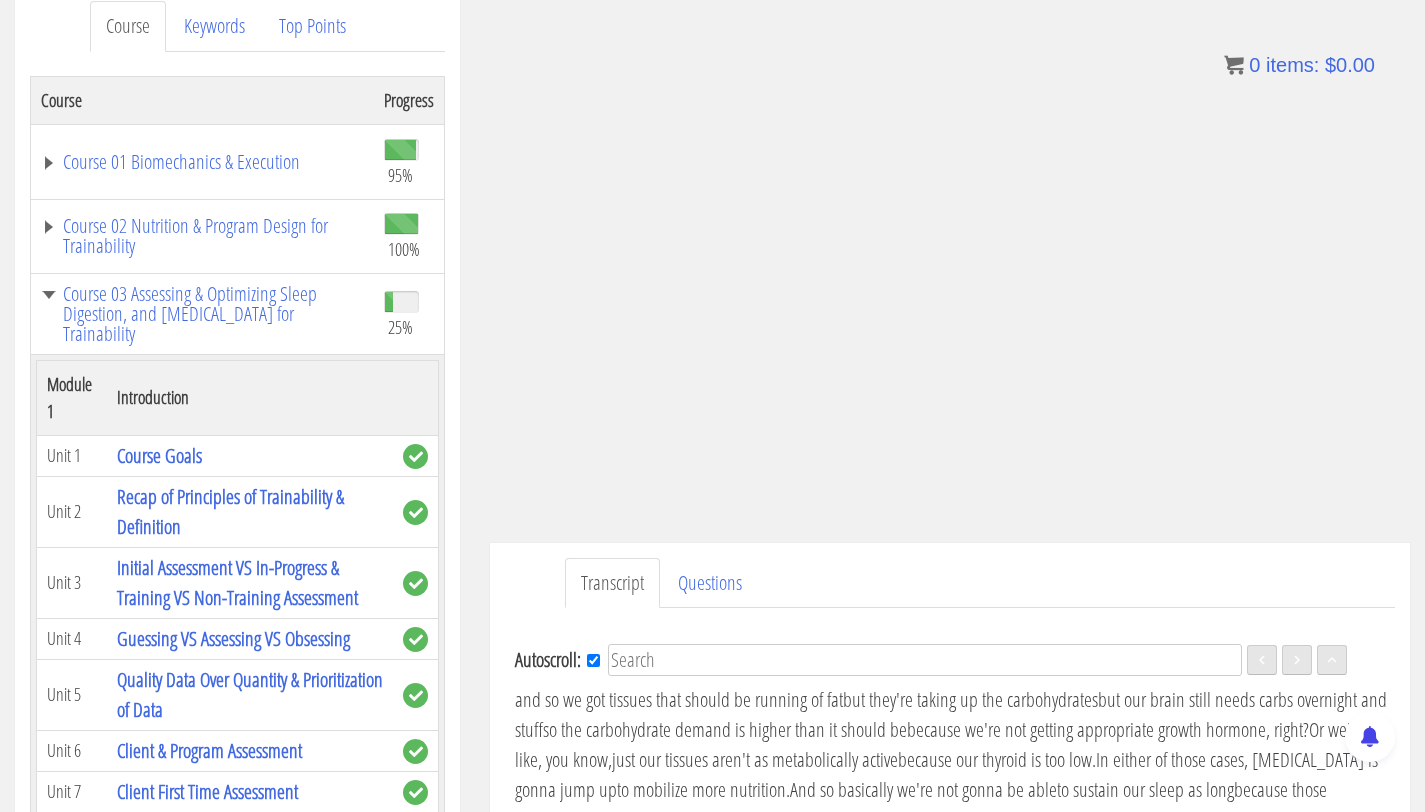 scroll, scrollTop: 7377, scrollLeft: 0, axis: vertical 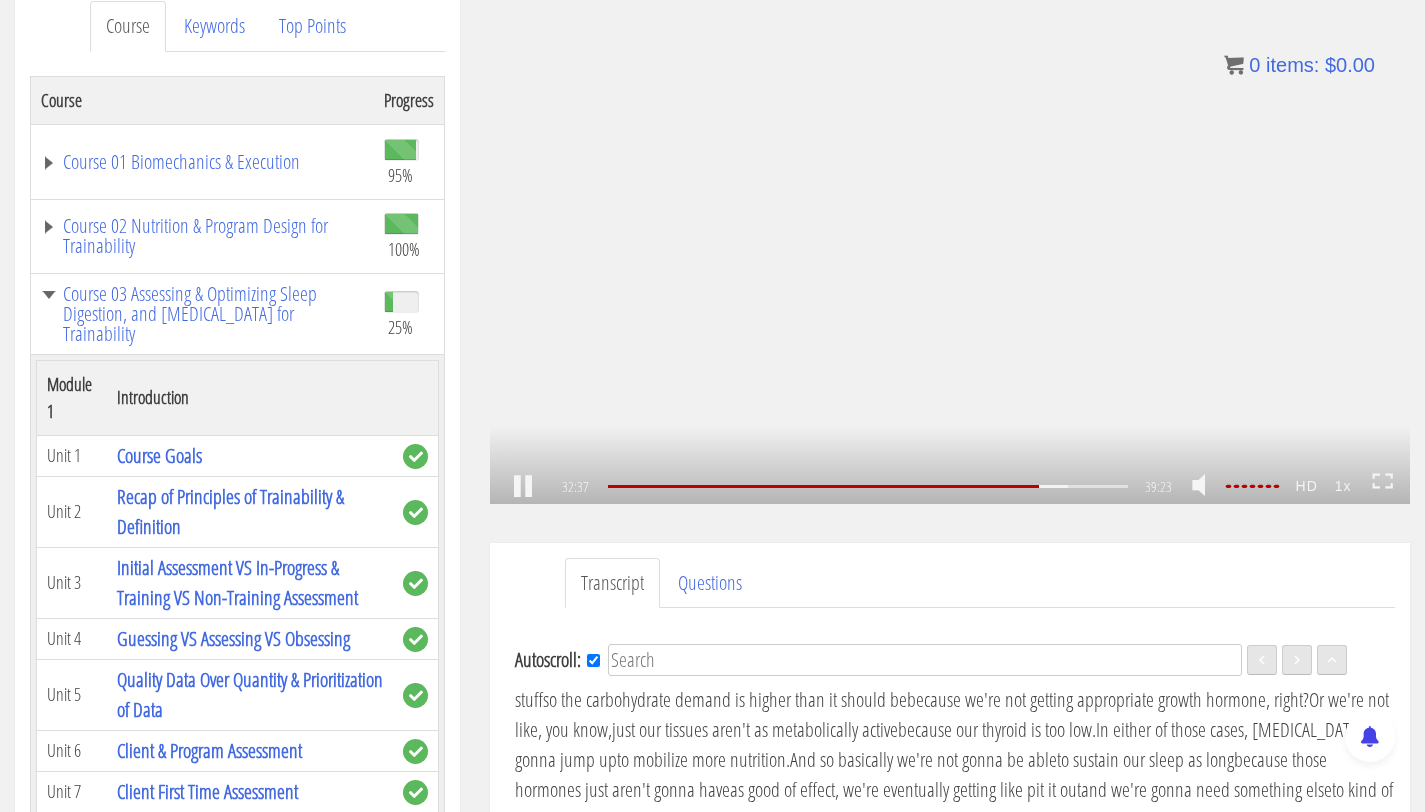 click on ".a{fill:#000;opacity:0.65;}.b{fill:#fff;opacity:1.0;}
.fp-color-play{opacity:0.65;}.controlbutton{fill:#fff;}
.fp-color-play{opacity:0.65;}.controlbutton{fill:#fff;}
.controlbuttonbg{opacity:0.65;}.controlbutton{fill:#fff;}
.fp-color-play{opacity:0.65;}.rect{fill:#fff;}
.fp-color-play{opacity:0.65;}.rect{fill:#fff;}
.fp-color-play{opacity:0.65;}.rect{fill:#fff;}
.fp-color-play{opacity:0.65;}.rect{fill:#fff;}
32:37                              16:34                                           39:23              06:47" at bounding box center (950, 245) 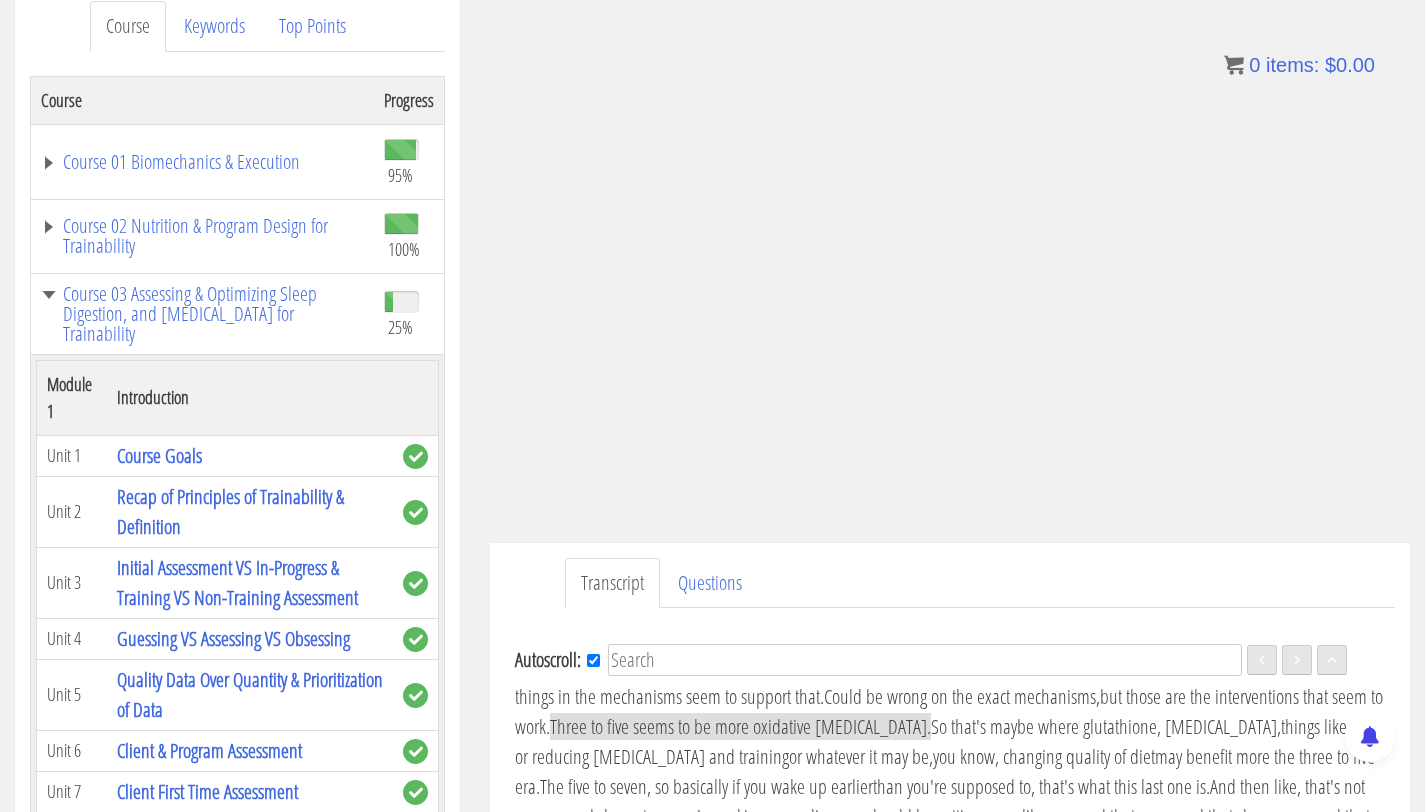 scroll, scrollTop: 7042, scrollLeft: 0, axis: vertical 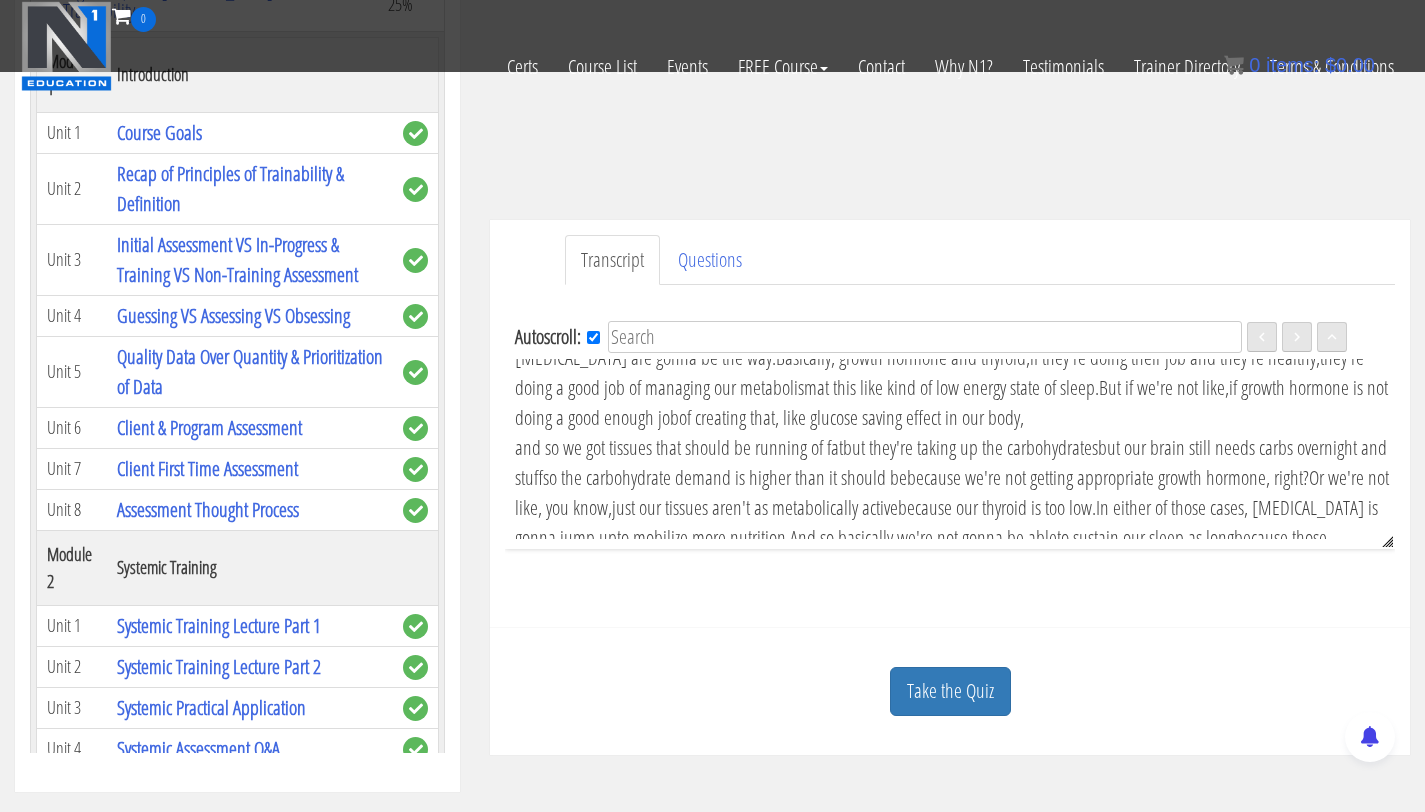 click on "Could be wrong on the exact mechanisms," at bounding box center (962, 117) 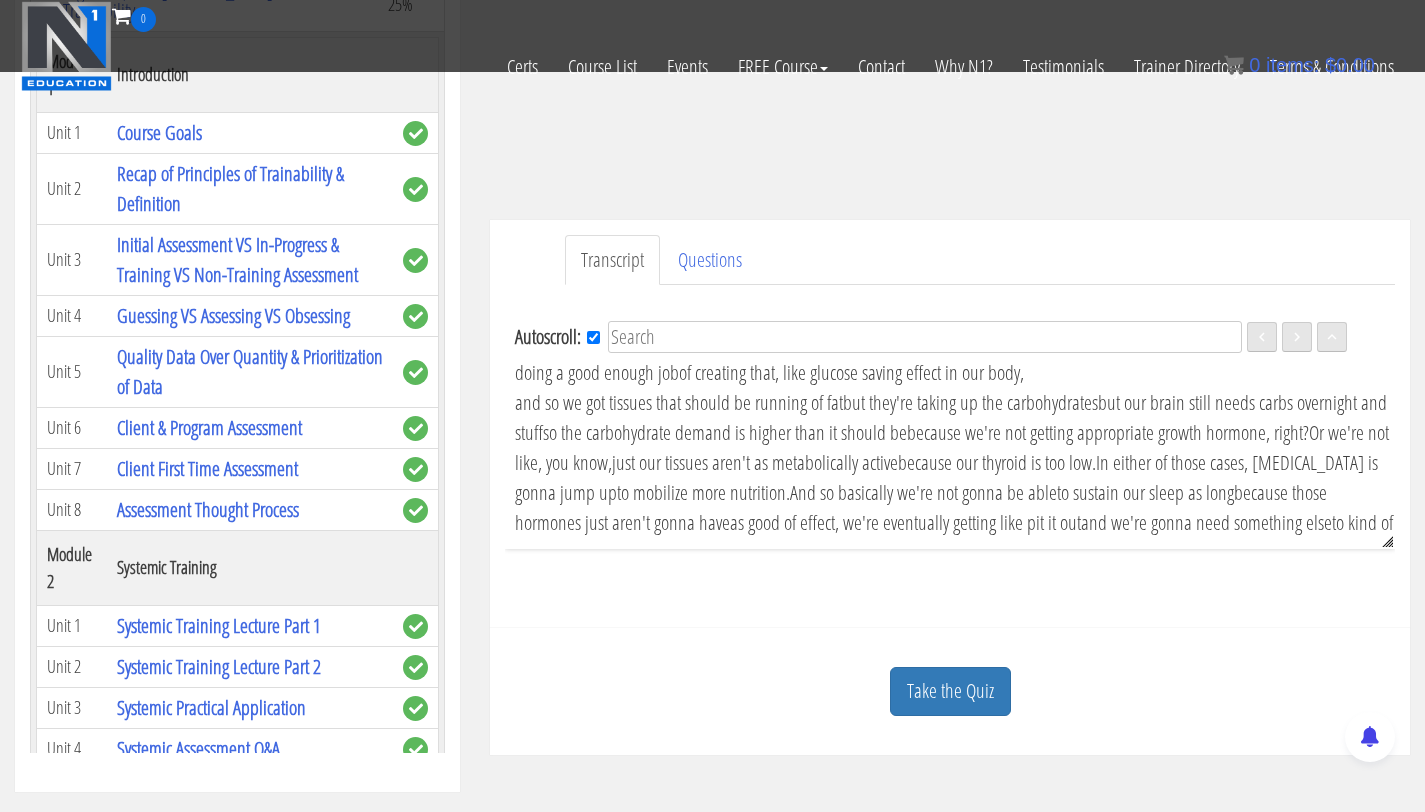 scroll, scrollTop: 7347, scrollLeft: 0, axis: vertical 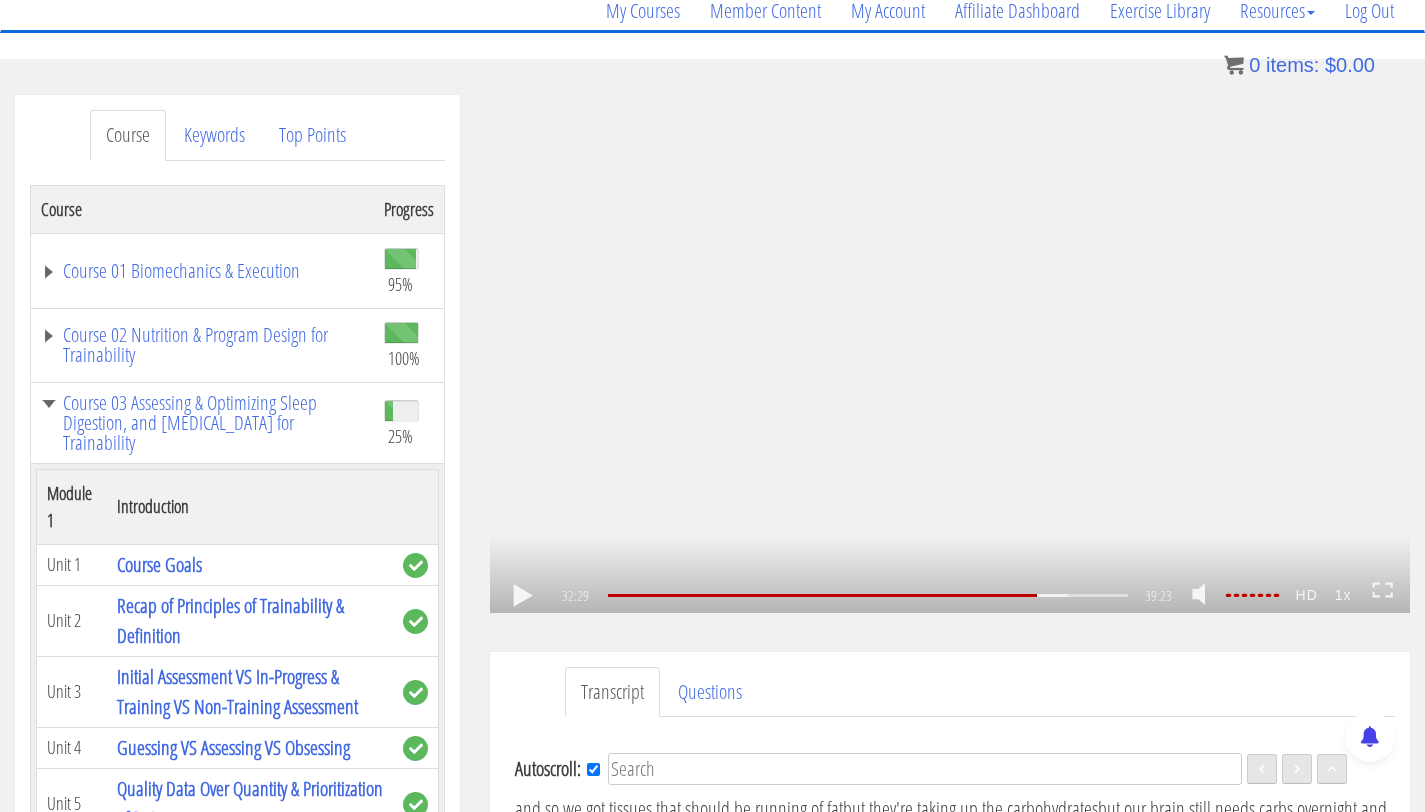 click on ".a{fill:#000;opacity:0.65;}.b{fill:#fff;opacity:1.0;}
.fp-color-play{opacity:0.65;}.controlbutton{fill:#fff;}
.fp-color-play{opacity:0.65;}.controlbutton{fill:#fff;}
.controlbuttonbg{opacity:0.65;}.controlbutton{fill:#fff;}
.fp-color-play{opacity:0.65;}.rect{fill:#fff;}
.fp-color-play{opacity:0.65;}.rect{fill:#fff;}
.fp-color-play{opacity:0.65;}.rect{fill:#fff;}
.fp-color-play{opacity:0.65;}.rect{fill:#fff;}
32:29                              34:16                                           39:23              06:55" at bounding box center [950, 354] 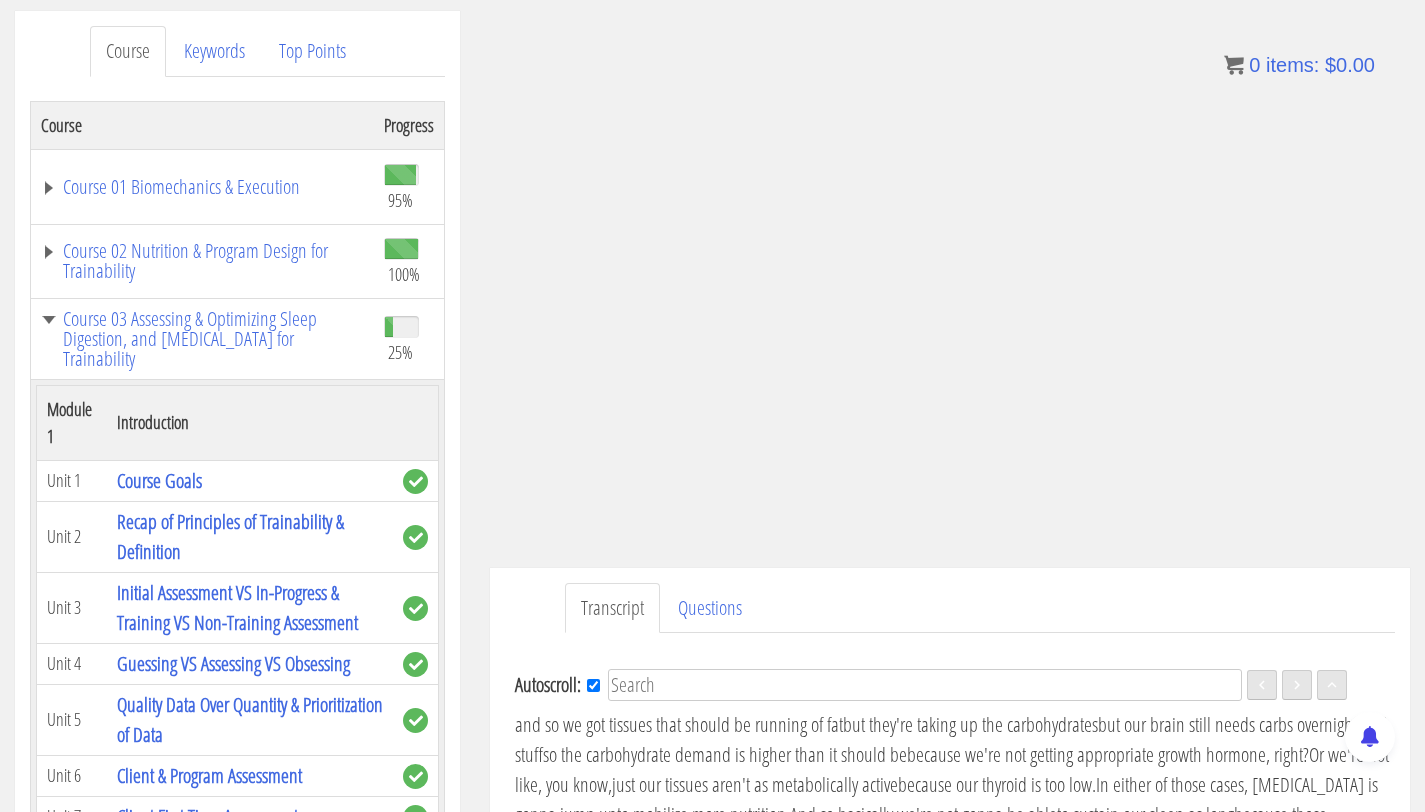 scroll, scrollTop: 247, scrollLeft: 0, axis: vertical 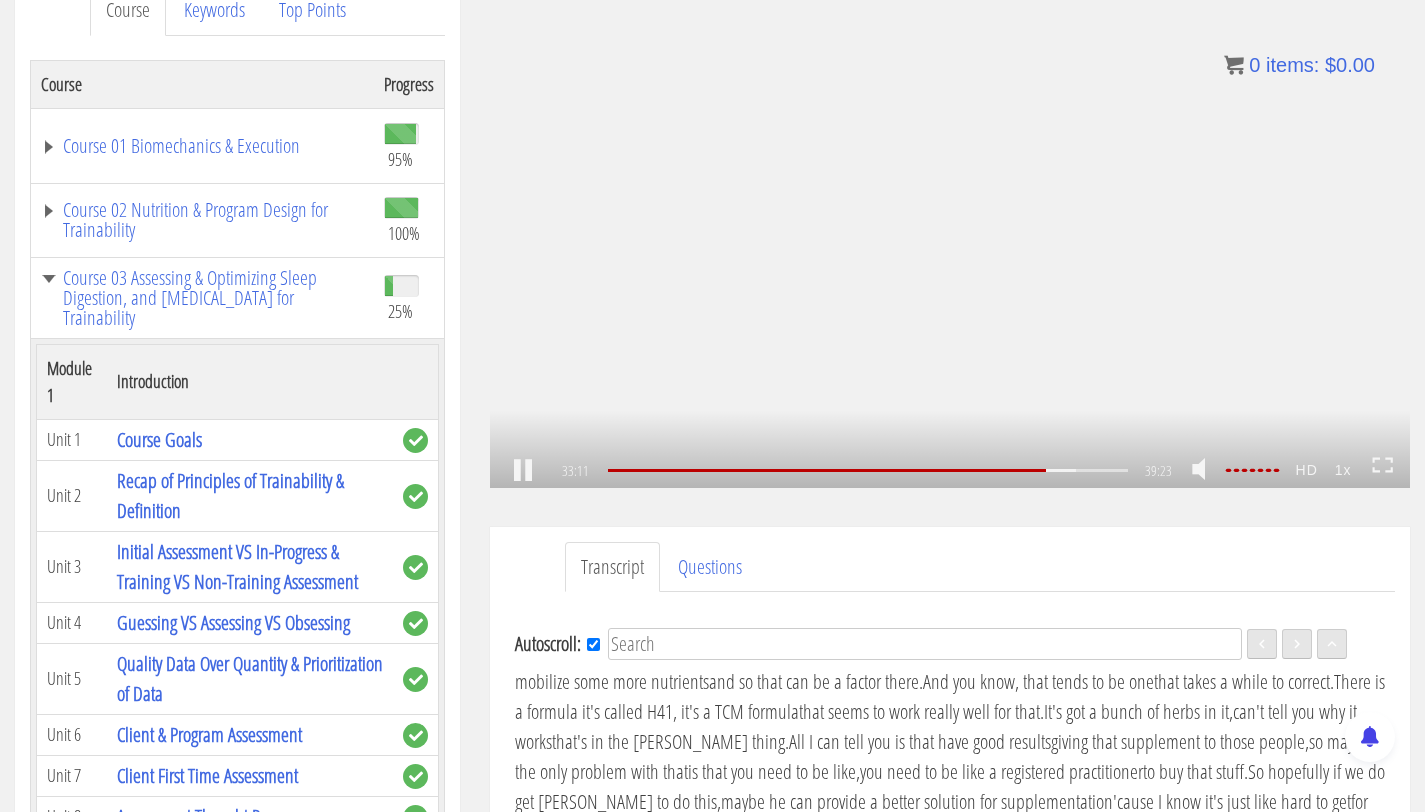 click on ".a{fill:#000;opacity:0.65;}.b{fill:#fff;opacity:1.0;}
.fp-color-play{opacity:0.65;}.controlbutton{fill:#fff;}
.fp-color-play{opacity:0.65;}.controlbutton{fill:#fff;}
.controlbuttonbg{opacity:0.65;}.controlbutton{fill:#fff;}
.fp-color-play{opacity:0.65;}.rect{fill:#fff;}
.fp-color-play{opacity:0.65;}.rect{fill:#fff;}
.fp-color-play{opacity:0.65;}.rect{fill:#fff;}
.fp-color-play{opacity:0.65;}.rect{fill:#fff;}
33:11                              34:16                                           39:23              06:13" at bounding box center [950, 229] 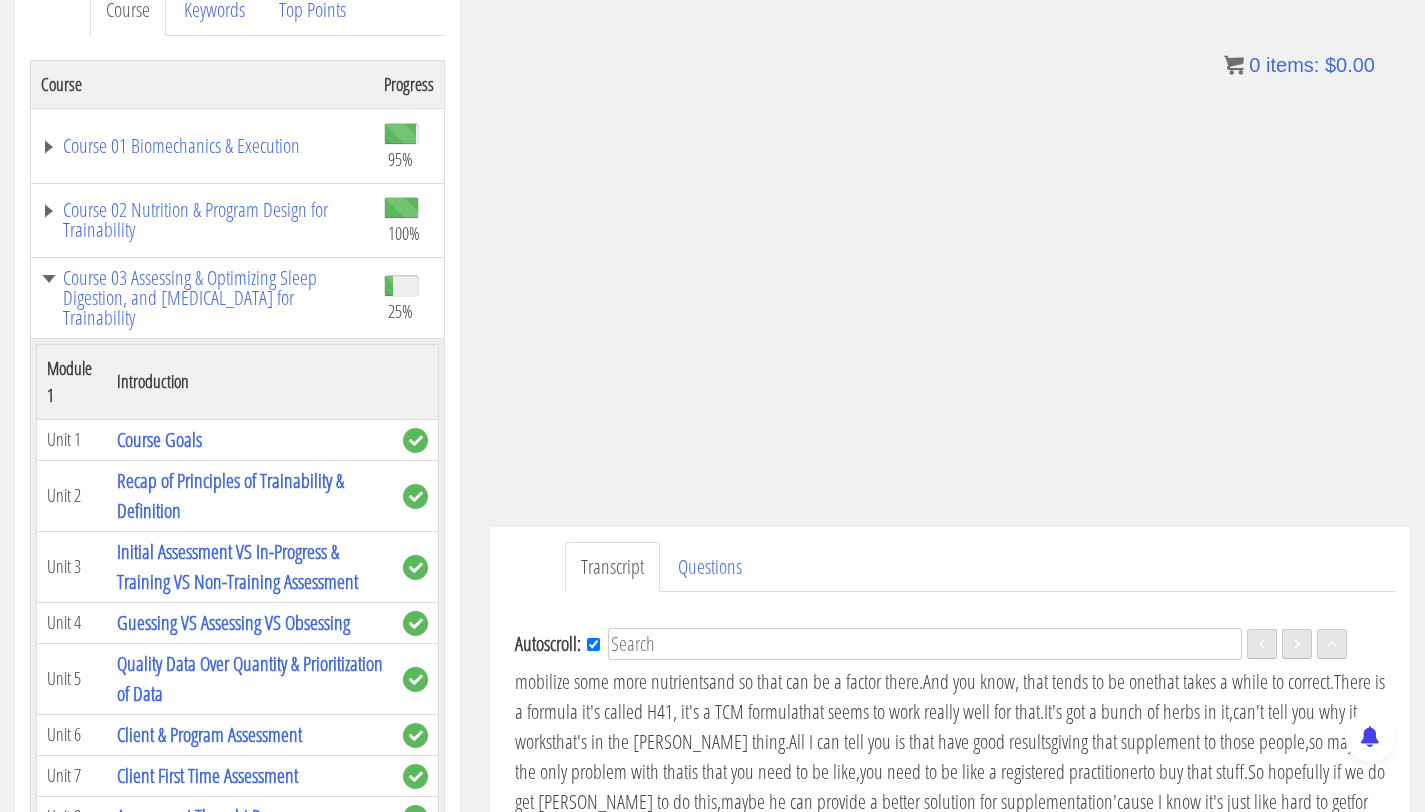click on "And then like, that's not your normal chronotype," at bounding box center (940, 306) 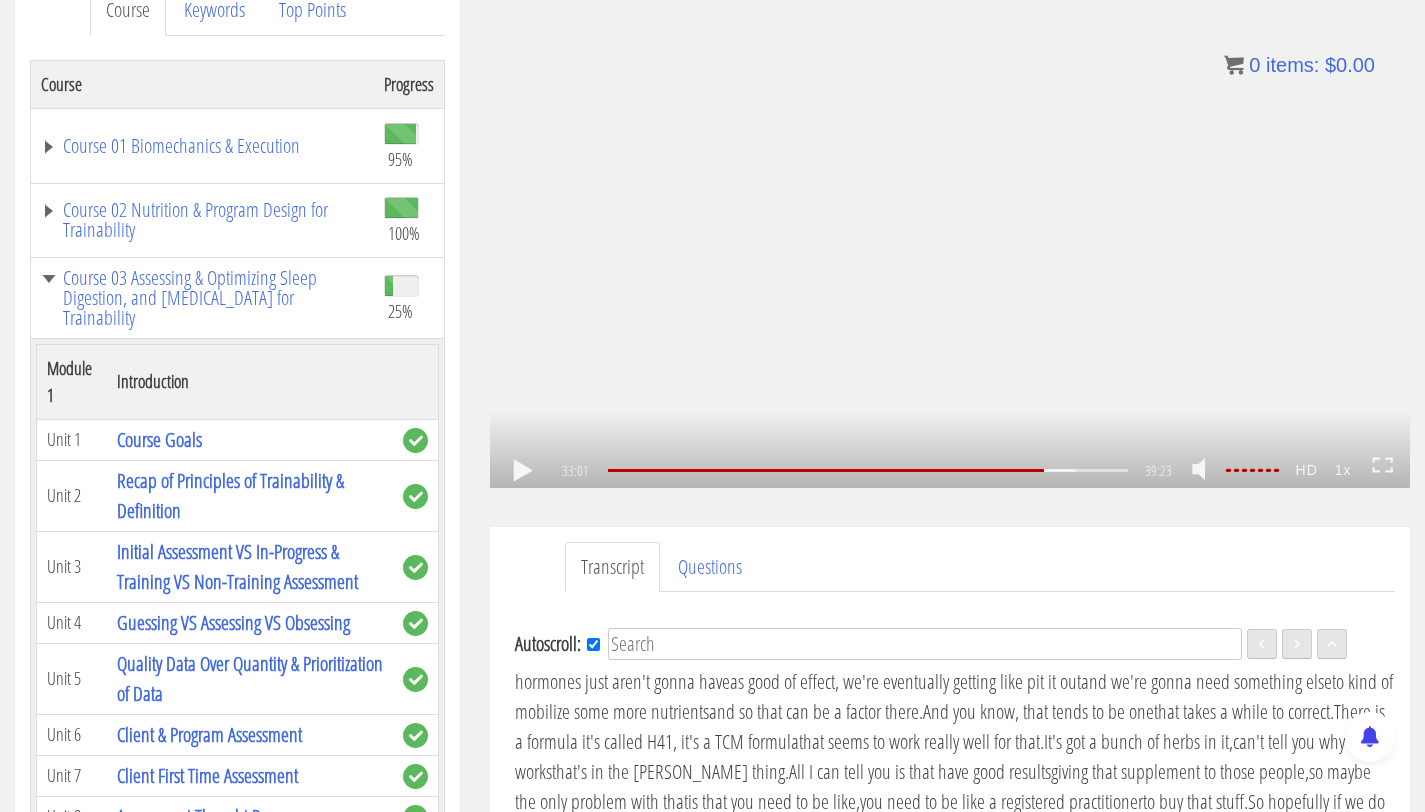 click on ".a{fill:#000;opacity:0.65;}.b{fill:#fff;opacity:1.0;}
.fp-color-play{opacity:0.65;}.controlbutton{fill:#fff;}
.fp-color-play{opacity:0.65;}.controlbutton{fill:#fff;}
.controlbuttonbg{opacity:0.65;}.controlbutton{fill:#fff;}
.fp-color-play{opacity:0.65;}.rect{fill:#fff;}
.fp-color-play{opacity:0.65;}.rect{fill:#fff;}
.fp-color-play{opacity:0.65;}.rect{fill:#fff;}
.fp-color-play{opacity:0.65;}.rect{fill:#fff;}
33:01                              30:58                                           39:23              06:23" at bounding box center (950, 229) 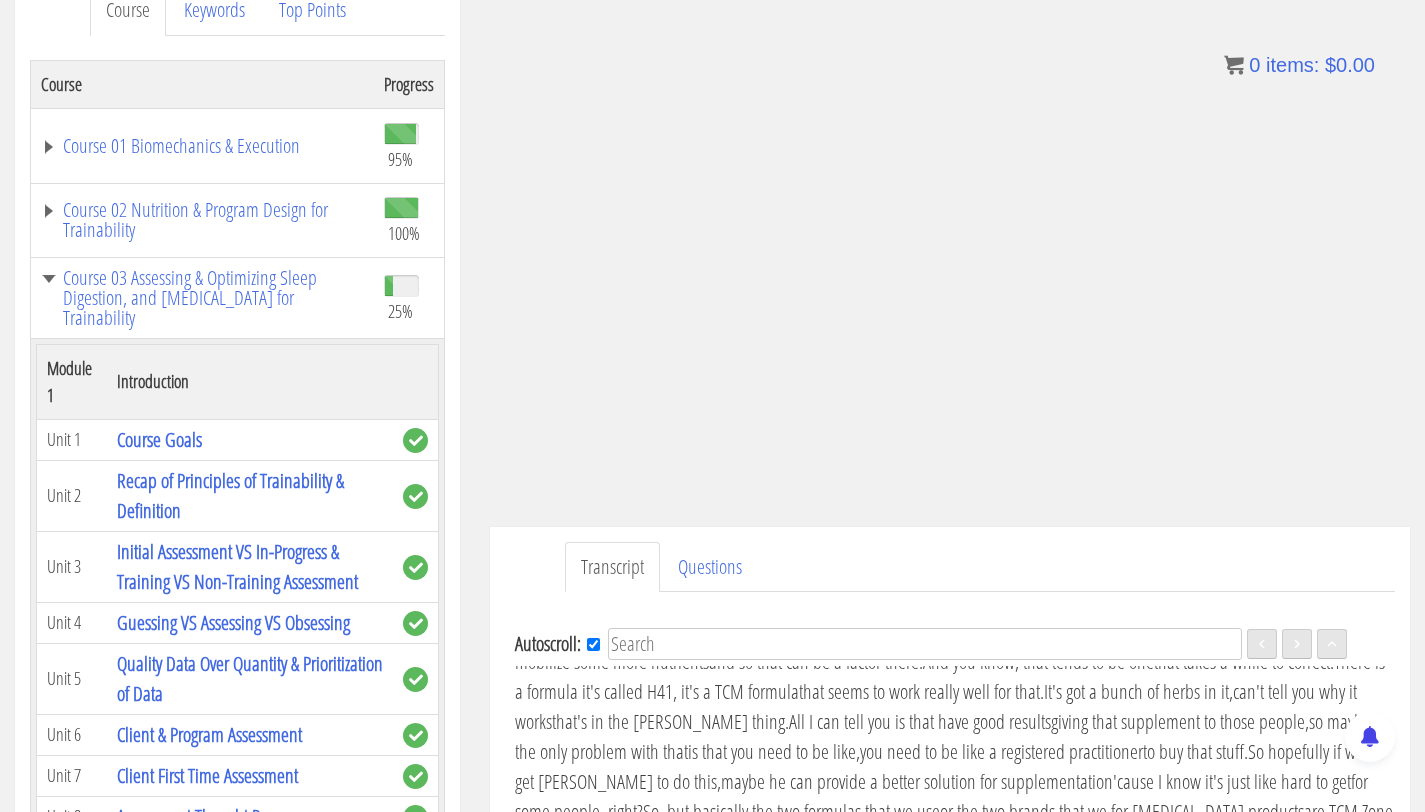 scroll, scrollTop: 7530, scrollLeft: 0, axis: vertical 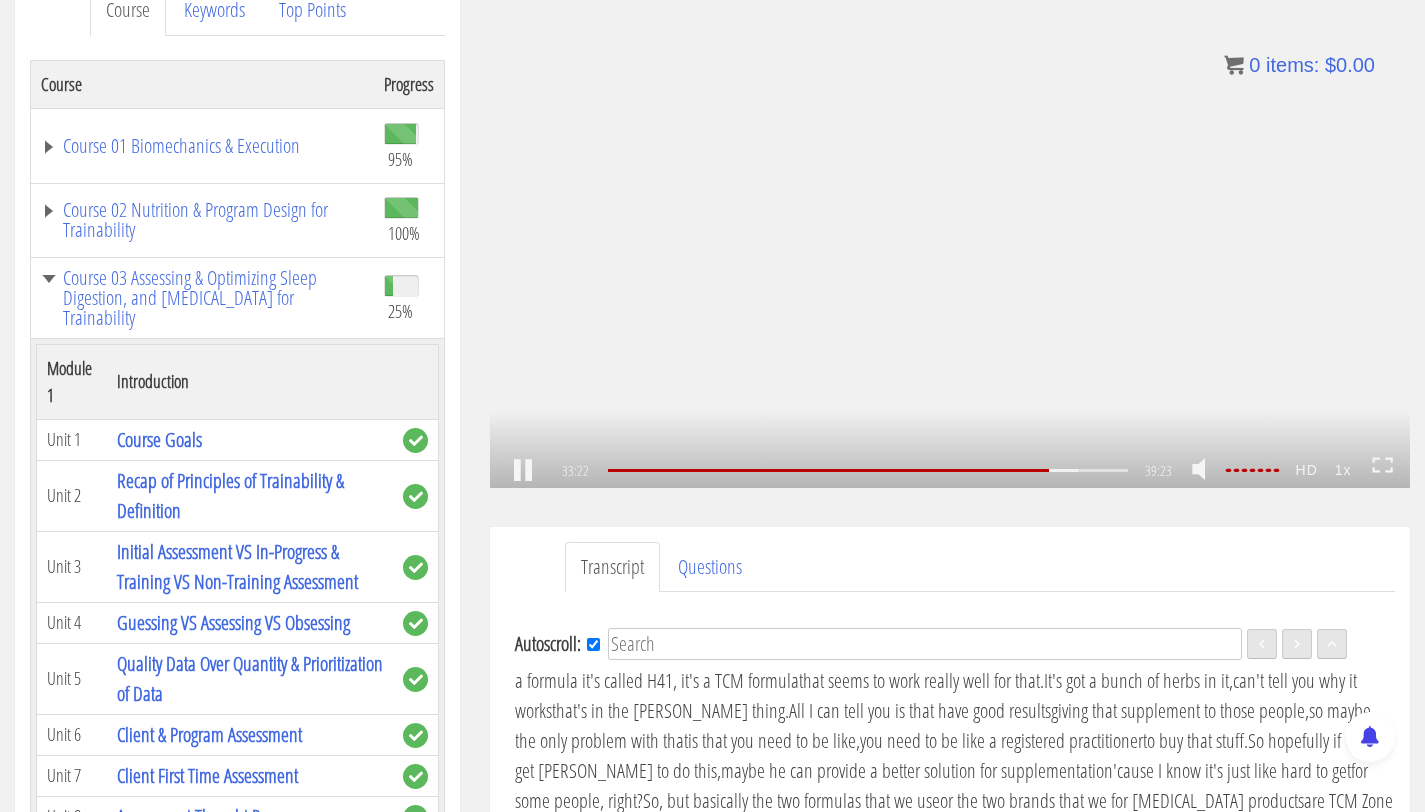 click on ".a{fill:#000;opacity:0.65;}.b{fill:#fff;opacity:1.0;}
.fp-color-play{opacity:0.65;}.controlbutton{fill:#fff;}
.fp-color-play{opacity:0.65;}.controlbutton{fill:#fff;}
.controlbuttonbg{opacity:0.65;}.controlbutton{fill:#fff;}
.fp-color-play{opacity:0.65;}.rect{fill:#fff;}
.fp-color-play{opacity:0.65;}.rect{fill:#fff;}
.fp-color-play{opacity:0.65;}.rect{fill:#fff;}
.fp-color-play{opacity:0.65;}.rect{fill:#fff;}
33:22                              30:58                                           39:23              06:01" at bounding box center (950, 229) 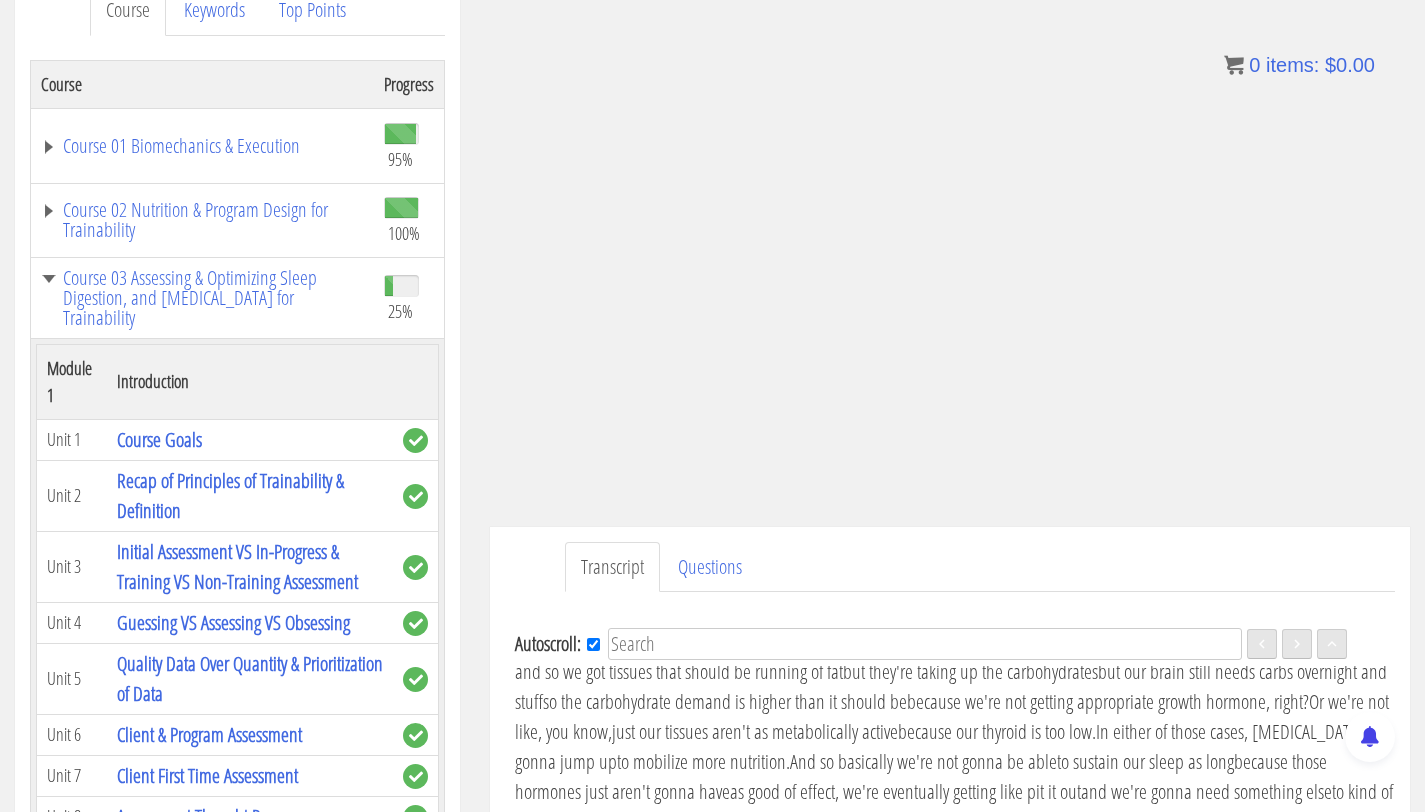 scroll, scrollTop: 7362, scrollLeft: 0, axis: vertical 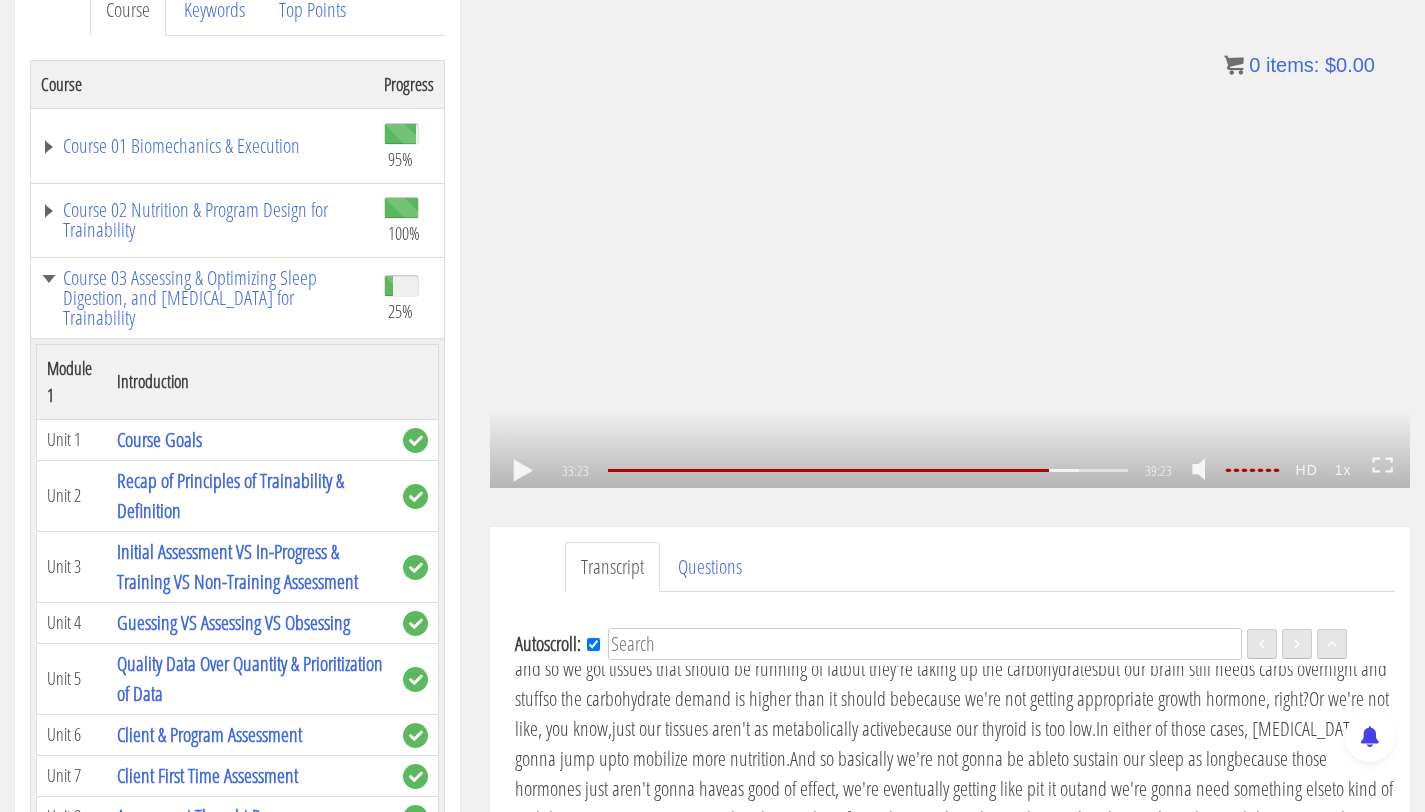 click on ".a{fill:#000;opacity:0.65;}.b{fill:#fff;opacity:1.0;}
.fp-color-play{opacity:0.65;}.controlbutton{fill:#fff;}
.fp-color-play{opacity:0.65;}.controlbutton{fill:#fff;}
.controlbuttonbg{opacity:0.65;}.controlbutton{fill:#fff;}
.fp-color-play{opacity:0.65;}.rect{fill:#fff;}
.fp-color-play{opacity:0.65;}.rect{fill:#fff;}
.fp-color-play{opacity:0.65;}.rect{fill:#fff;}
.fp-color-play{opacity:0.65;}.rect{fill:#fff;}
33:23                              30:58                                           39:23              06:01" at bounding box center [950, 229] 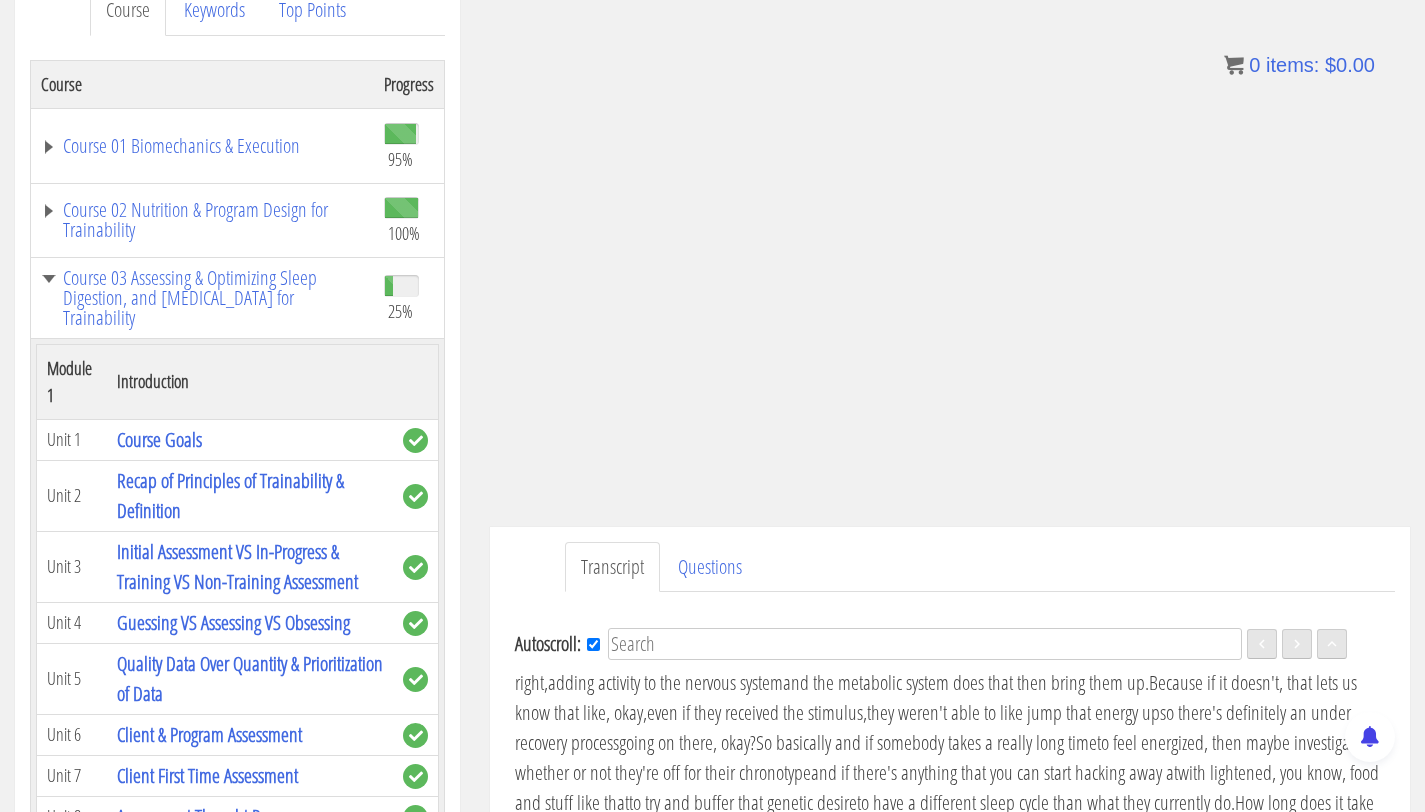 scroll, scrollTop: 8079, scrollLeft: 0, axis: vertical 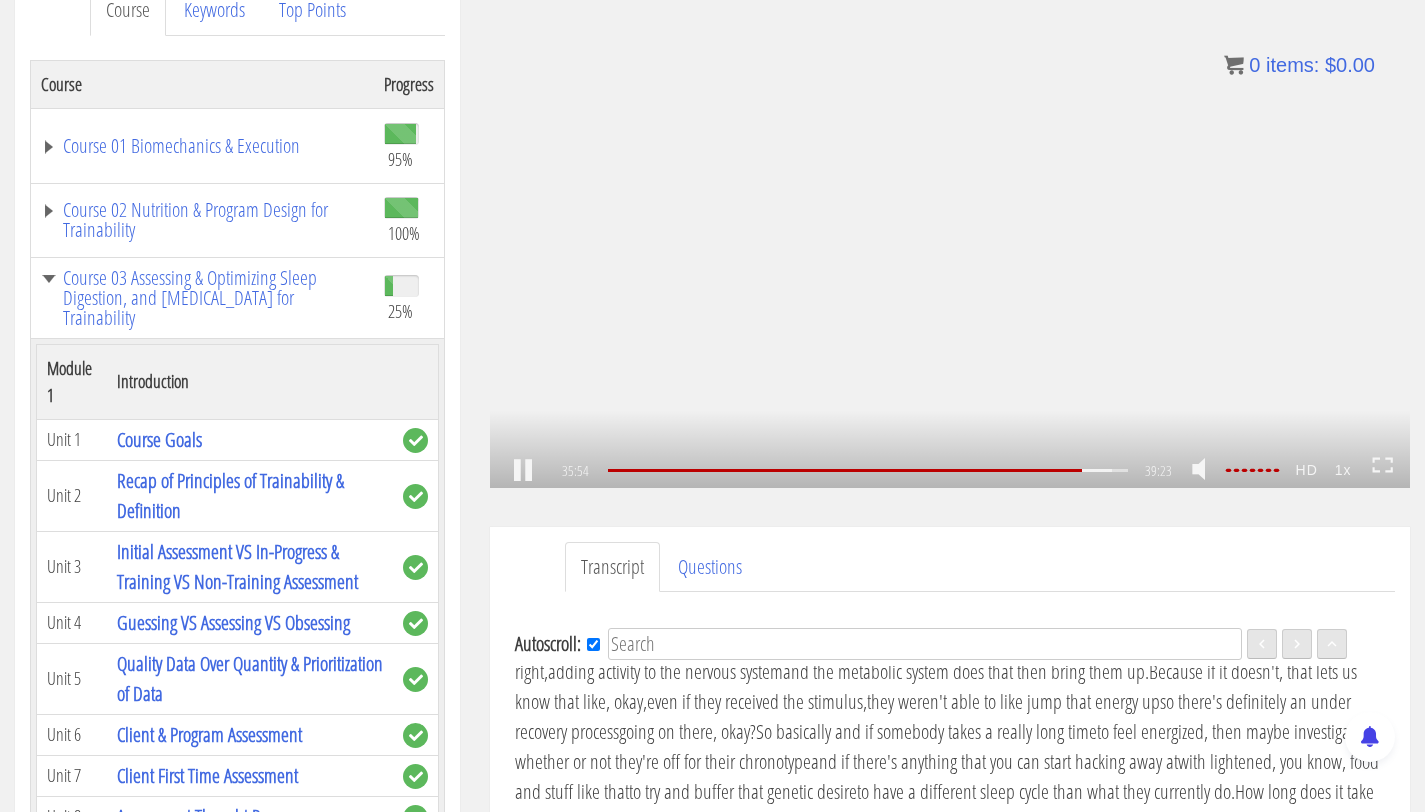click on ".a{fill:#000;opacity:0.65;}.b{fill:#fff;opacity:1.0;}
.fp-color-play{opacity:0.65;}.controlbutton{fill:#fff;}
.fp-color-play{opacity:0.65;}.controlbutton{fill:#fff;}
.controlbuttonbg{opacity:0.65;}.controlbutton{fill:#fff;}
.fp-color-play{opacity:0.65;}.rect{fill:#fff;}
.fp-color-play{opacity:0.65;}.rect{fill:#fff;}
.fp-color-play{opacity:0.65;}.rect{fill:#fff;}
.fp-color-play{opacity:0.65;}.rect{fill:#fff;}
35:54                              30:58                                           39:23              03:29" at bounding box center [950, 229] 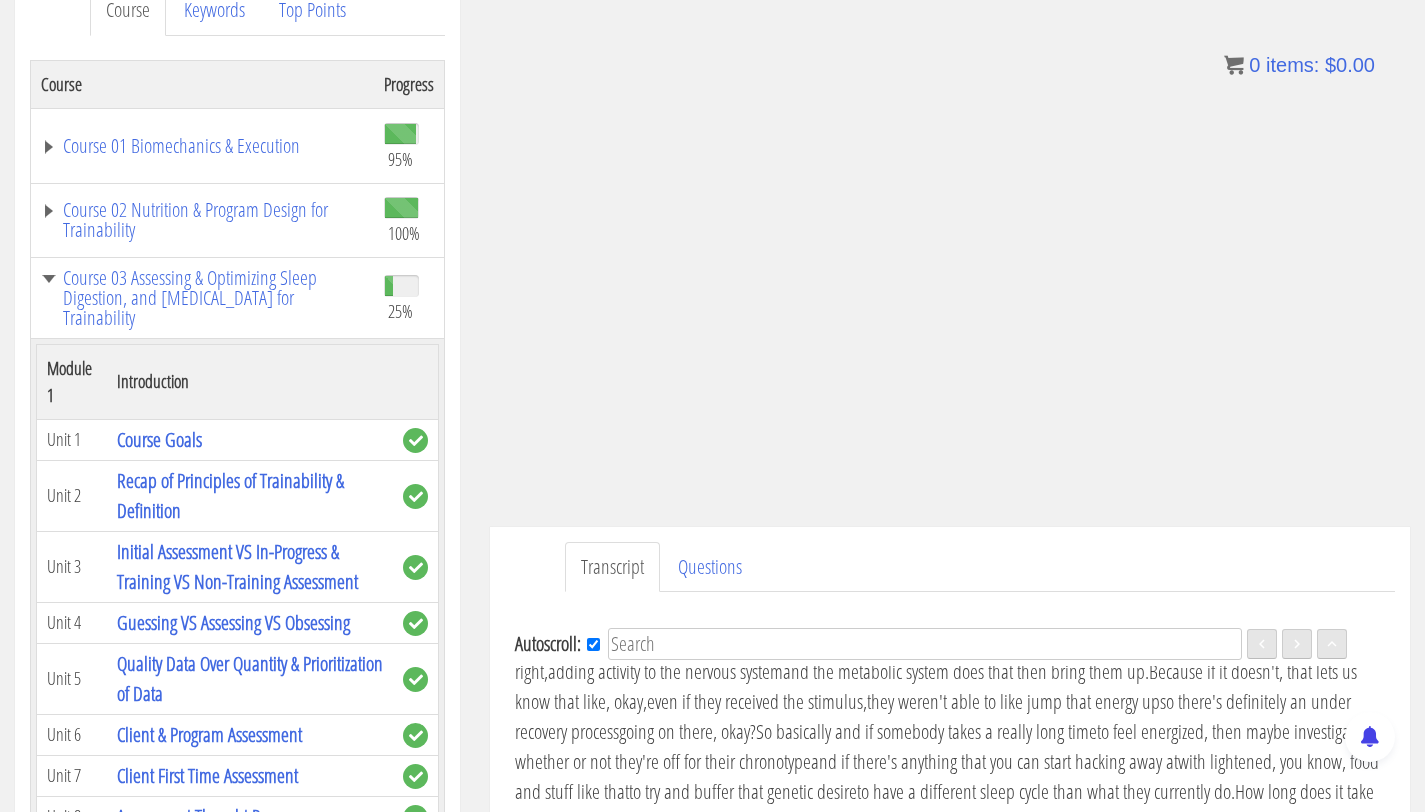 click on ".a{fill:#000;opacity:0.65;}.b{fill:#fff;opacity:1.0;}
.fp-color-play{opacity:0.65;}.controlbutton{fill:#fff;}
.fp-color-play{opacity:0.65;}.controlbutton{fill:#fff;}
.controlbuttonbg{opacity:0.65;}.controlbutton{fill:#fff;}
.fp-color-play{opacity:0.65;}.rect{fill:#fff;}
.fp-color-play{opacity:0.65;}.rect{fill:#fff;}
.fp-color-play{opacity:0.65;}.rect{fill:#fff;}
.fp-color-play{opacity:0.65;}.rect{fill:#fff;}
35:54                              30:58                                           39:23              03:29" at bounding box center [950, 229] 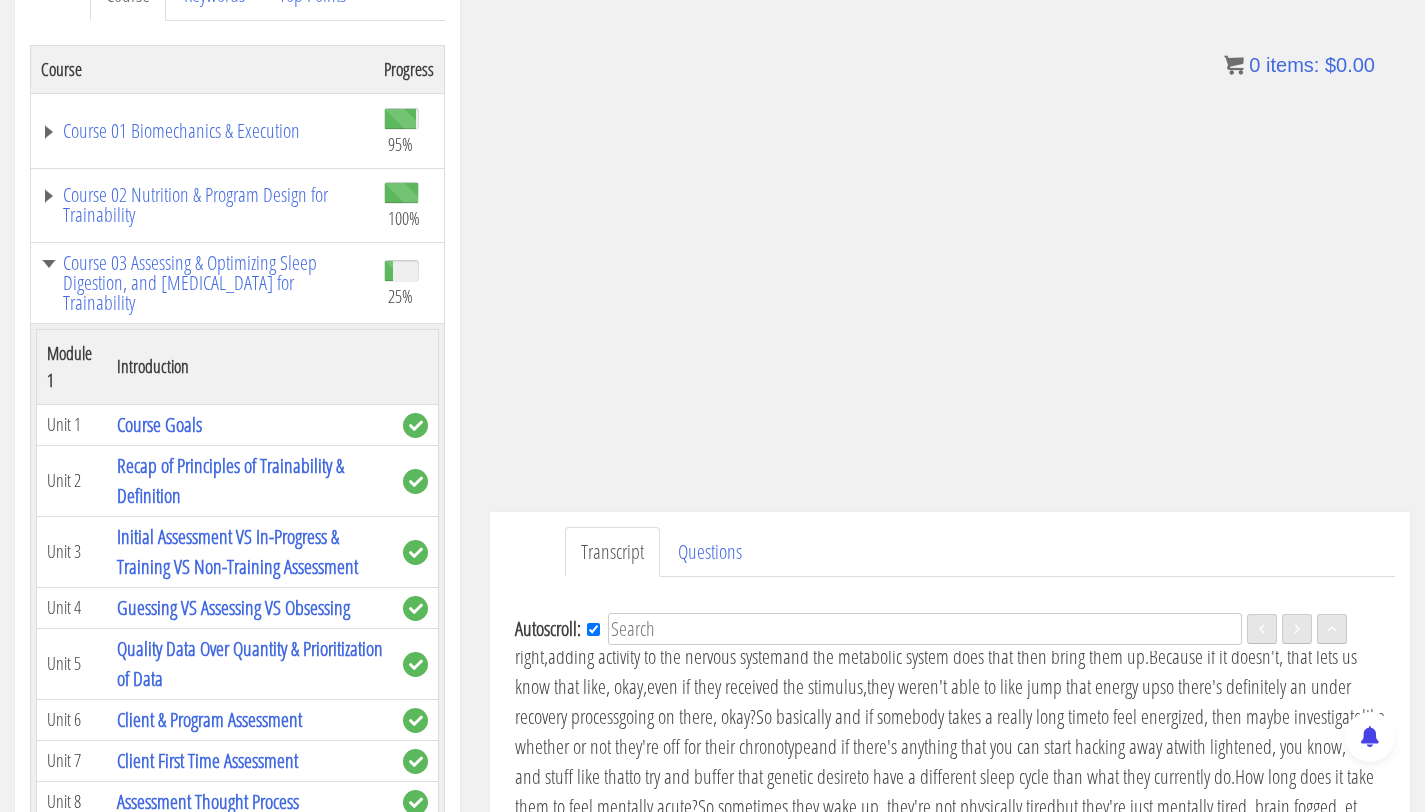 scroll, scrollTop: 259, scrollLeft: 0, axis: vertical 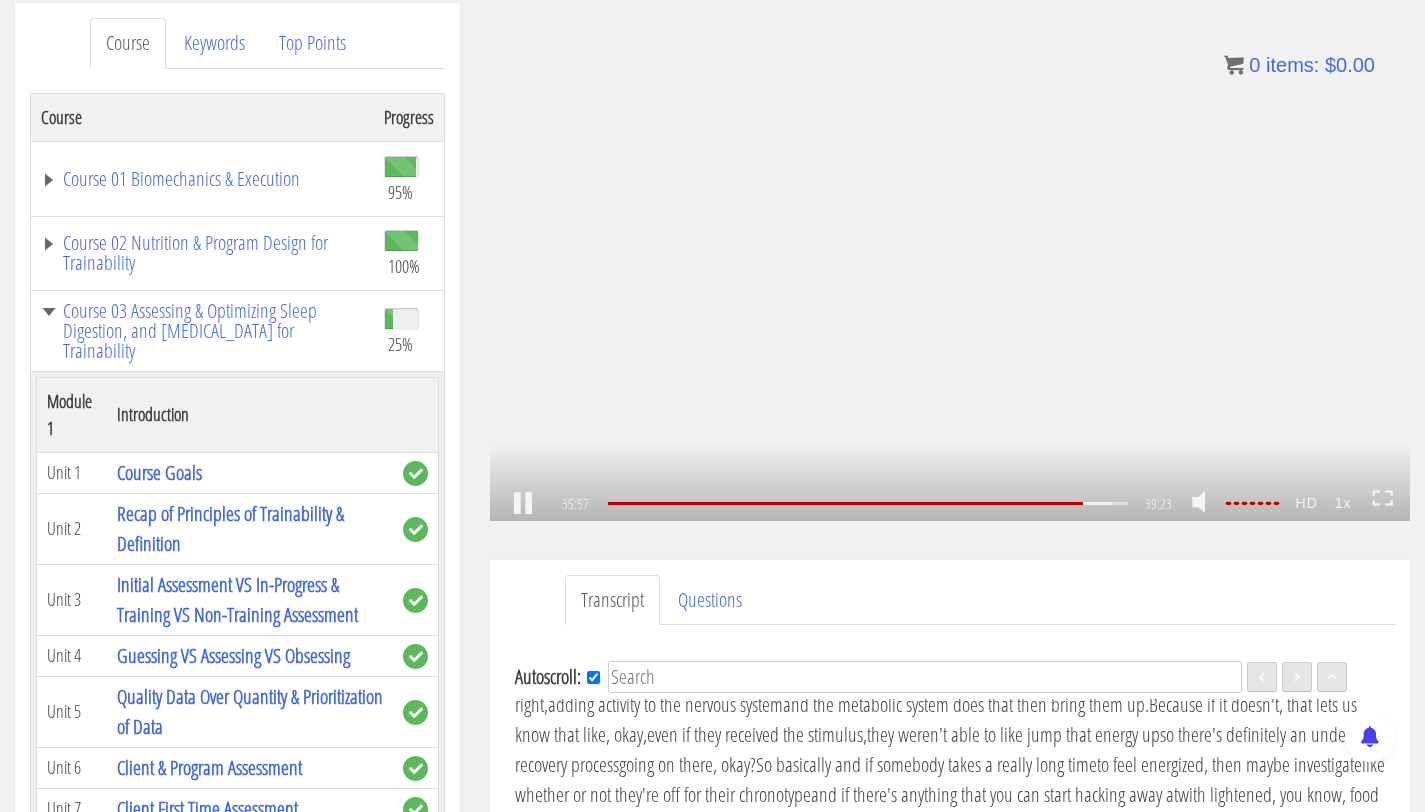 click on ".fp-color-play{opacity:0.65;}.rect{fill:#fff;}" 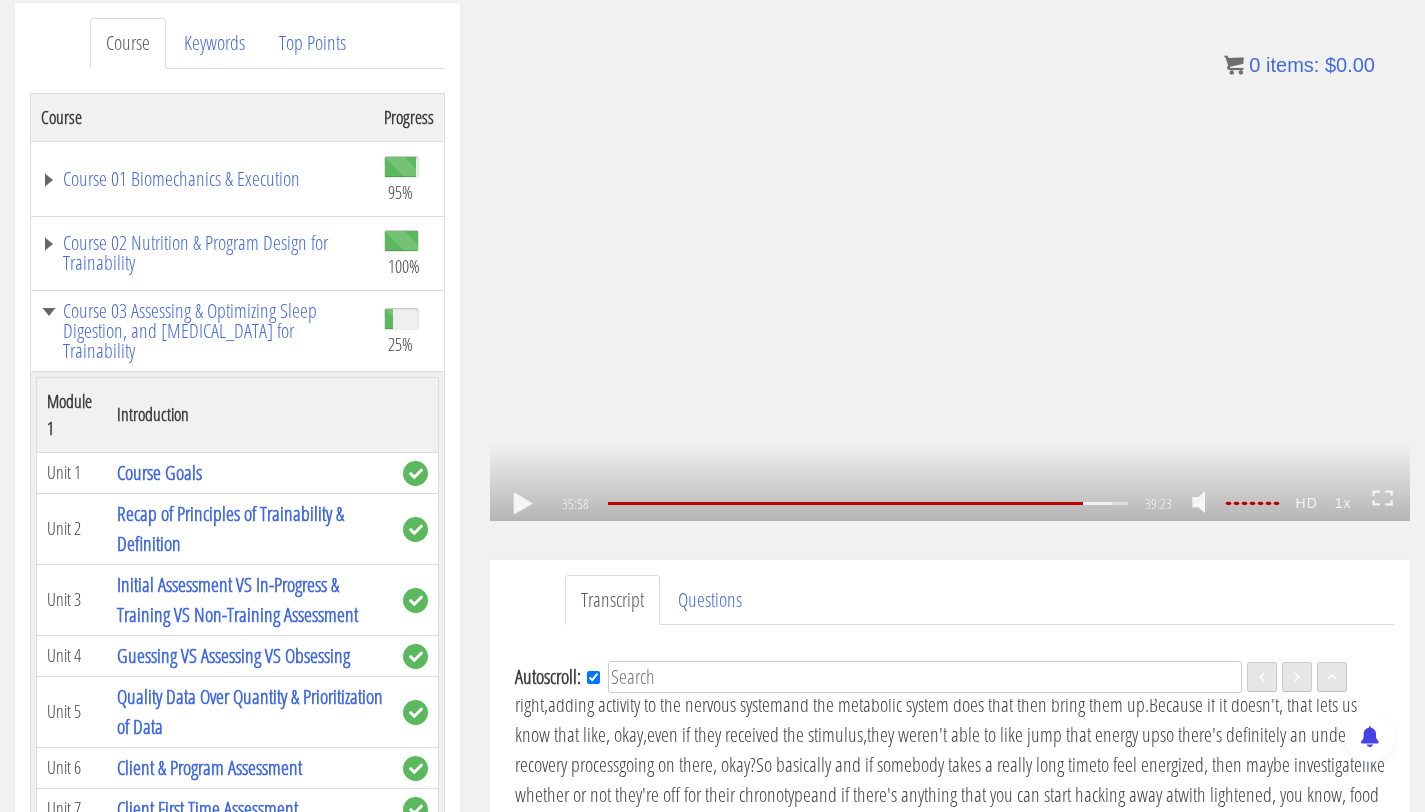 click on ".a{fill:#000;opacity:0.65;}.b{fill:#fff;opacity:1.0;}
.fp-color-play{opacity:0.65;}.controlbutton{fill:#fff;}
.fp-color-play{opacity:0.65;}.controlbutton{fill:#fff;}
.controlbuttonbg{opacity:0.65;}.controlbutton{fill:#fff;}
.fp-color-play{opacity:0.65;}.rect{fill:#fff;}
.fp-color-play{opacity:0.65;}.rect{fill:#fff;}
.fp-color-play{opacity:0.65;}.rect{fill:#fff;}
.fp-color-play{opacity:0.65;}.rect{fill:#fff;}
35:58                              30:58                                           39:23              03:26" at bounding box center [950, 262] 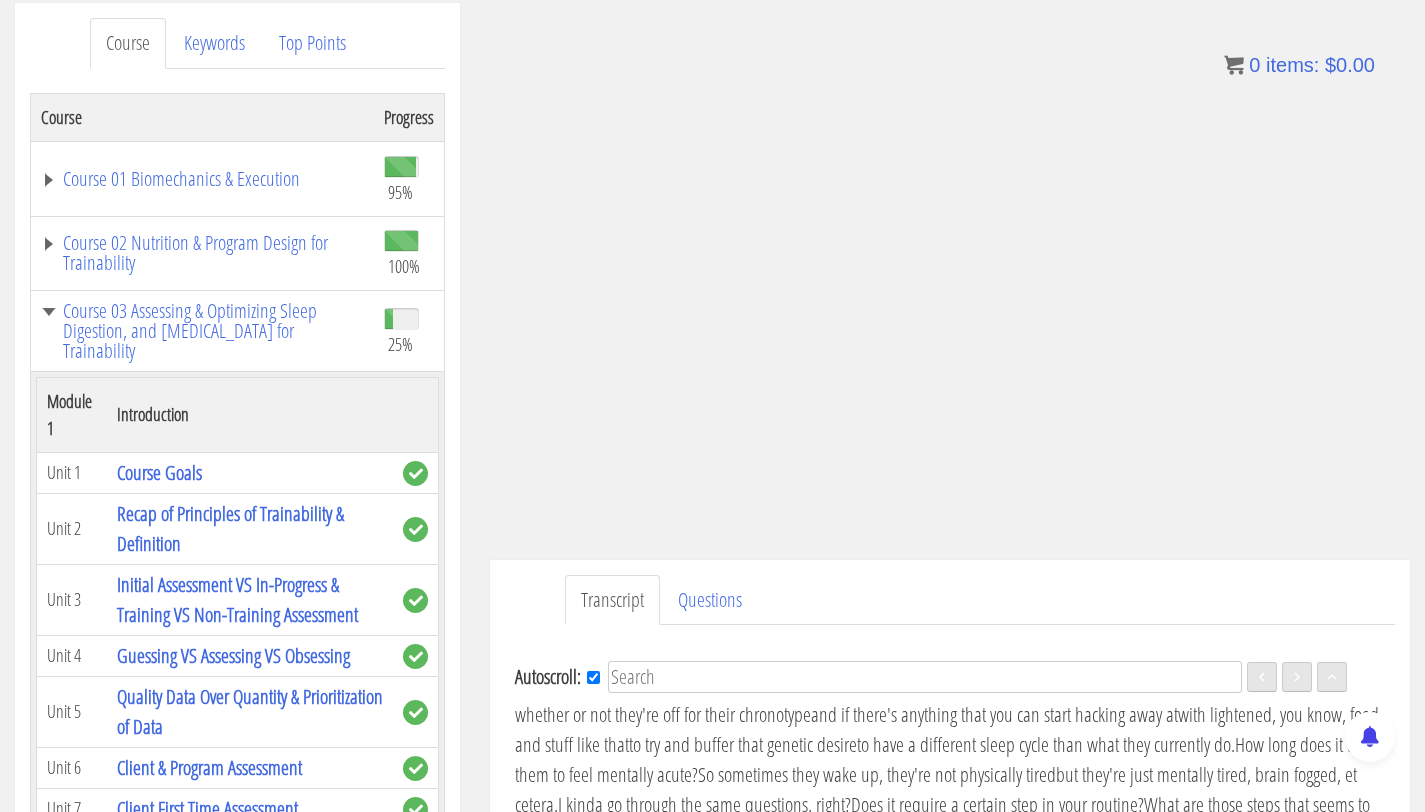 scroll, scrollTop: 8170, scrollLeft: 0, axis: vertical 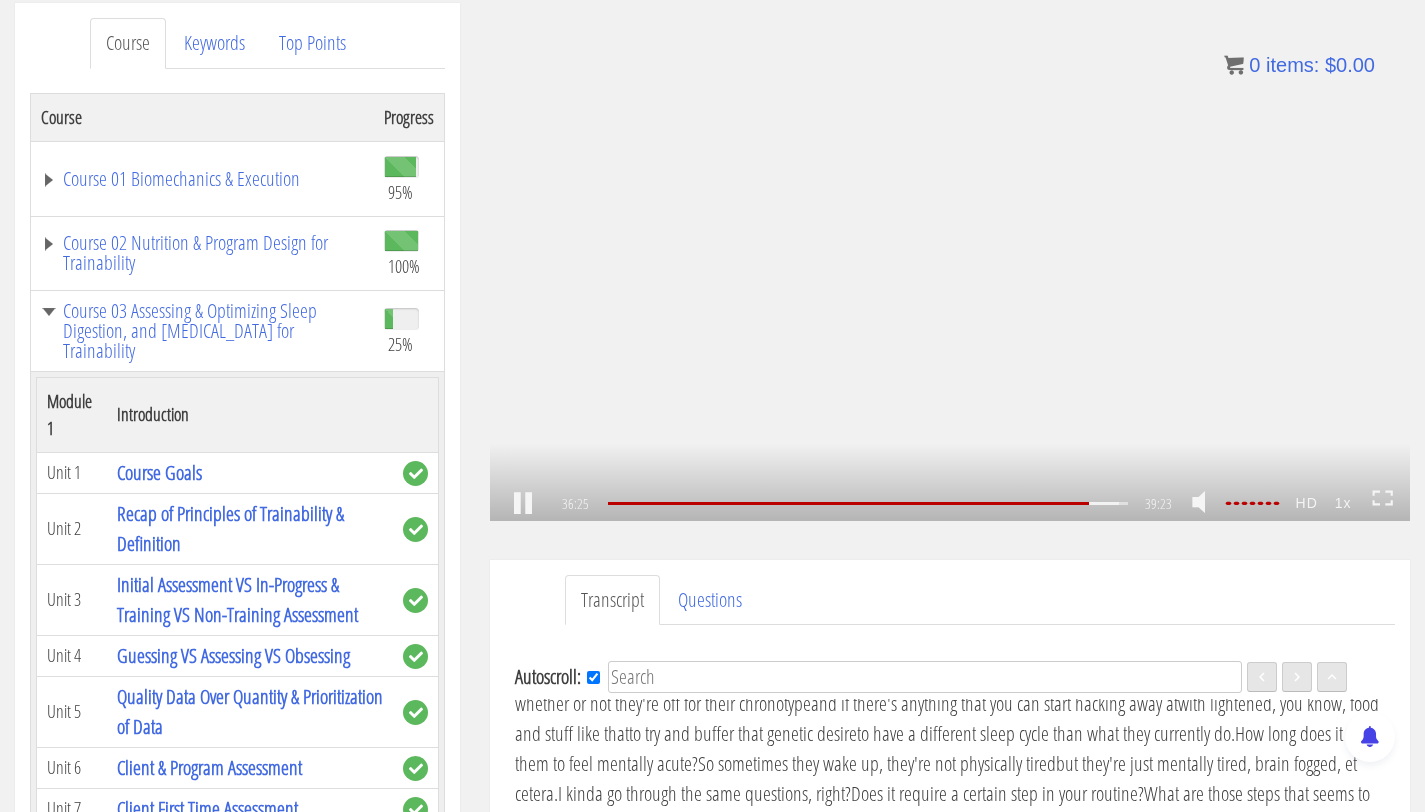 click on ".a{fill:#000;opacity:0.65;}.b{fill:#fff;opacity:1.0;}
.fp-color-play{opacity:0.65;}.controlbutton{fill:#fff;}
.fp-color-play{opacity:0.65;}.controlbutton{fill:#fff;}
.controlbuttonbg{opacity:0.65;}.controlbutton{fill:#fff;}
.fp-color-play{opacity:0.65;}.rect{fill:#fff;}
.fp-color-play{opacity:0.65;}.rect{fill:#fff;}
.fp-color-play{opacity:0.65;}.rect{fill:#fff;}
.fp-color-play{opacity:0.65;}.rect{fill:#fff;}
36:25                              30:58                                           39:23              02:59" at bounding box center (950, 262) 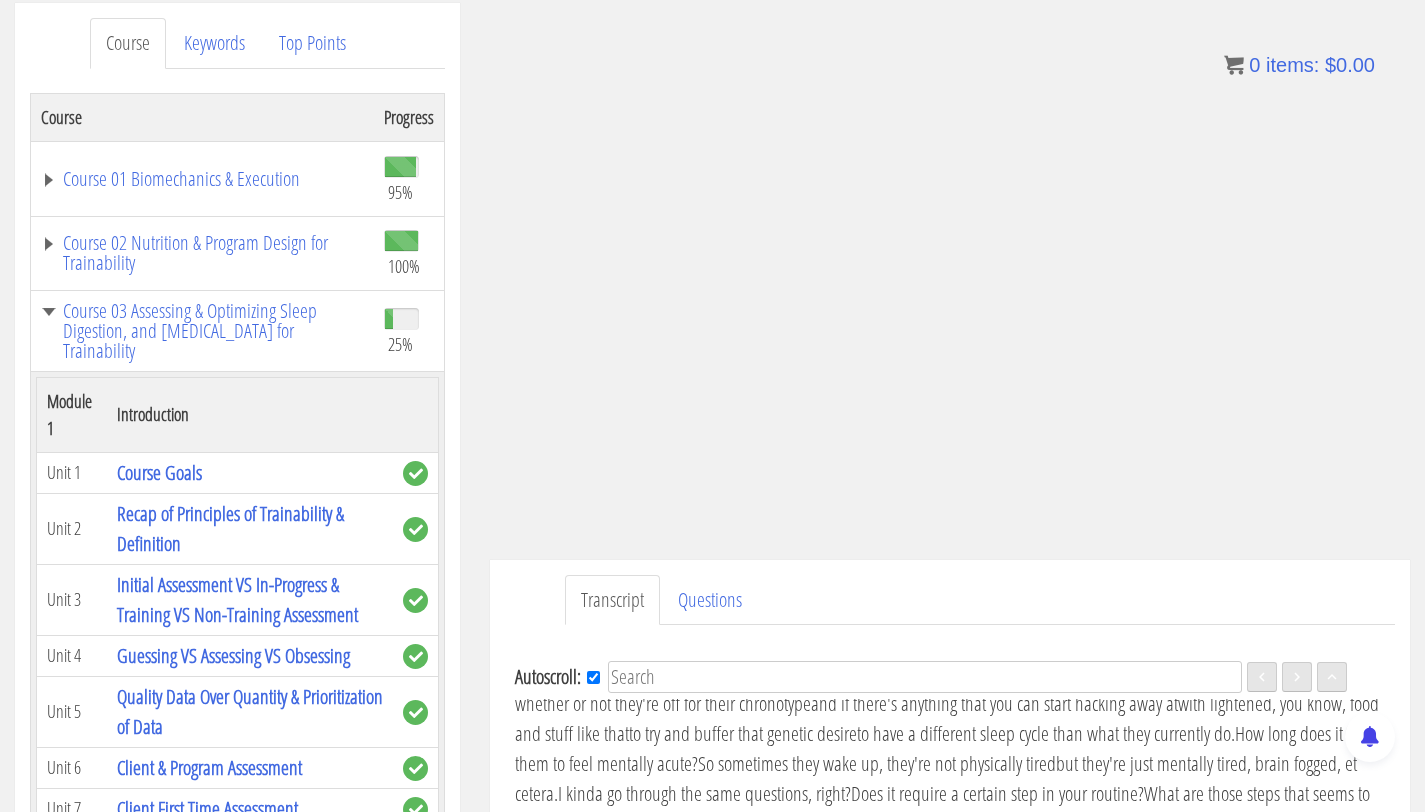 click on ".a{fill:#000;opacity:0.65;}.b{fill:#fff;opacity:1.0;}
.fp-color-play{opacity:0.65;}.controlbutton{fill:#fff;}
.fp-color-play{opacity:0.65;}.controlbutton{fill:#fff;}
.controlbuttonbg{opacity:0.65;}.controlbutton{fill:#fff;}
.fp-color-play{opacity:0.65;}.rect{fill:#fff;}
.fp-color-play{opacity:0.65;}.rect{fill:#fff;}
.fp-color-play{opacity:0.65;}.rect{fill:#fff;}
.fp-color-play{opacity:0.65;}.rect{fill:#fff;}
36:25                              30:58                                           39:23              02:58" at bounding box center (950, 262) 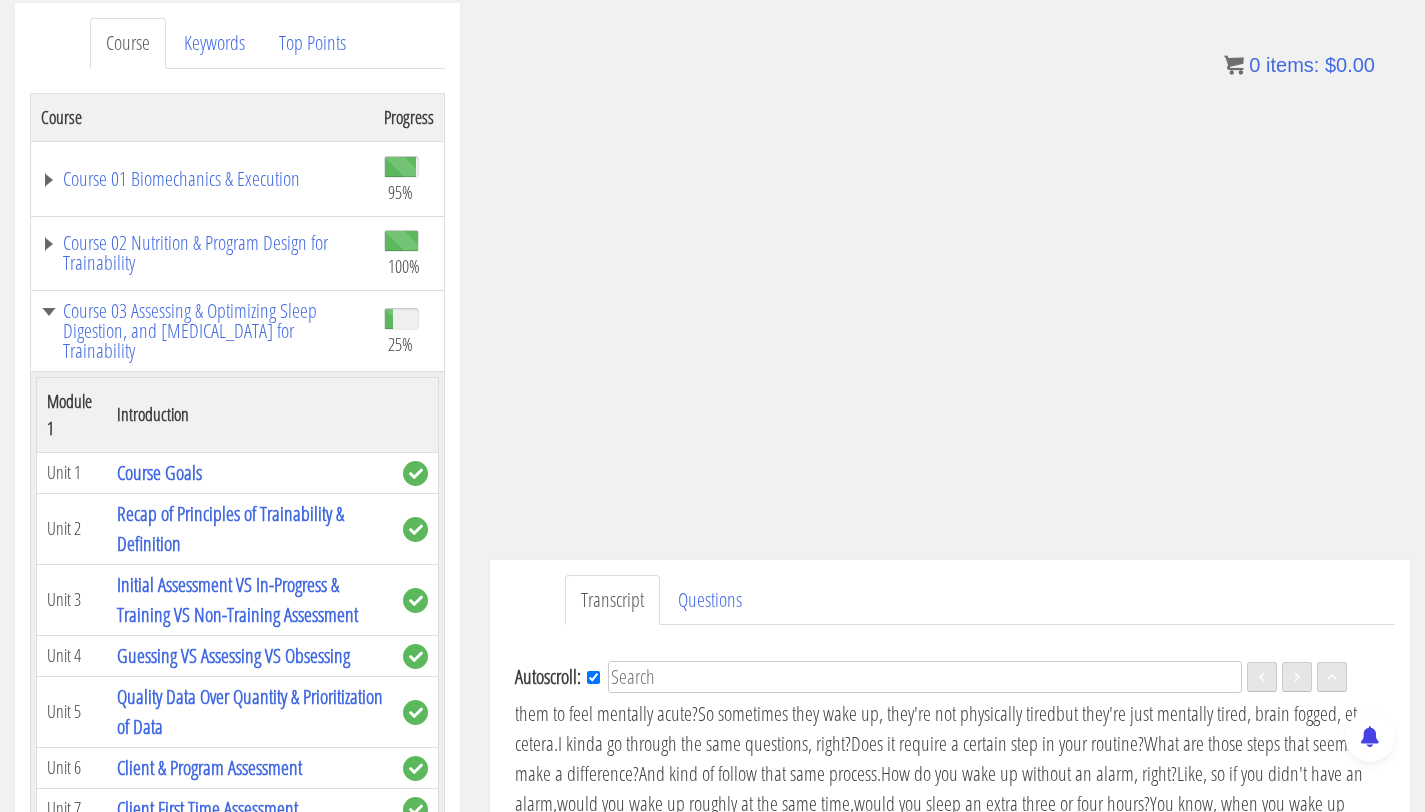 scroll, scrollTop: 8231, scrollLeft: 0, axis: vertical 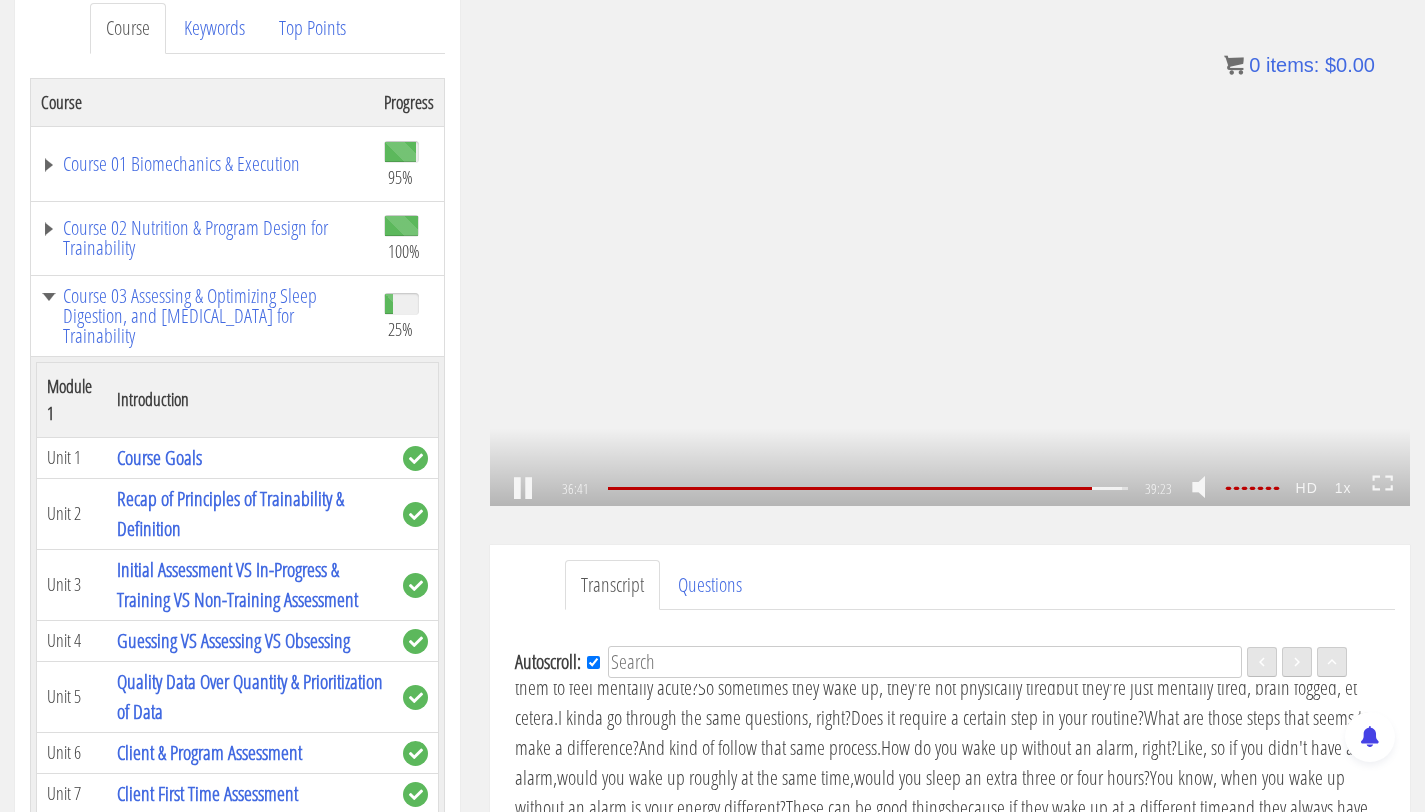 click on ".a{fill:#000;opacity:0.65;}.b{fill:#fff;opacity:1.0;}
.fp-color-play{opacity:0.65;}.controlbutton{fill:#fff;}
.fp-color-play{opacity:0.65;}.controlbutton{fill:#fff;}
.controlbuttonbg{opacity:0.65;}.controlbutton{fill:#fff;}
.fp-color-play{opacity:0.65;}.rect{fill:#fff;}
.fp-color-play{opacity:0.65;}.rect{fill:#fff;}
.fp-color-play{opacity:0.65;}.rect{fill:#fff;}
.fp-color-play{opacity:0.65;}.rect{fill:#fff;}
36:41                              30:58                                           39:23              02:43" at bounding box center [950, 247] 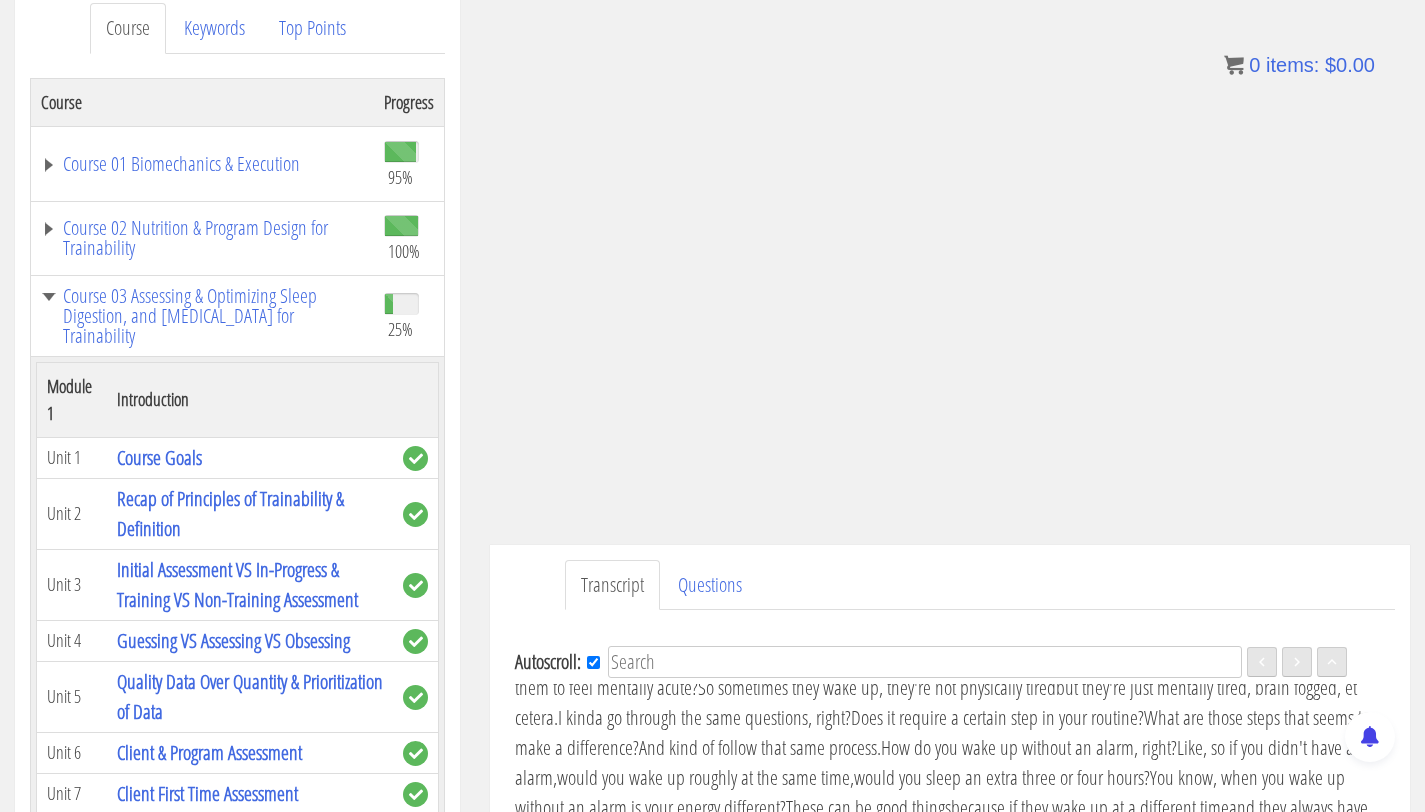 drag, startPoint x: 640, startPoint y: 735, endPoint x: 568, endPoint y: 733, distance: 72.02777 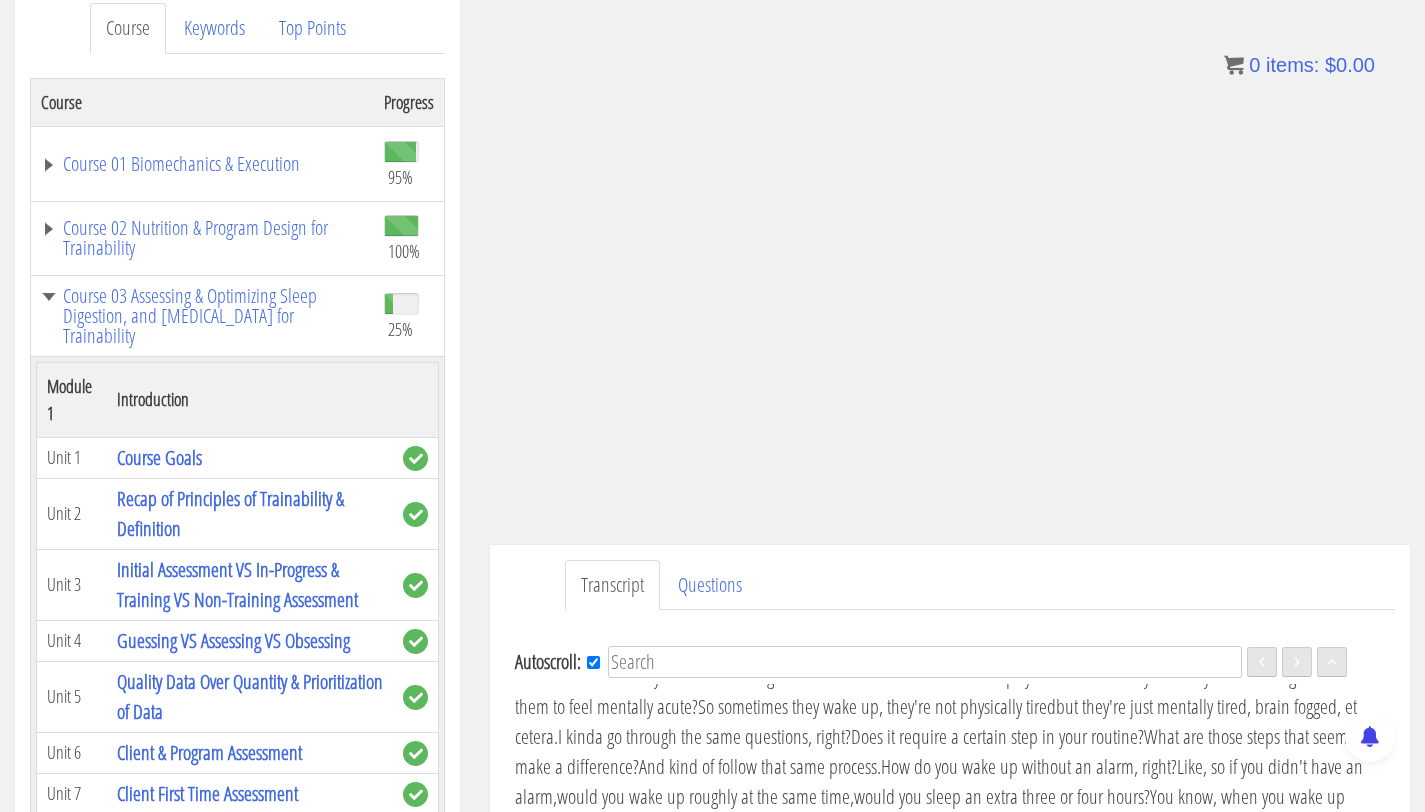 scroll, scrollTop: 8201, scrollLeft: 0, axis: vertical 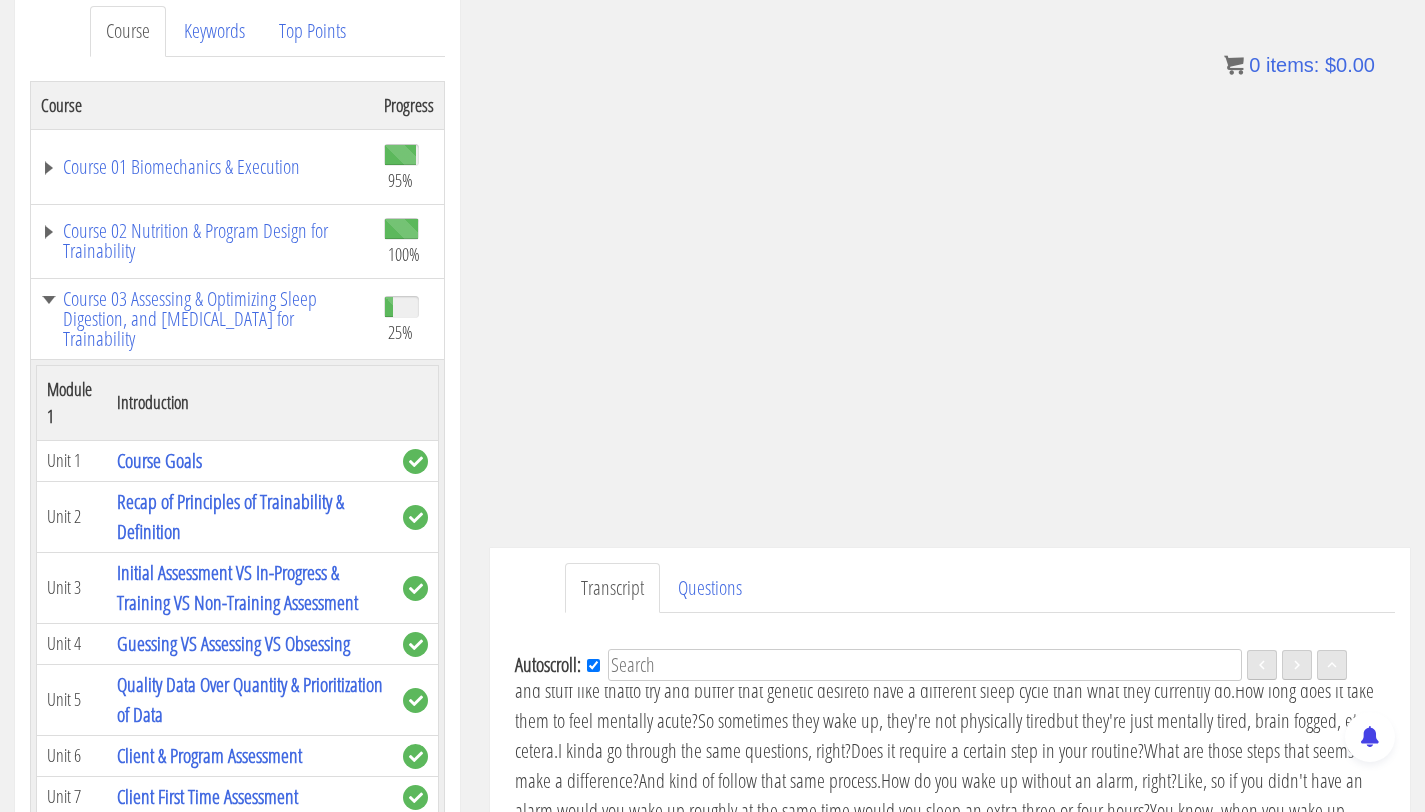 drag, startPoint x: 642, startPoint y: 767, endPoint x: 570, endPoint y: 769, distance: 72.02777 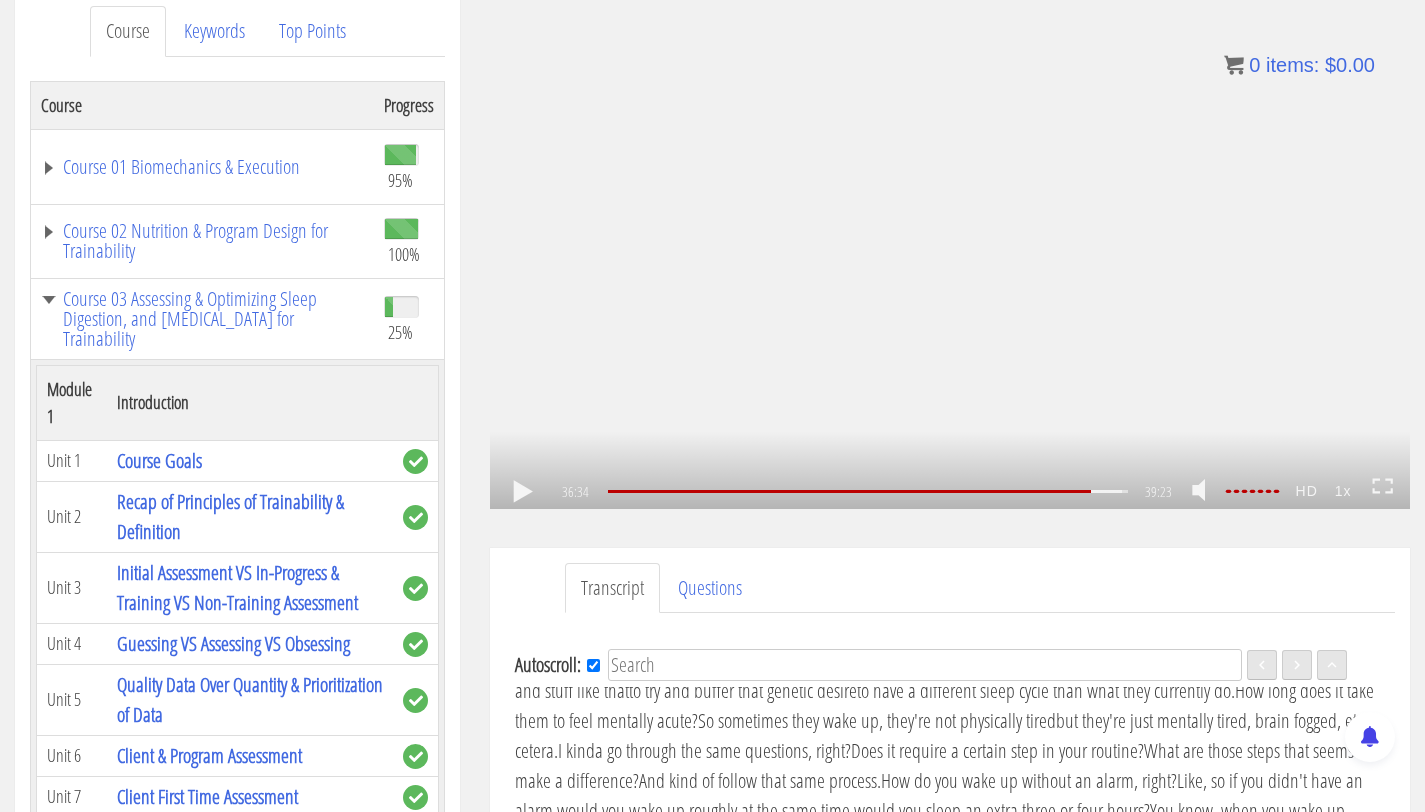 click on ".a{fill:#000;opacity:0.65;}.b{fill:#fff;opacity:1.0;}
.fp-color-play{opacity:0.65;}.controlbutton{fill:#fff;}
.fp-color-play{opacity:0.65;}.controlbutton{fill:#fff;}
.controlbuttonbg{opacity:0.65;}.controlbutton{fill:#fff;}
.fp-color-play{opacity:0.65;}.rect{fill:#fff;}
.fp-color-play{opacity:0.65;}.rect{fill:#fff;}
.fp-color-play{opacity:0.65;}.rect{fill:#fff;}
.fp-color-play{opacity:0.65;}.rect{fill:#fff;}
36:34                              30:58                                           39:23              02:50" at bounding box center (950, 250) 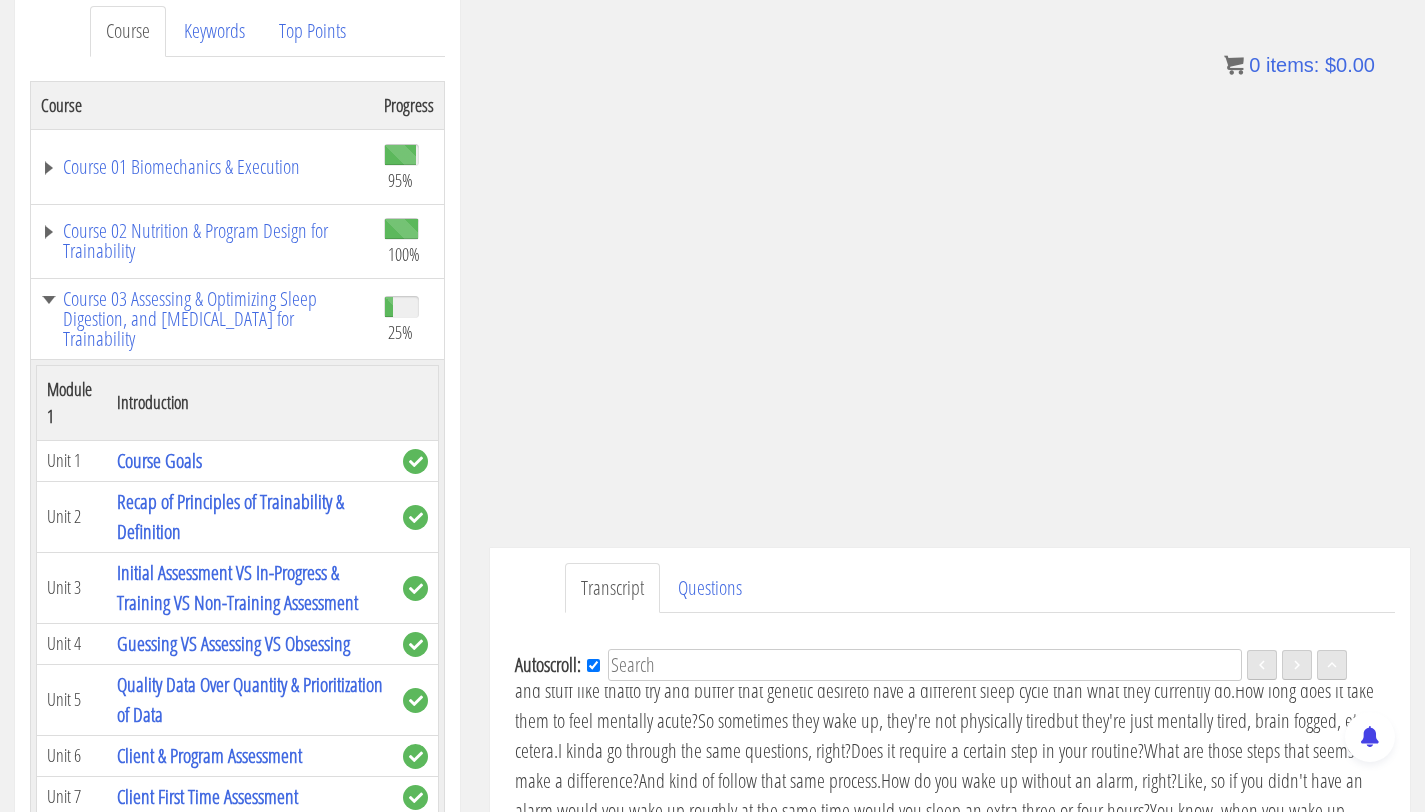 scroll, scrollTop: 270, scrollLeft: 0, axis: vertical 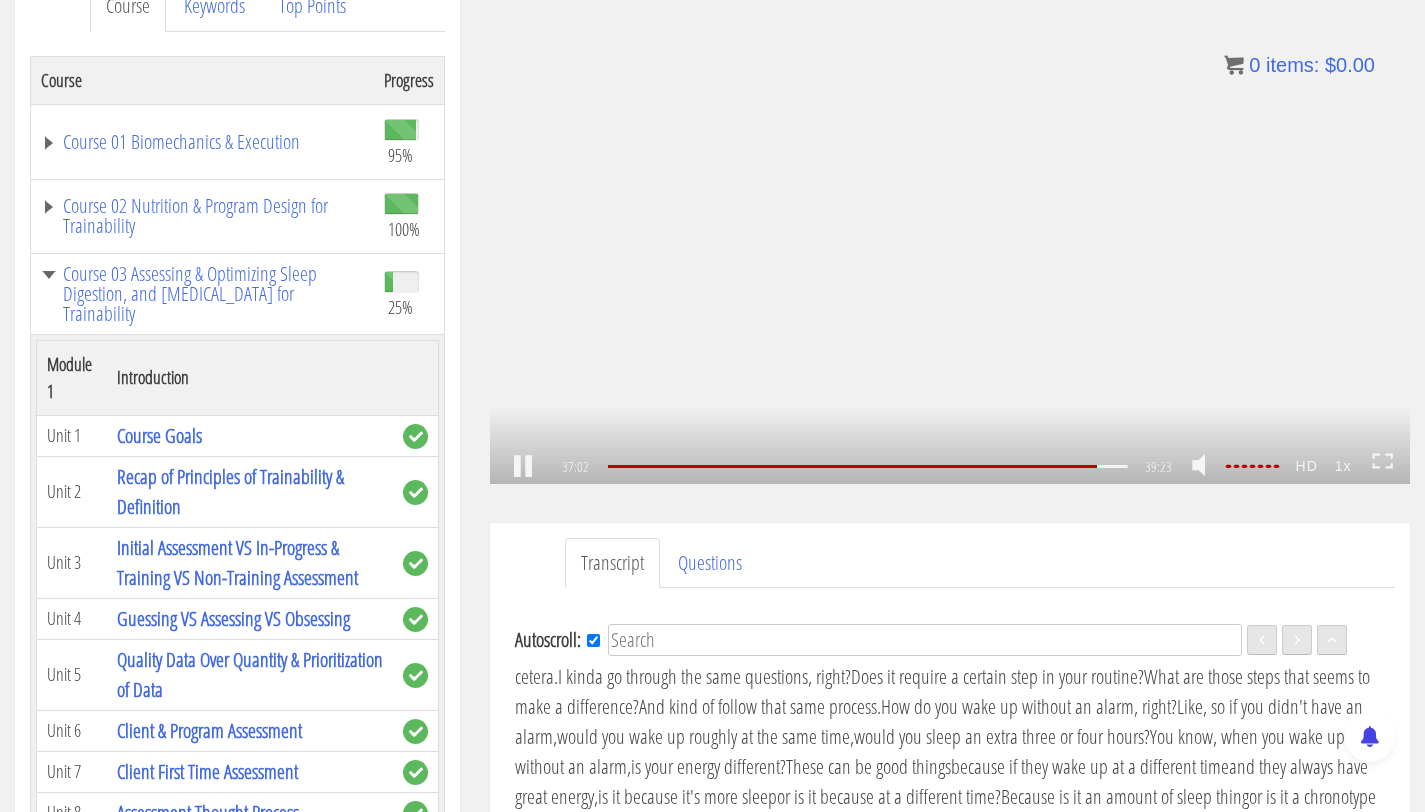 click on ".a{fill:#000;opacity:0.65;}.b{fill:#fff;opacity:1.0;}
.fp-color-play{opacity:0.65;}.controlbutton{fill:#fff;}
.fp-color-play{opacity:0.65;}.controlbutton{fill:#fff;}
.controlbuttonbg{opacity:0.65;}.controlbutton{fill:#fff;}
.fp-color-play{opacity:0.65;}.rect{fill:#fff;}
.fp-color-play{opacity:0.65;}.rect{fill:#fff;}
.fp-color-play{opacity:0.65;}.rect{fill:#fff;}
.fp-color-play{opacity:0.65;}.rect{fill:#fff;}
37:02                              30:58                                           39:23              02:22" at bounding box center [950, 225] 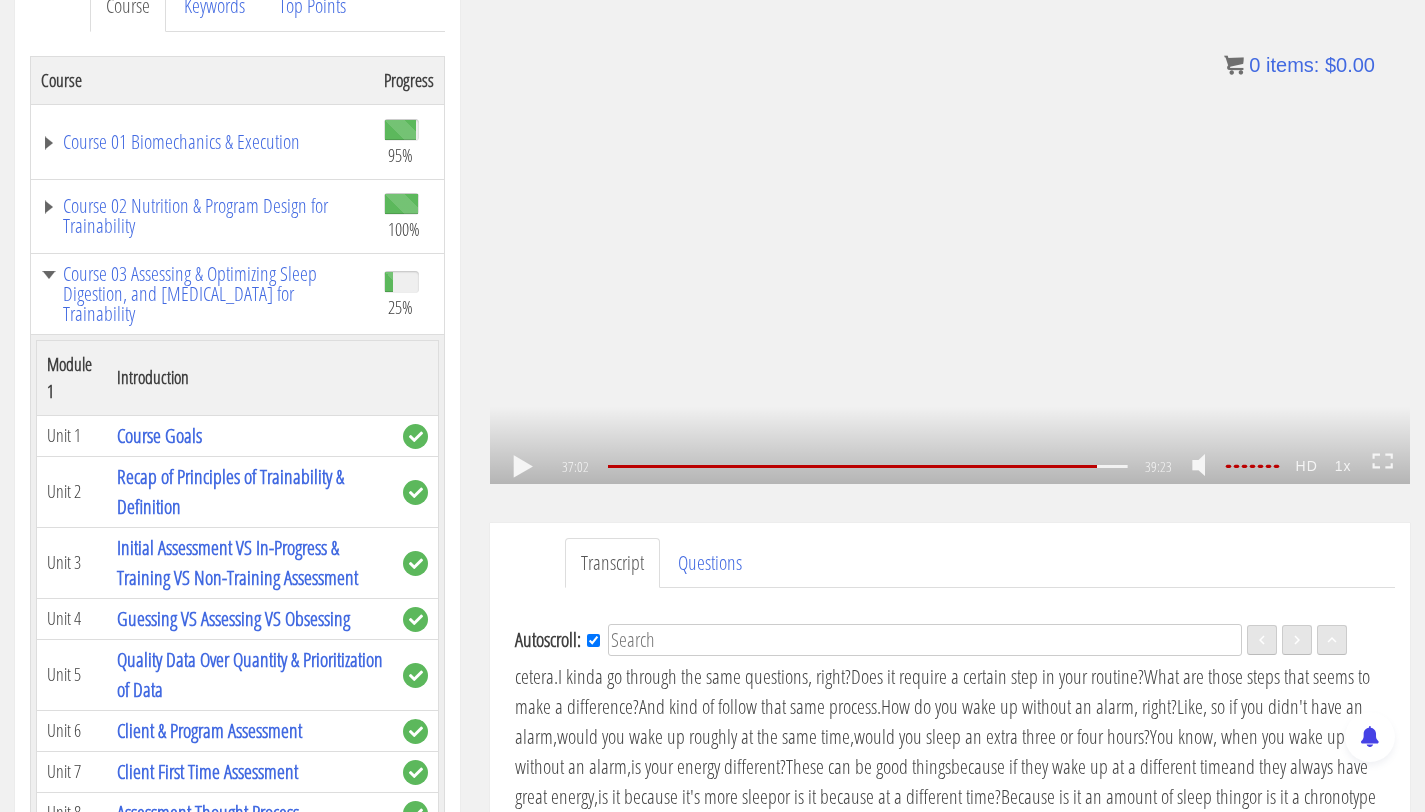 click on ".a{fill:#000;opacity:0.65;}.b{fill:#fff;opacity:1.0;}
.fp-color-play{opacity:0.65;}.controlbutton{fill:#fff;}
.fp-color-play{opacity:0.65;}.controlbutton{fill:#fff;}
.controlbuttonbg{opacity:0.65;}.controlbutton{fill:#fff;}
.fp-color-play{opacity:0.65;}.rect{fill:#fff;}
.fp-color-play{opacity:0.65;}.rect{fill:#fff;}
.fp-color-play{opacity:0.65;}.rect{fill:#fff;}
.fp-color-play{opacity:0.65;}.rect{fill:#fff;}
37:02                              30:58                                           39:23              02:22" at bounding box center (950, 225) 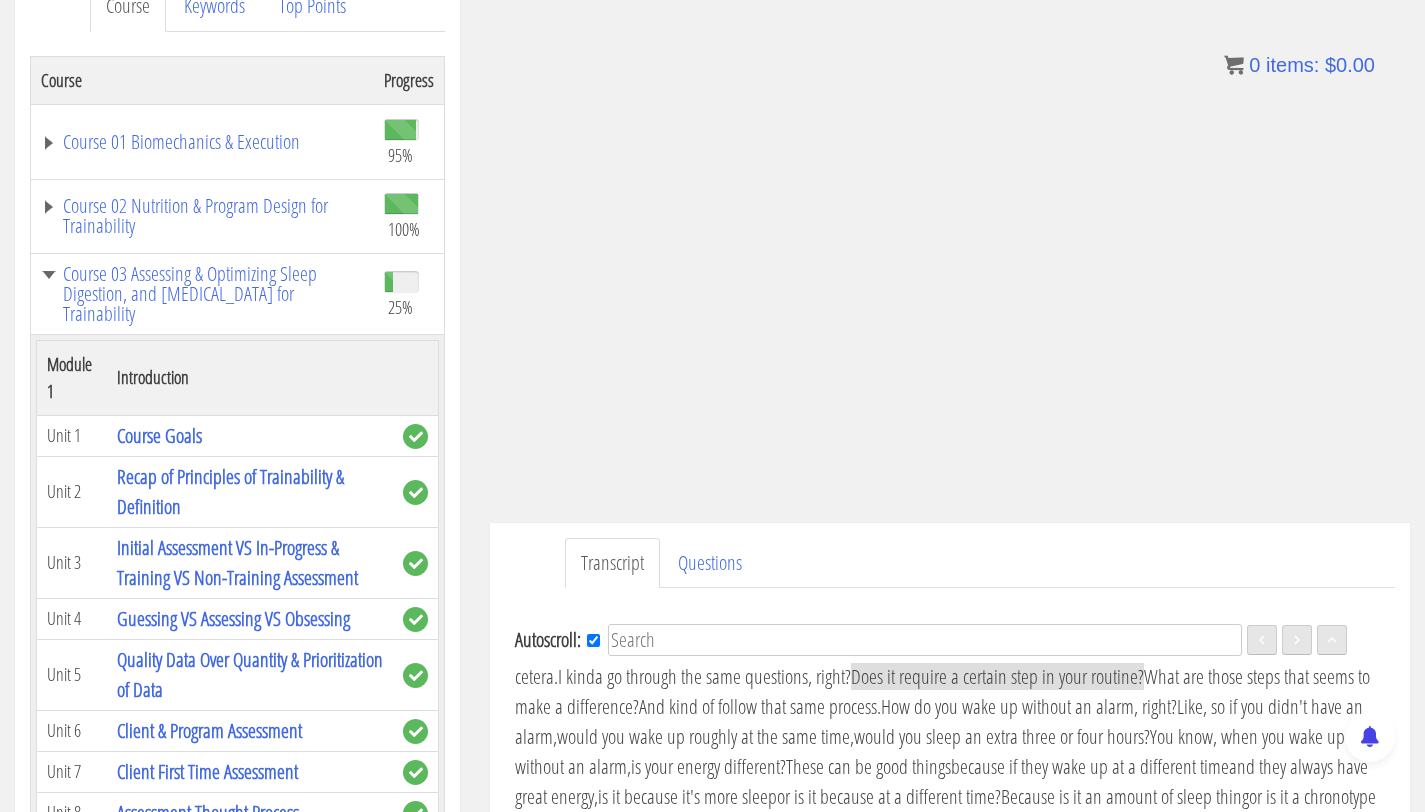 scroll, scrollTop: 8658, scrollLeft: 0, axis: vertical 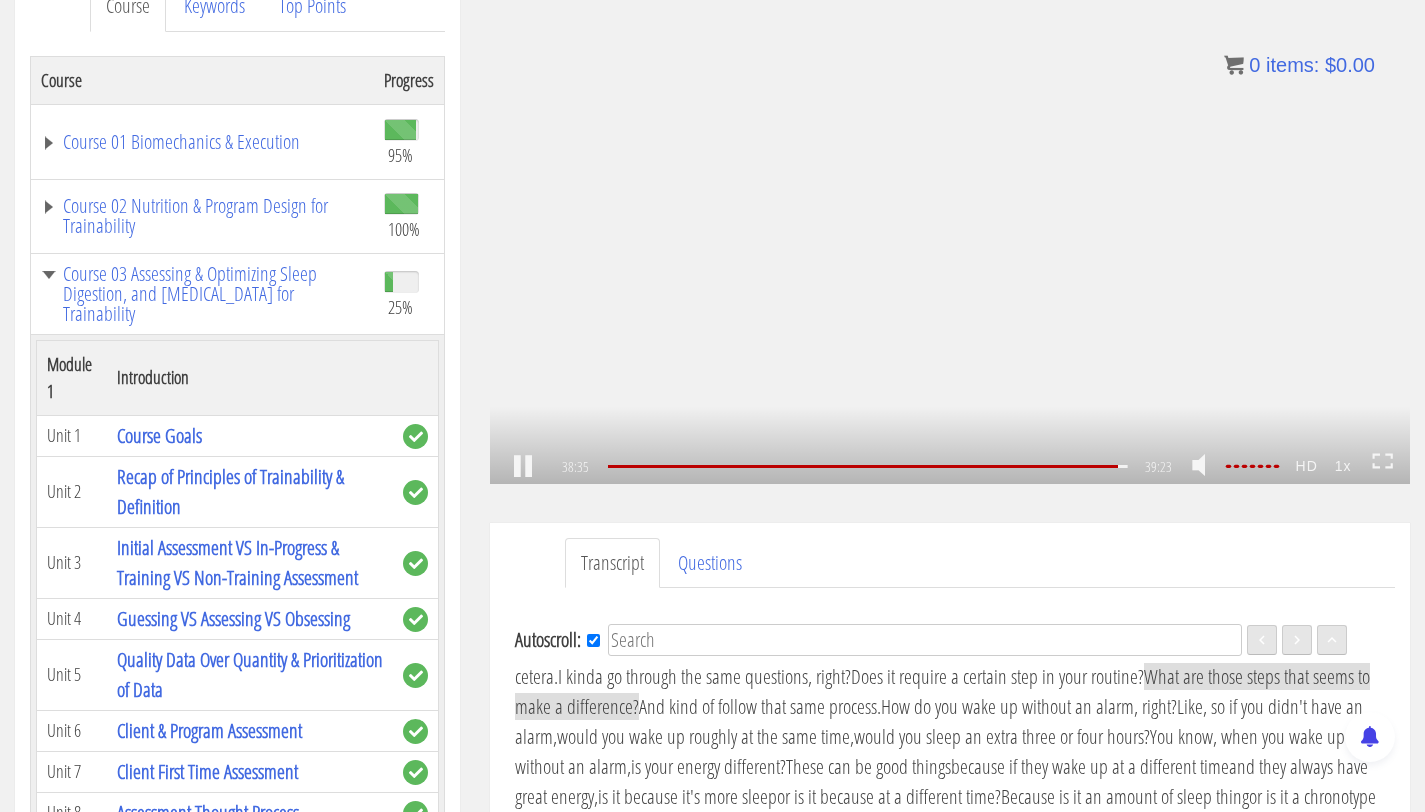 click on ".a{fill:#000;opacity:0.65;}.b{fill:#fff;opacity:1.0;}
.fp-color-play{opacity:0.65;}.controlbutton{fill:#fff;}
.fp-color-play{opacity:0.65;}.controlbutton{fill:#fff;}
.controlbuttonbg{opacity:0.65;}.controlbutton{fill:#fff;}
.fp-color-play{opacity:0.65;}.rect{fill:#fff;}
.fp-color-play{opacity:0.65;}.rect{fill:#fff;}
.fp-color-play{opacity:0.65;}.rect{fill:#fff;}
.fp-color-play{opacity:0.65;}.rect{fill:#fff;}
38:35                              30:58                                           39:23              00:48" at bounding box center [950, 225] 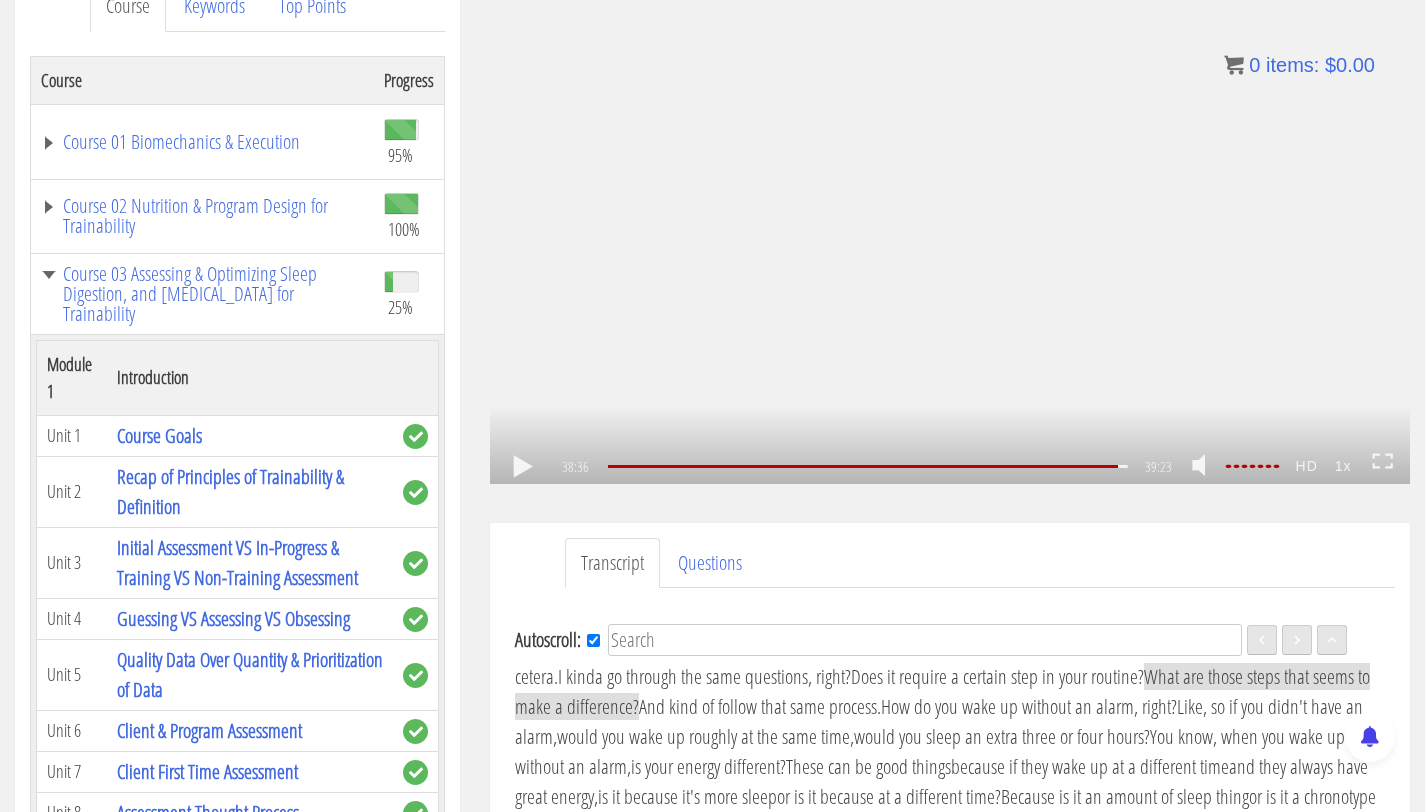 click on ".a{fill:#000;opacity:0.65;}.b{fill:#fff;opacity:1.0;}
.fp-color-play{opacity:0.65;}.controlbutton{fill:#fff;}
.fp-color-play{opacity:0.65;}.controlbutton{fill:#fff;}
.controlbuttonbg{opacity:0.65;}.controlbutton{fill:#fff;}
.fp-color-play{opacity:0.65;}.rect{fill:#fff;}
.fp-color-play{opacity:0.65;}.rect{fill:#fff;}
.fp-color-play{opacity:0.65;}.rect{fill:#fff;}
.fp-color-play{opacity:0.65;}.rect{fill:#fff;}
38:36                              30:58                                           39:23              00:48" at bounding box center (950, 225) 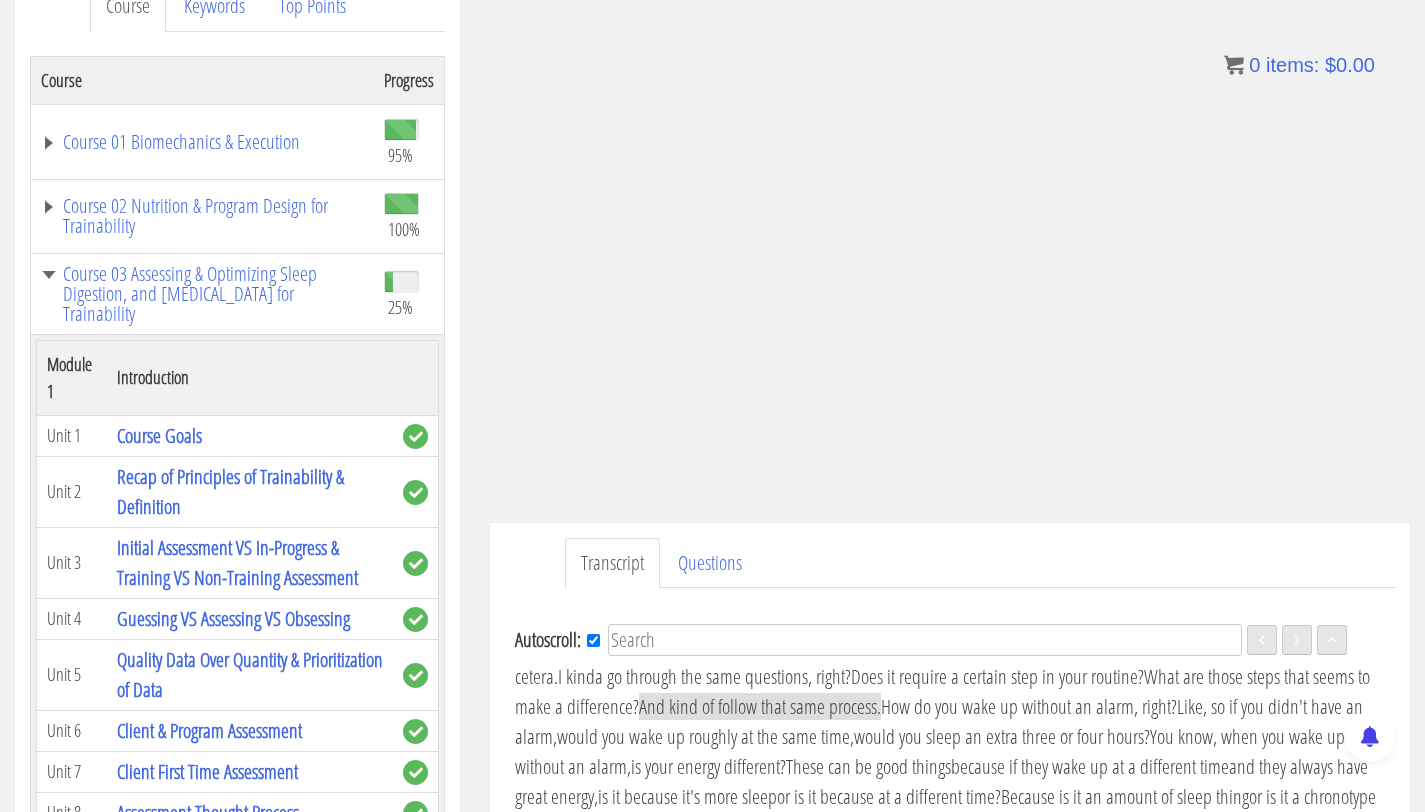 scroll, scrollTop: 8689, scrollLeft: 0, axis: vertical 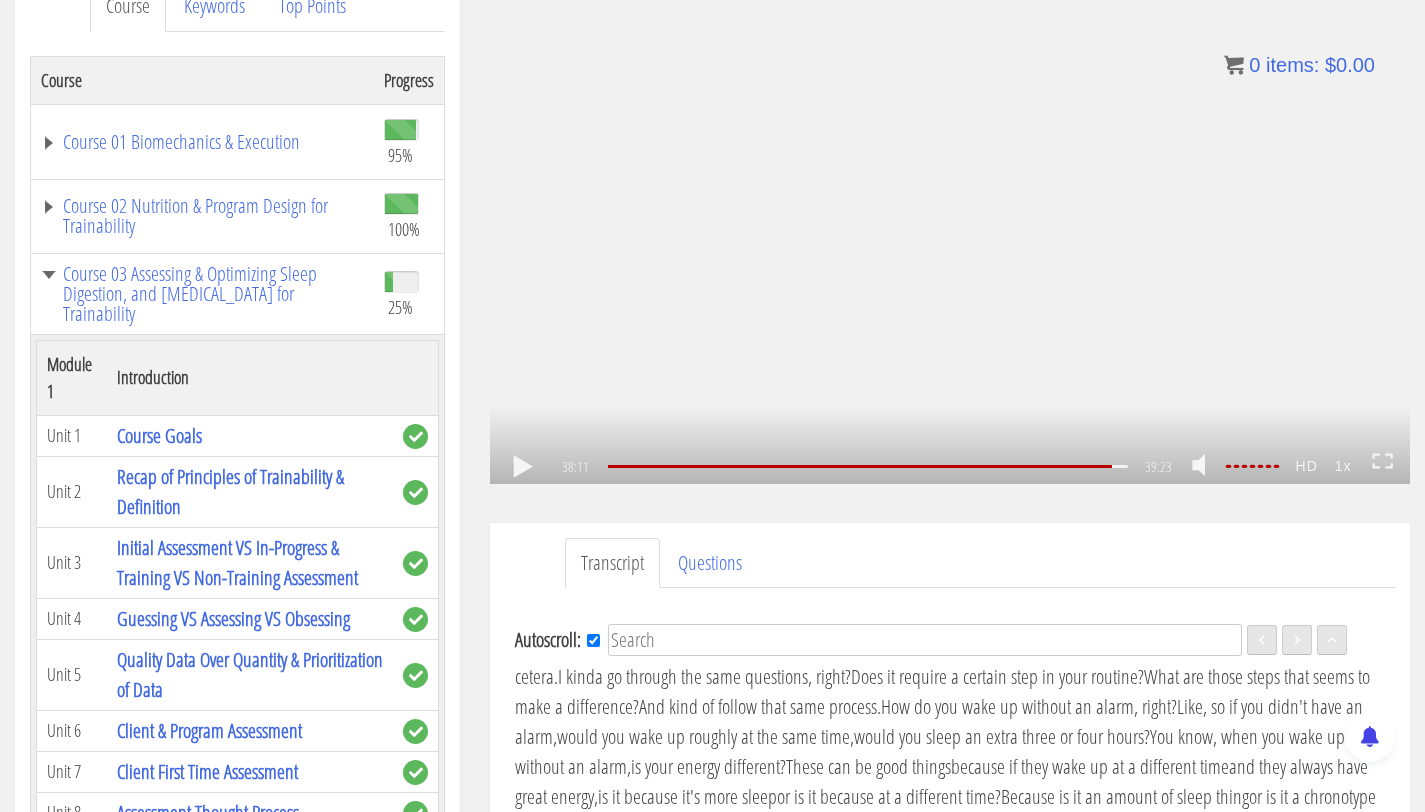 click on ".a{fill:#000;opacity:0.65;}.b{fill:#fff;opacity:1.0;}
.fp-color-play{opacity:0.65;}.controlbutton{fill:#fff;}
.fp-color-play{opacity:0.65;}.controlbutton{fill:#fff;}
.controlbuttonbg{opacity:0.65;}.controlbutton{fill:#fff;}
.fp-color-play{opacity:0.65;}.rect{fill:#fff;}
.fp-color-play{opacity:0.65;}.rect{fill:#fff;}
.fp-color-play{opacity:0.65;}.rect{fill:#fff;}
.fp-color-play{opacity:0.65;}.rect{fill:#fff;}
38:11                              26:50                                           39:23              01:13" at bounding box center [950, 225] 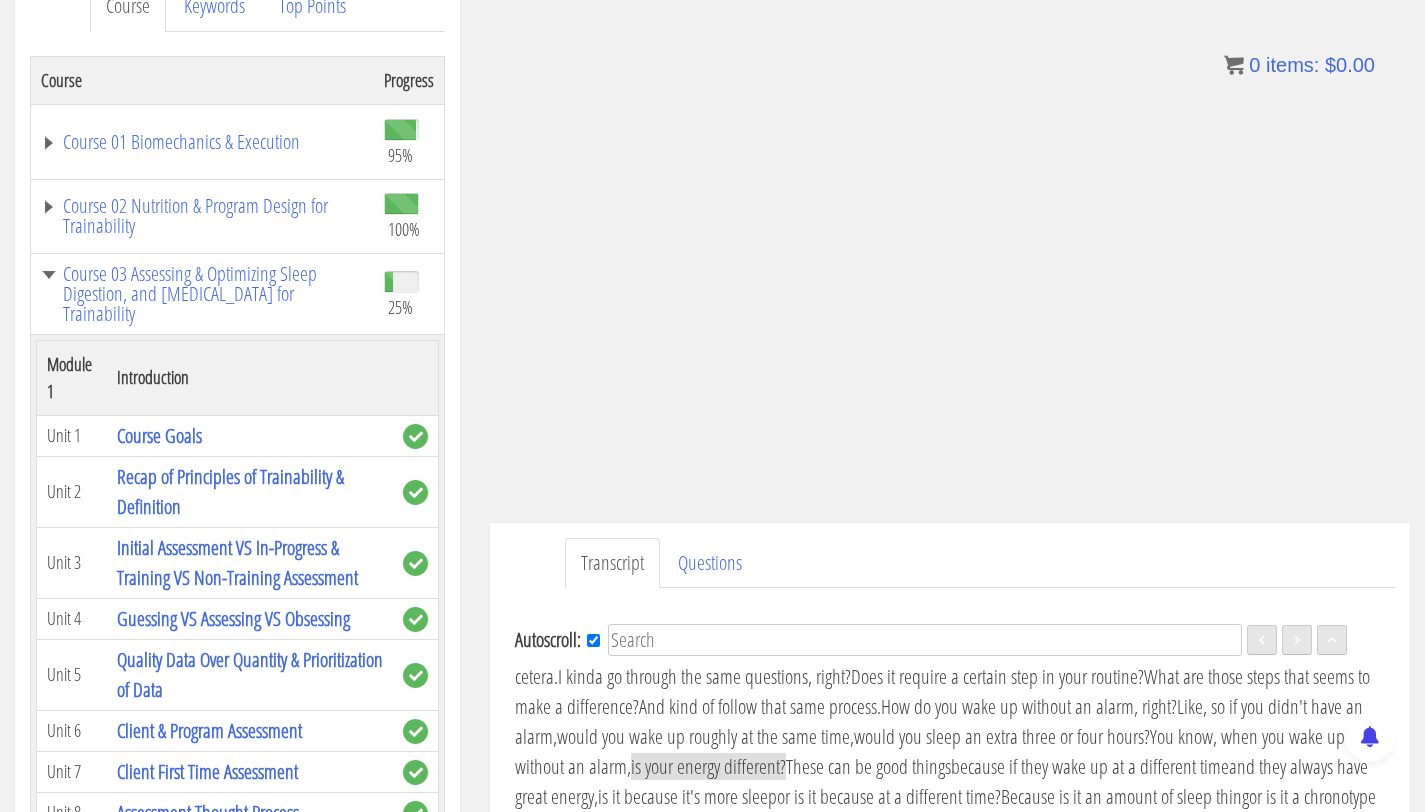 scroll, scrollTop: 8726, scrollLeft: 0, axis: vertical 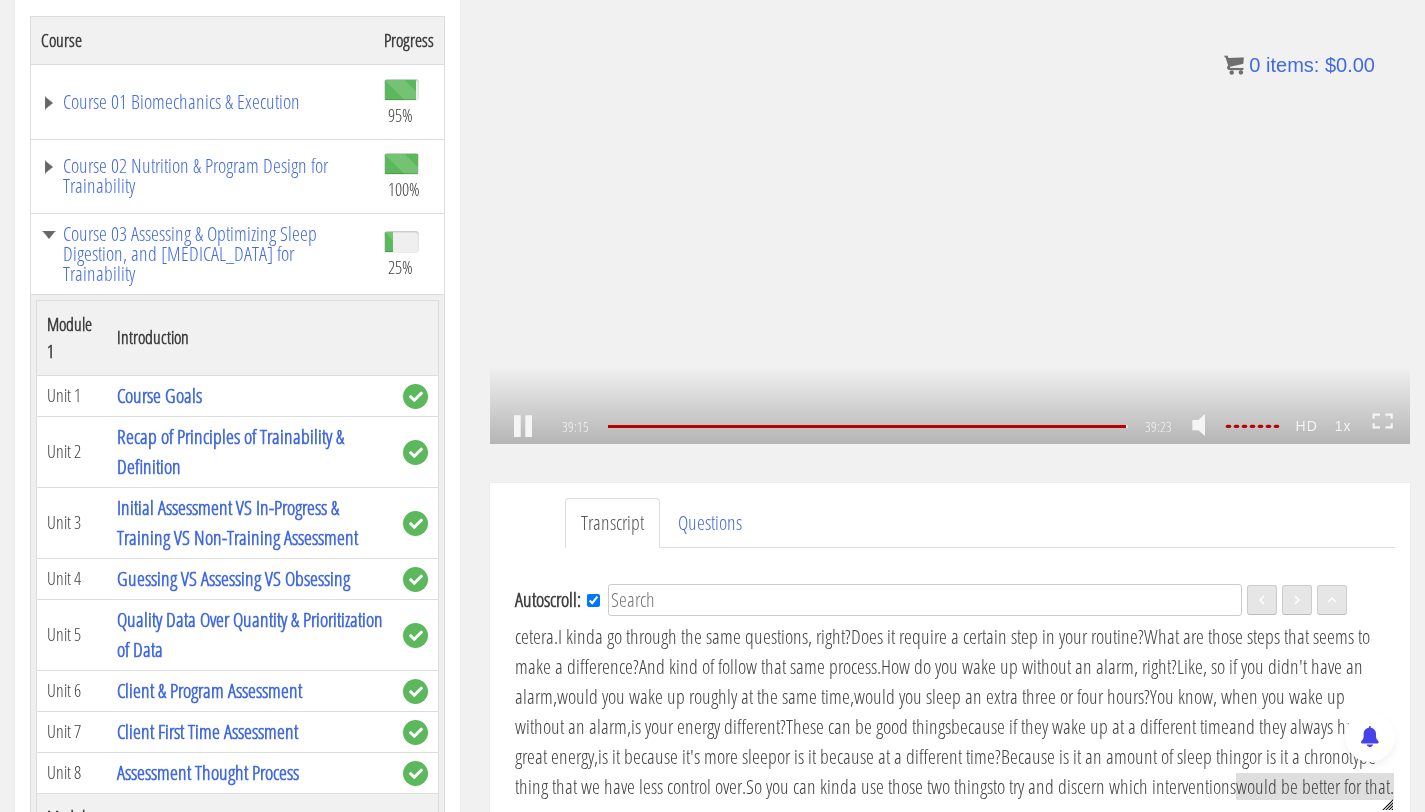 click on ".a{fill:#000;opacity:0.65;}.b{fill:#fff;opacity:1.0;}
.fp-color-play{opacity:0.65;}.controlbutton{fill:#fff;}
.fp-color-play{opacity:0.65;}.controlbutton{fill:#fff;}
.controlbuttonbg{opacity:0.65;}.controlbutton{fill:#fff;}
.fp-color-play{opacity:0.65;}.rect{fill:#fff;}
.fp-color-play{opacity:0.65;}.rect{fill:#fff;}
.fp-color-play{opacity:0.65;}.rect{fill:#fff;}
.fp-color-play{opacity:0.65;}.rect{fill:#fff;}
39:15                              26:50                                           39:23              00:09" at bounding box center [950, 185] 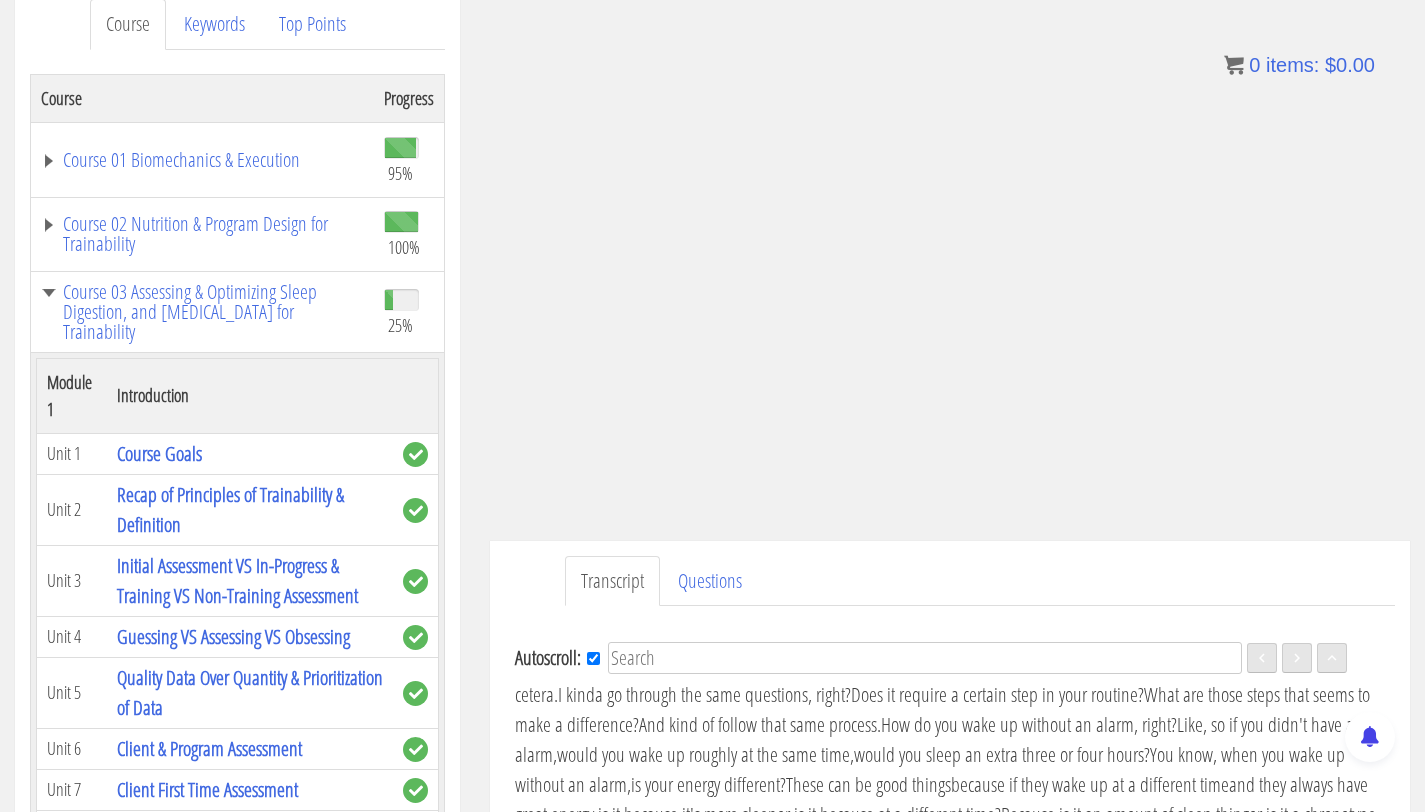 scroll, scrollTop: 277, scrollLeft: 0, axis: vertical 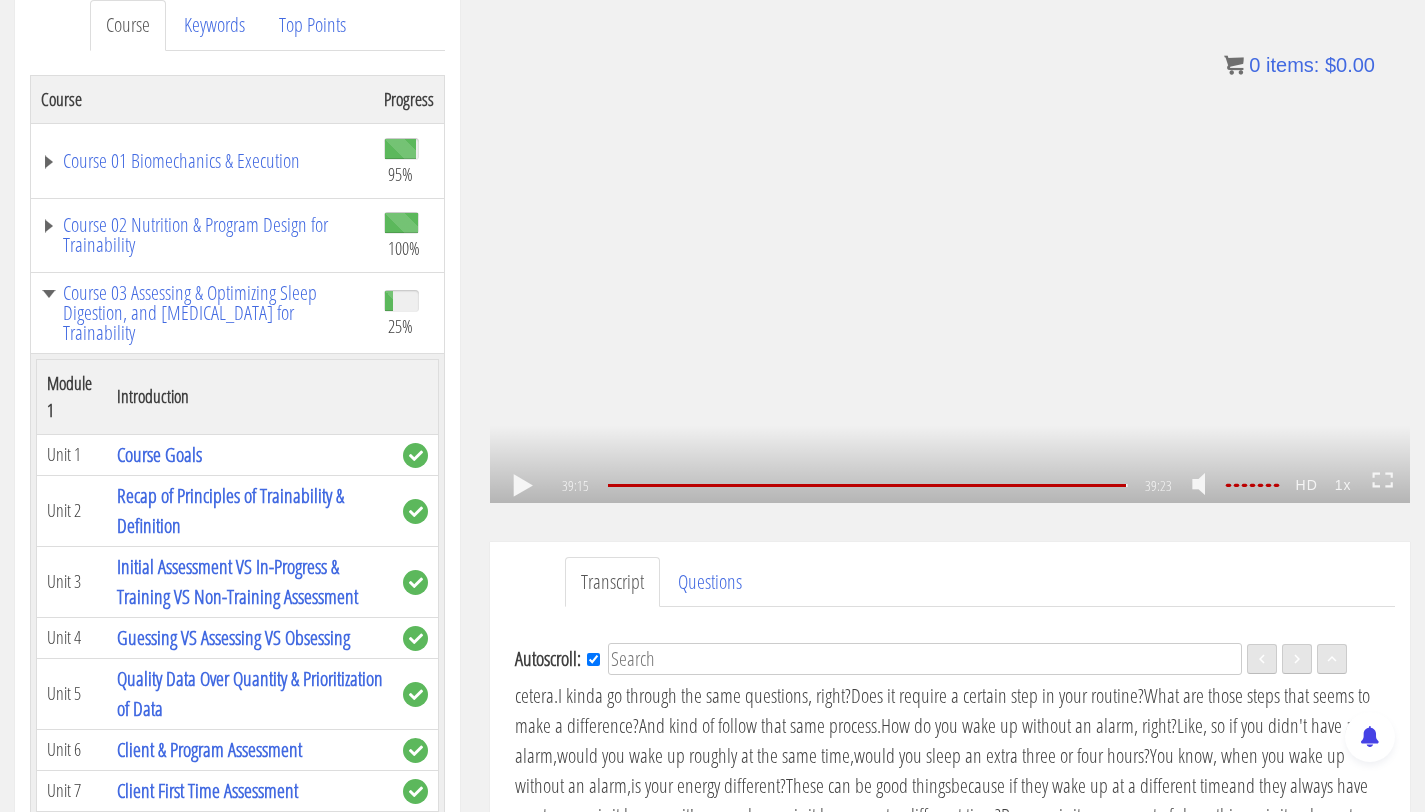 click on ".a{fill:#000;opacity:0.65;}.b{fill:#fff;opacity:1.0;}
.fp-color-play{opacity:0.65;}.controlbutton{fill:#fff;}
.fp-color-play{opacity:0.65;}.controlbutton{fill:#fff;}
.controlbuttonbg{opacity:0.65;}.controlbutton{fill:#fff;}
.fp-color-play{opacity:0.65;}.rect{fill:#fff;}
.fp-color-play{opacity:0.65;}.rect{fill:#fff;}
.fp-color-play{opacity:0.65;}.rect{fill:#fff;}
.fp-color-play{opacity:0.65;}.rect{fill:#fff;}
39:15                              26:50                                           39:23              00:09" at bounding box center [950, 244] 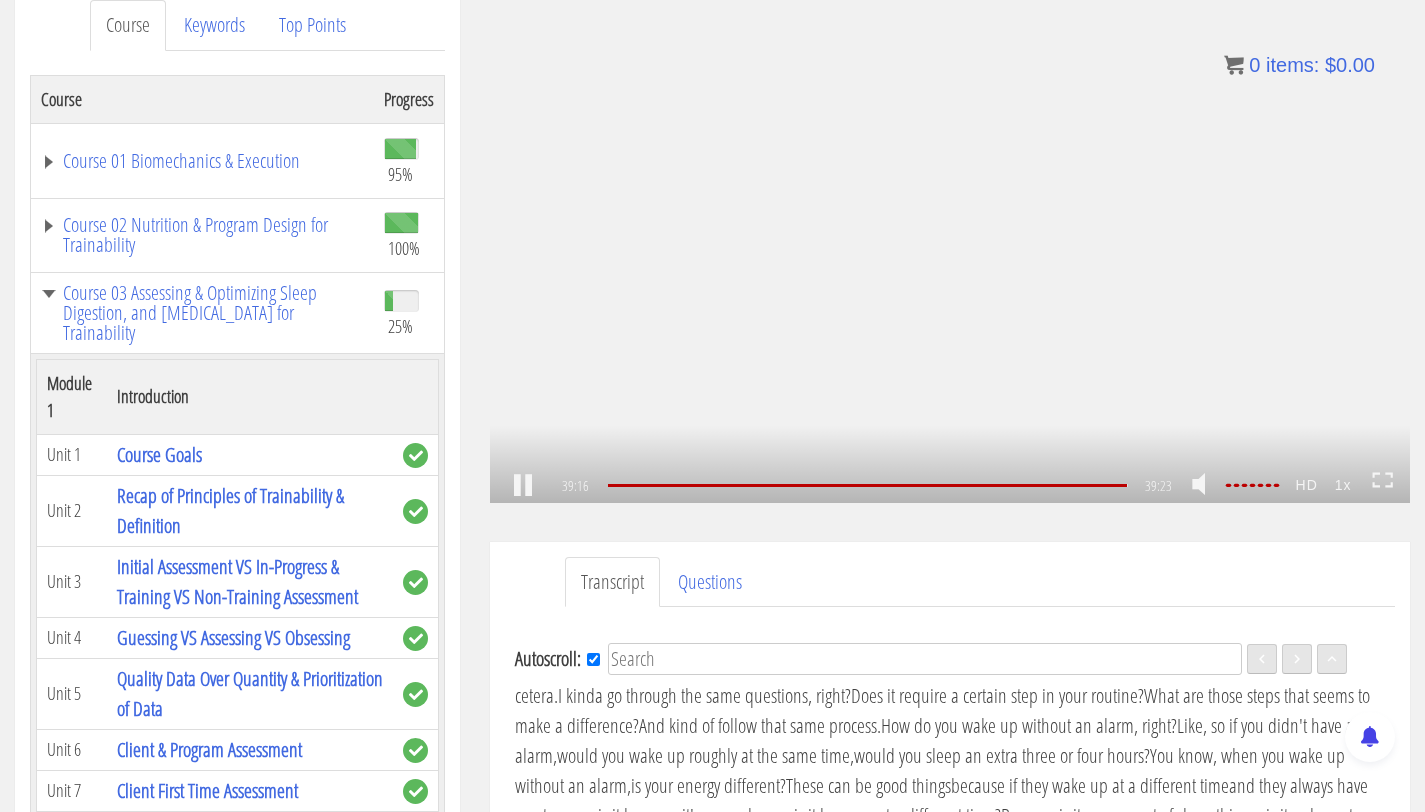 click on ".a{fill:#000;opacity:0.65;}.b{fill:#fff;opacity:1.0;}
.fp-color-play{opacity:0.65;}.controlbutton{fill:#fff;}
.fp-color-play{opacity:0.65;}.controlbutton{fill:#fff;}
.controlbuttonbg{opacity:0.65;}.controlbutton{fill:#fff;}
.fp-color-play{opacity:0.65;}.rect{fill:#fff;}
.fp-color-play{opacity:0.65;}.rect{fill:#fff;}
.fp-color-play{opacity:0.65;}.rect{fill:#fff;}
.fp-color-play{opacity:0.65;}.rect{fill:#fff;}
39:16                              26:50                                           39:23              00:07" at bounding box center [950, 244] 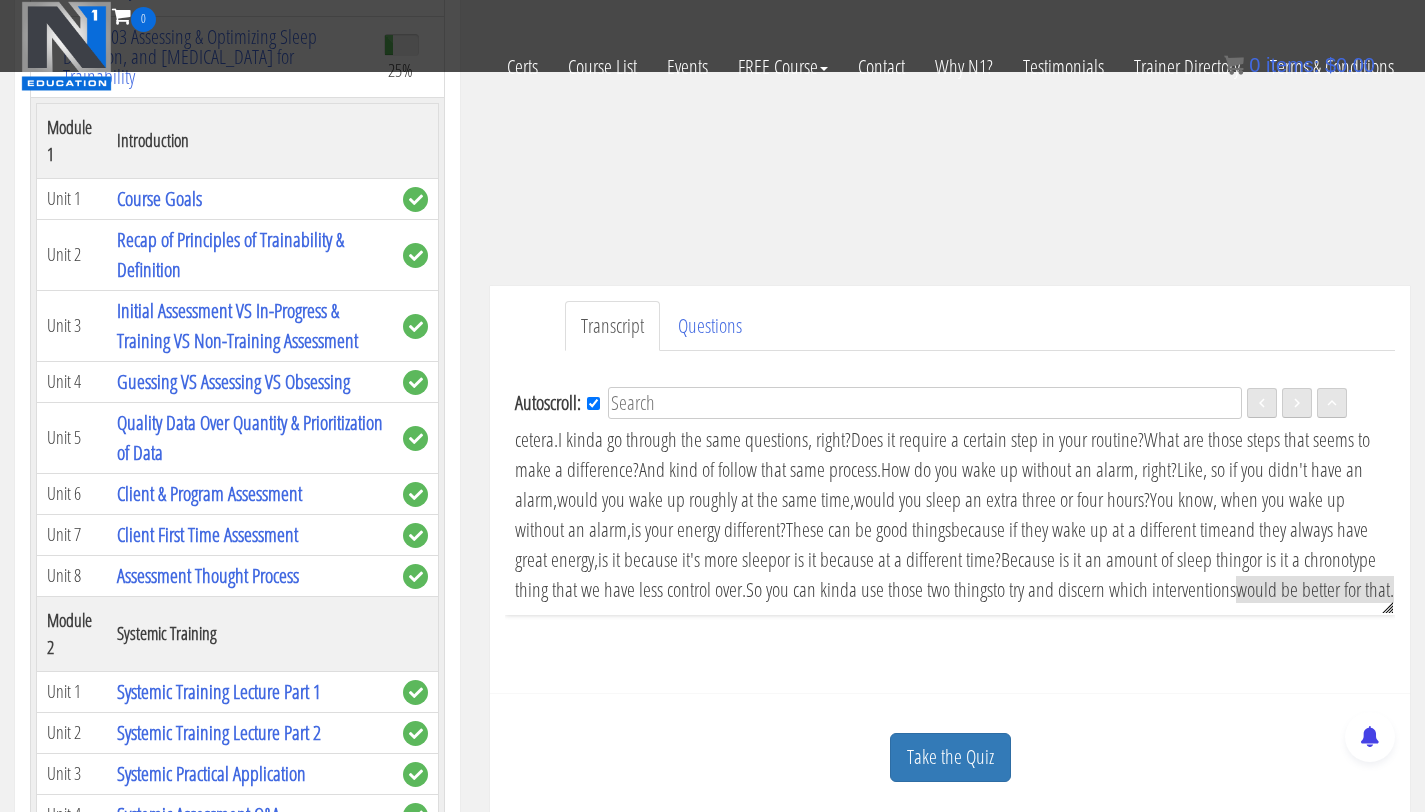 scroll, scrollTop: 415, scrollLeft: 0, axis: vertical 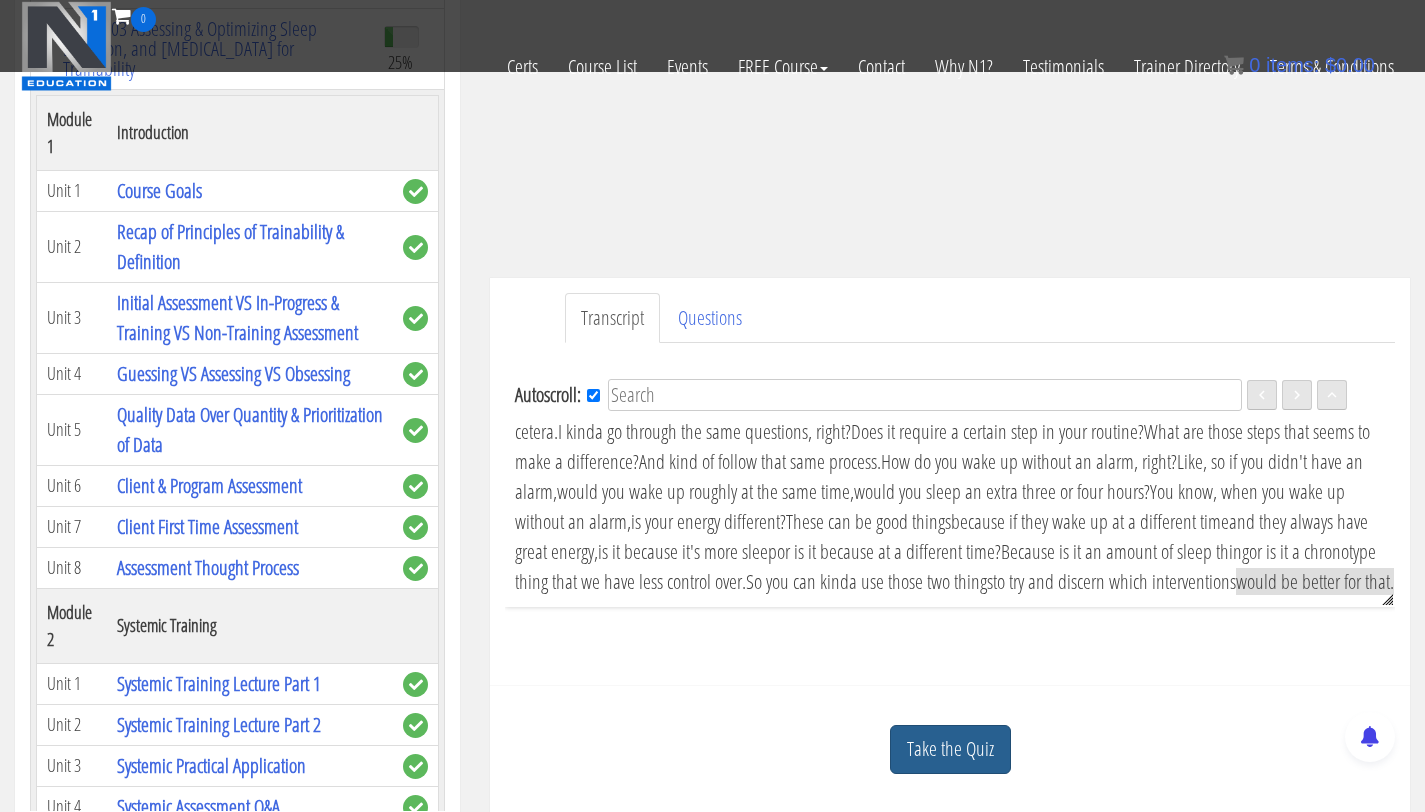 click on "Take the Quiz" at bounding box center [950, 749] 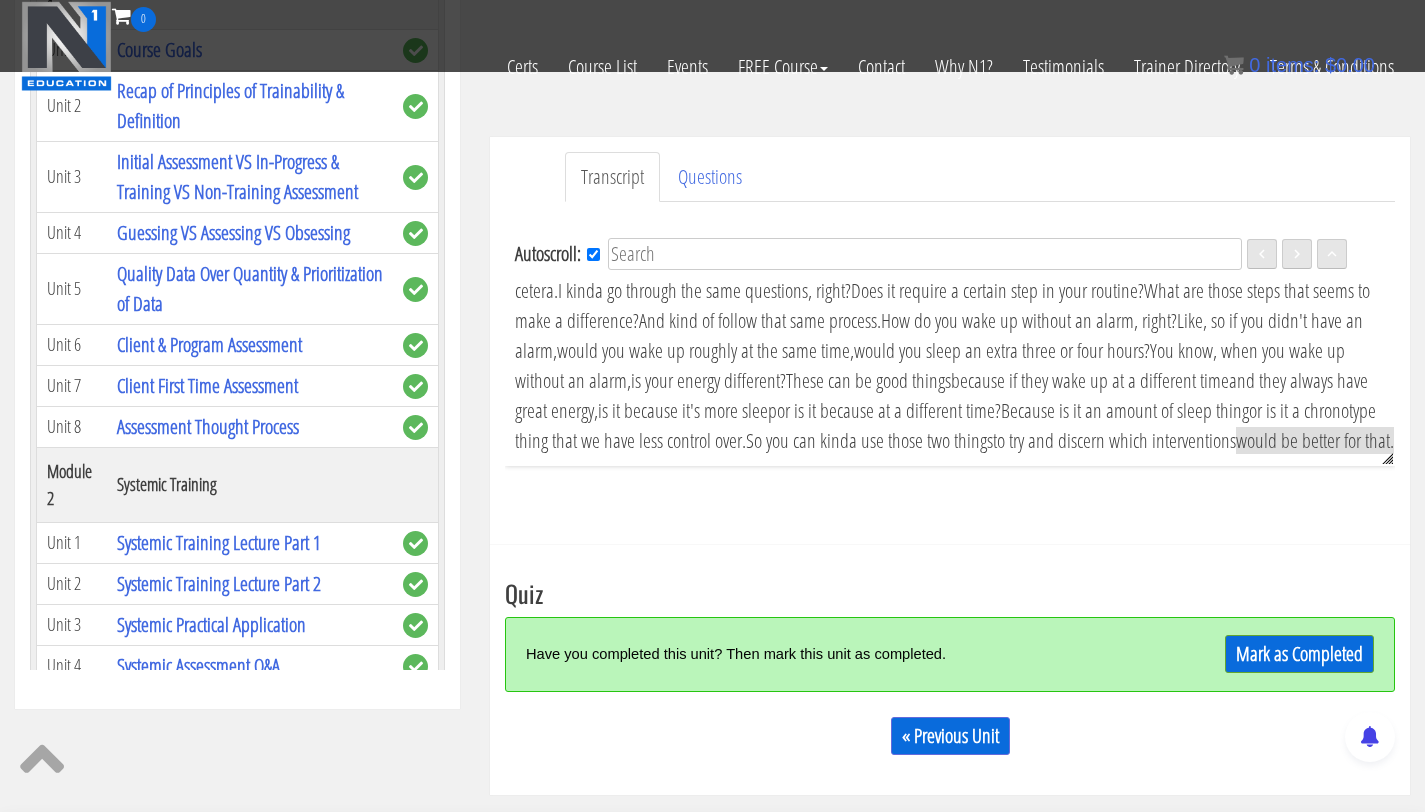 scroll, scrollTop: 556, scrollLeft: 0, axis: vertical 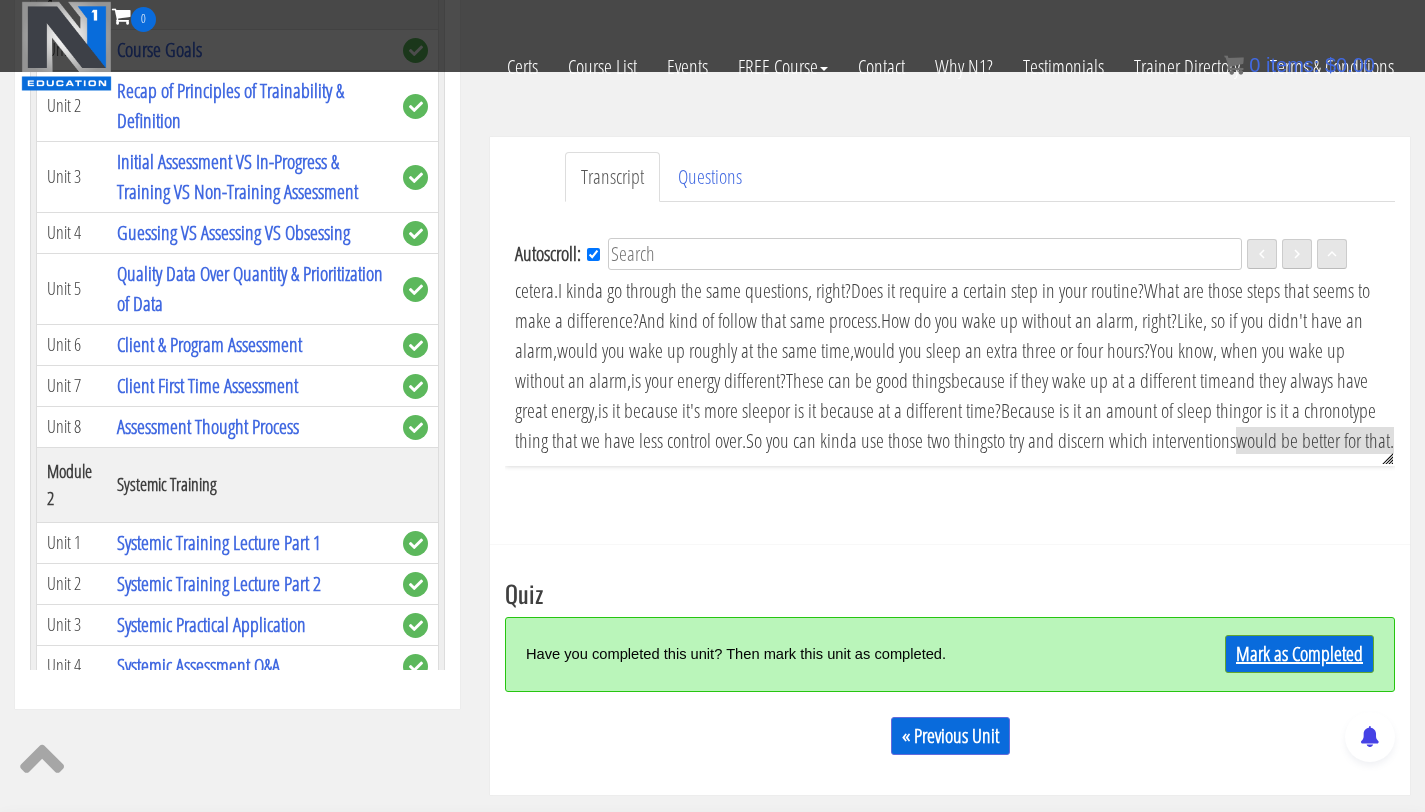 click on "Mark as Completed" at bounding box center [1299, 654] 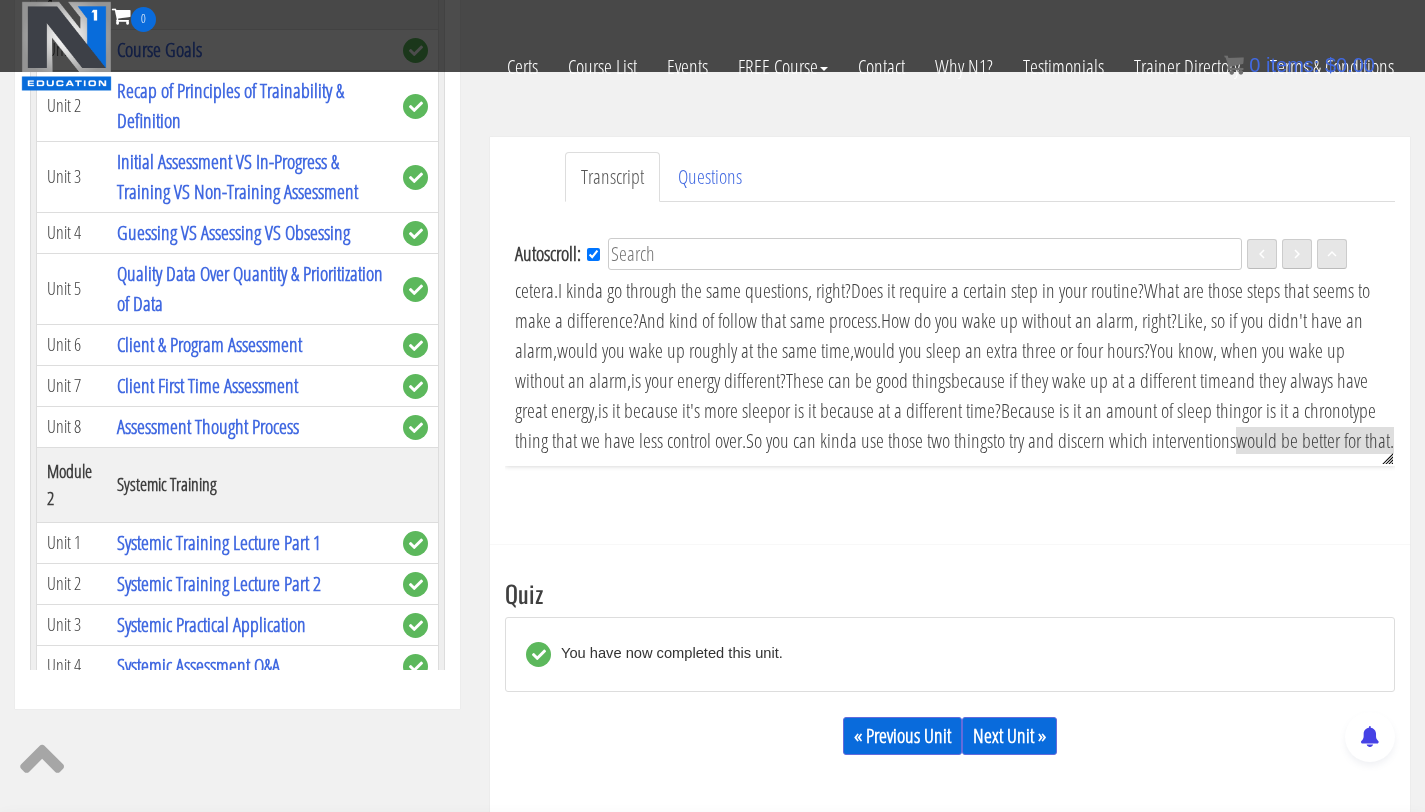 scroll, scrollTop: 8409, scrollLeft: 0, axis: vertical 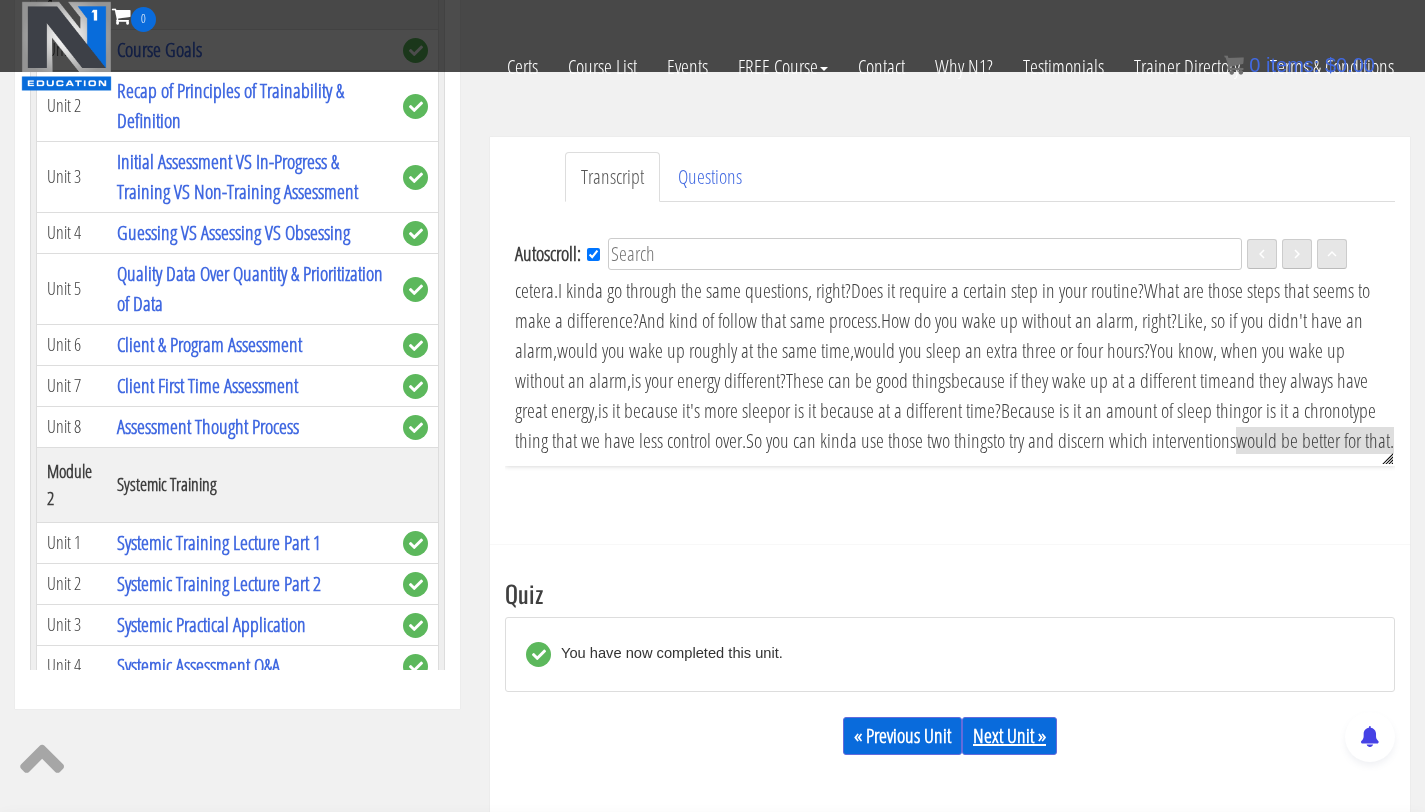 click on "Next Unit »" at bounding box center [1009, 736] 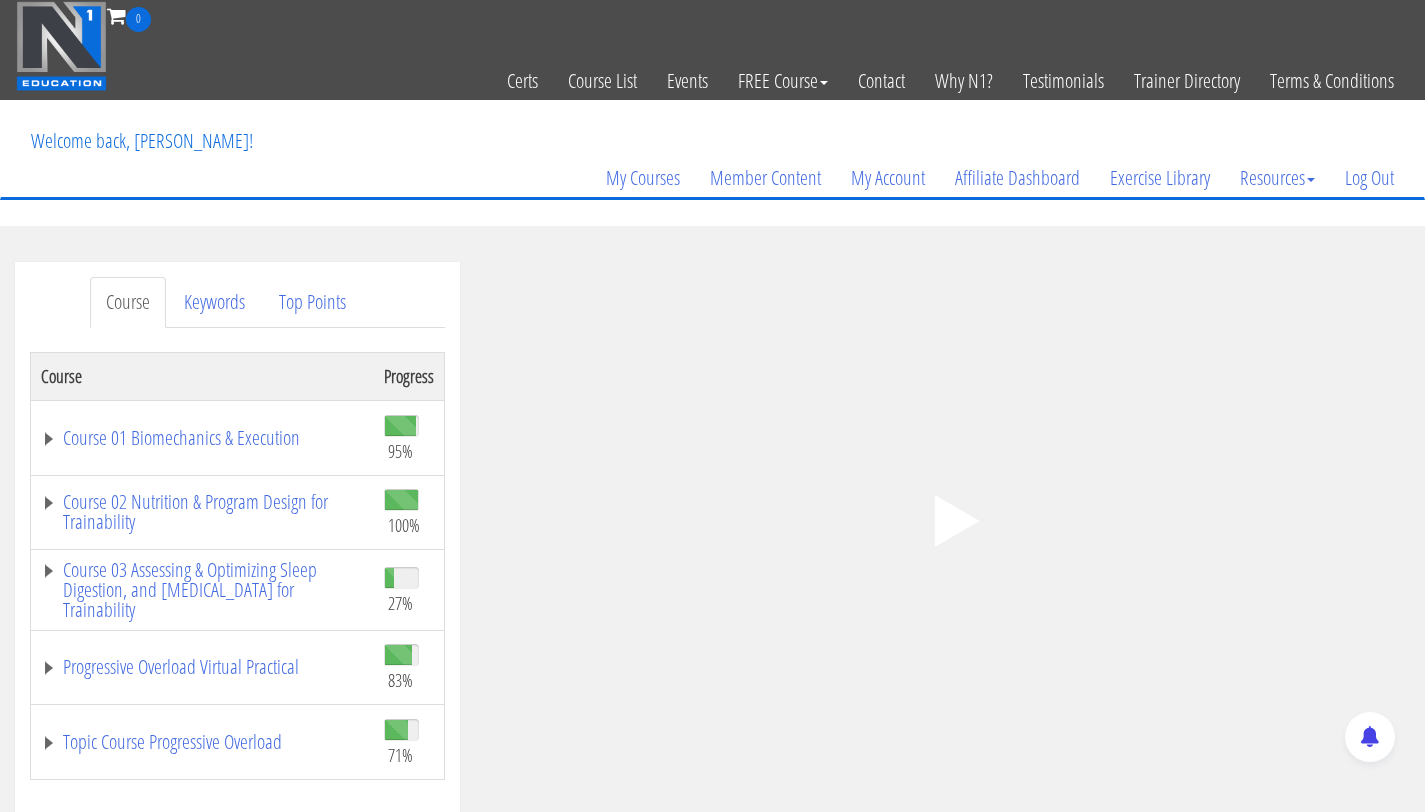 scroll, scrollTop: 0, scrollLeft: 0, axis: both 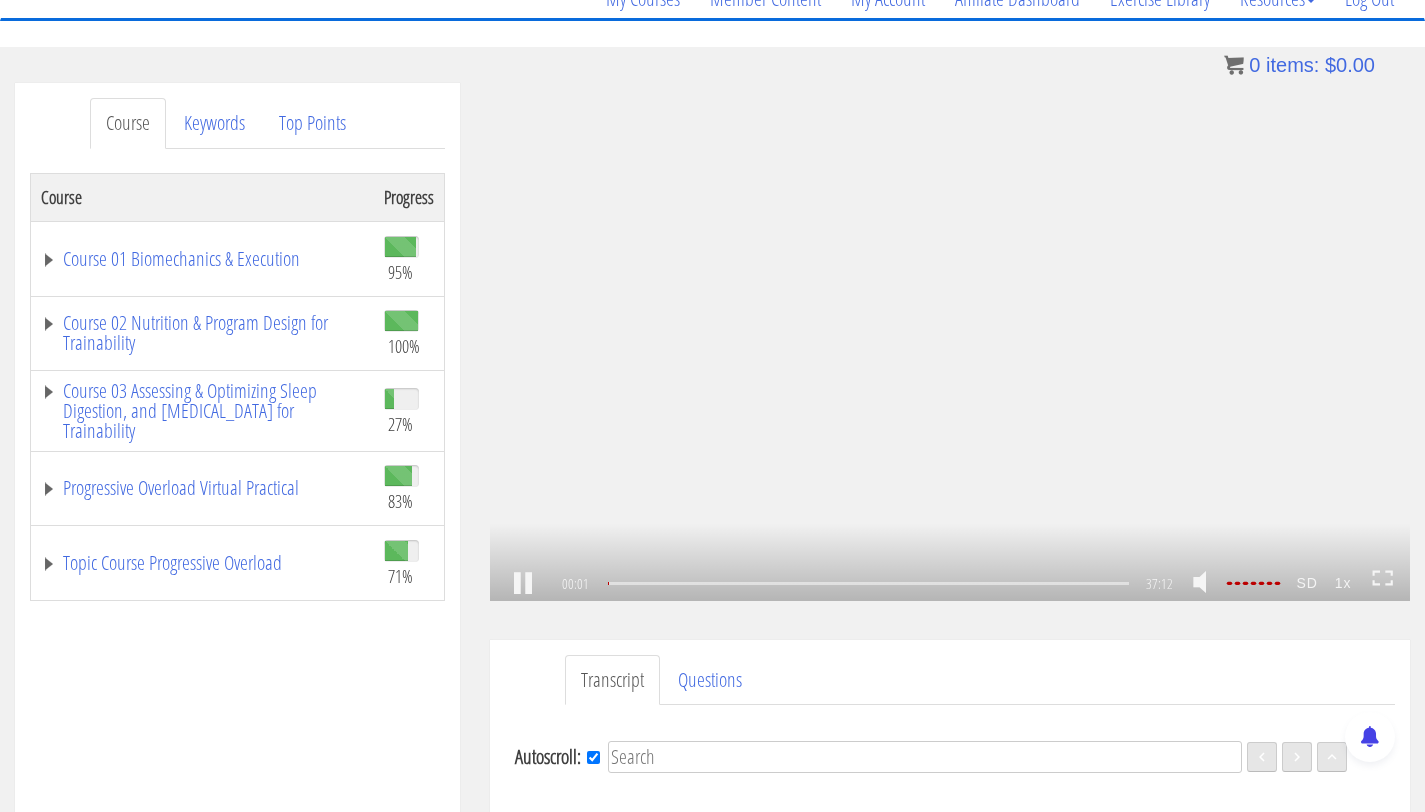 click on ".a{fill:#000;opacity:0.65;}.b{fill:#fff;opacity:1.0;}
.fp-color-play{opacity:0.65;}.controlbutton{fill:#fff;}
.fp-color-play{opacity:0.65;}.controlbutton{fill:#fff;}
.controlbuttonbg{opacity:0.65;}.controlbutton{fill:#fff;}
.fp-color-play{opacity:0.65;}.rect{fill:#fff;}
.fp-color-play{opacity:0.65;}.rect{fill:#fff;}
.fp-color-play{opacity:0.65;}.rect{fill:#fff;}
.fp-color-play{opacity:0.65;}.rect{fill:#fff;}
00:01                                                                        37:12              37:12                                                                                                                                                                                 CC SD" at bounding box center (950, 342) 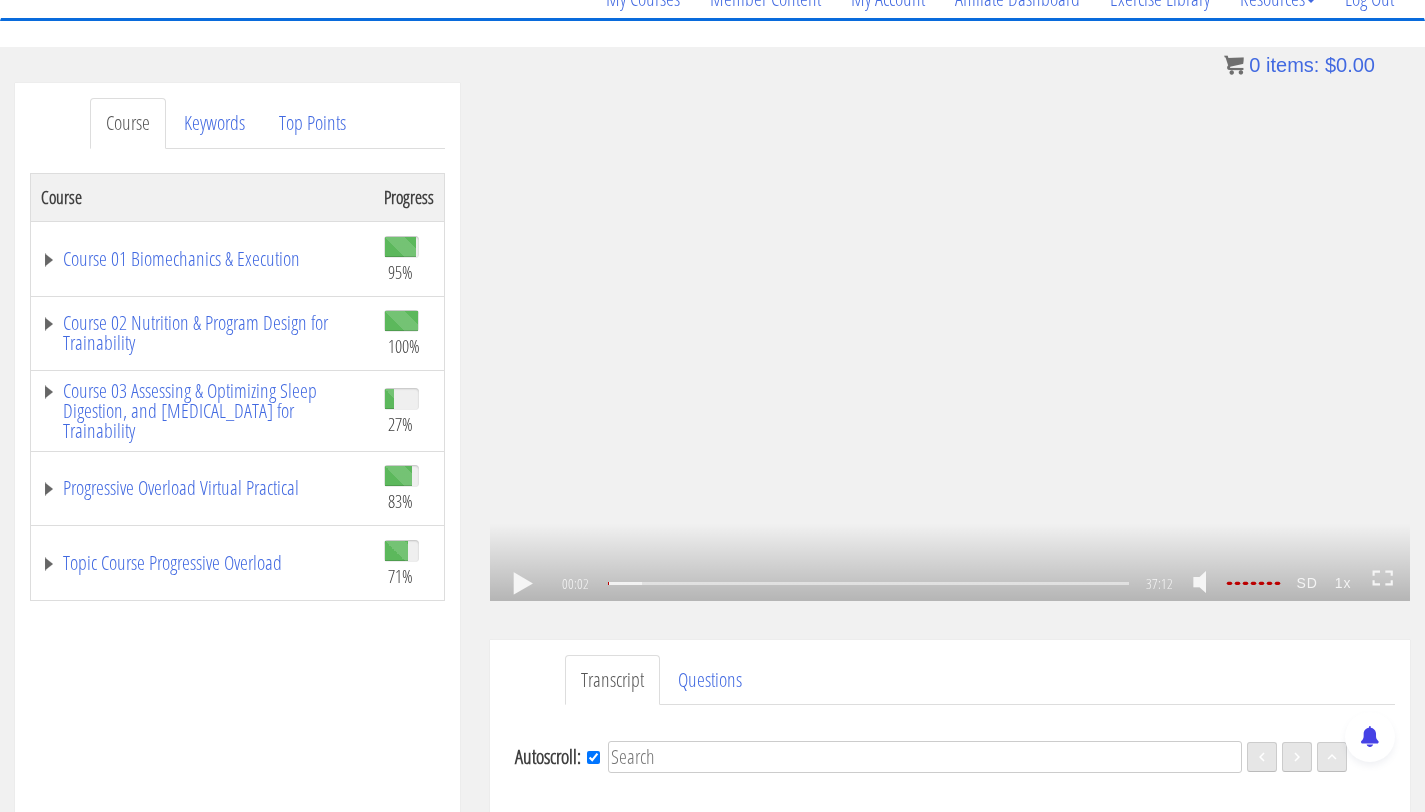 click on ".a{fill:#000;opacity:0.65;}.b{fill:#fff;opacity:1.0;}
.fp-color-play{opacity:0.65;}.controlbutton{fill:#fff;}
.fp-color-play{opacity:0.65;}.controlbutton{fill:#fff;}
.controlbuttonbg{opacity:0.65;}.controlbutton{fill:#fff;}
.fp-color-play{opacity:0.65;}.rect{fill:#fff;}
.fp-color-play{opacity:0.65;}.rect{fill:#fff;}
.fp-color-play{opacity:0.65;}.rect{fill:#fff;}
.fp-color-play{opacity:0.65;}.rect{fill:#fff;}
00:02                                                                        37:12              37:11                                                                                                                                                                                 CC SD" at bounding box center [950, 342] 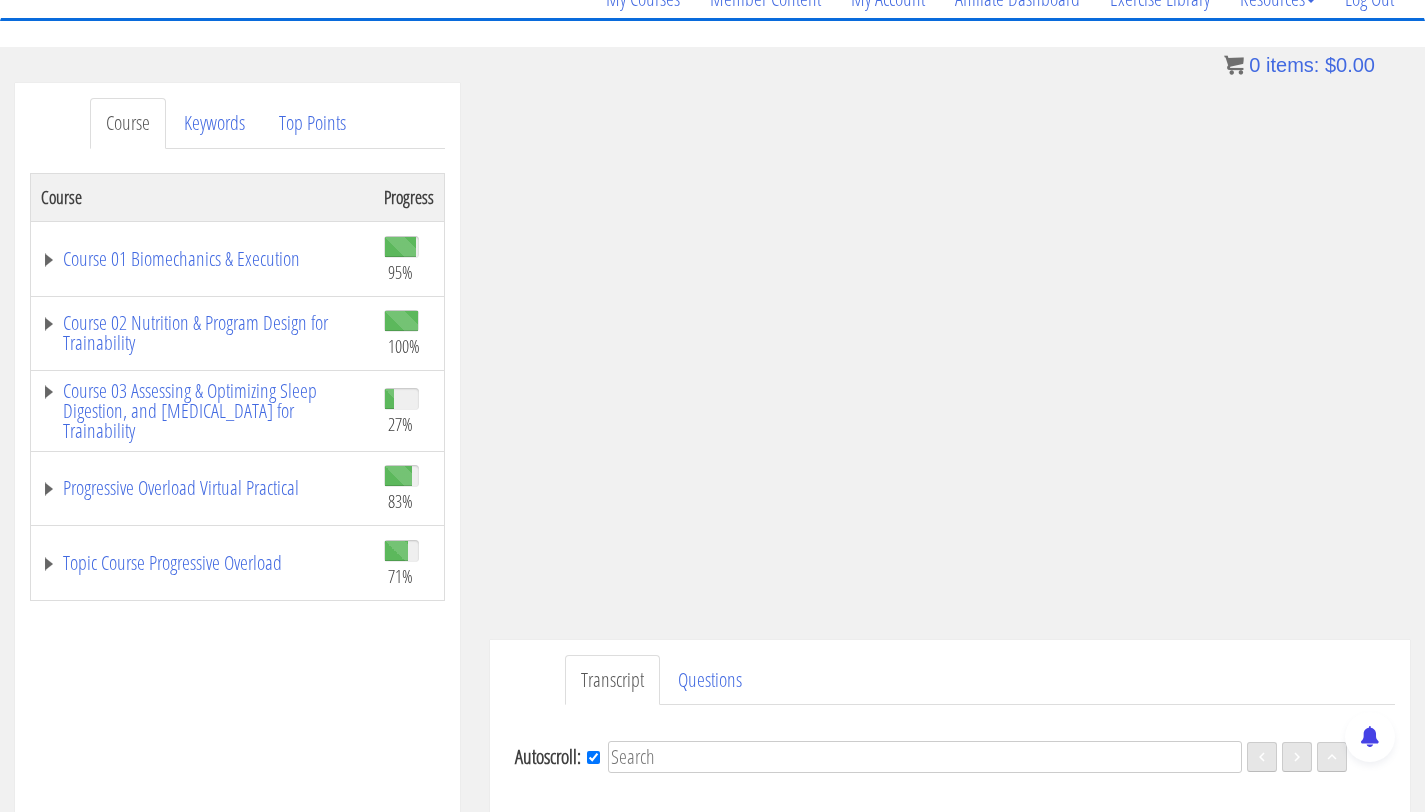 scroll, scrollTop: 88, scrollLeft: 0, axis: vertical 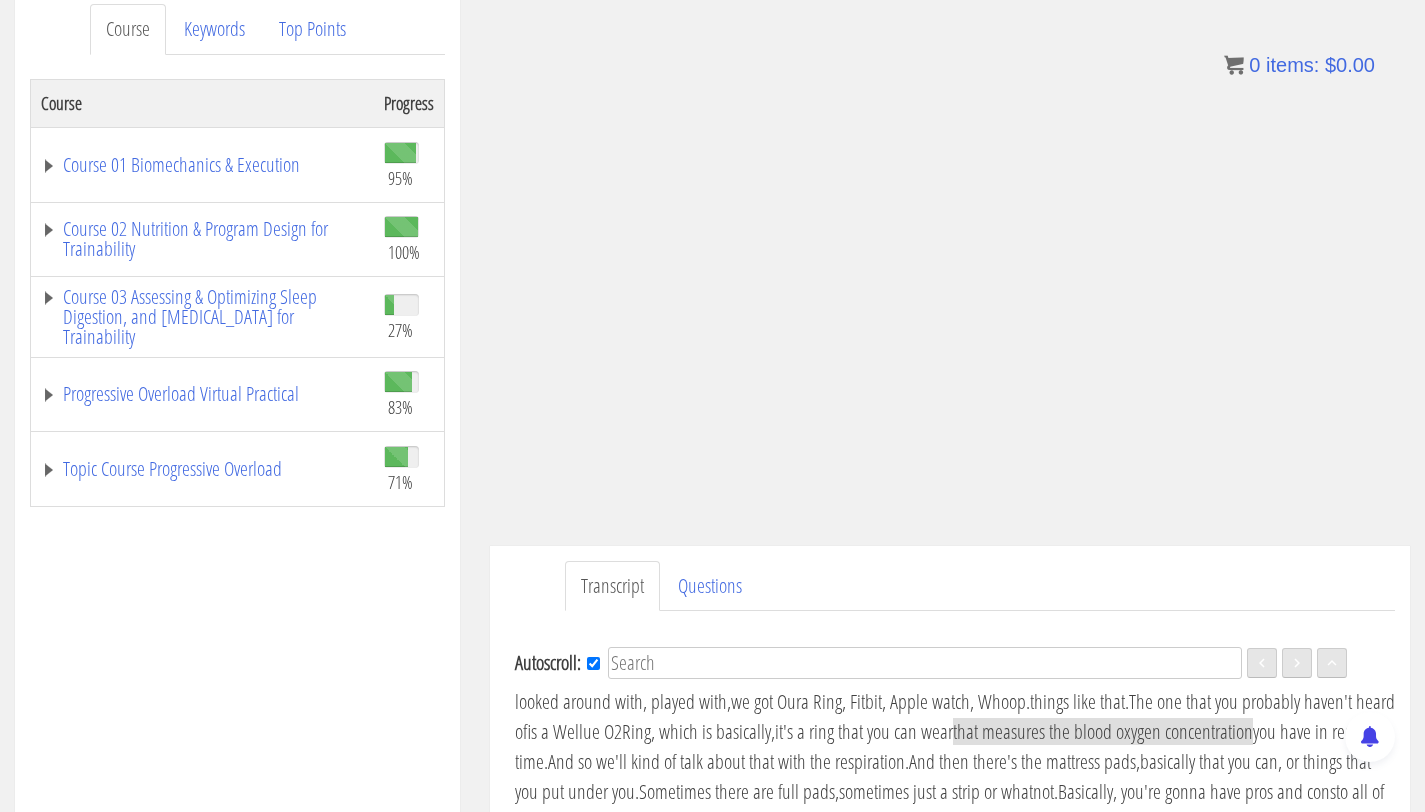 click on ".a{fill:#000;opacity:0.65;}.b{fill:#fff;opacity:1.0;}
.fp-color-play{opacity:0.65;}.controlbutton{fill:#fff;}
.fp-color-play{opacity:0.65;}.controlbutton{fill:#fff;}
.controlbuttonbg{opacity:0.65;}.controlbutton{fill:#fff;}
.fp-color-play{opacity:0.65;}.rect{fill:#fff;}
.fp-color-play{opacity:0.65;}.rect{fill:#fff;}
.fp-color-play{opacity:0.65;}.rect{fill:#fff;}
.fp-color-play{opacity:0.65;}.rect{fill:#fff;}
00:37                                                                        37:12              36:36                                                                                                                                                                                 CC HD" at bounding box center [950, 248] 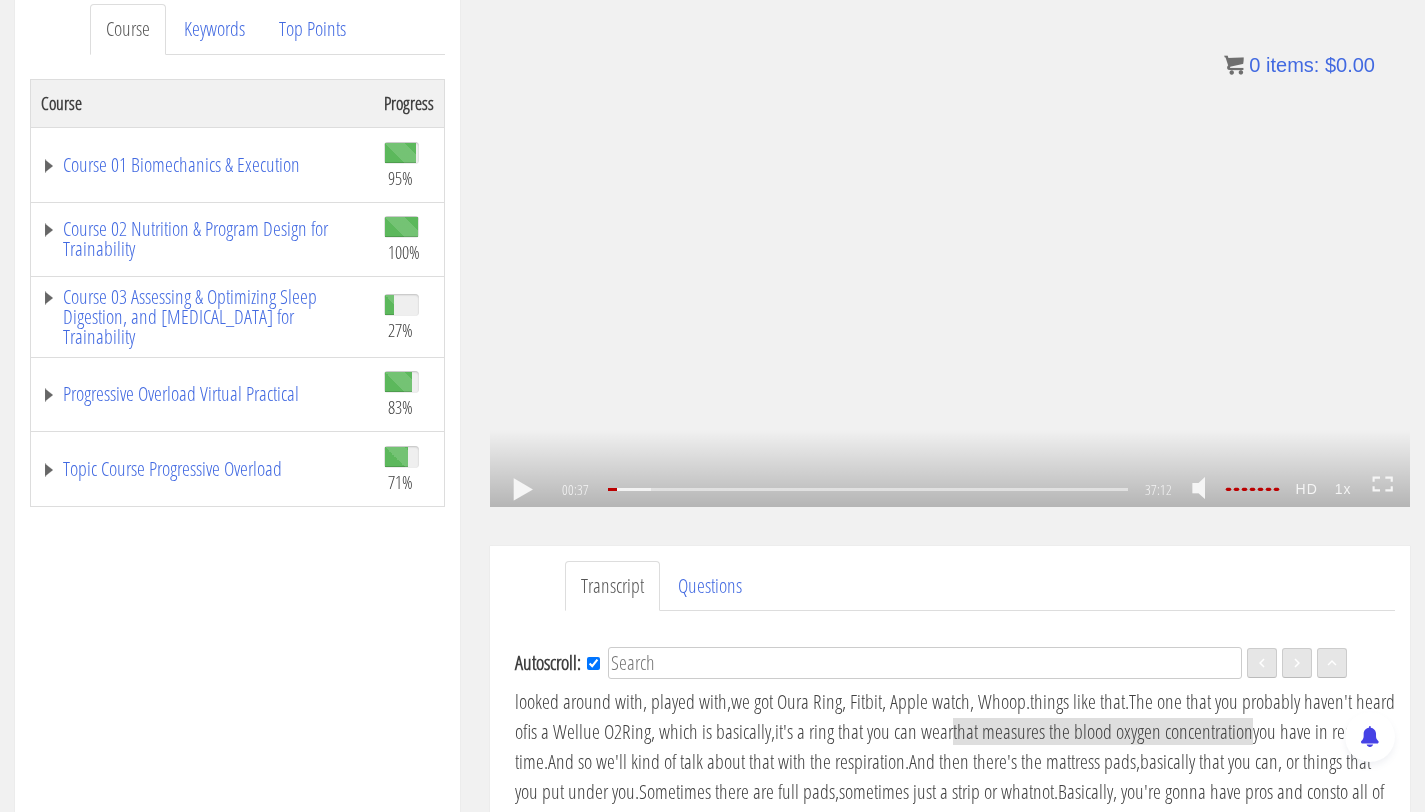 click on ".fp-color-play{opacity:0.65;}.rect{fill:#fff;}" 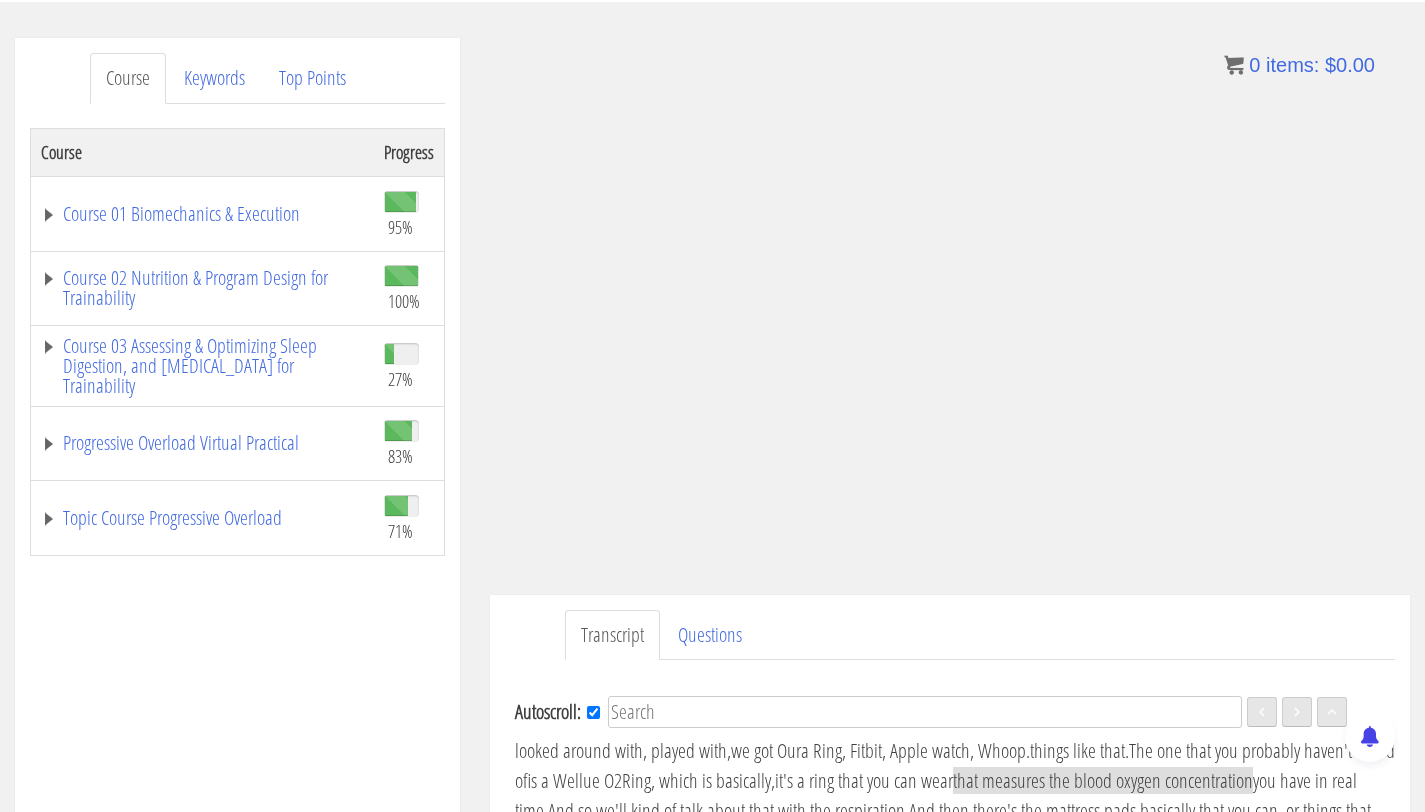 scroll, scrollTop: 223, scrollLeft: 0, axis: vertical 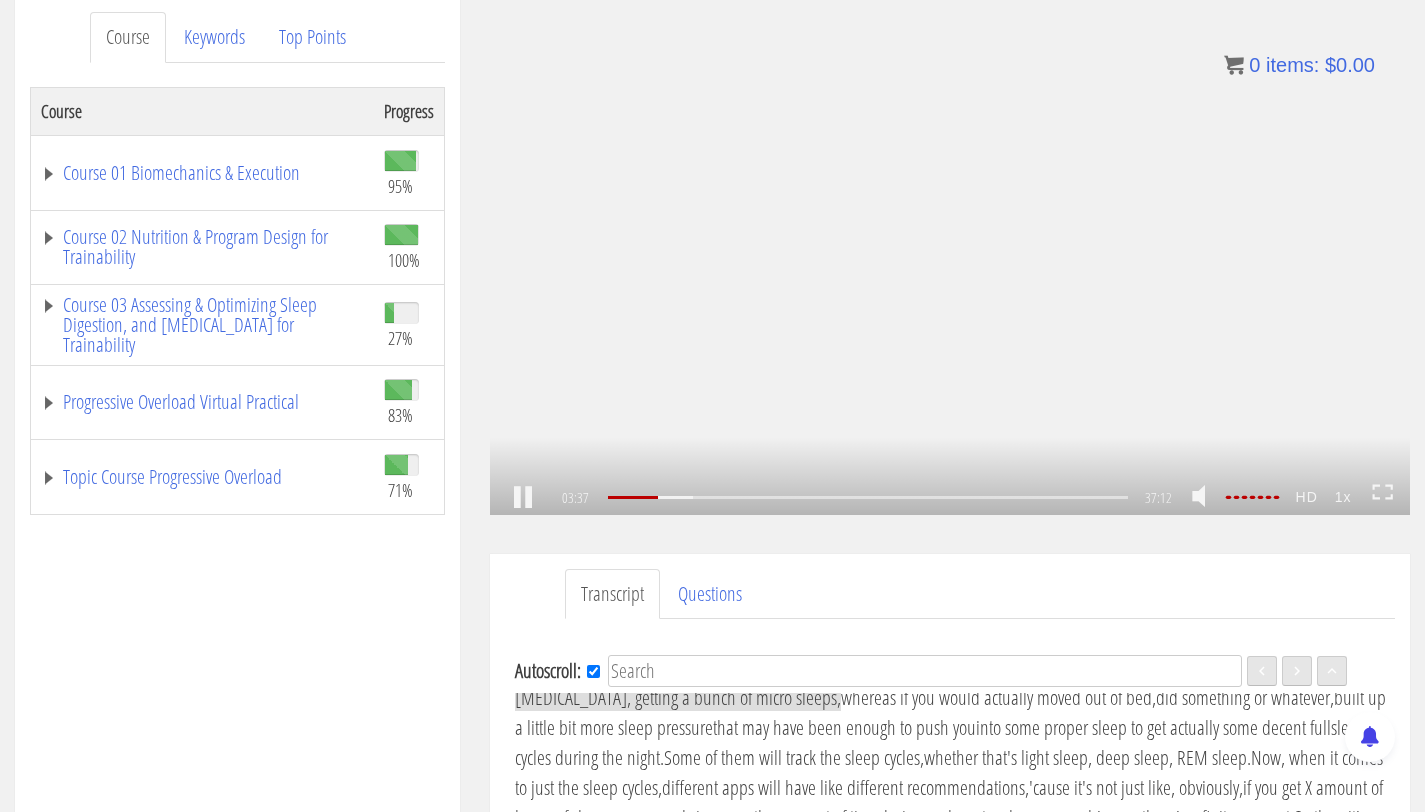 click on ".a{fill:#000;opacity:0.65;}.b{fill:#fff;opacity:1.0;}
.fp-color-play{opacity:0.65;}.controlbutton{fill:#fff;}
.fp-color-play{opacity:0.65;}.controlbutton{fill:#fff;}
.controlbuttonbg{opacity:0.65;}.controlbutton{fill:#fff;}
.fp-color-play{opacity:0.65;}.rect{fill:#fff;}
.fp-color-play{opacity:0.65;}.rect{fill:#fff;}
.fp-color-play{opacity:0.65;}.rect{fill:#fff;}
.fp-color-play{opacity:0.65;}.rect{fill:#fff;}
03:37                                                                        37:12              33:36                                                                                                                                                                                 CC HD" at bounding box center (950, 256) 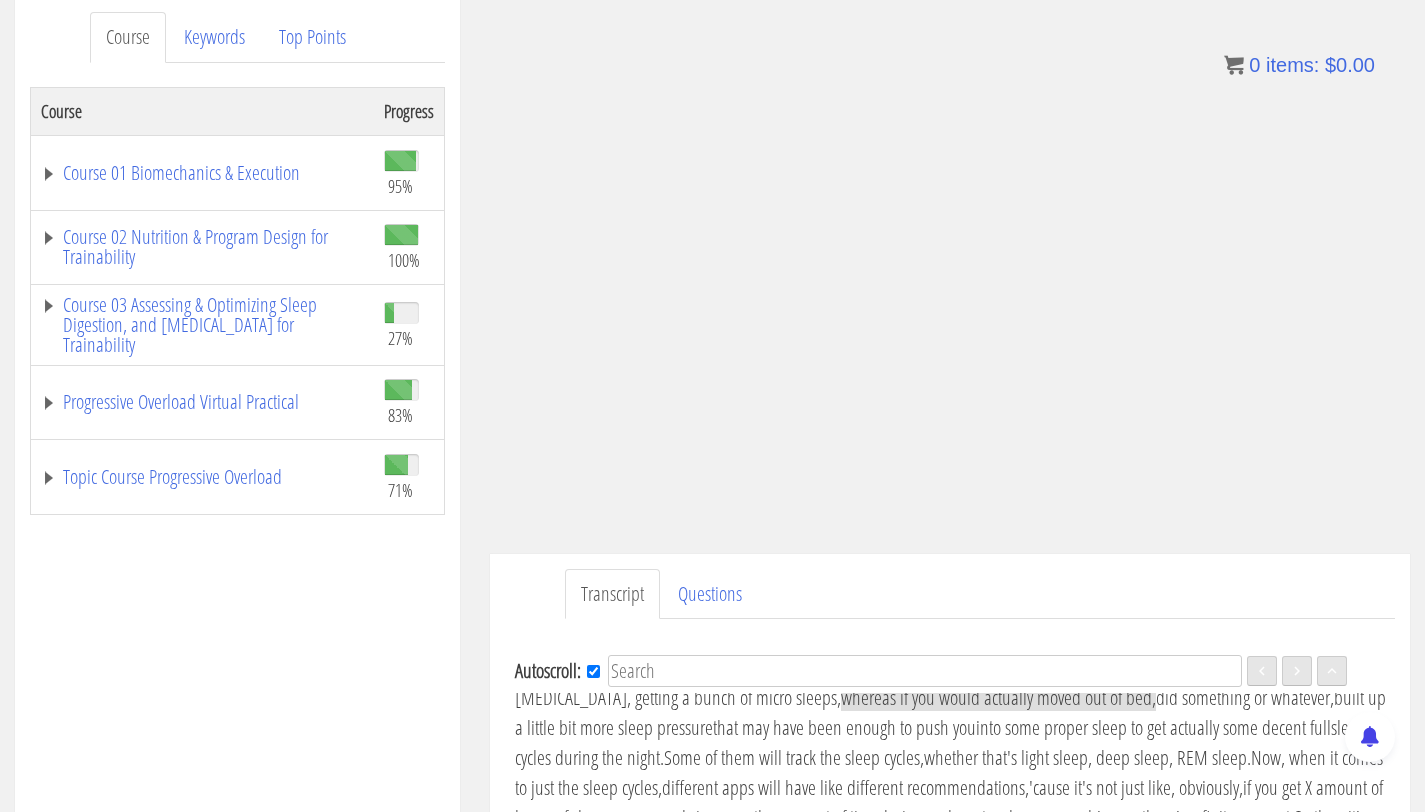 click on ".a{fill:#000;opacity:0.65;}.b{fill:#fff;opacity:1.0;}
.fp-color-play{opacity:0.65;}.controlbutton{fill:#fff;}
.fp-color-play{opacity:0.65;}.controlbutton{fill:#fff;}
.controlbuttonbg{opacity:0.65;}.controlbutton{fill:#fff;}
.fp-color-play{opacity:0.65;}.rect{fill:#fff;}
.fp-color-play{opacity:0.65;}.rect{fill:#fff;}
.fp-color-play{opacity:0.65;}.rect{fill:#fff;}
.fp-color-play{opacity:0.65;}.rect{fill:#fff;}
03:37                                                                        37:12              33:36                                                                                                                                                                                 CC HD" at bounding box center [950, 256] 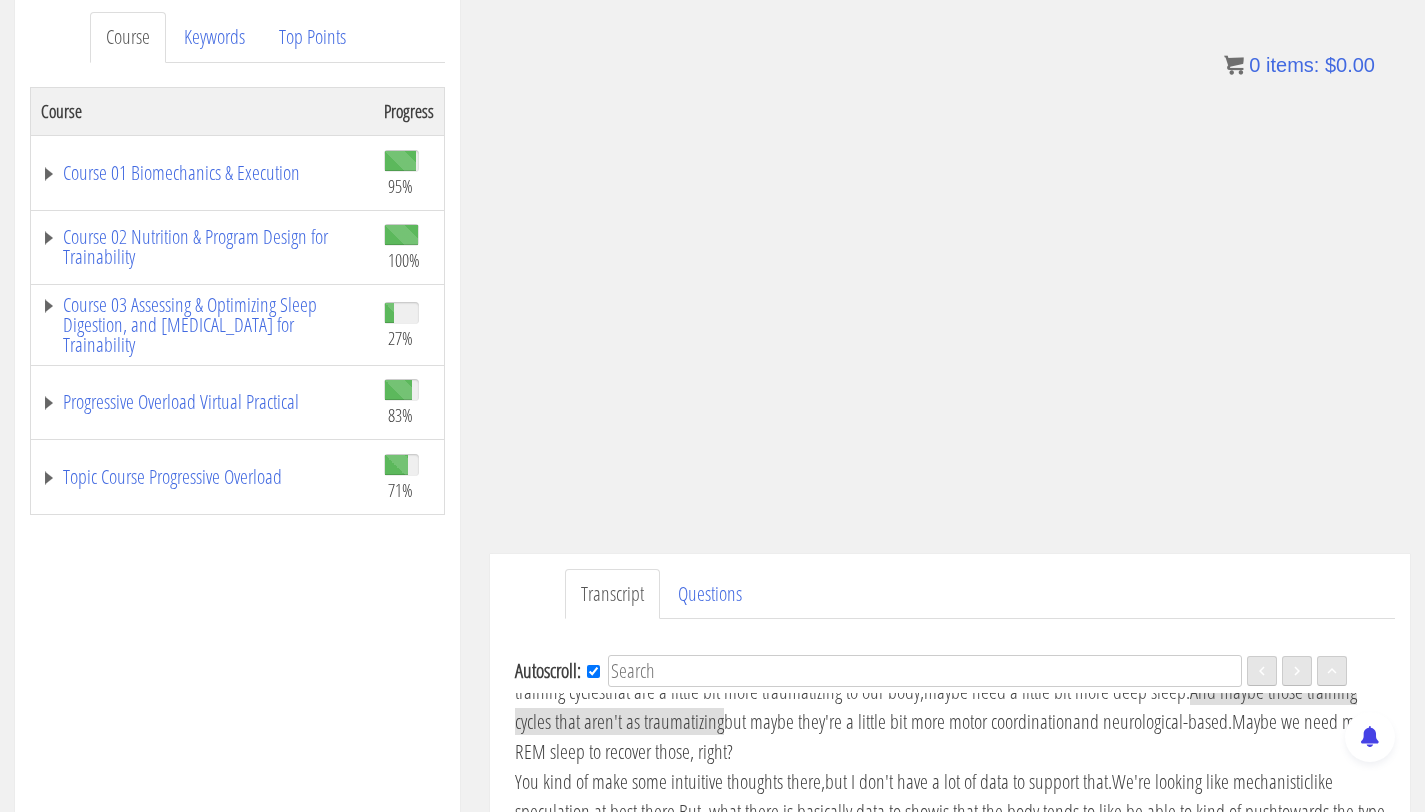 scroll, scrollTop: 1247, scrollLeft: 0, axis: vertical 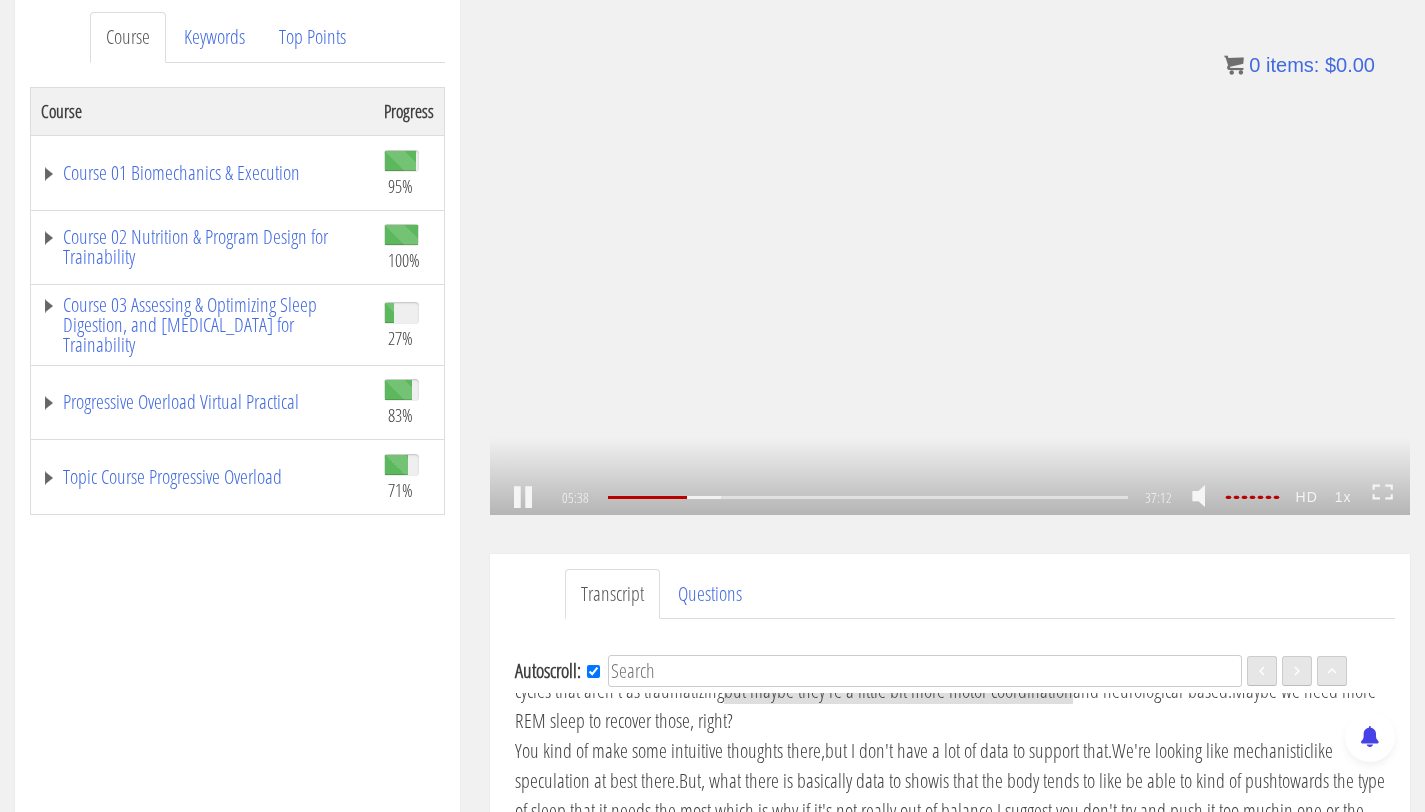 click on ".a{fill:#000;opacity:0.65;}.b{fill:#fff;opacity:1.0;}
.fp-color-play{opacity:0.65;}.controlbutton{fill:#fff;}
.fp-color-play{opacity:0.65;}.controlbutton{fill:#fff;}
.controlbuttonbg{opacity:0.65;}.controlbutton{fill:#fff;}
.fp-color-play{opacity:0.65;}.rect{fill:#fff;}
.fp-color-play{opacity:0.65;}.rect{fill:#fff;}
.fp-color-play{opacity:0.65;}.rect{fill:#fff;}
.fp-color-play{opacity:0.65;}.rect{fill:#fff;}
05:38                                                                        37:12              31:35                                                                                                                                                                                 CC HD" at bounding box center [950, 256] 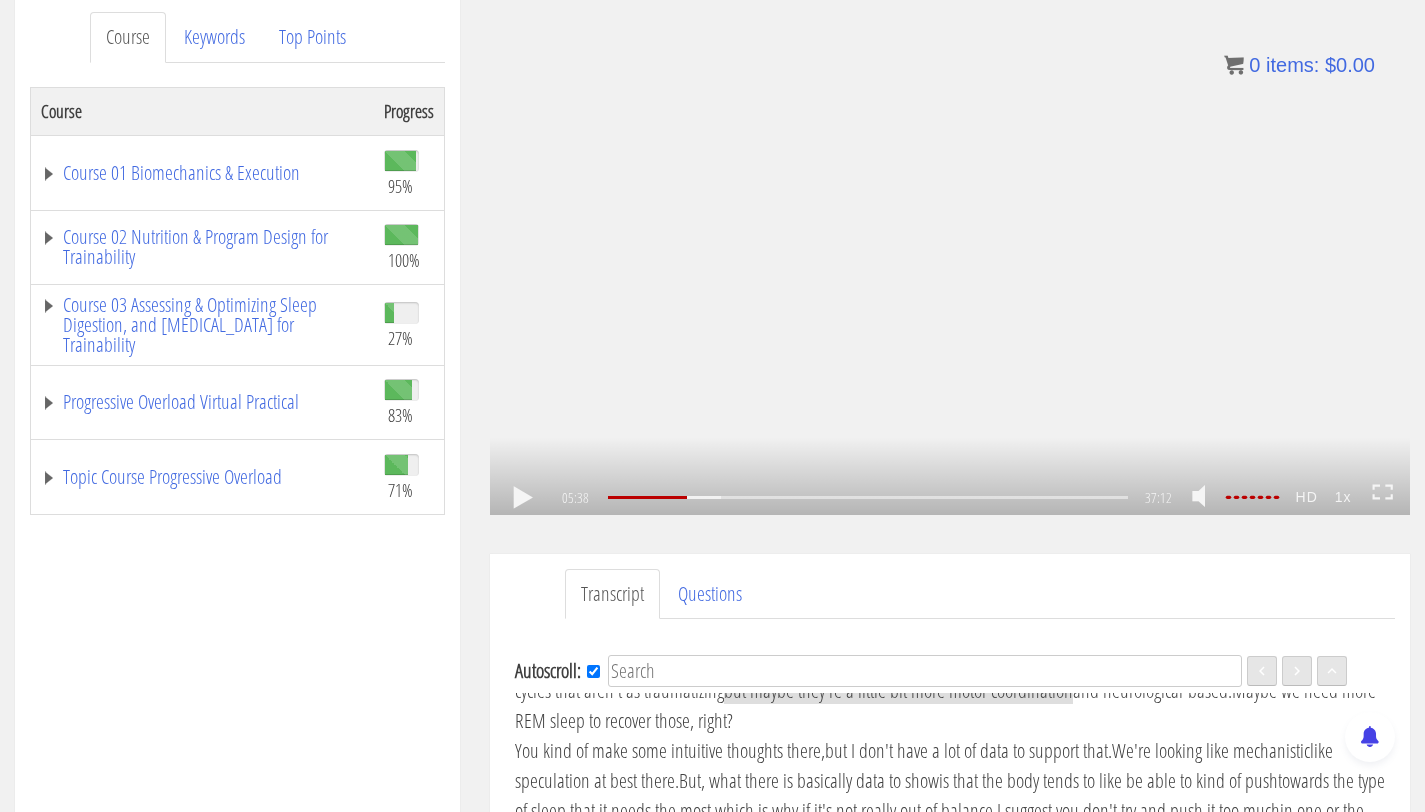 click on ".a{fill:#000;opacity:0.65;}.b{fill:#fff;opacity:1.0;}
.fp-color-play{opacity:0.65;}.controlbutton{fill:#fff;}
.fp-color-play{opacity:0.65;}.controlbutton{fill:#fff;}
.controlbuttonbg{opacity:0.65;}.controlbutton{fill:#fff;}
.fp-color-play{opacity:0.65;}.rect{fill:#fff;}
.fp-color-play{opacity:0.65;}.rect{fill:#fff;}
.fp-color-play{opacity:0.65;}.rect{fill:#fff;}
.fp-color-play{opacity:0.65;}.rect{fill:#fff;}
05:38                                                                        37:12              31:35                                                                                                                                                                                 CC HD" at bounding box center (950, 256) 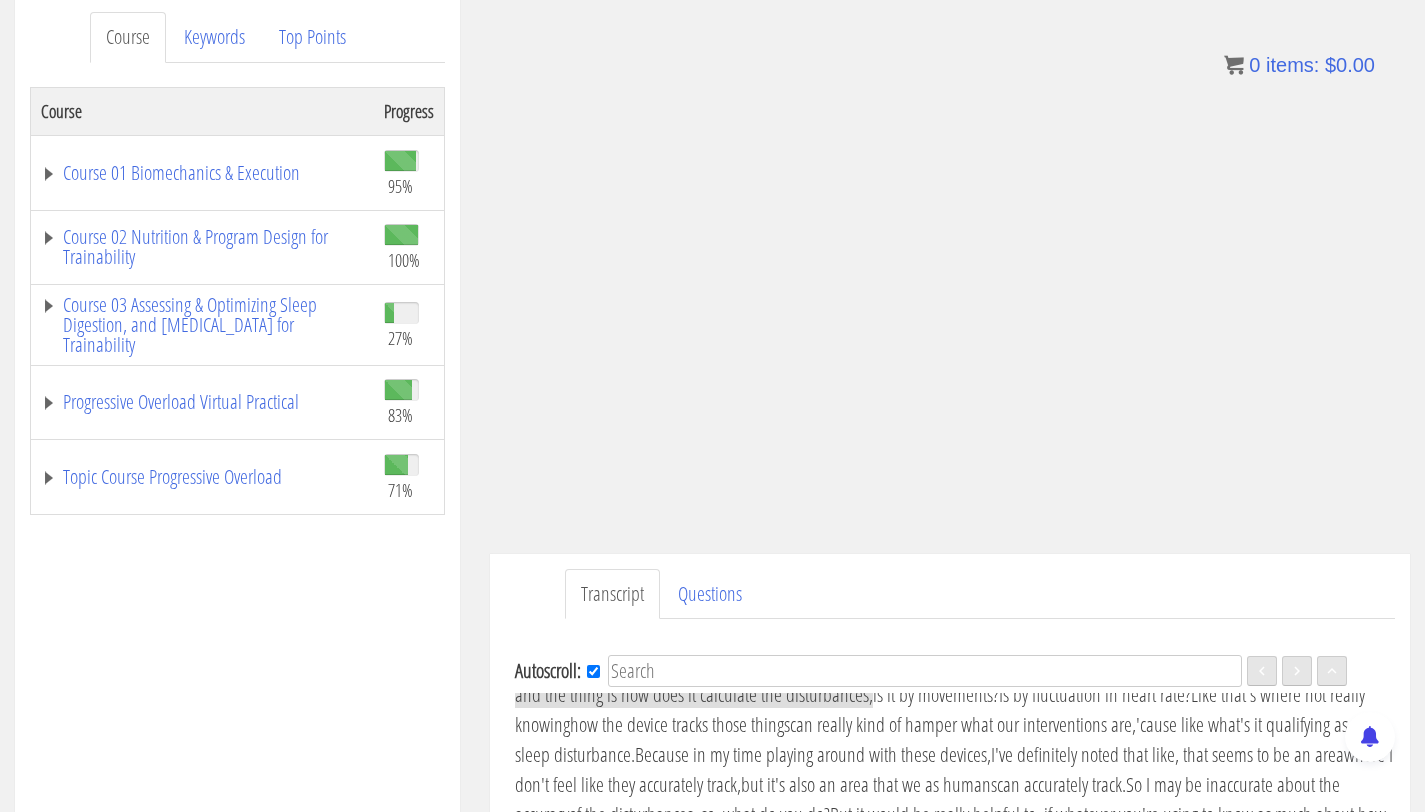 scroll, scrollTop: 1674, scrollLeft: 0, axis: vertical 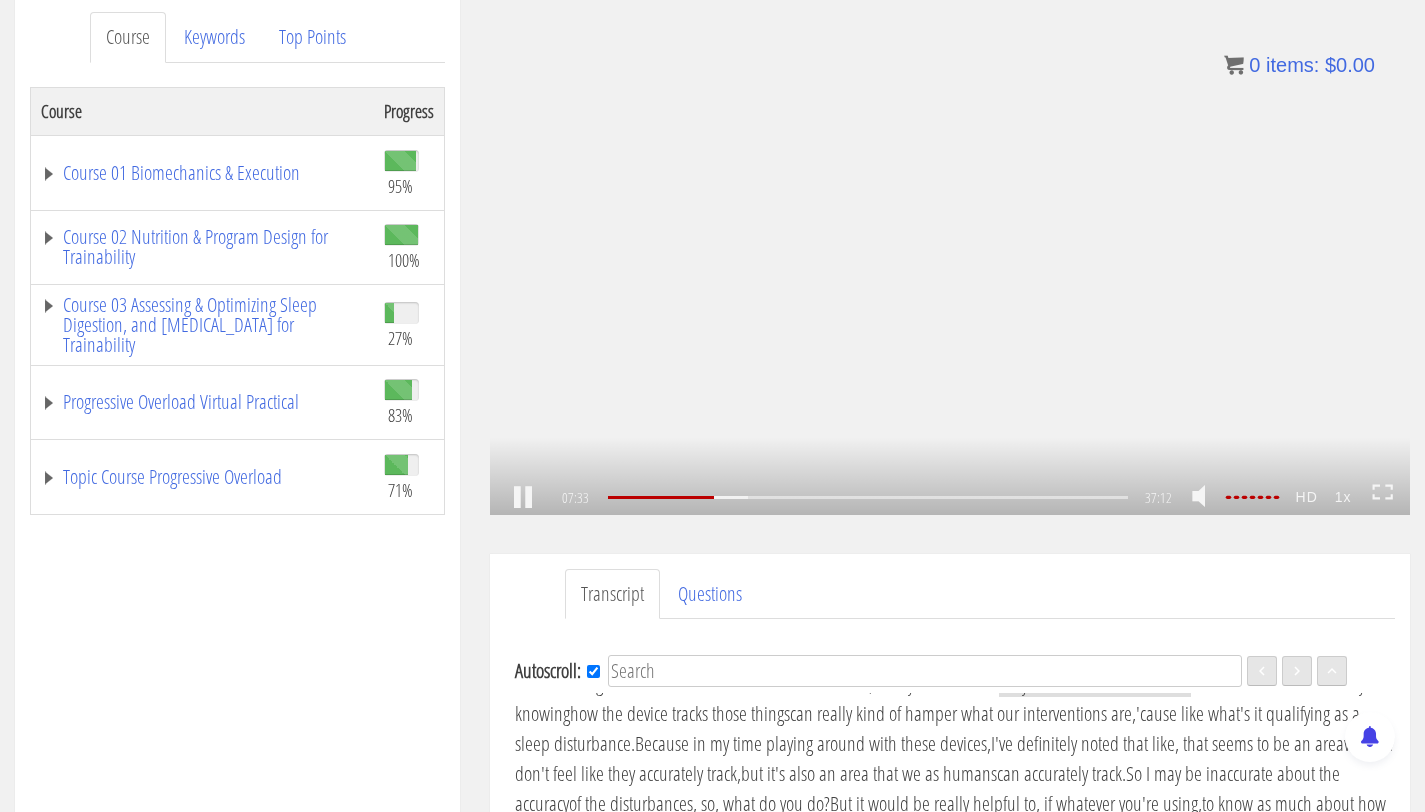 click on ".fp-color-play{opacity:0.65;}.rect{fill:#fff;}" 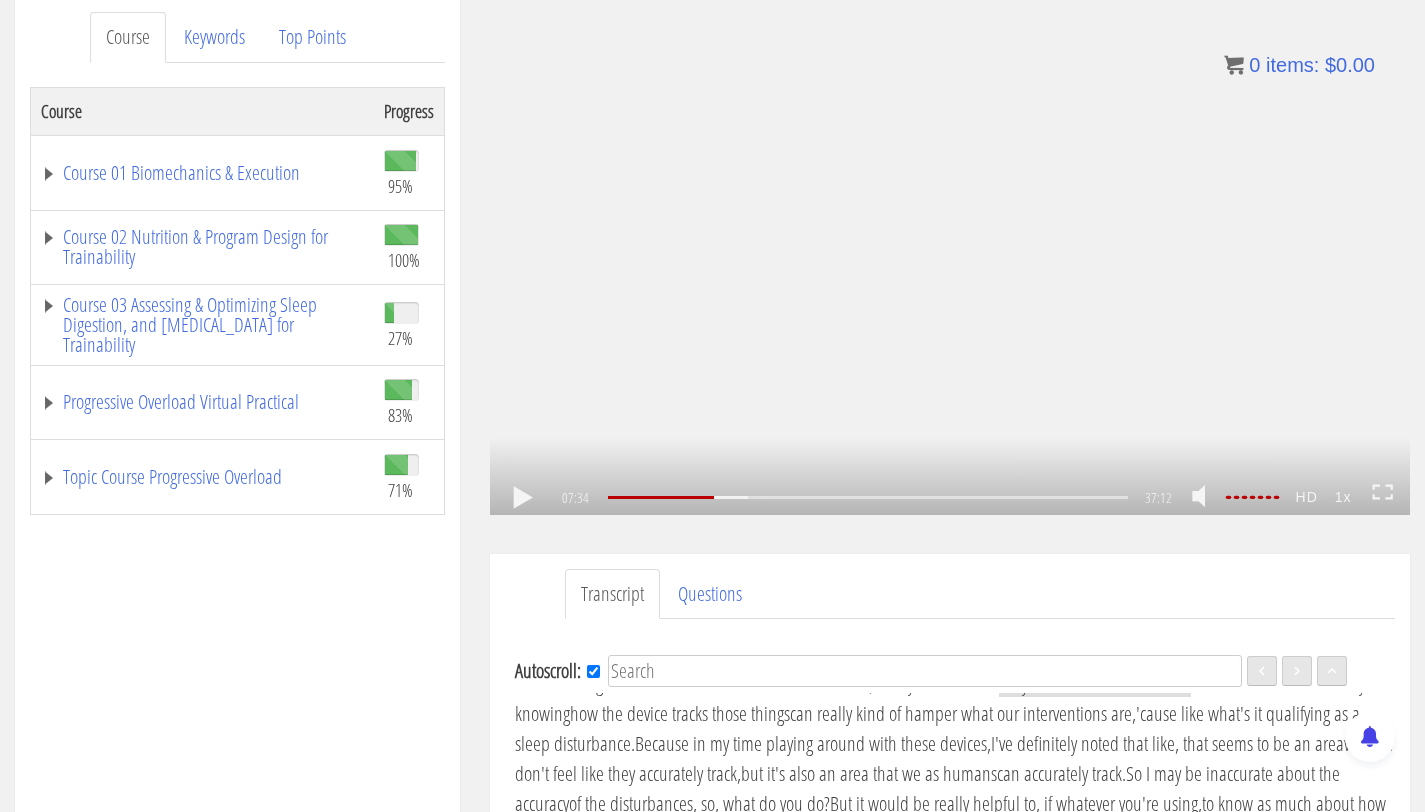 click on ".a{fill:#000;opacity:0.65;}.b{fill:#fff;opacity:1.0;}
.fp-color-play{opacity:0.65;}.controlbutton{fill:#fff;}
.fp-color-play{opacity:0.65;}.controlbutton{fill:#fff;}
.controlbuttonbg{opacity:0.65;}.controlbutton{fill:#fff;}
.fp-color-play{opacity:0.65;}.rect{fill:#fff;}
.fp-color-play{opacity:0.65;}.rect{fill:#fff;}
.fp-color-play{opacity:0.65;}.rect{fill:#fff;}
.fp-color-play{opacity:0.65;}.rect{fill:#fff;}
07:34                                                                        37:12              29:39                                                                                                                                                                                 CC HD" at bounding box center (950, 256) 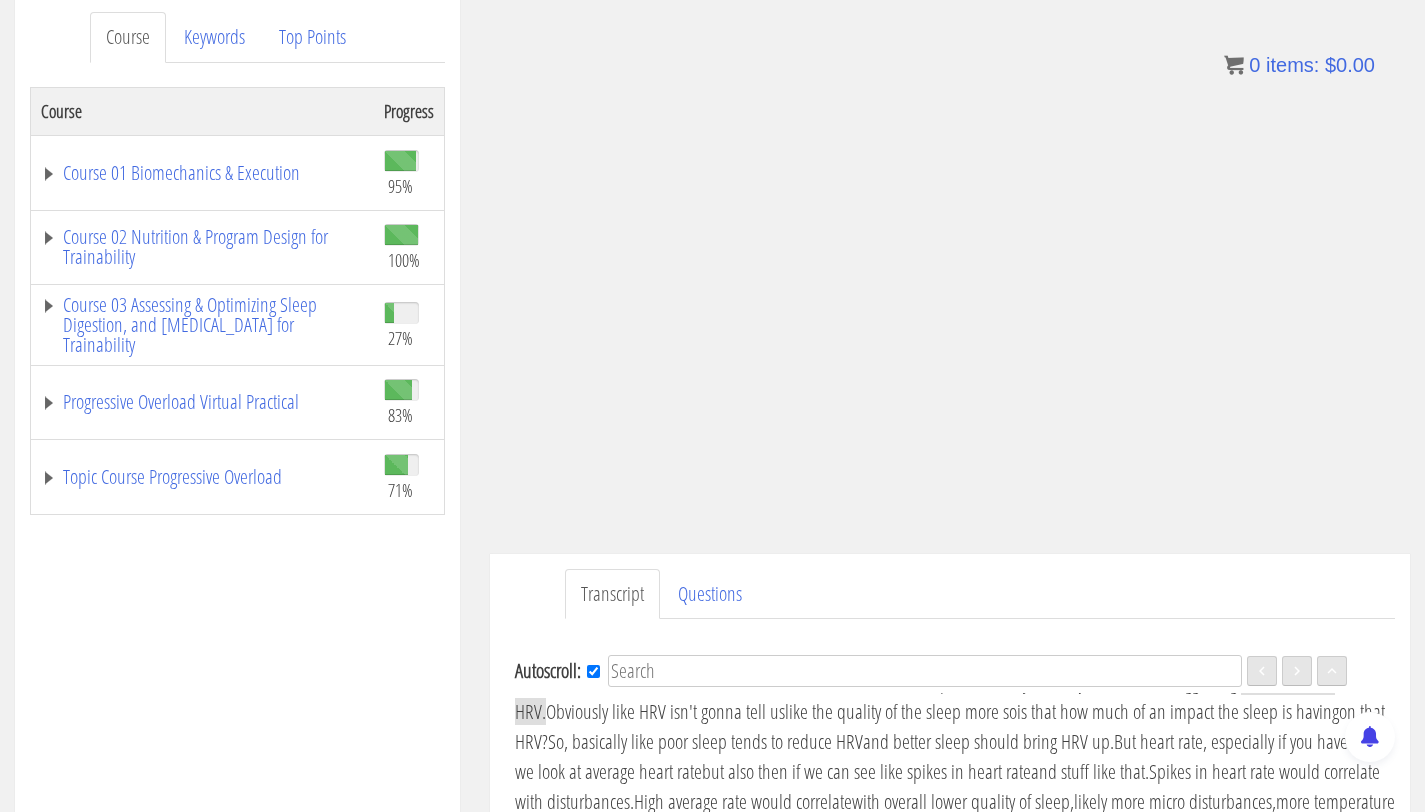 scroll, scrollTop: 1857, scrollLeft: 0, axis: vertical 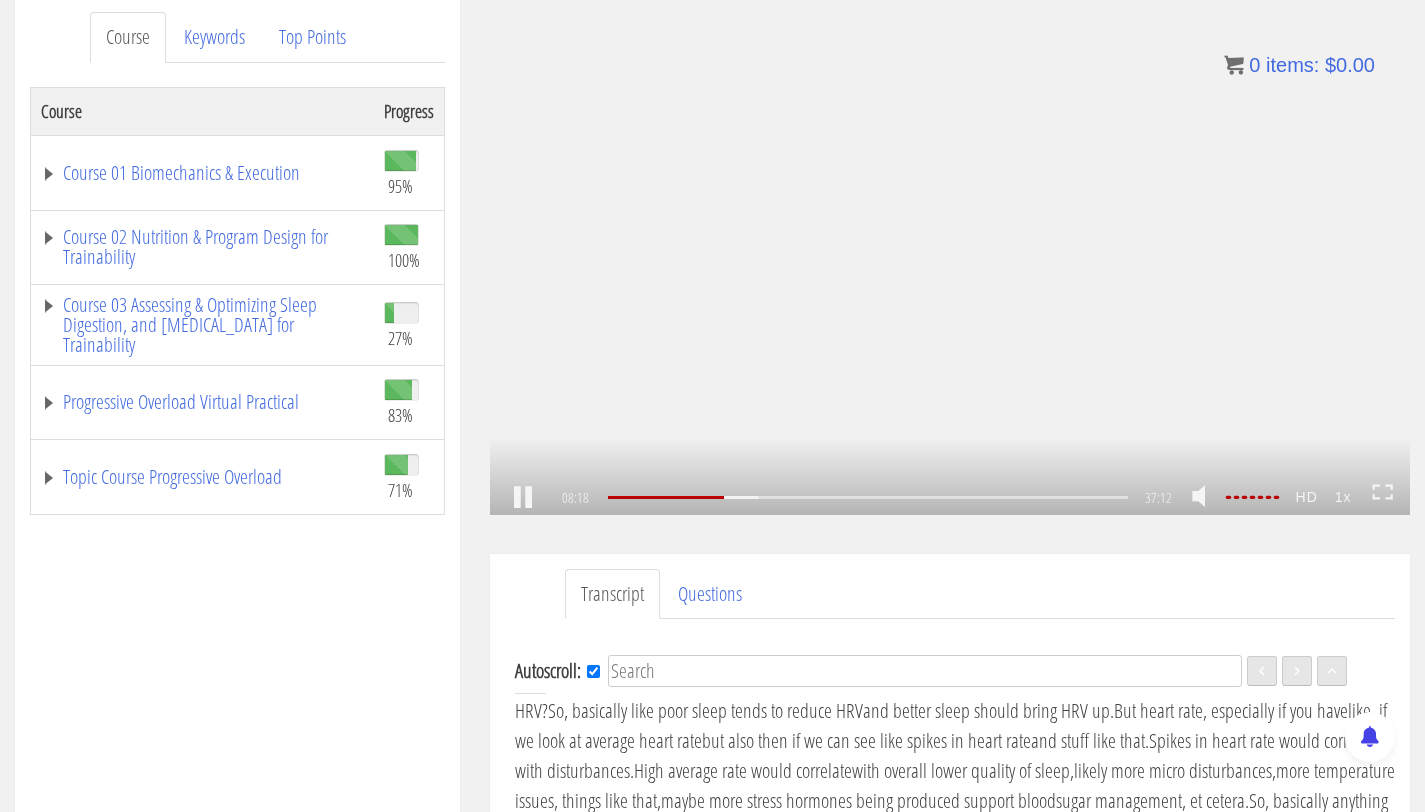 click on ".a{fill:#000;opacity:0.65;}.b{fill:#fff;opacity:1.0;}
.fp-color-play{opacity:0.65;}.controlbutton{fill:#fff;}
.fp-color-play{opacity:0.65;}.controlbutton{fill:#fff;}
.controlbuttonbg{opacity:0.65;}.controlbutton{fill:#fff;}
.fp-color-play{opacity:0.65;}.rect{fill:#fff;}
.fp-color-play{opacity:0.65;}.rect{fill:#fff;}
.fp-color-play{opacity:0.65;}.rect{fill:#fff;}
.fp-color-play{opacity:0.65;}.rect{fill:#fff;}
08:18                                                                        37:12              28:55                                                                                                                                                                                 CC HD" at bounding box center (950, 256) 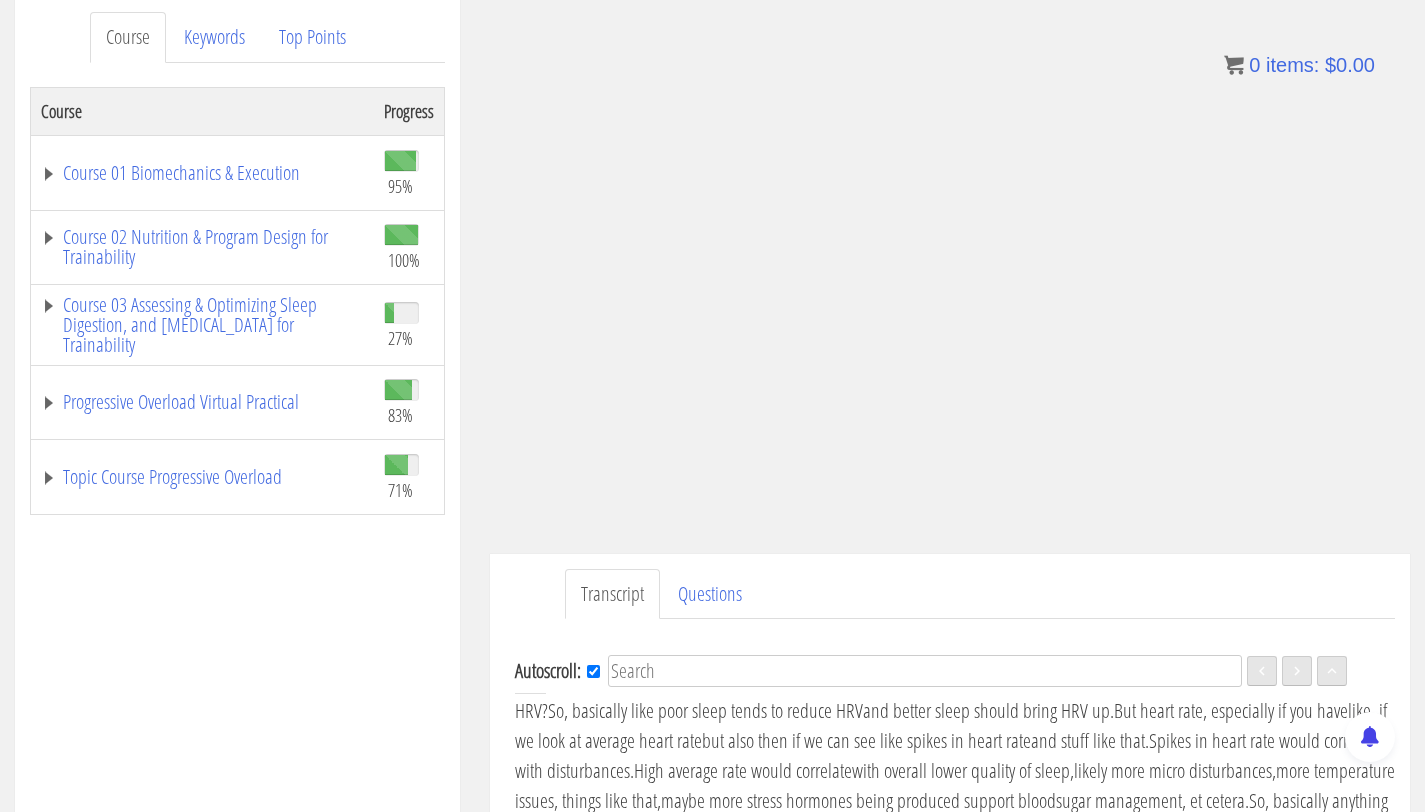 click on ".a{fill:#000;opacity:0.65;}.b{fill:#fff;opacity:1.0;}
.fp-color-play{opacity:0.65;}.controlbutton{fill:#fff;}
.fp-color-play{opacity:0.65;}.controlbutton{fill:#fff;}
.controlbuttonbg{opacity:0.65;}.controlbutton{fill:#fff;}
.fp-color-play{opacity:0.65;}.rect{fill:#fff;}
.fp-color-play{opacity:0.65;}.rect{fill:#fff;}
.fp-color-play{opacity:0.65;}.rect{fill:#fff;}
.fp-color-play{opacity:0.65;}.rect{fill:#fff;}
08:18                                                                        37:12              28:55                                                                                                                                                                                 CC HD" at bounding box center (950, 256) 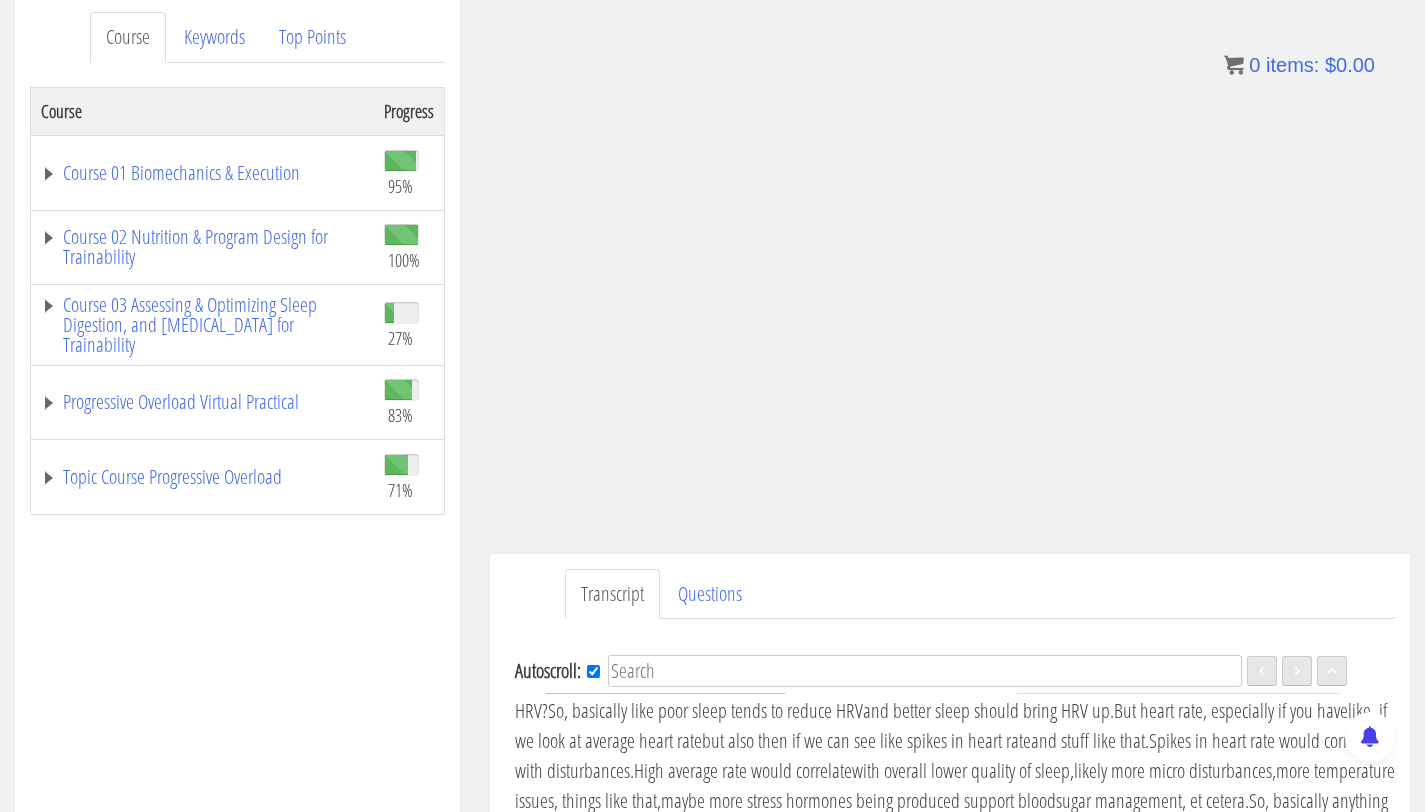 click on "Obviously like HRV isn't gonna tell us" at bounding box center (665, 680) 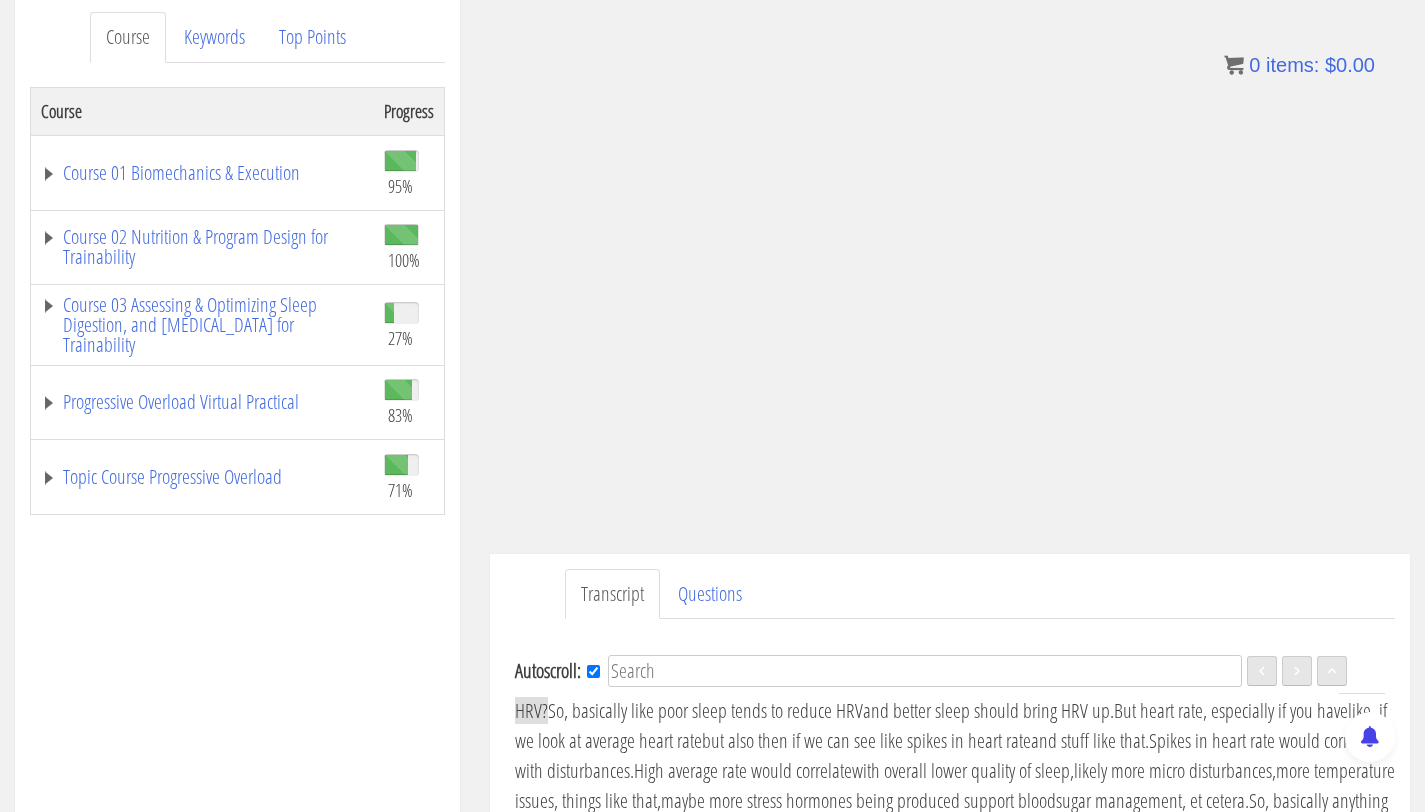 scroll, scrollTop: 1887, scrollLeft: 0, axis: vertical 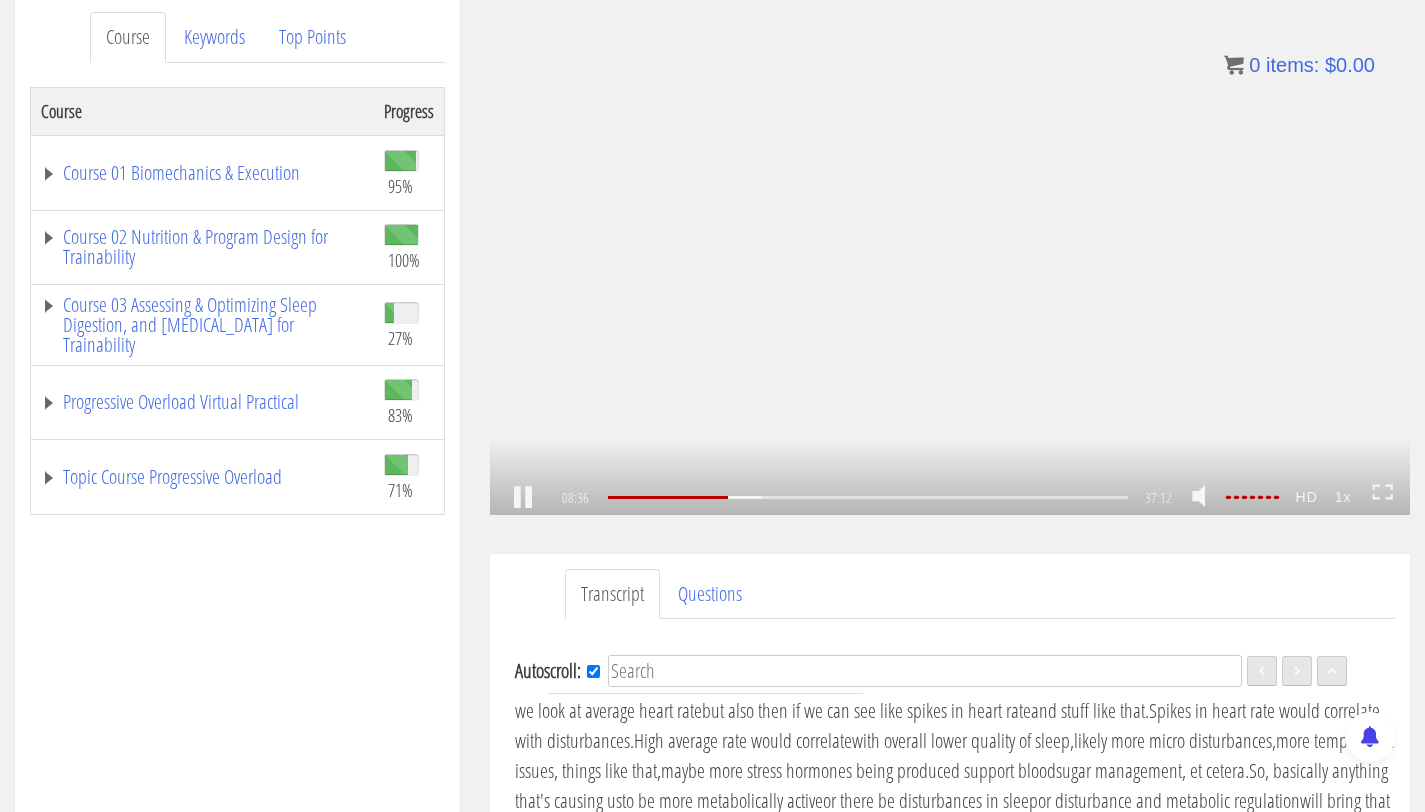 click on ".a{fill:#000;opacity:0.65;}.b{fill:#fff;opacity:1.0;}
.fp-color-play{opacity:0.65;}.controlbutton{fill:#fff;}
.fp-color-play{opacity:0.65;}.controlbutton{fill:#fff;}
.controlbuttonbg{opacity:0.65;}.controlbutton{fill:#fff;}
.fp-color-play{opacity:0.65;}.rect{fill:#fff;}
.fp-color-play{opacity:0.65;}.rect{fill:#fff;}
.fp-color-play{opacity:0.65;}.rect{fill:#fff;}
.fp-color-play{opacity:0.65;}.rect{fill:#fff;}
08:36                                                                        37:12              28:37                                                                                                                                                                                 CC HD" at bounding box center [950, 256] 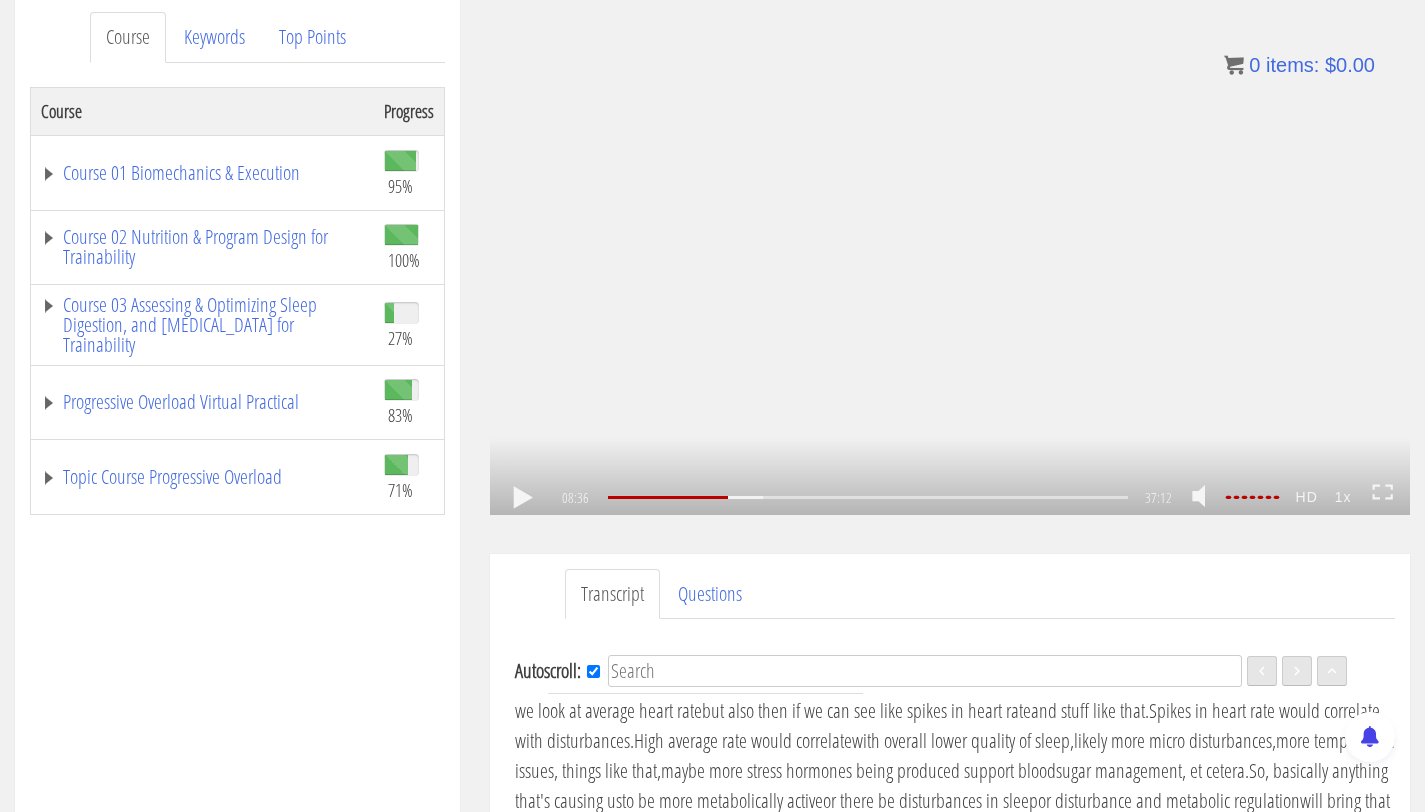 click on ".a{fill:#000;opacity:0.65;}.b{fill:#fff;opacity:1.0;}
.fp-color-play{opacity:0.65;}.controlbutton{fill:#fff;}
.fp-color-play{opacity:0.65;}.controlbutton{fill:#fff;}
.controlbuttonbg{opacity:0.65;}.controlbutton{fill:#fff;}
.fp-color-play{opacity:0.65;}.rect{fill:#fff;}
.fp-color-play{opacity:0.65;}.rect{fill:#fff;}
.fp-color-play{opacity:0.65;}.rect{fill:#fff;}
.fp-color-play{opacity:0.65;}.rect{fill:#fff;}
08:36                                                                        37:12              28:37                                                                                                                                                                                 CC HD" at bounding box center [950, 256] 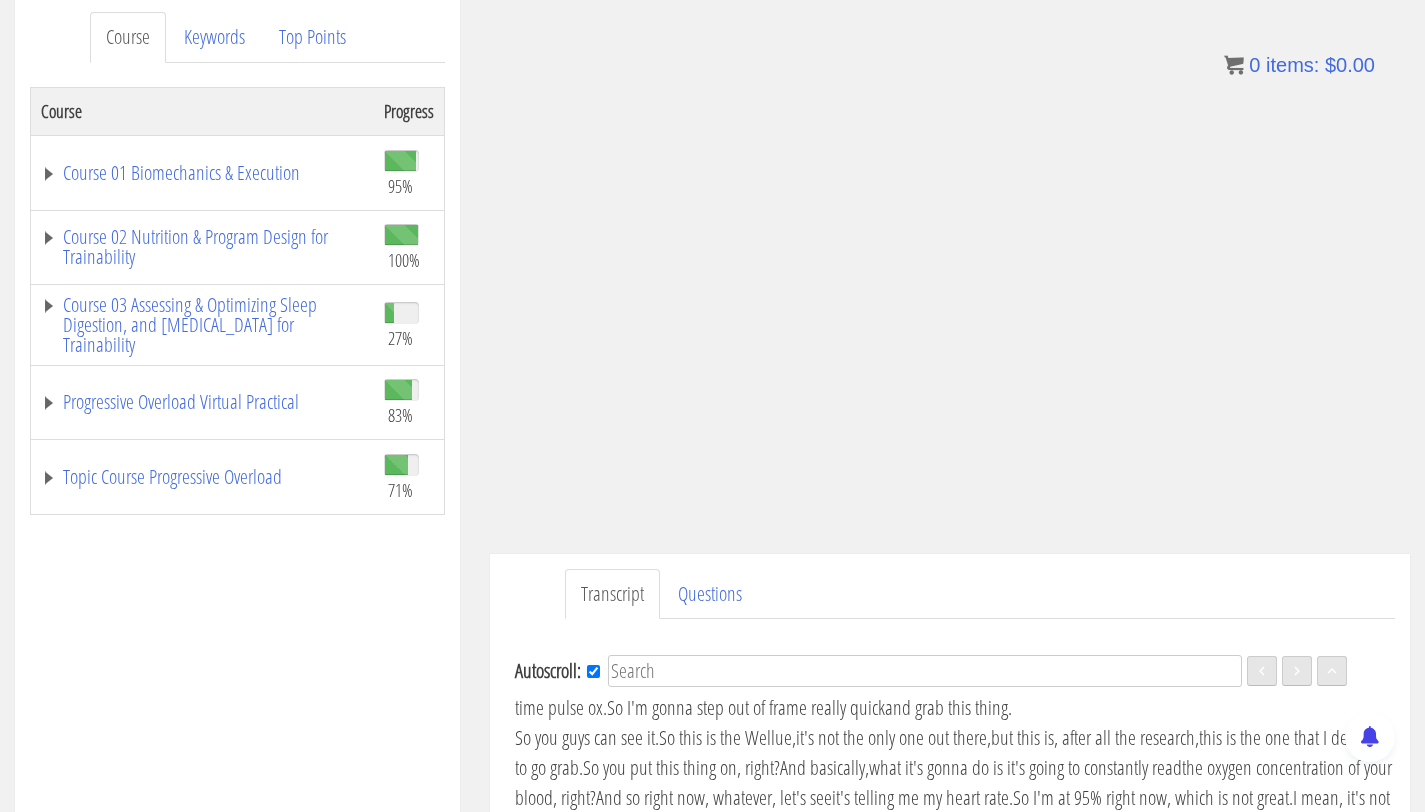 scroll, scrollTop: 2070, scrollLeft: 0, axis: vertical 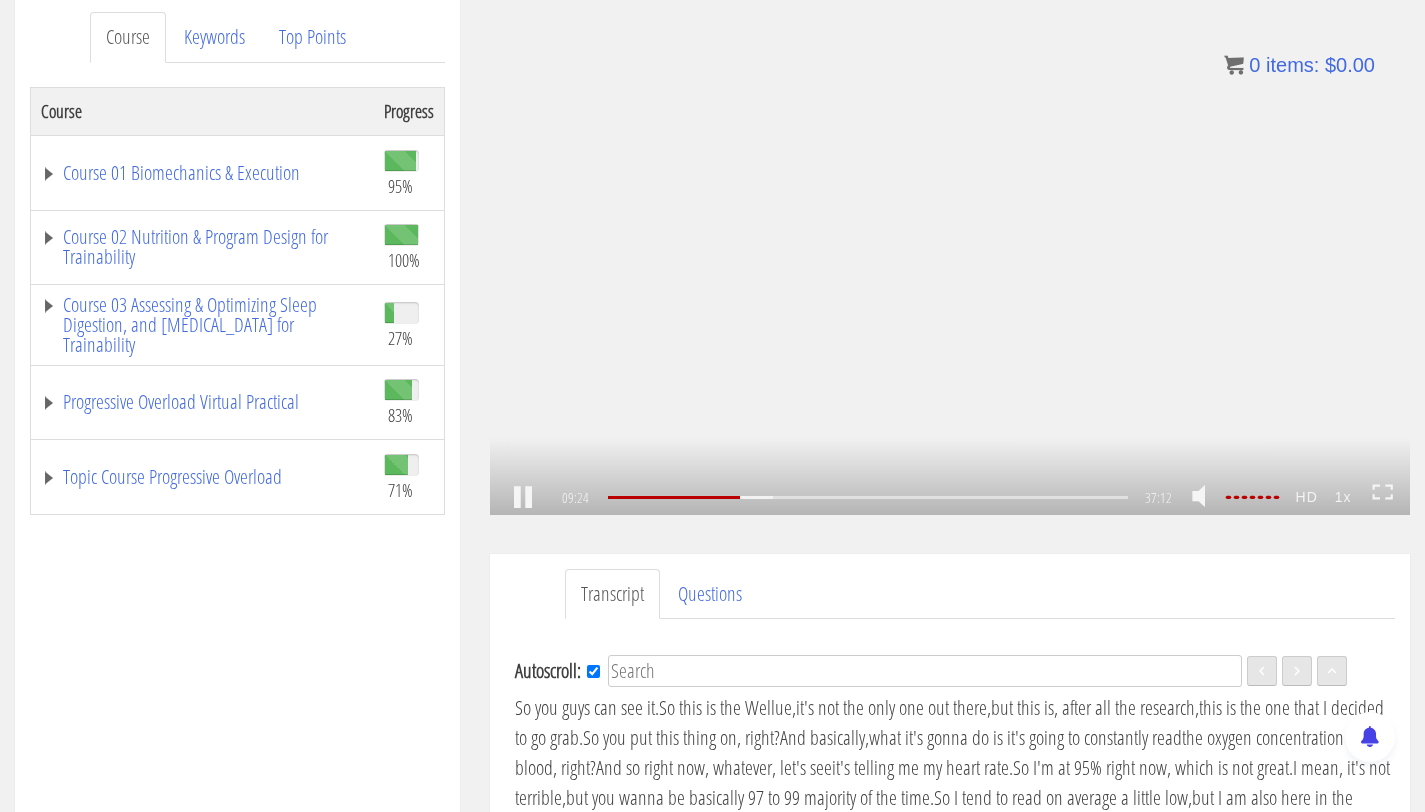 click on ".a{fill:#000;opacity:0.65;}.b{fill:#fff;opacity:1.0;}
.fp-color-play{opacity:0.65;}.controlbutton{fill:#fff;}
.fp-color-play{opacity:0.65;}.controlbutton{fill:#fff;}
.controlbuttonbg{opacity:0.65;}.controlbutton{fill:#fff;}
.fp-color-play{opacity:0.65;}.rect{fill:#fff;}
.fp-color-play{opacity:0.65;}.rect{fill:#fff;}
.fp-color-play{opacity:0.65;}.rect{fill:#fff;}
.fp-color-play{opacity:0.65;}.rect{fill:#fff;}
09:24                                                                        37:12              27:49                                                                                                                                                                                 CC HD" at bounding box center [950, 256] 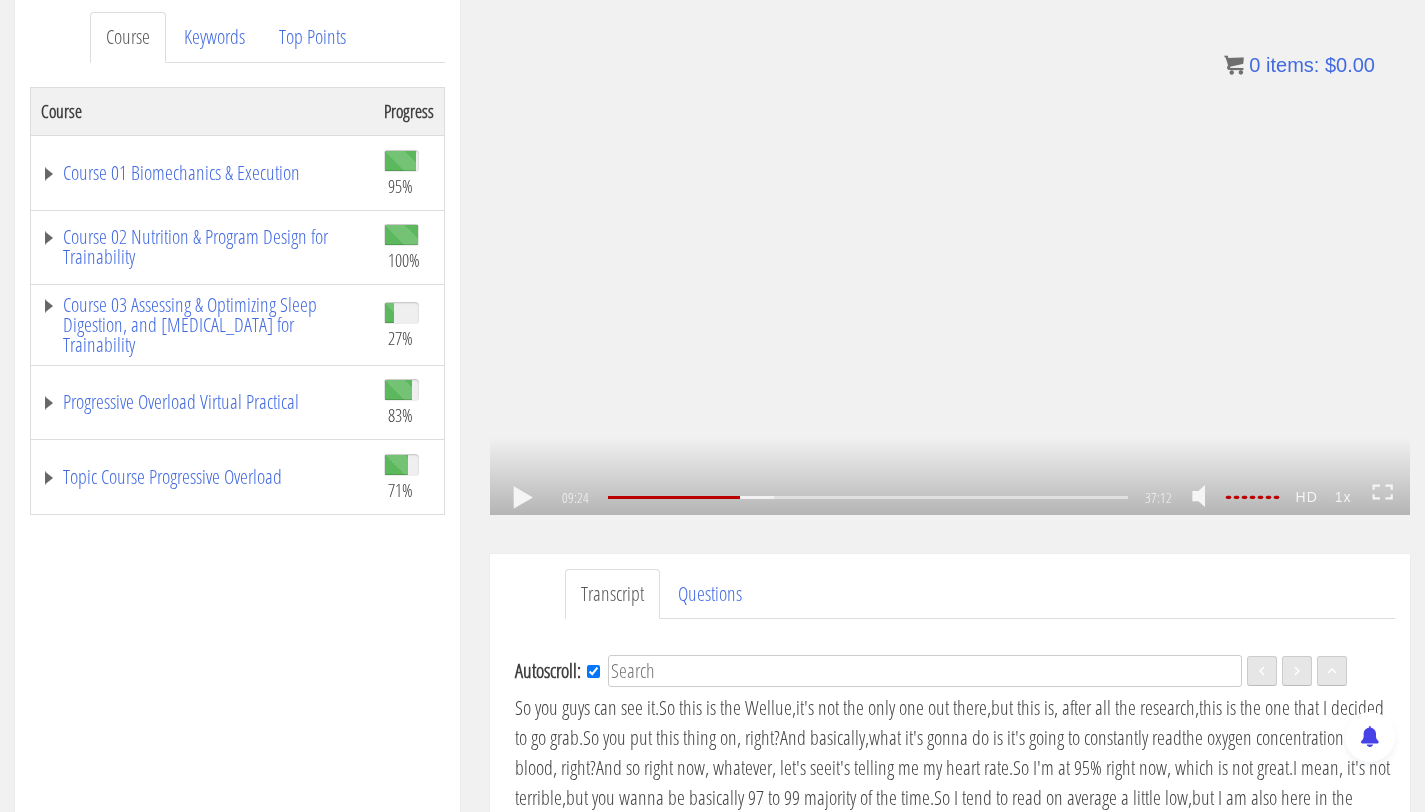 click on ".a{fill:#000;opacity:0.65;}.b{fill:#fff;opacity:1.0;}
.fp-color-play{opacity:0.65;}.controlbutton{fill:#fff;}
.fp-color-play{opacity:0.65;}.controlbutton{fill:#fff;}
.controlbuttonbg{opacity:0.65;}.controlbutton{fill:#fff;}
.fp-color-play{opacity:0.65;}.rect{fill:#fff;}
.fp-color-play{opacity:0.65;}.rect{fill:#fff;}
.fp-color-play{opacity:0.65;}.rect{fill:#fff;}
.fp-color-play{opacity:0.65;}.rect{fill:#fff;}
09:24                              34:16                                           37:12              27:49" at bounding box center (950, 256) 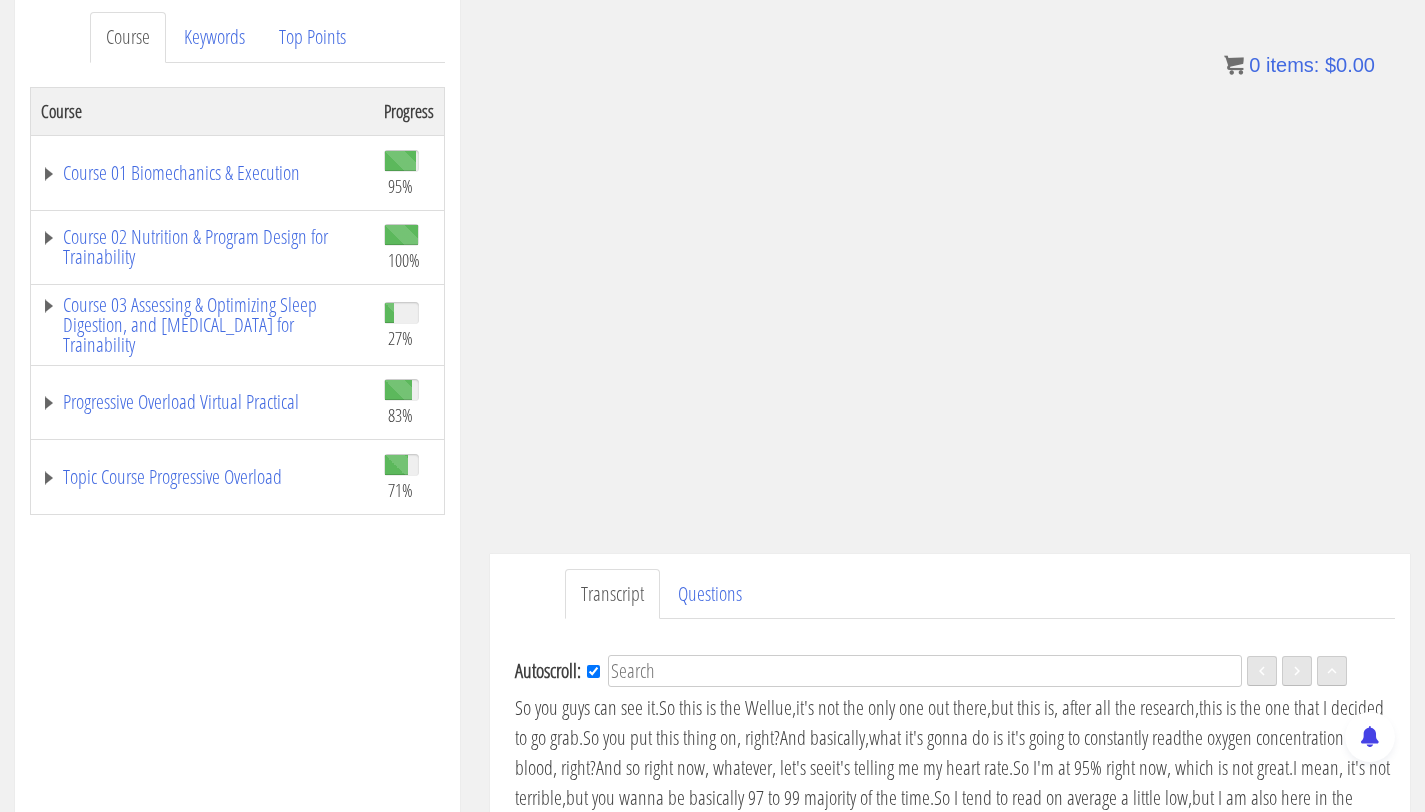 click on "that is like a real time pulse ox." at bounding box center (951, 662) 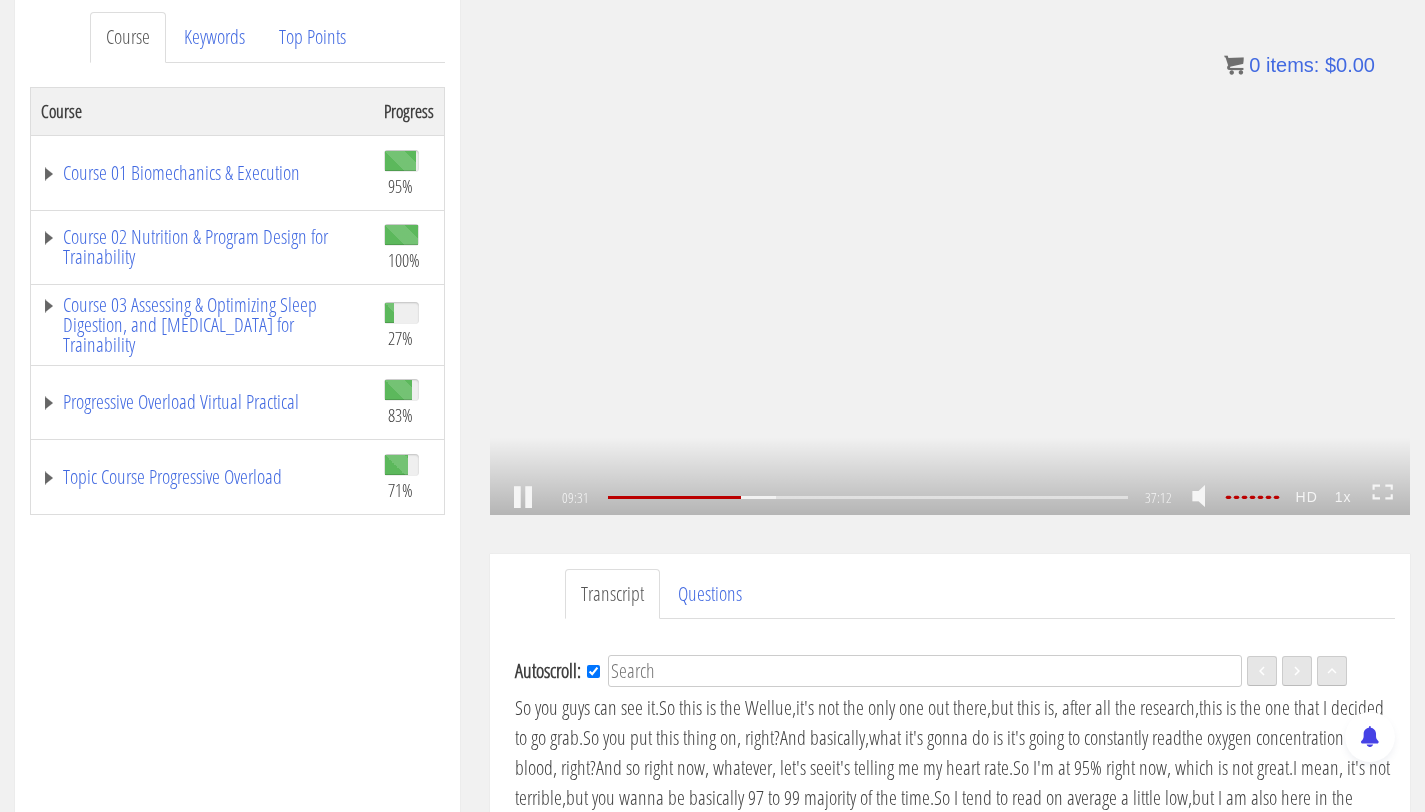 click on ".a{fill:#000;opacity:0.65;}.b{fill:#fff;opacity:1.0;}
.fp-color-play{opacity:0.65;}.controlbutton{fill:#fff;}
.fp-color-play{opacity:0.65;}.controlbutton{fill:#fff;}
.controlbuttonbg{opacity:0.65;}.controlbutton{fill:#fff;}
.fp-color-play{opacity:0.65;}.rect{fill:#fff;}
.fp-color-play{opacity:0.65;}.rect{fill:#fff;}
.fp-color-play{opacity:0.65;}.rect{fill:#fff;}
.fp-color-play{opacity:0.65;}.rect{fill:#fff;}
09:31                              34:16                                           37:12              27:42" at bounding box center (950, 256) 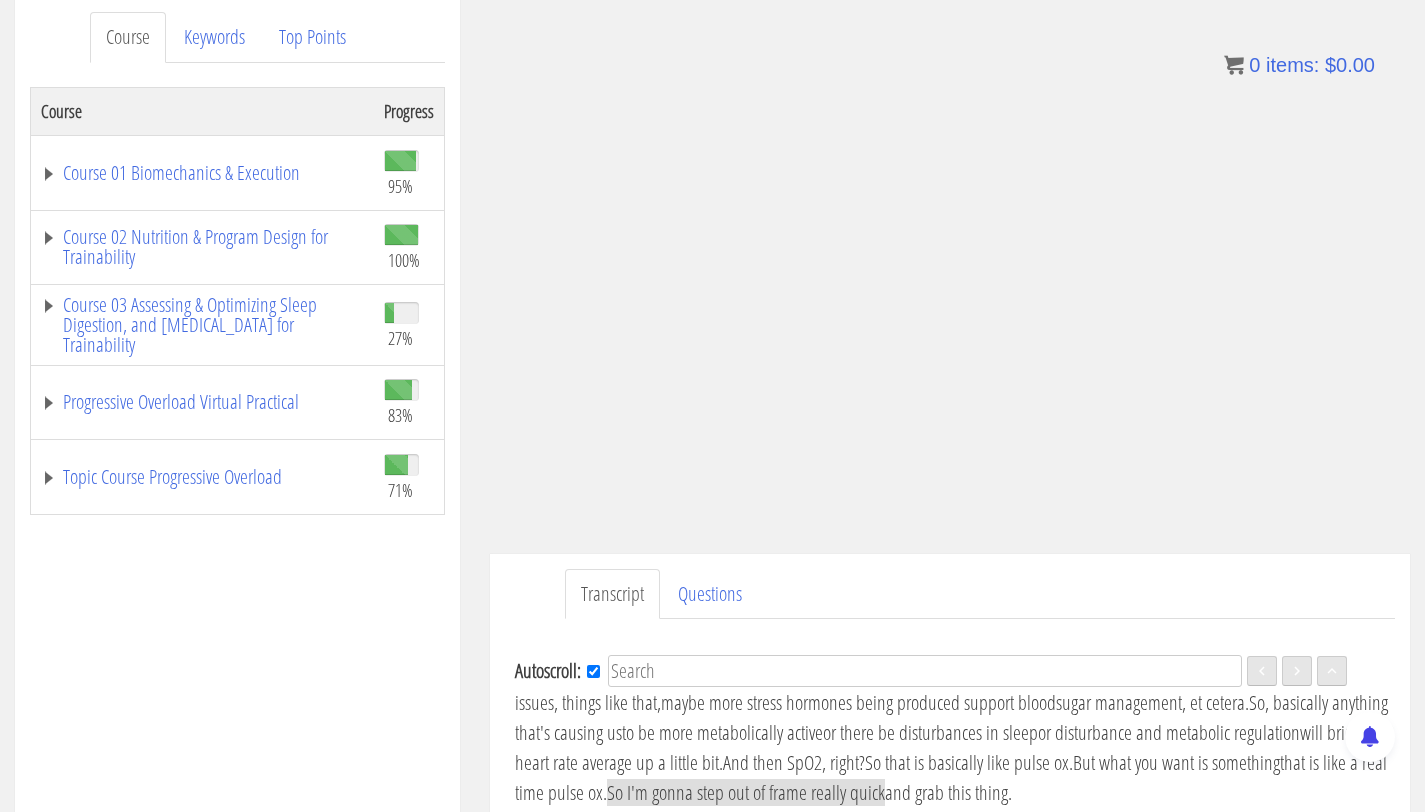 scroll, scrollTop: 1927, scrollLeft: 0, axis: vertical 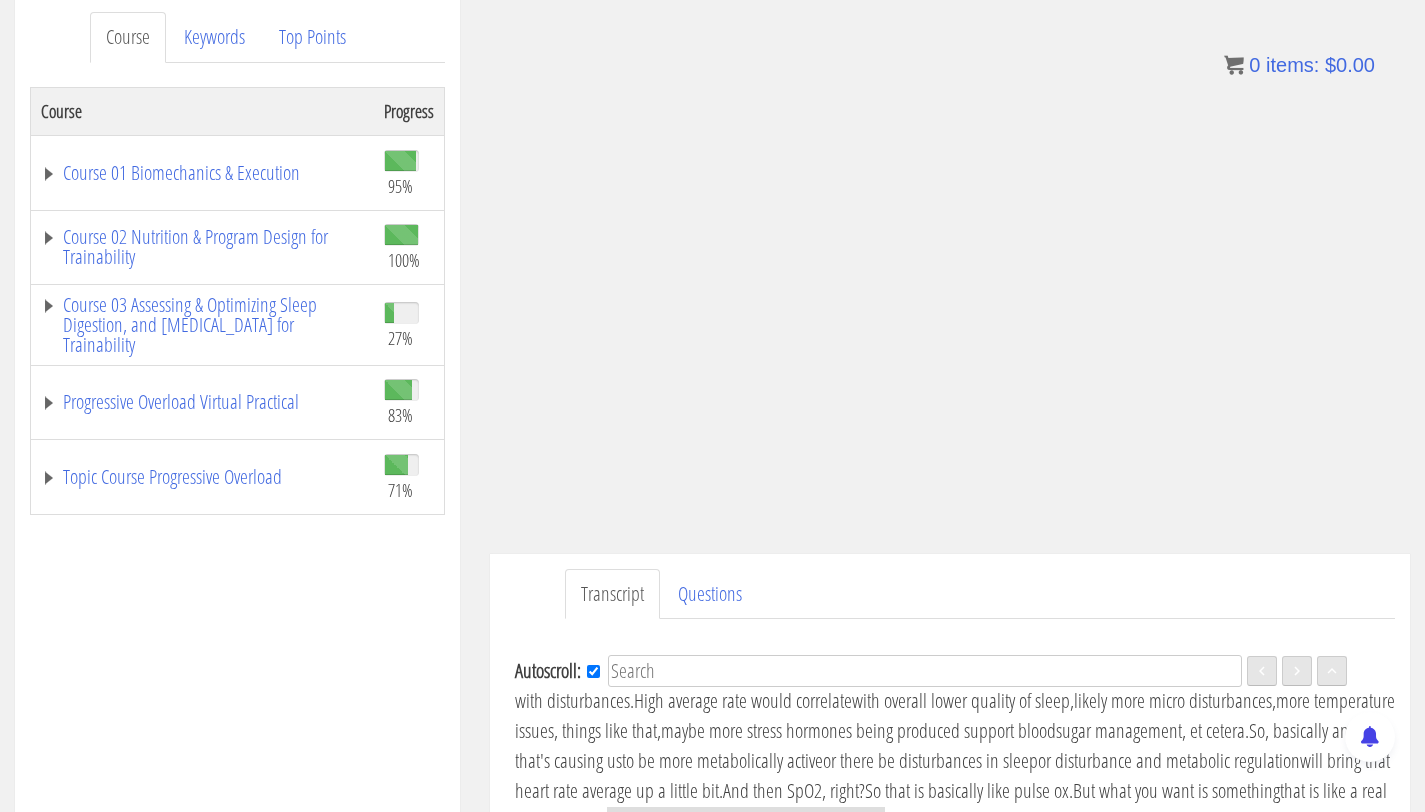 click on "like, if we look at average heart rate" at bounding box center (951, 655) 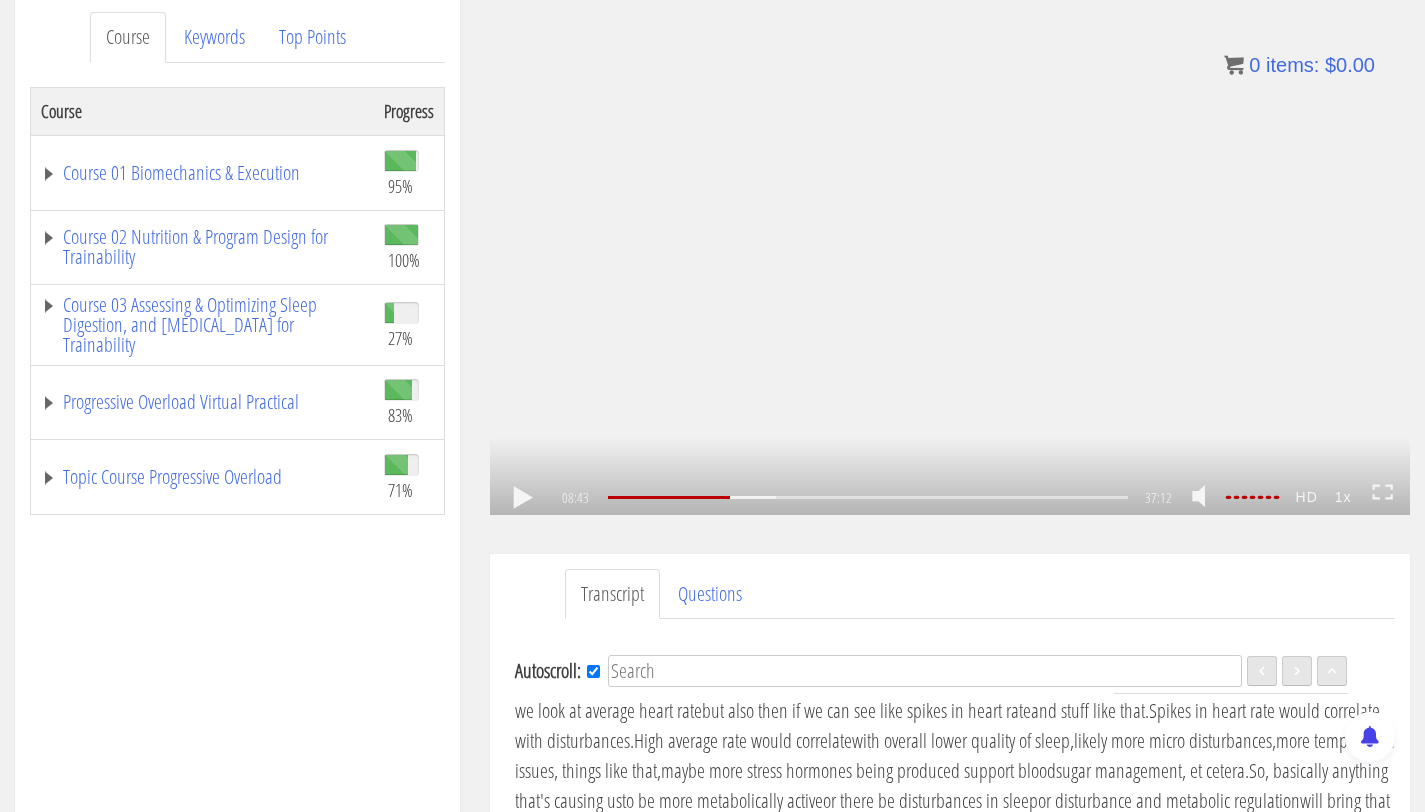 click on ".a{fill:#000;opacity:0.65;}.b{fill:#fff;opacity:1.0;}
.fp-color-play{opacity:0.65;}.controlbutton{fill:#fff;}
.fp-color-play{opacity:0.65;}.controlbutton{fill:#fff;}
.controlbuttonbg{opacity:0.65;}.controlbutton{fill:#fff;}
.fp-color-play{opacity:0.65;}.rect{fill:#fff;}
.fp-color-play{opacity:0.65;}.rect{fill:#fff;}
.fp-color-play{opacity:0.65;}.rect{fill:#fff;}
.fp-color-play{opacity:0.65;}.rect{fill:#fff;}
08:43                              34:16                                           37:12              28:30" at bounding box center [950, 256] 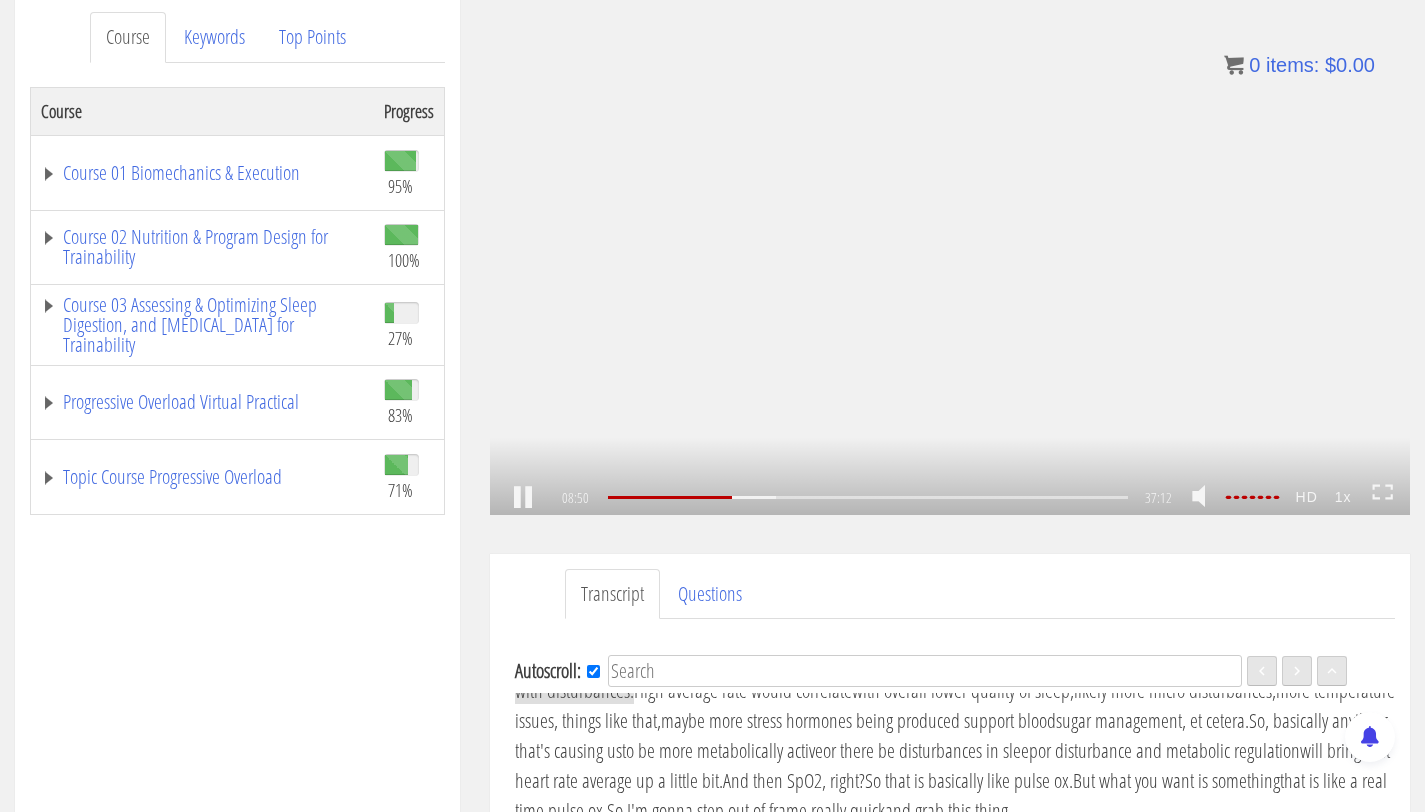 scroll, scrollTop: 1948, scrollLeft: 0, axis: vertical 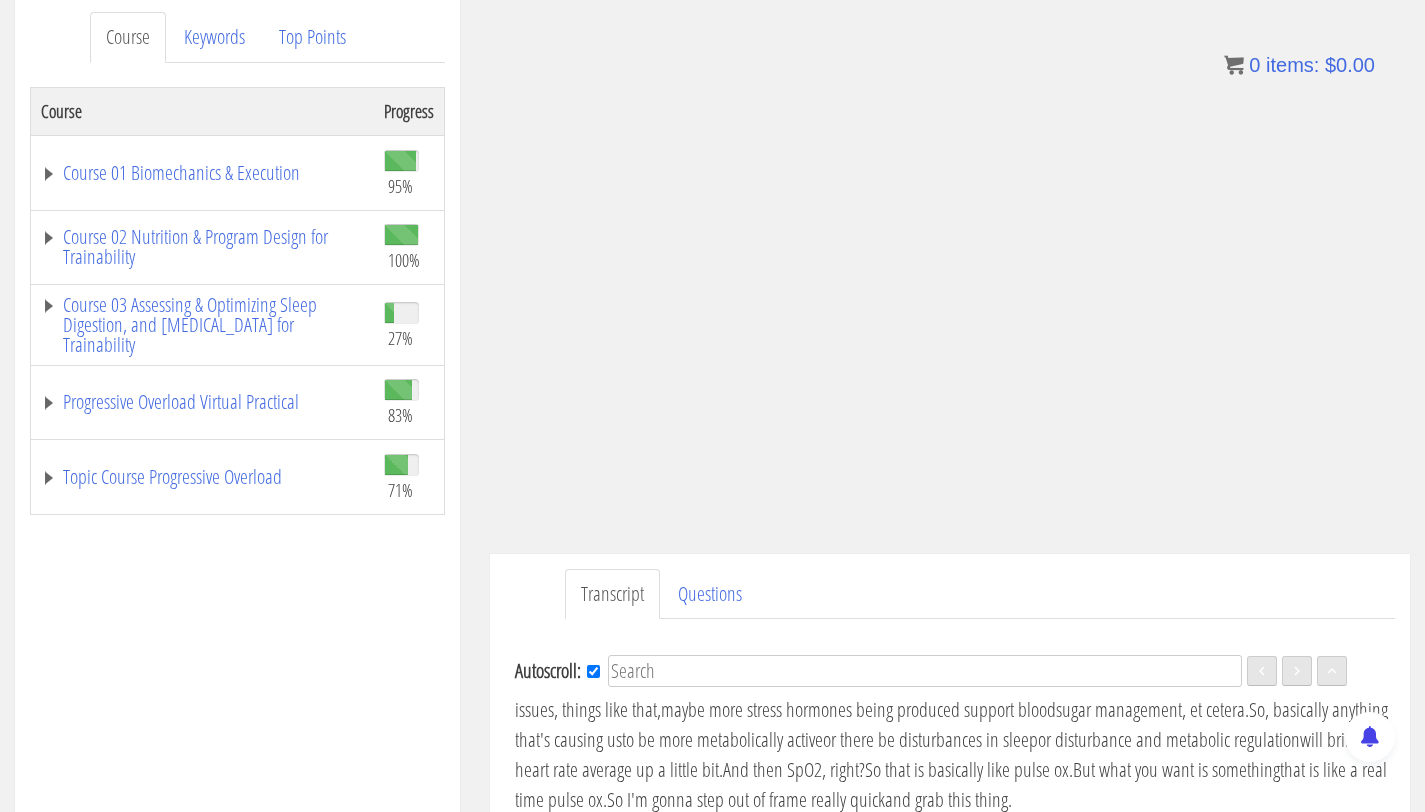 click on ".a{fill:#000;opacity:0.65;}.b{fill:#fff;opacity:1.0;}
.fp-color-play{opacity:0.65;}.controlbutton{fill:#fff;}
.fp-color-play{opacity:0.65;}.controlbutton{fill:#fff;}
.controlbuttonbg{opacity:0.65;}.controlbutton{fill:#fff;}
.fp-color-play{opacity:0.65;}.rect{fill:#fff;}
.fp-color-play{opacity:0.65;}.rect{fill:#fff;}
.fp-color-play{opacity:0.65;}.rect{fill:#fff;}
.fp-color-play{opacity:0.65;}.rect{fill:#fff;}
08:58                              34:16                                           37:12              28:15" at bounding box center (950, 256) 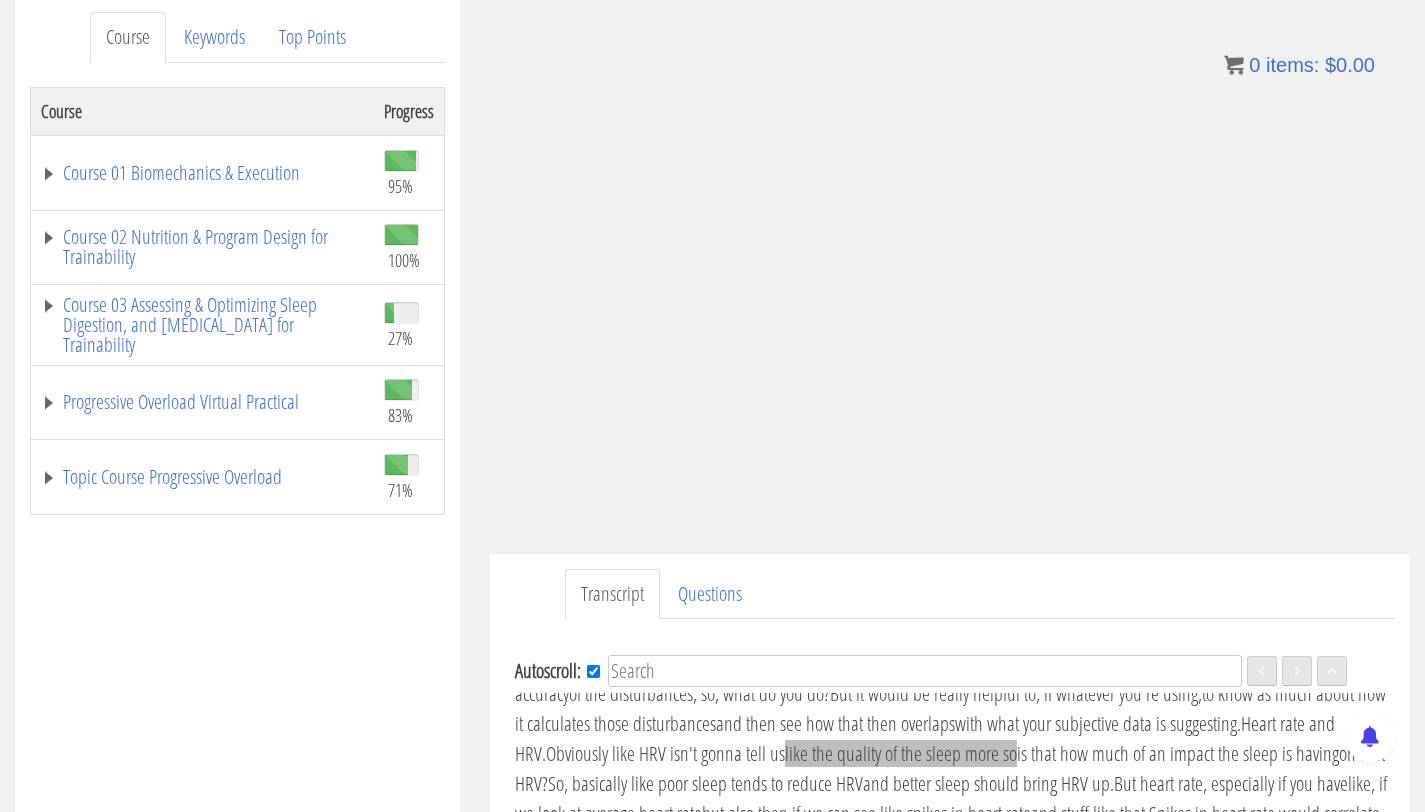 scroll, scrollTop: 1798, scrollLeft: 0, axis: vertical 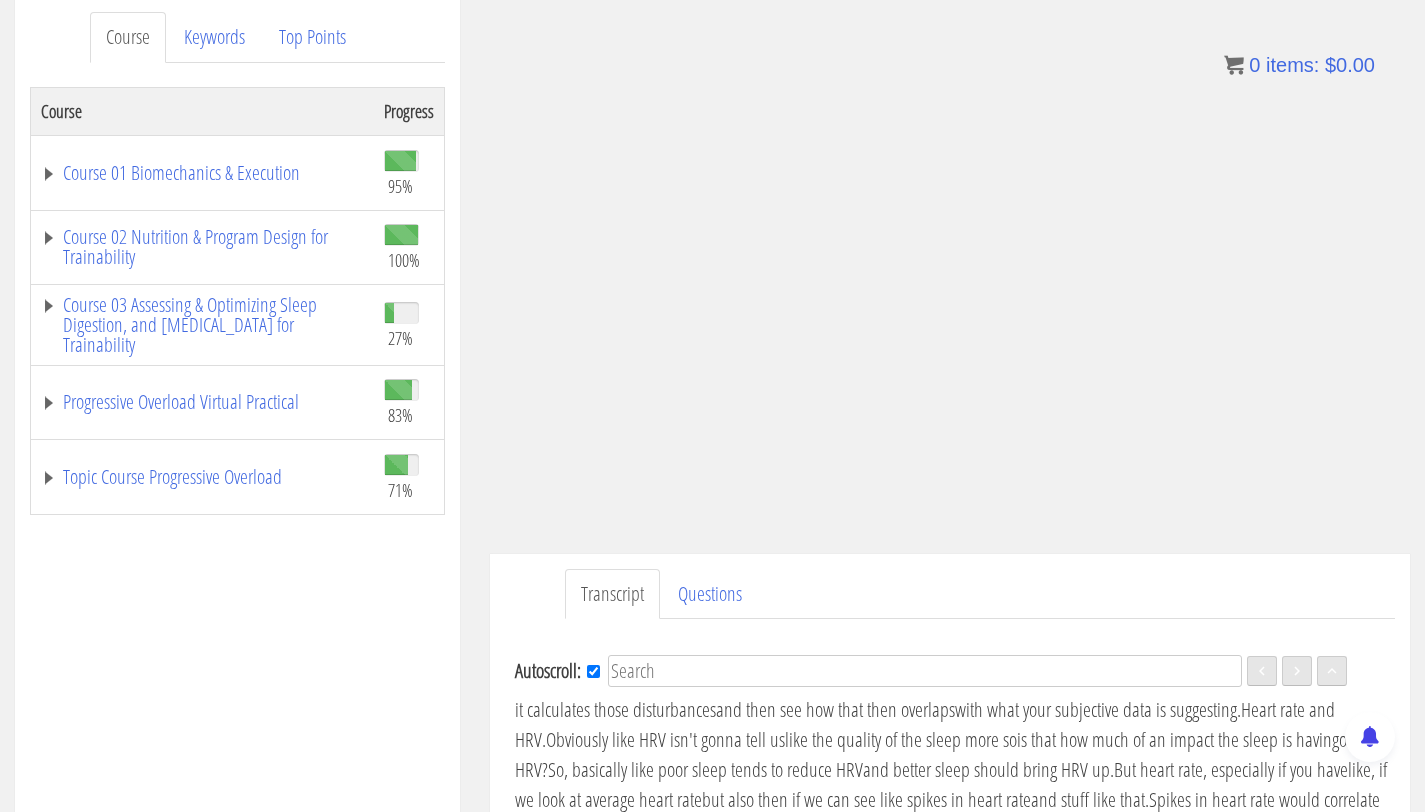 click on "of the disturbances, so, what do you do?" at bounding box center (699, 679) 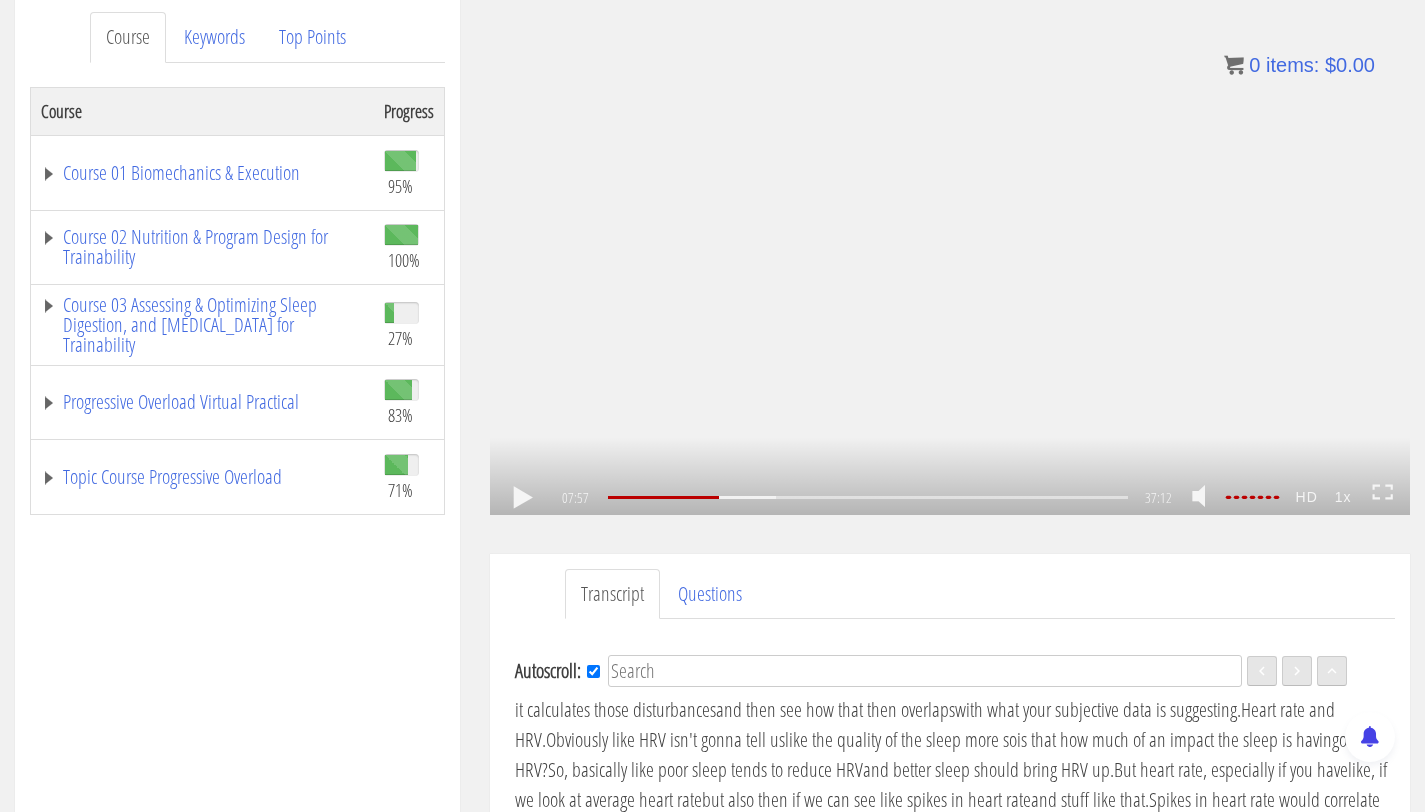 click on ".a{fill:#000;opacity:0.65;}.b{fill:#fff;opacity:1.0;}
.fp-color-play{opacity:0.65;}.controlbutton{fill:#fff;}
.fp-color-play{opacity:0.65;}.controlbutton{fill:#fff;}
.controlbuttonbg{opacity:0.65;}.controlbutton{fill:#fff;}
.fp-color-play{opacity:0.65;}.rect{fill:#fff;}
.fp-color-play{opacity:0.65;}.rect{fill:#fff;}
.fp-color-play{opacity:0.65;}.rect{fill:#fff;}
.fp-color-play{opacity:0.65;}.rect{fill:#fff;}
07:57                              27:24                                           37:12              29:15" at bounding box center [950, 256] 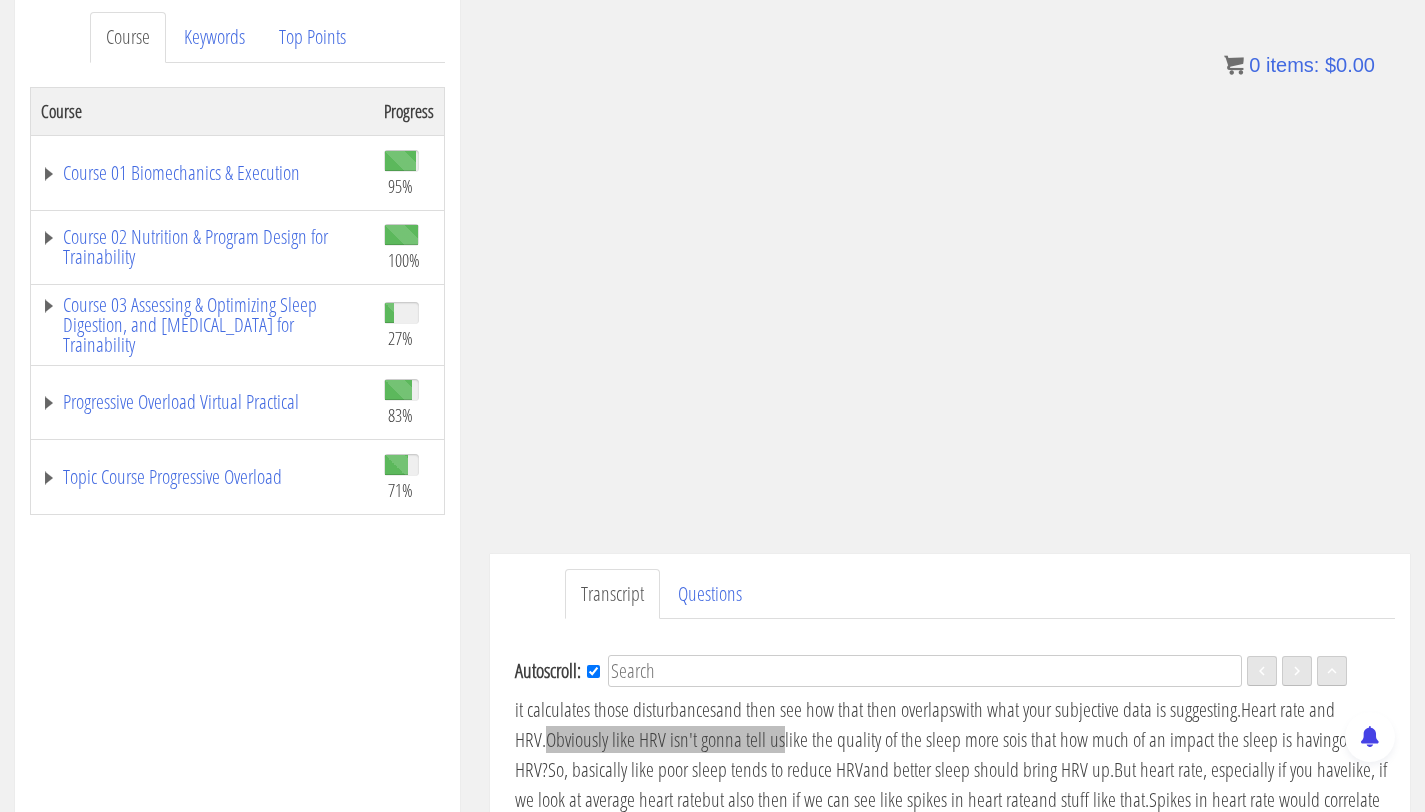 click on "Obviously like HRV isn't gonna tell us" at bounding box center [665, 739] 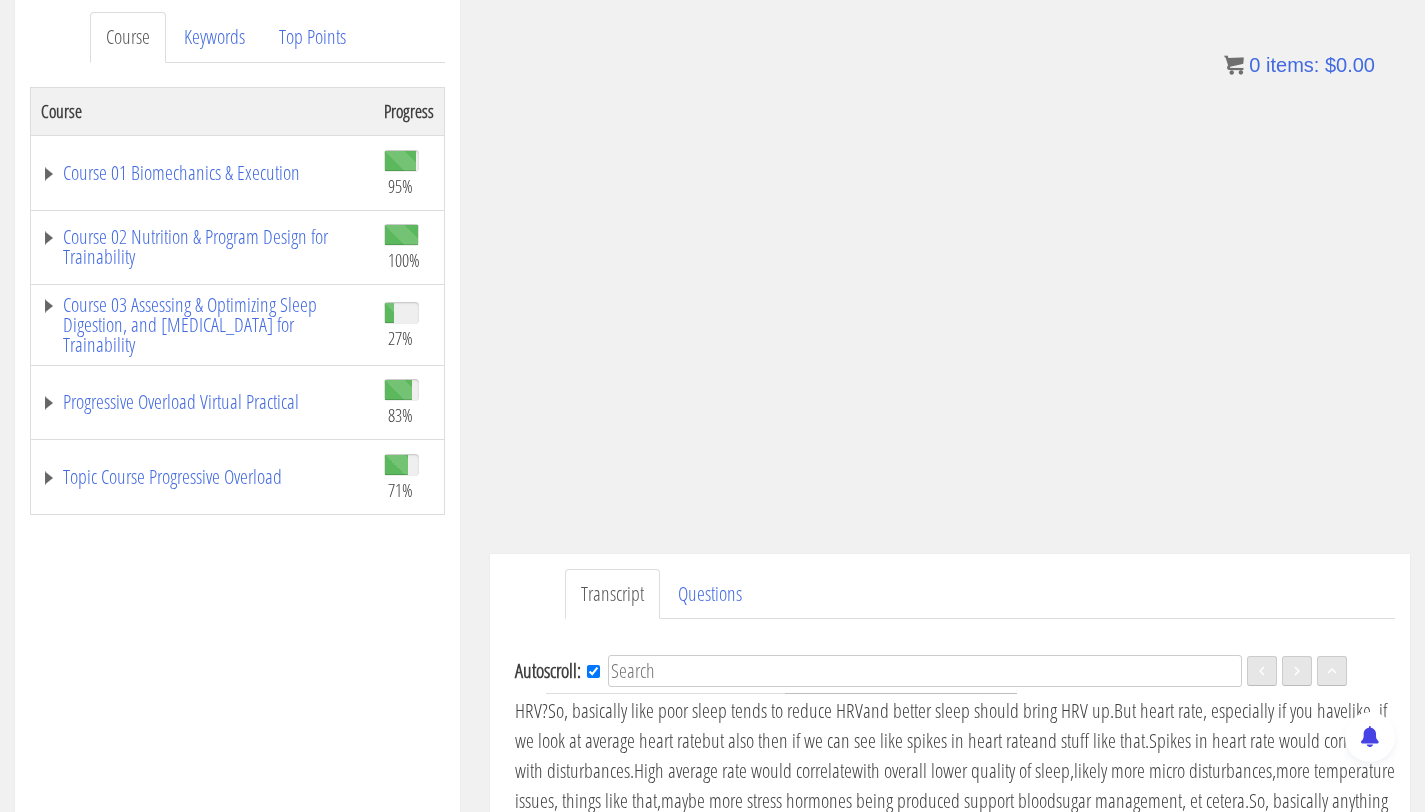 click on "like the quality of the sleep more so" at bounding box center (901, 680) 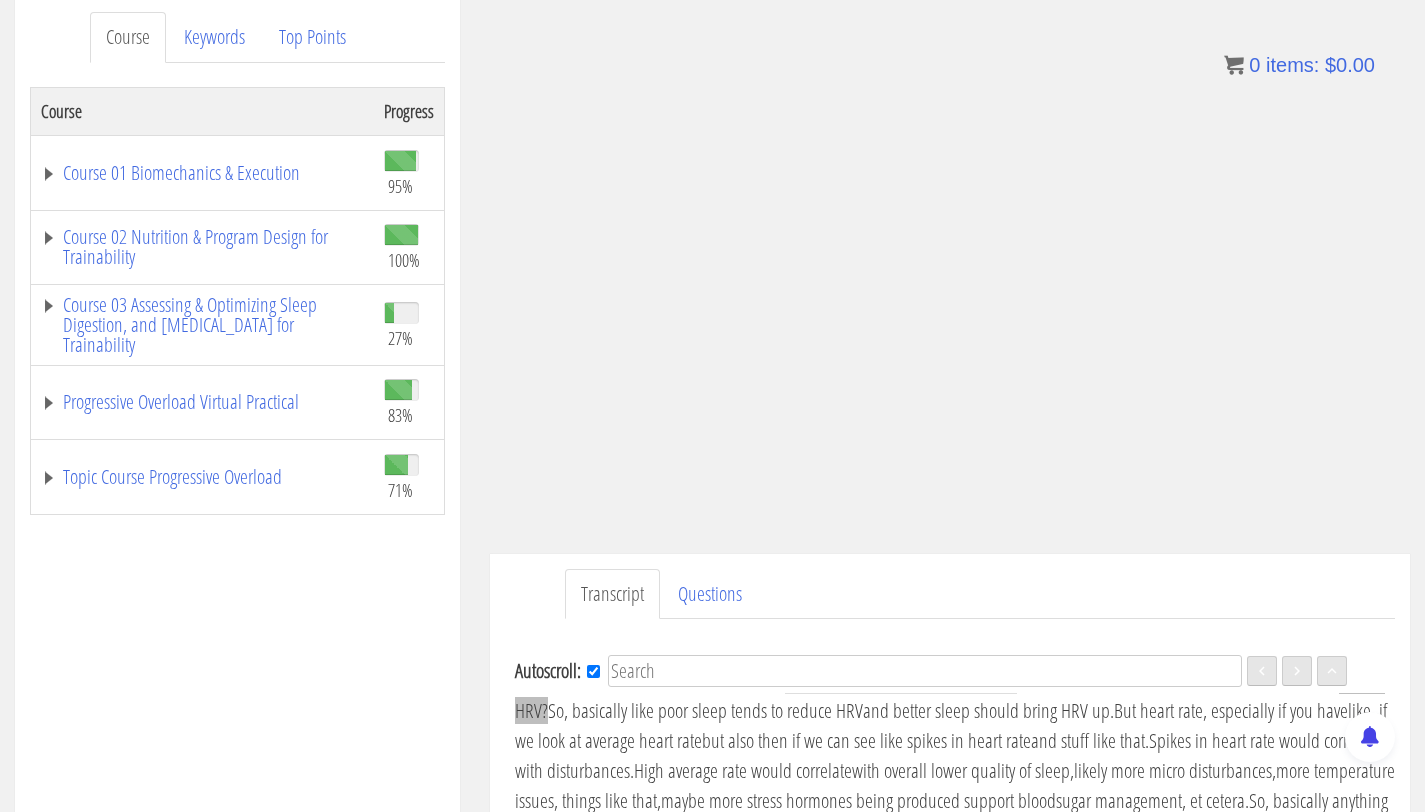 click on "on that HRV?" at bounding box center [950, 695] 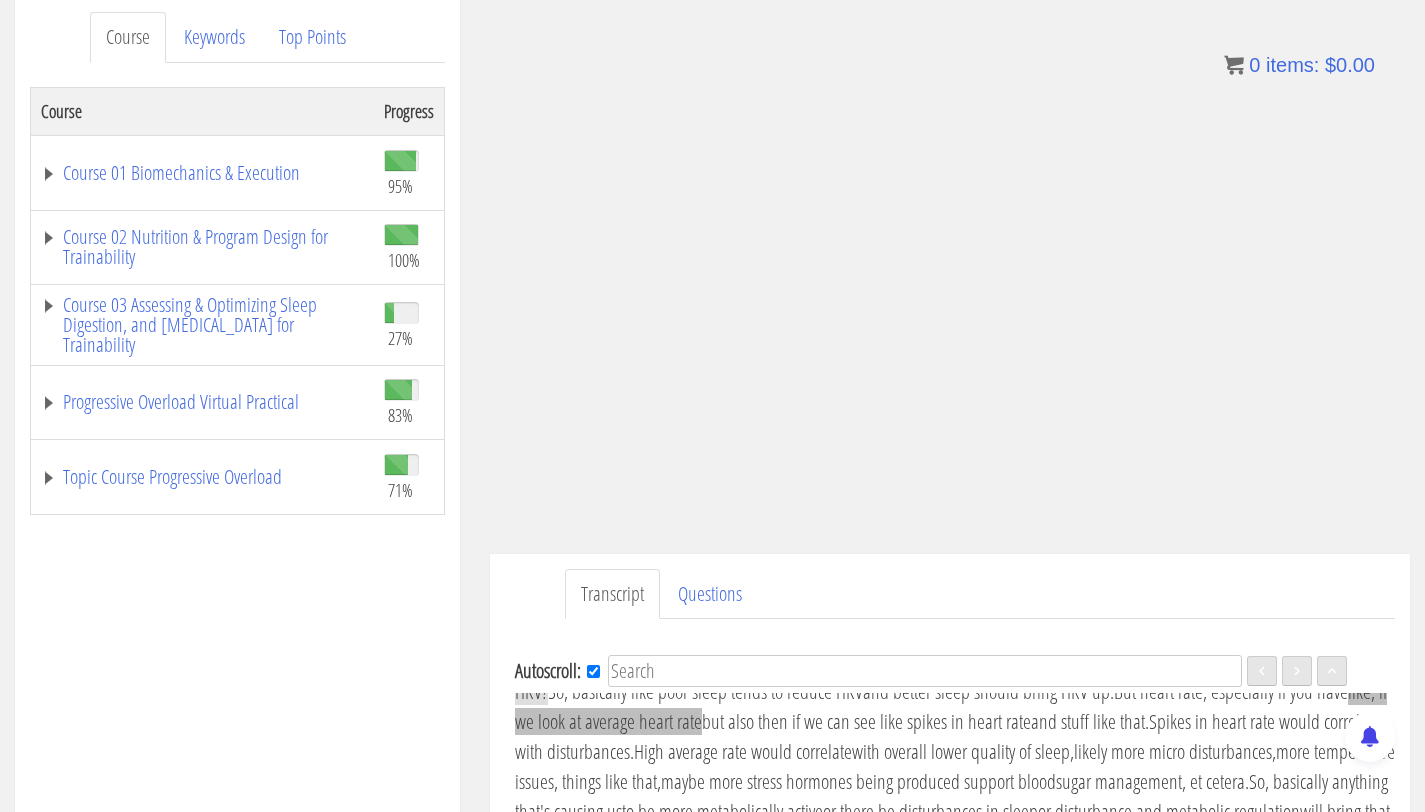 scroll, scrollTop: 1887, scrollLeft: 0, axis: vertical 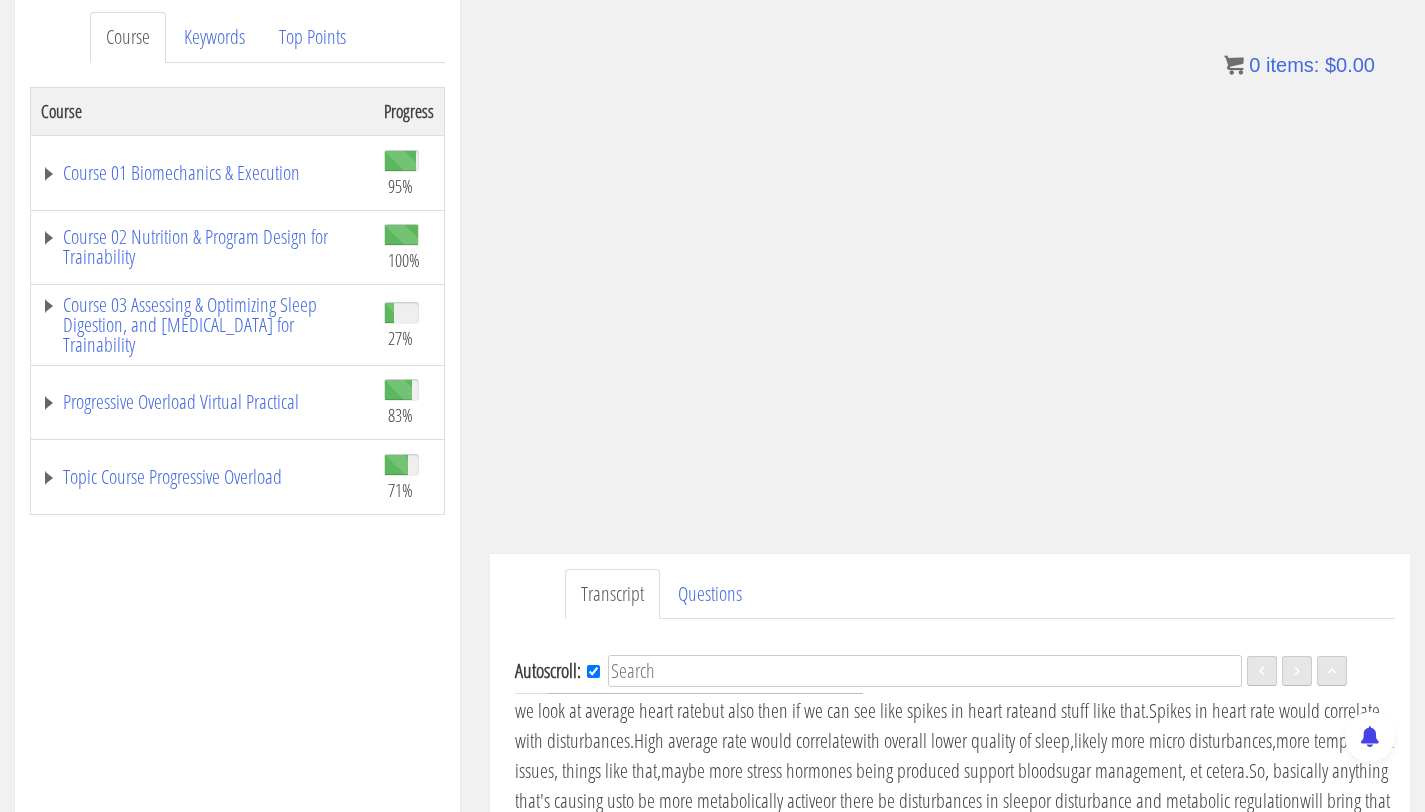 click on "So, basically like poor sleep tends to reduce HRV" at bounding box center [705, 680] 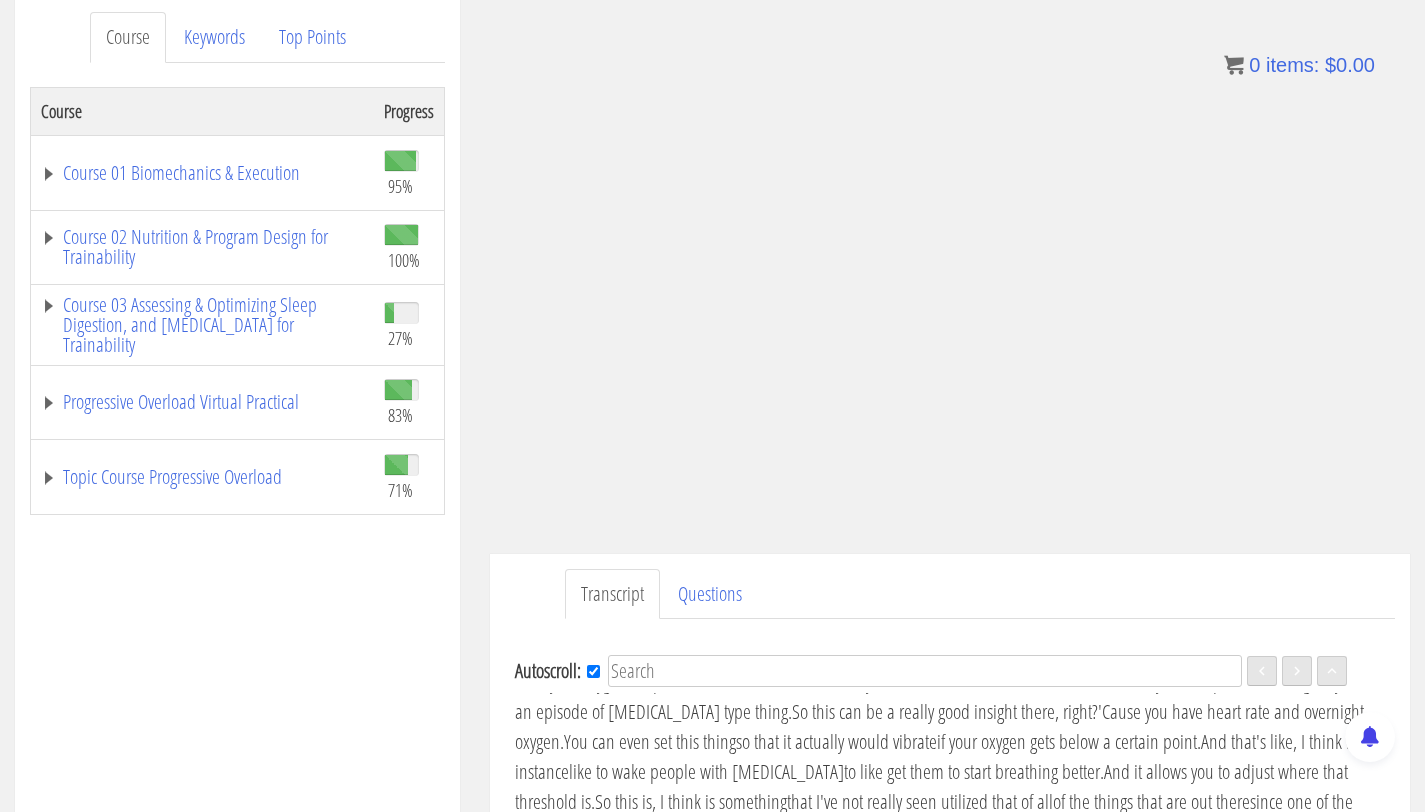 scroll, scrollTop: 2345, scrollLeft: 0, axis: vertical 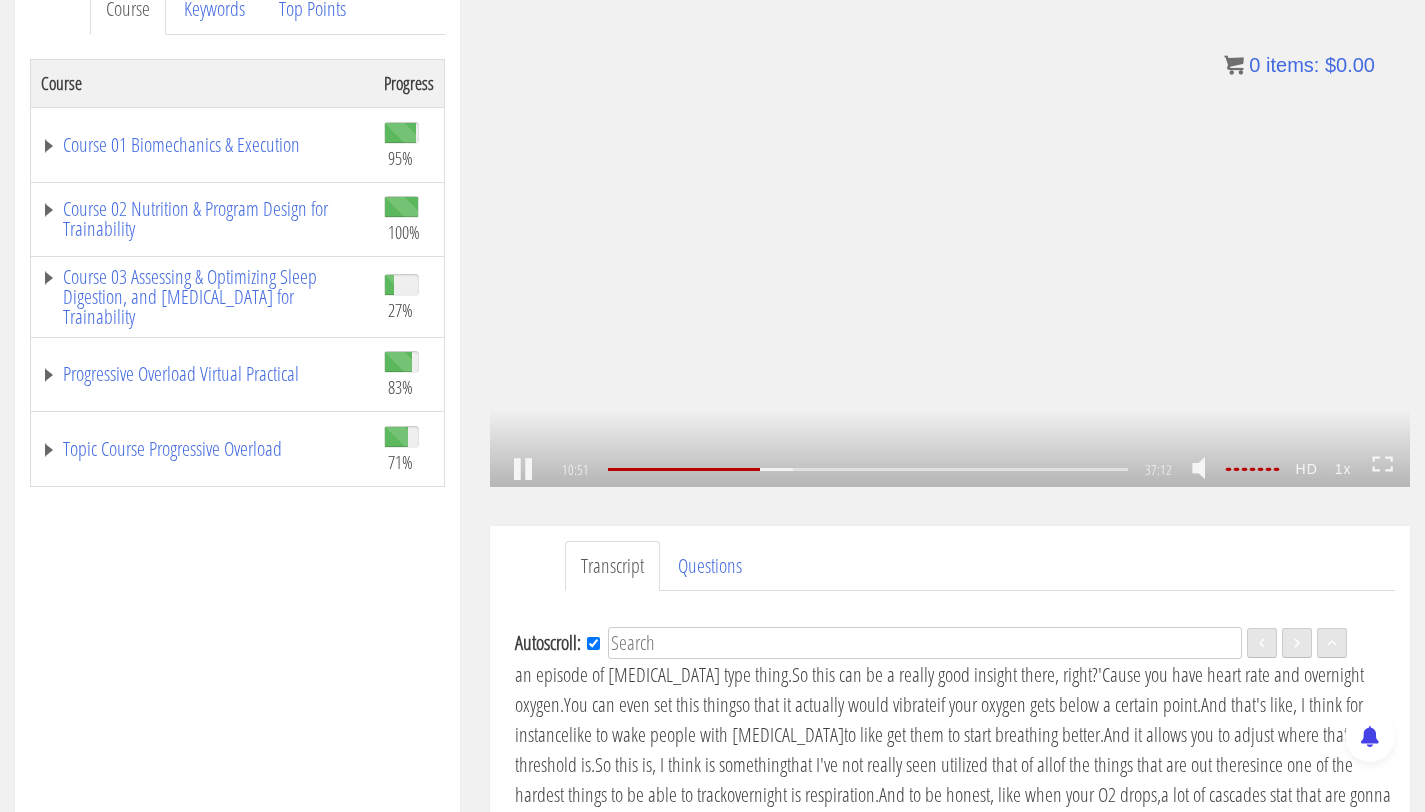 click on ".a{fill:#000;opacity:0.65;}.b{fill:#fff;opacity:1.0;}
.fp-color-play{opacity:0.65;}.controlbutton{fill:#fff;}
.fp-color-play{opacity:0.65;}.controlbutton{fill:#fff;}
.controlbuttonbg{opacity:0.65;}.controlbutton{fill:#fff;}
.fp-color-play{opacity:0.65;}.rect{fill:#fff;}
.fp-color-play{opacity:0.65;}.rect{fill:#fff;}
.fp-color-play{opacity:0.65;}.rect{fill:#fff;}
.fp-color-play{opacity:0.65;}.rect{fill:#fff;}
10:51                              27:41                                           37:12              26:22" at bounding box center [950, 228] 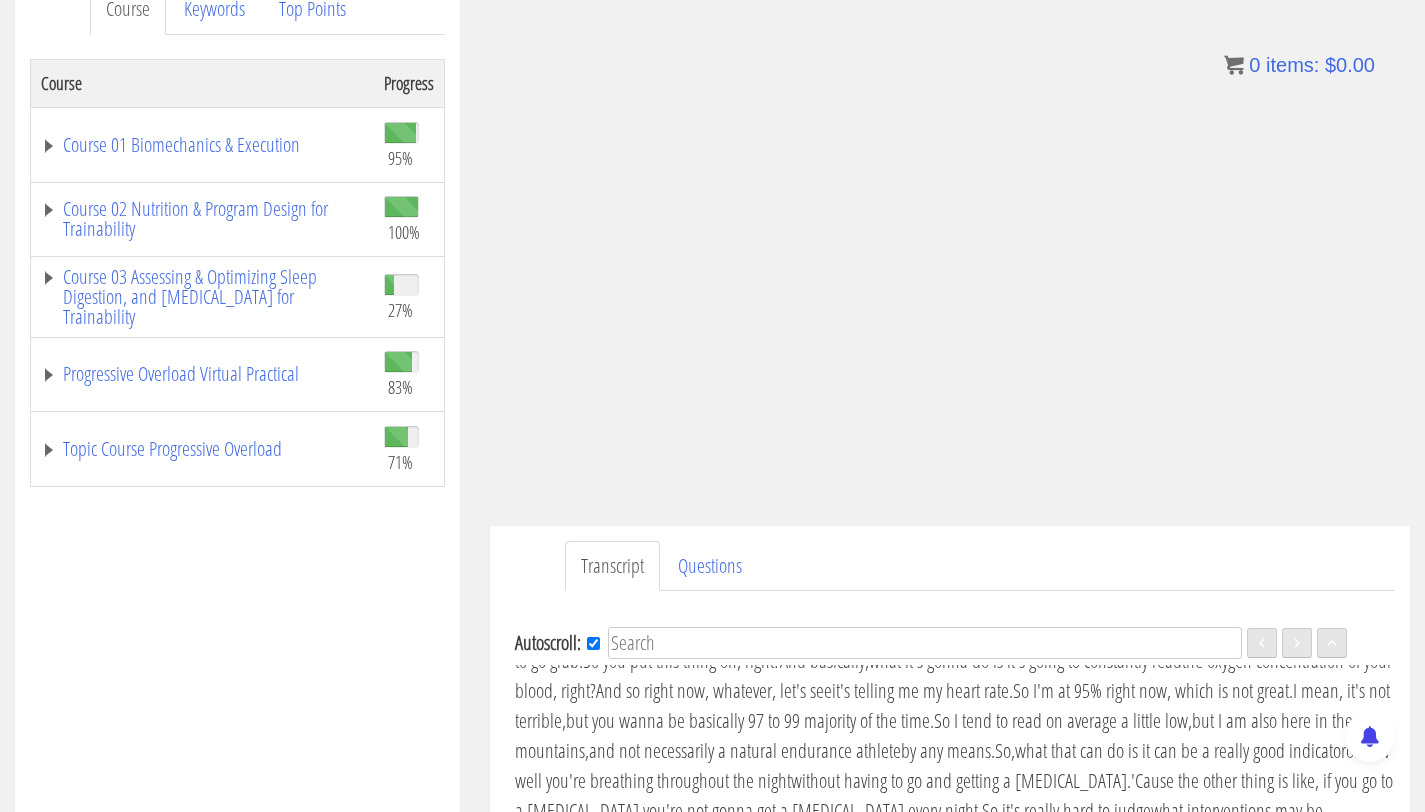 scroll, scrollTop: 2123, scrollLeft: 0, axis: vertical 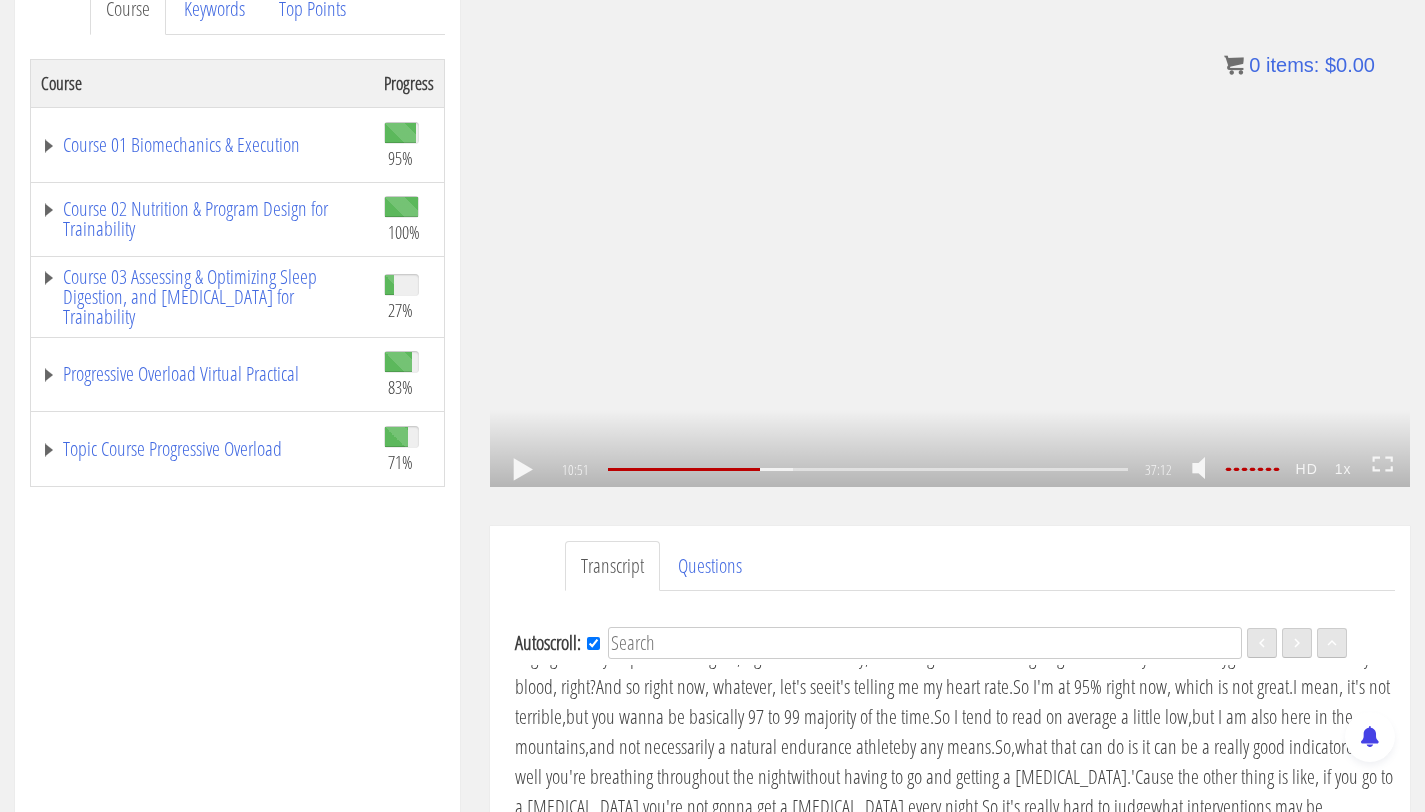 click on ".a{fill:#000;opacity:0.65;}.b{fill:#fff;opacity:1.0;}
.fp-color-play{opacity:0.65;}.controlbutton{fill:#fff;}
.fp-color-play{opacity:0.65;}.controlbutton{fill:#fff;}
.controlbuttonbg{opacity:0.65;}.controlbutton{fill:#fff;}
.fp-color-play{opacity:0.65;}.rect{fill:#fff;}
.fp-color-play{opacity:0.65;}.rect{fill:#fff;}
.fp-color-play{opacity:0.65;}.rect{fill:#fff;}
.fp-color-play{opacity:0.65;}.rect{fill:#fff;}
10:51                              27:41                                           37:12              26:22" at bounding box center [950, 228] 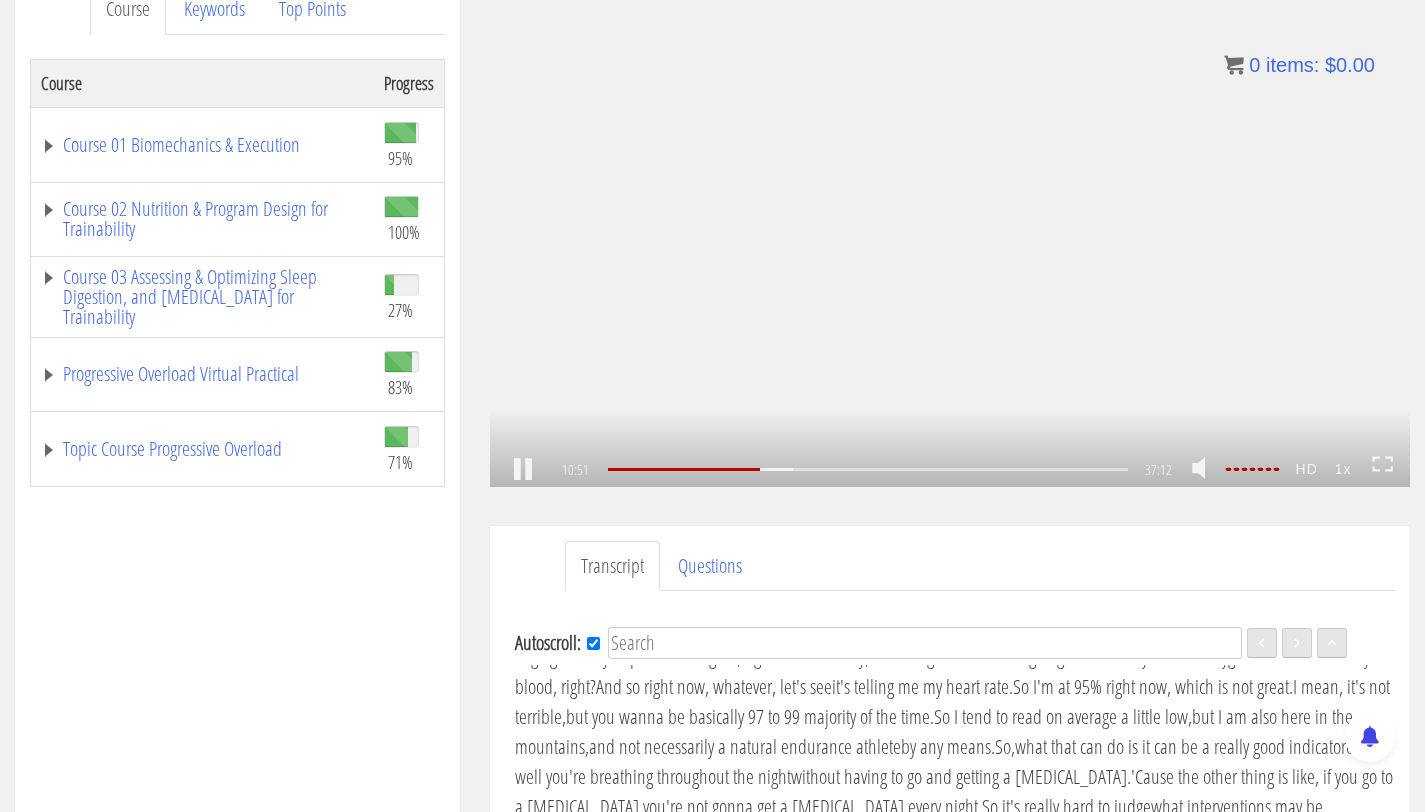 scroll, scrollTop: 2345, scrollLeft: 0, axis: vertical 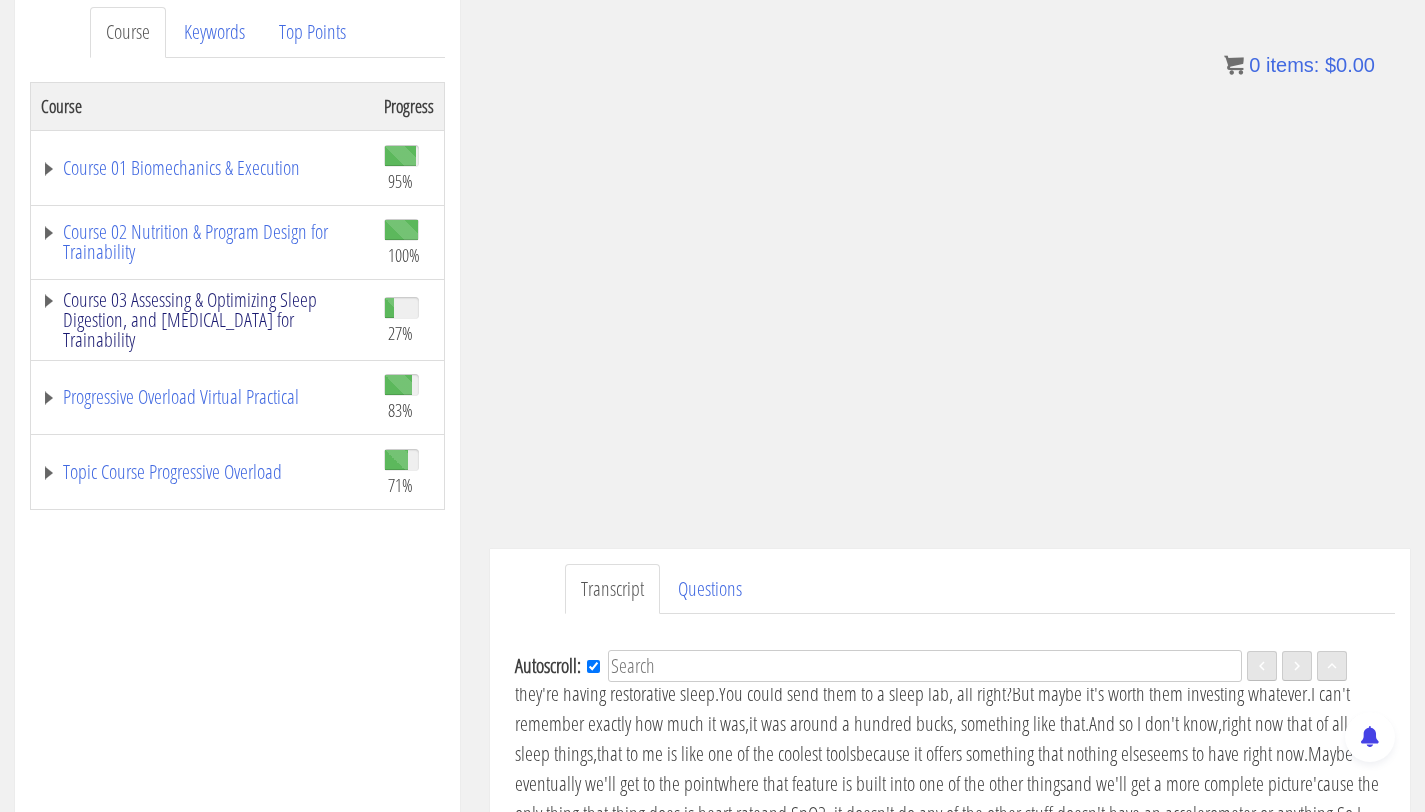 click on "Course 03 Assessing & Optimizing Sleep Digestion, and [MEDICAL_DATA] for Trainability" at bounding box center [202, 320] 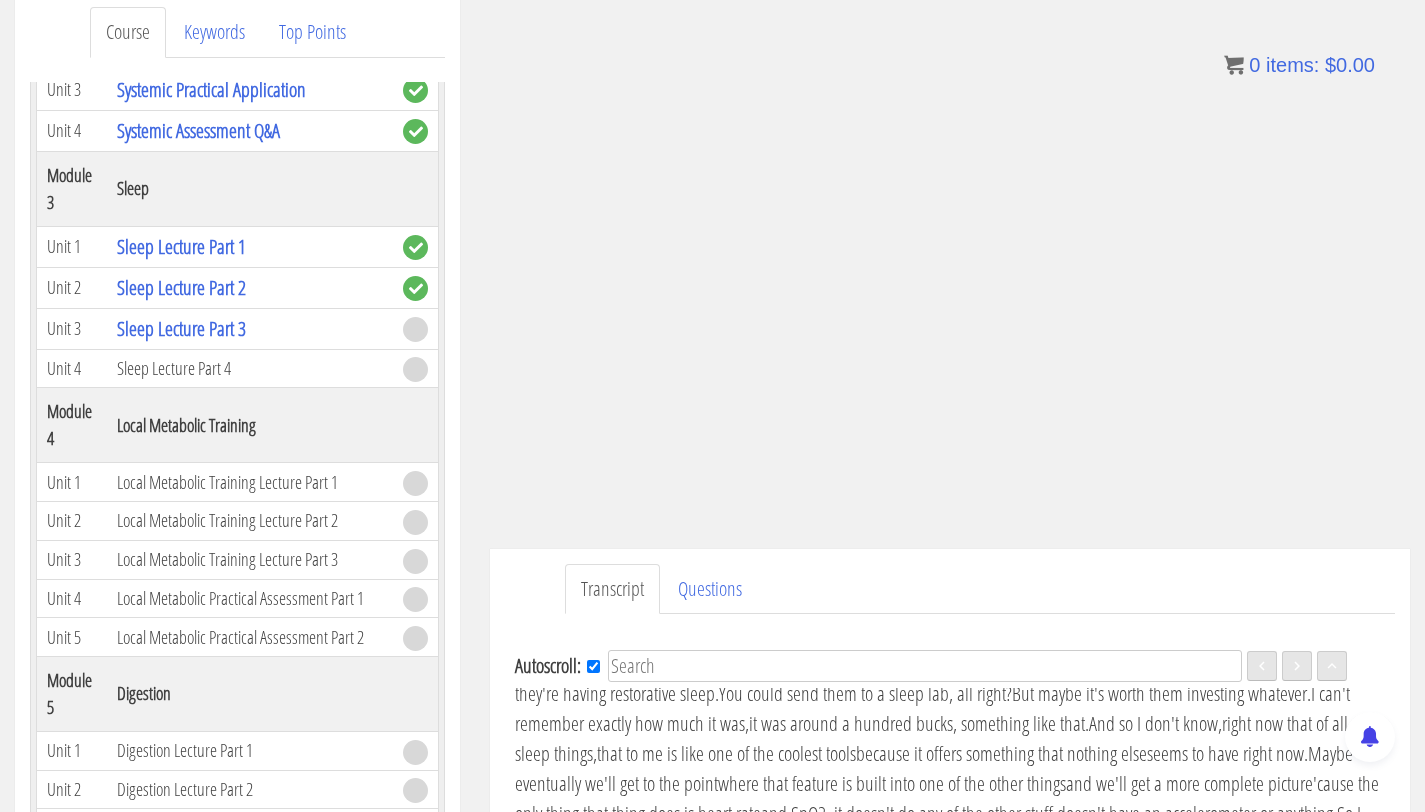 scroll, scrollTop: 1027, scrollLeft: 0, axis: vertical 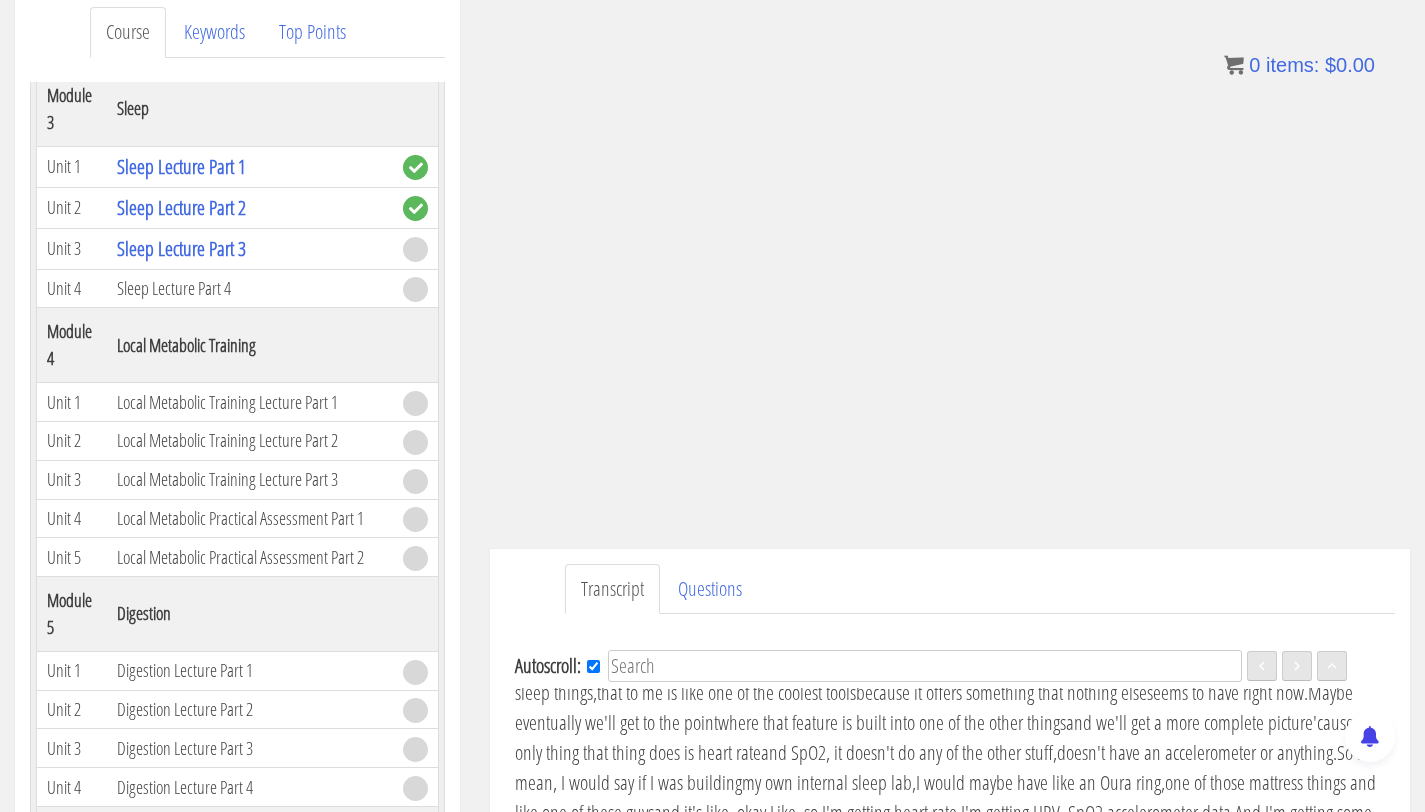 drag, startPoint x: 1439, startPoint y: 249, endPoint x: 1439, endPoint y: 269, distance: 20 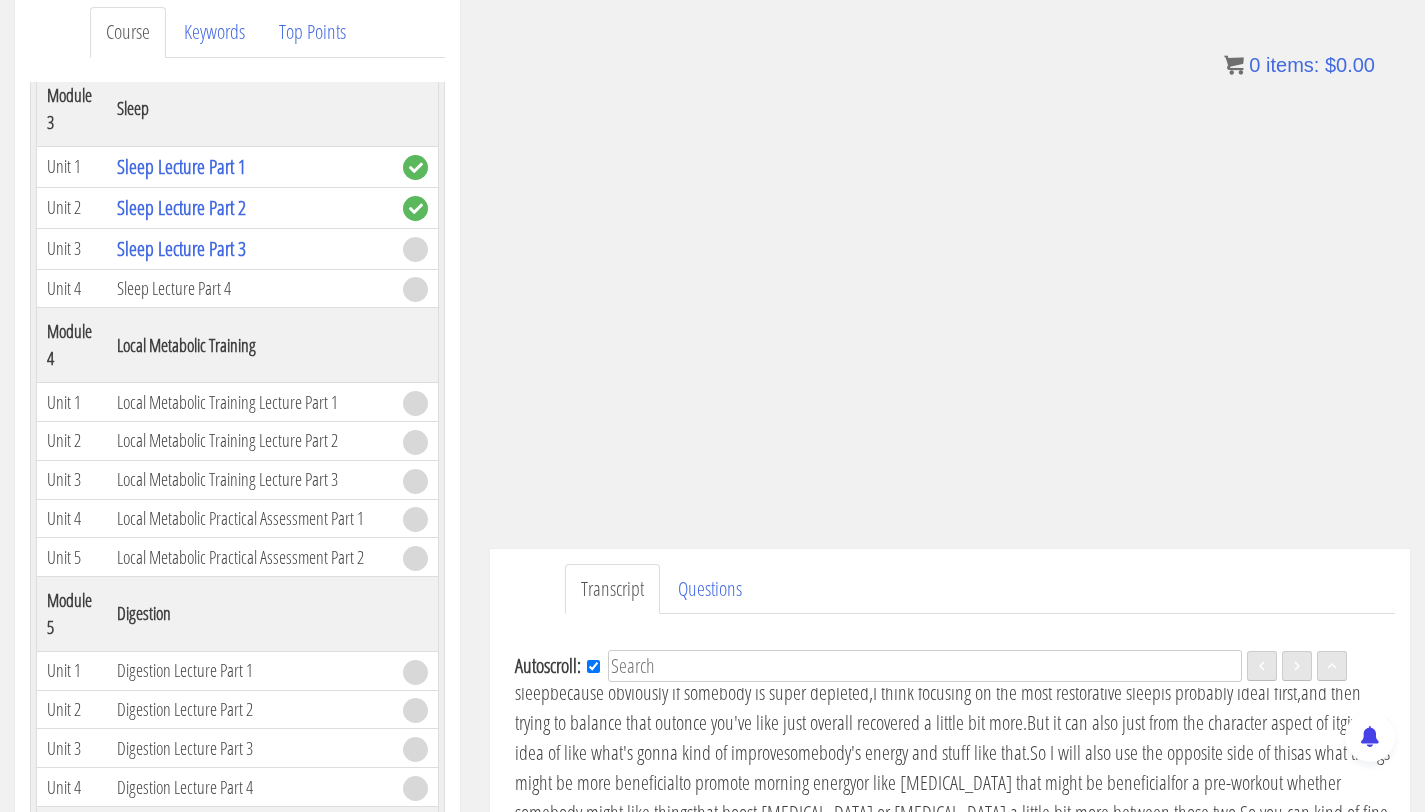 scroll, scrollTop: 3351, scrollLeft: 0, axis: vertical 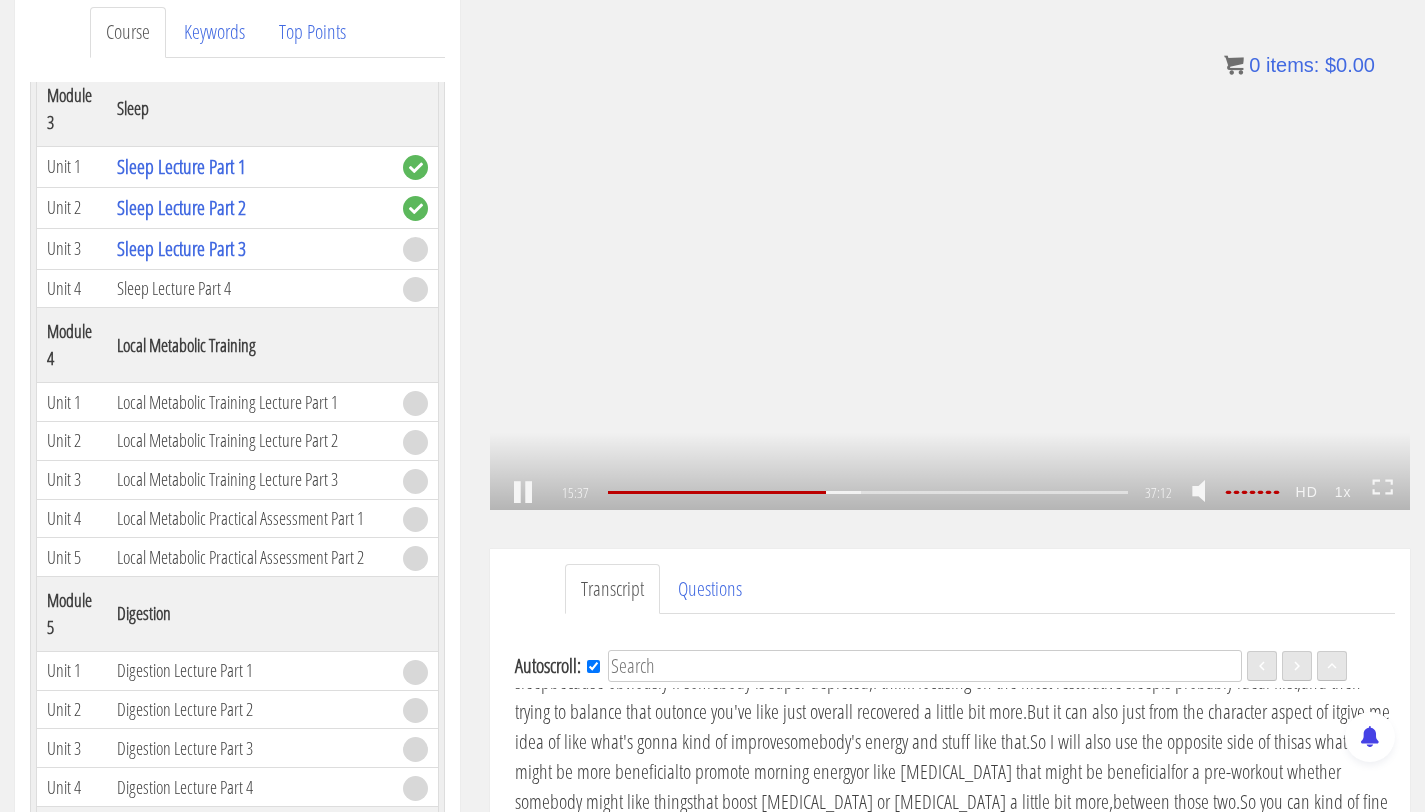 click on ".a{fill:#000;opacity:0.65;}.b{fill:#fff;opacity:1.0;}
.fp-color-play{opacity:0.65;}.controlbutton{fill:#fff;}
.fp-color-play{opacity:0.65;}.controlbutton{fill:#fff;}
.controlbuttonbg{opacity:0.65;}.controlbutton{fill:#fff;}
.fp-color-play{opacity:0.65;}.rect{fill:#fff;}
.fp-color-play{opacity:0.65;}.rect{fill:#fff;}
.fp-color-play{opacity:0.65;}.rect{fill:#fff;}
.fp-color-play{opacity:0.65;}.rect{fill:#fff;}
15:37                              27:41                                           37:12              21:35" at bounding box center [950, 251] 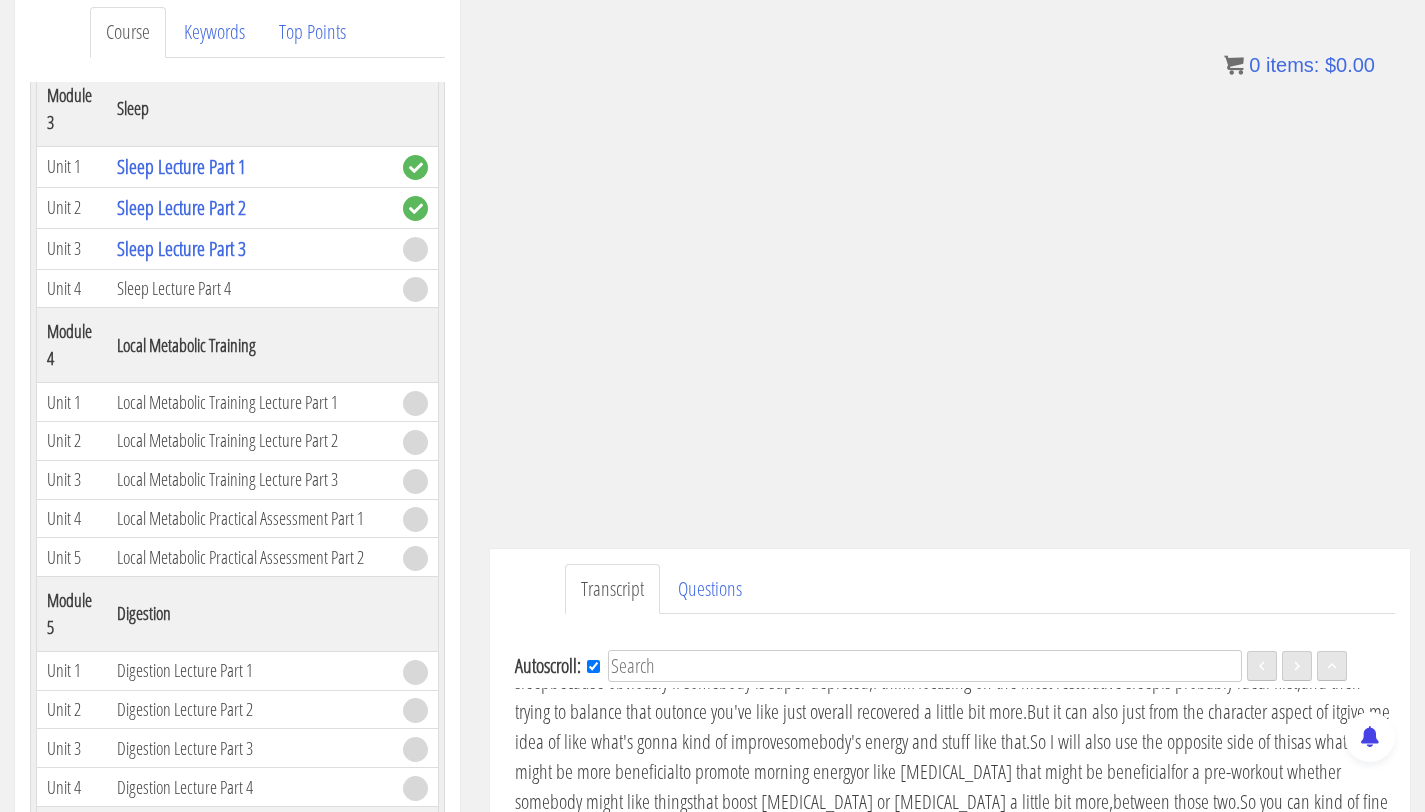 click on ".a{fill:#000;opacity:0.65;}.b{fill:#fff;opacity:1.0;}
.fp-color-play{opacity:0.65;}.controlbutton{fill:#fff;}
.fp-color-play{opacity:0.65;}.controlbutton{fill:#fff;}
.controlbuttonbg{opacity:0.65;}.controlbutton{fill:#fff;}
.fp-color-play{opacity:0.65;}.rect{fill:#fff;}
.fp-color-play{opacity:0.65;}.rect{fill:#fff;}
.fp-color-play{opacity:0.65;}.rect{fill:#fff;}
.fp-color-play{opacity:0.65;}.rect{fill:#fff;}
15:38                              27:41                                           37:12              21:35" at bounding box center (950, 251) 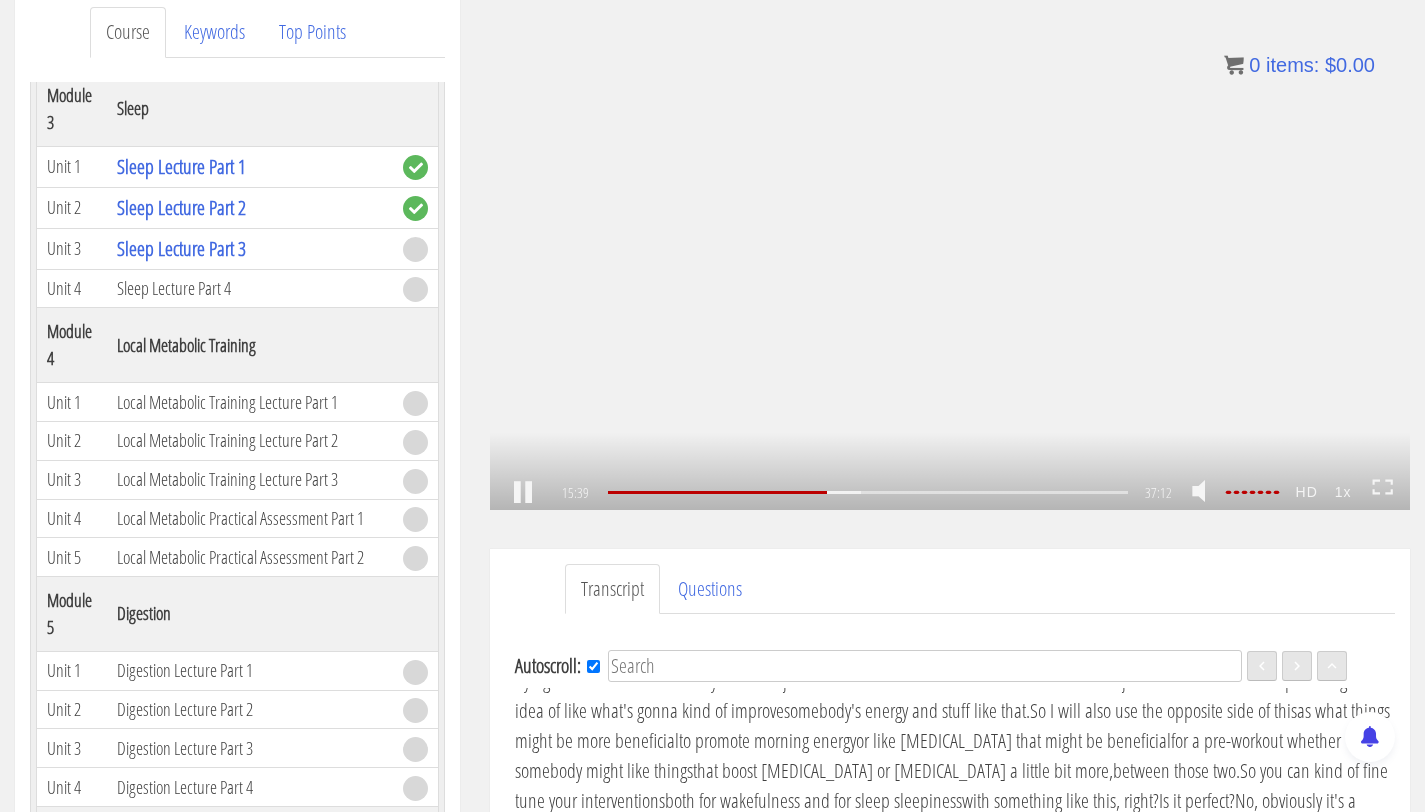 click on ".a{fill:#000;opacity:0.65;}.b{fill:#fff;opacity:1.0;}
.fp-color-play{opacity:0.65;}.controlbutton{fill:#fff;}
.fp-color-play{opacity:0.65;}.controlbutton{fill:#fff;}
.controlbuttonbg{opacity:0.65;}.controlbutton{fill:#fff;}
.fp-color-play{opacity:0.65;}.rect{fill:#fff;}
.fp-color-play{opacity:0.65;}.rect{fill:#fff;}
.fp-color-play{opacity:0.65;}.rect{fill:#fff;}
.fp-color-play{opacity:0.65;}.rect{fill:#fff;}
15:39                              27:41                                           37:12              21:34" at bounding box center [950, 251] 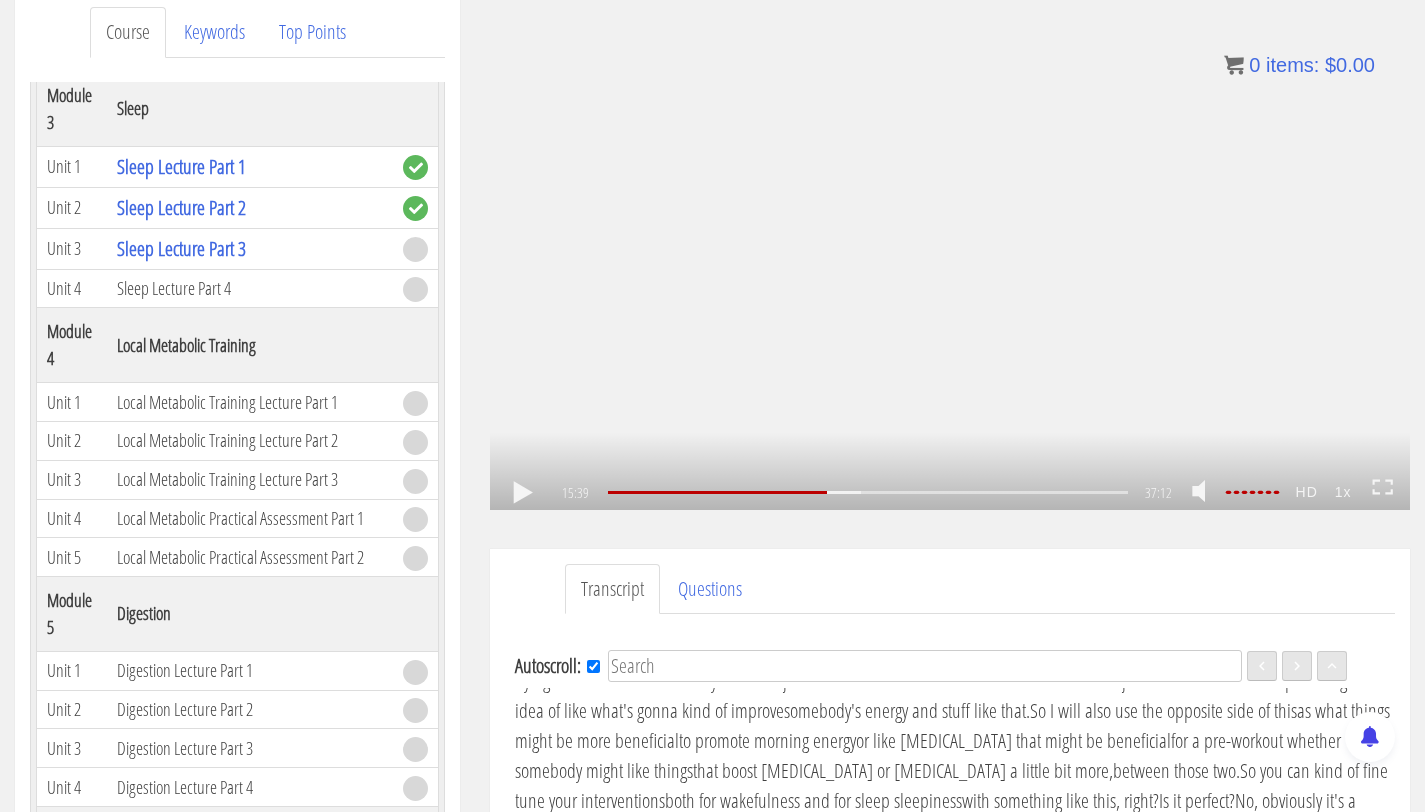 click on ".a{fill:#000;opacity:0.65;}.b{fill:#fff;opacity:1.0;}
.fp-color-play{opacity:0.65;}.controlbutton{fill:#fff;}
.fp-color-play{opacity:0.65;}.controlbutton{fill:#fff;}
.controlbuttonbg{opacity:0.65;}.controlbutton{fill:#fff;}
.fp-color-play{opacity:0.65;}.rect{fill:#fff;}
.fp-color-play{opacity:0.65;}.rect{fill:#fff;}
.fp-color-play{opacity:0.65;}.rect{fill:#fff;}
.fp-color-play{opacity:0.65;}.rect{fill:#fff;}
15:39                              27:41                                           37:12              21:34" at bounding box center (950, 251) 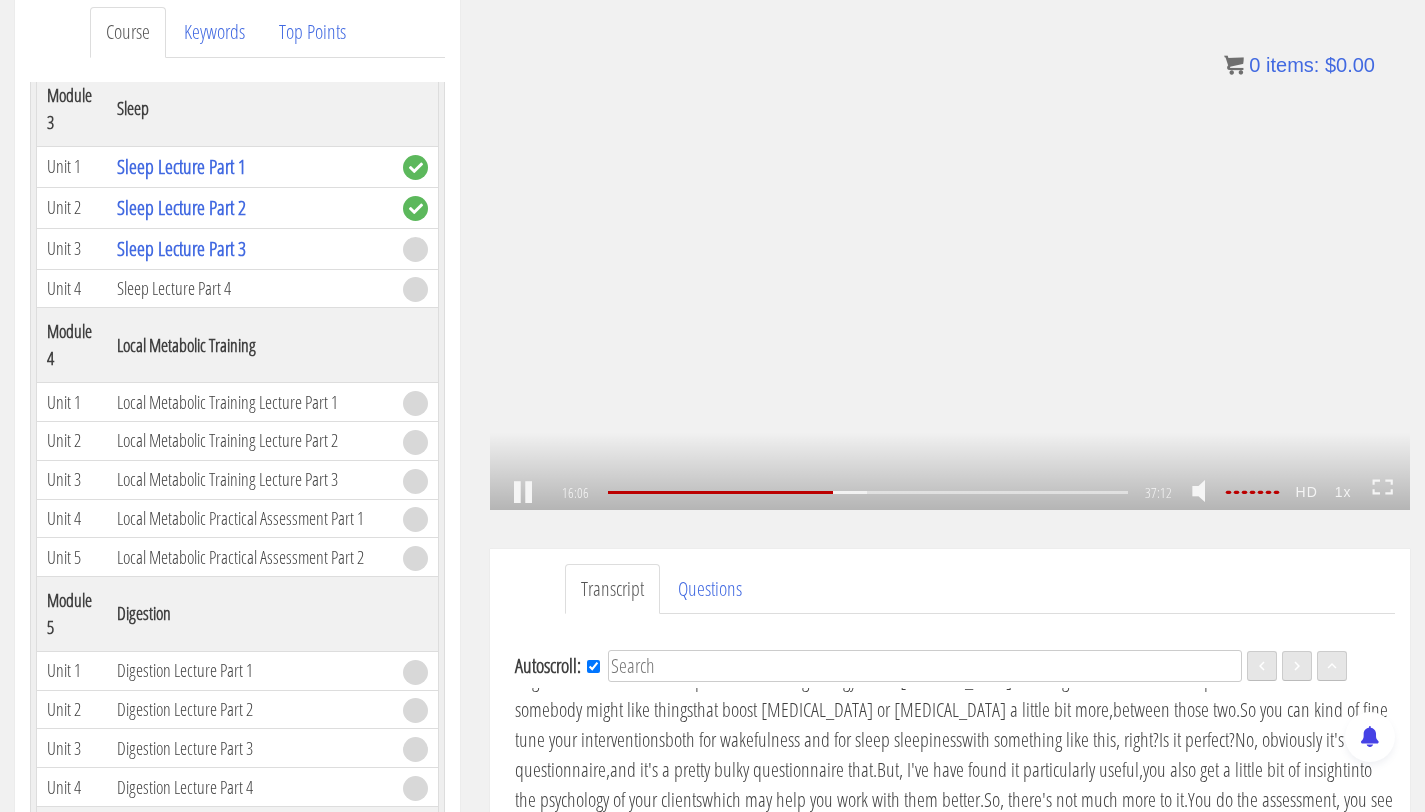 scroll, scrollTop: 3473, scrollLeft: 0, axis: vertical 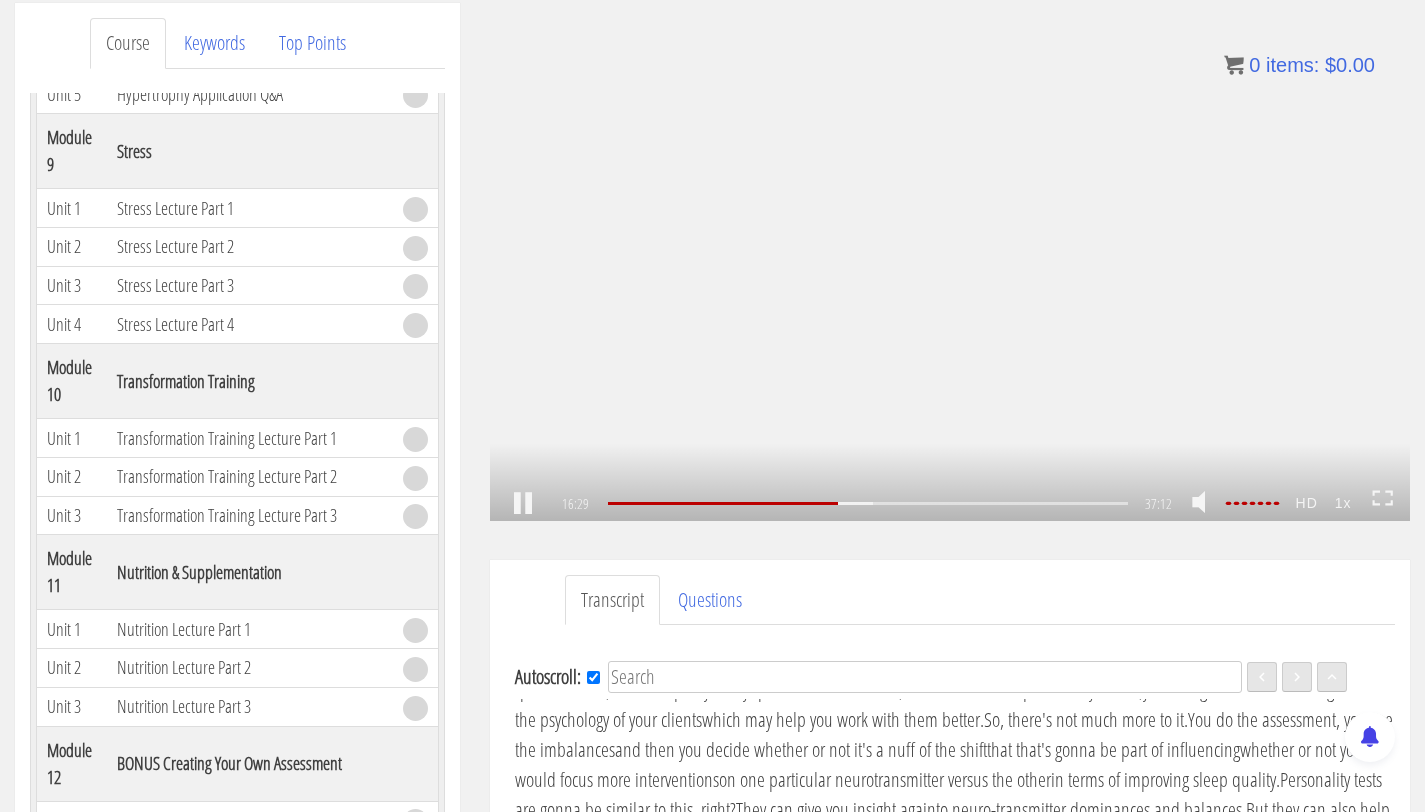 click on ".a{fill:#000;opacity:0.65;}.b{fill:#fff;opacity:1.0;}
.fp-color-play{opacity:0.65;}.controlbutton{fill:#fff;}
.fp-color-play{opacity:0.65;}.controlbutton{fill:#fff;}
.controlbuttonbg{opacity:0.65;}.controlbutton{fill:#fff;}
.fp-color-play{opacity:0.65;}.rect{fill:#fff;}
.fp-color-play{opacity:0.65;}.rect{fill:#fff;}
.fp-color-play{opacity:0.65;}.rect{fill:#fff;}
.fp-color-play{opacity:0.65;}.rect{fill:#fff;}
16:29                              27:41                                           37:12              20:43" at bounding box center [950, 262] 